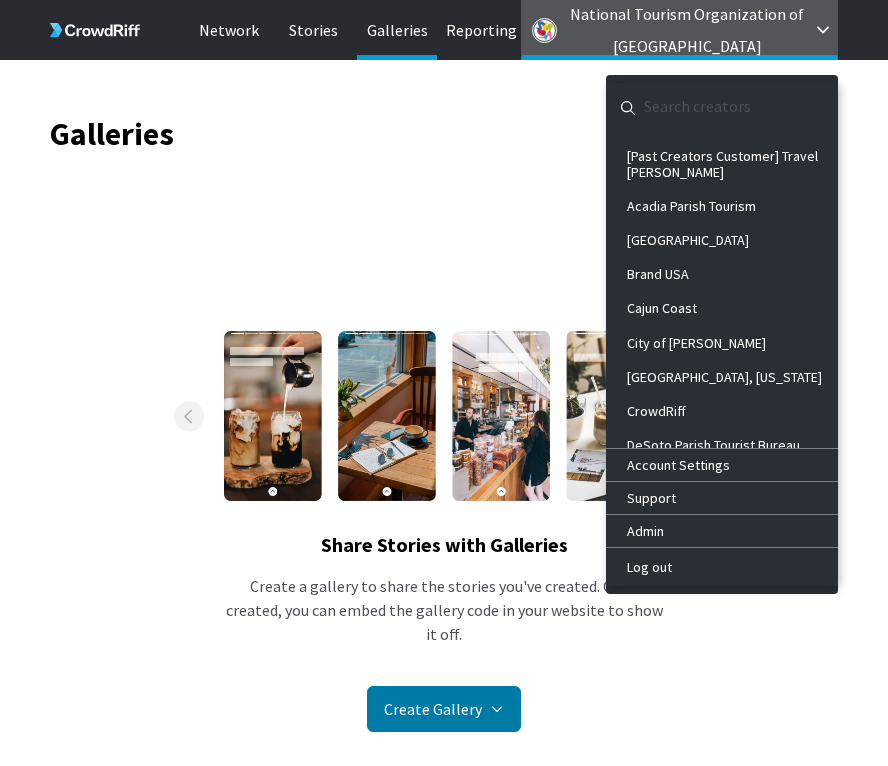 scroll, scrollTop: 0, scrollLeft: 0, axis: both 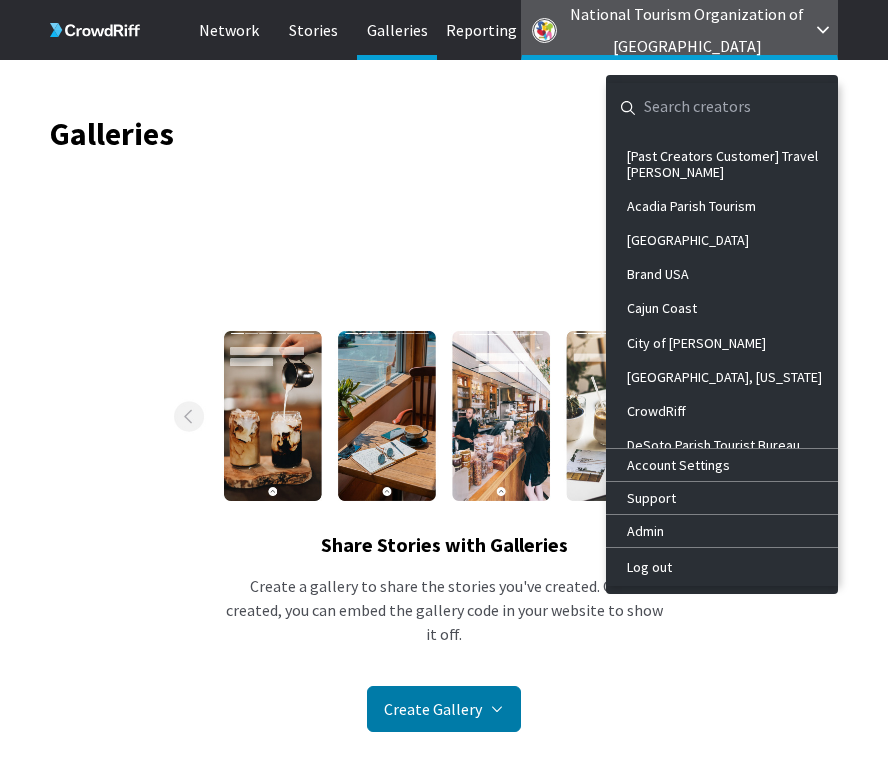 click at bounding box center [706, 107] 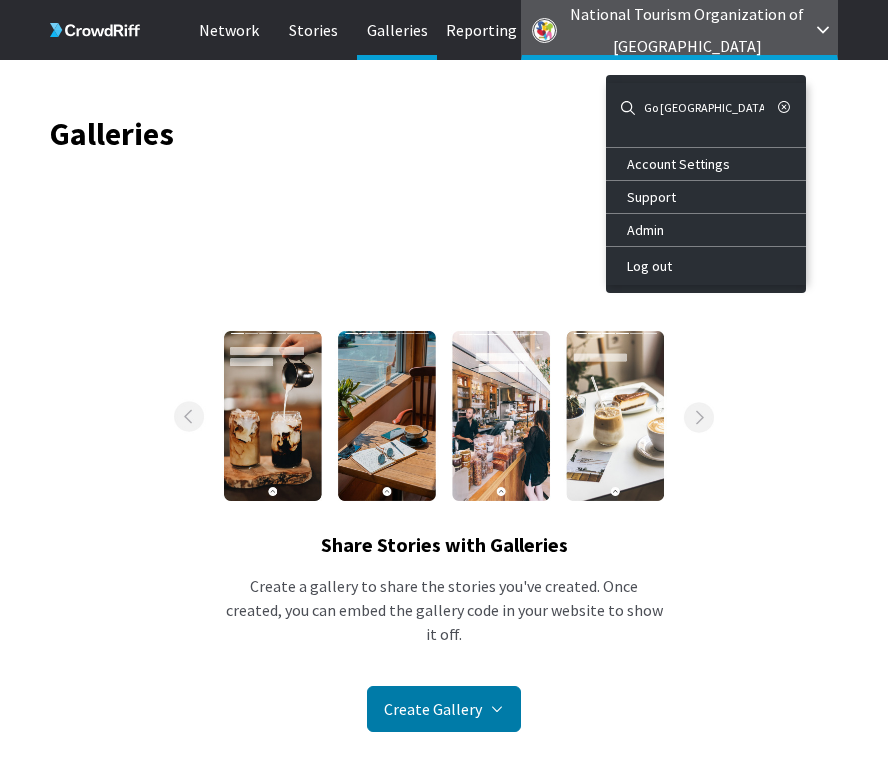 drag, startPoint x: 663, startPoint y: 105, endPoint x: 620, endPoint y: 100, distance: 43.289722 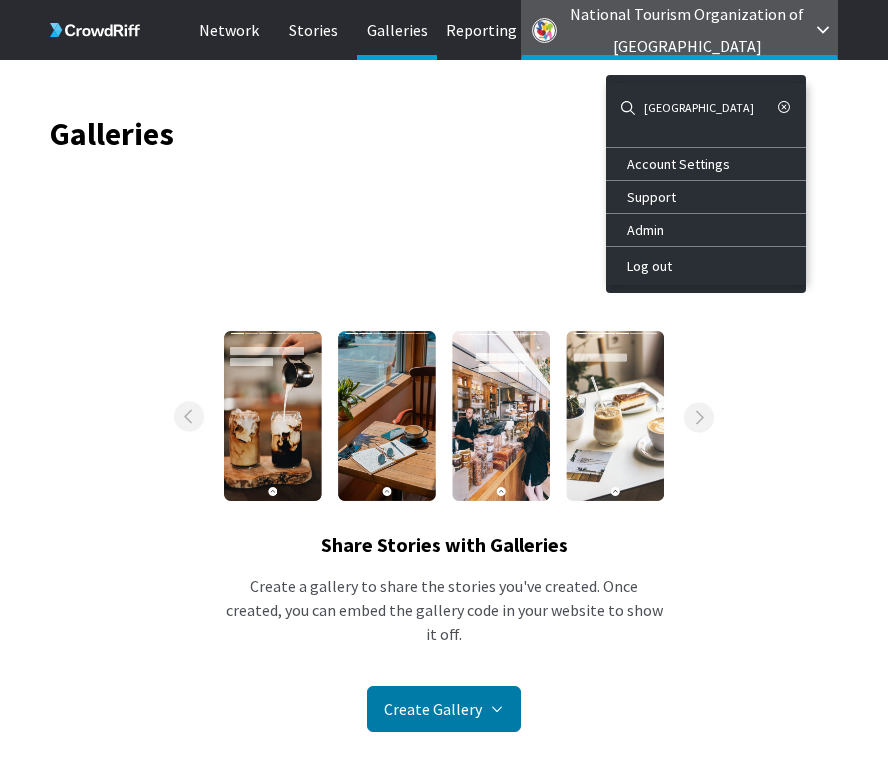 click on "Vilnius" at bounding box center (706, 107) 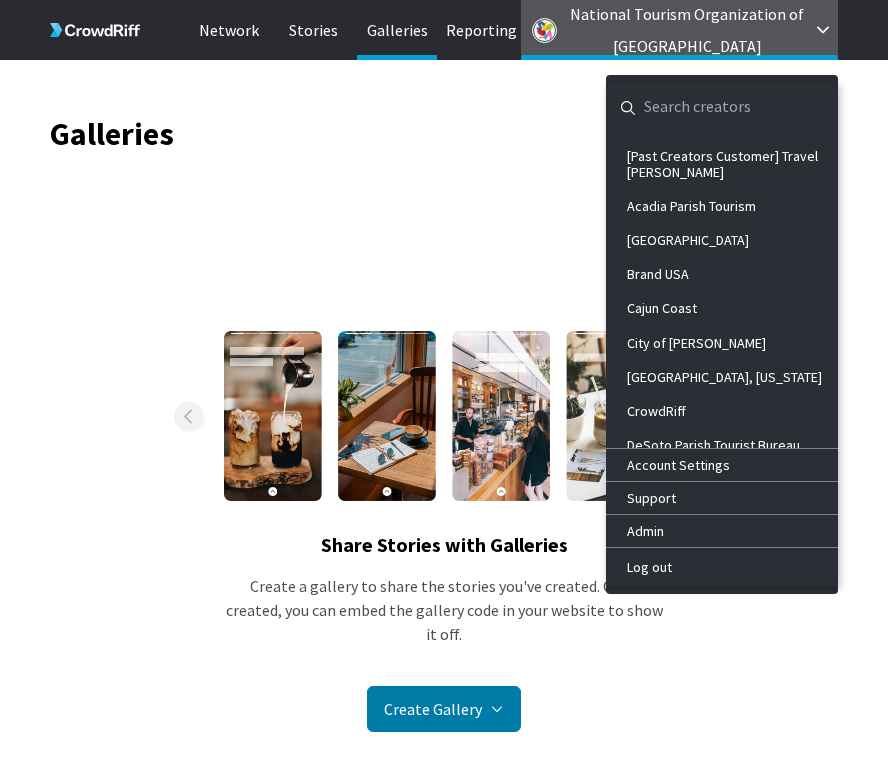 type 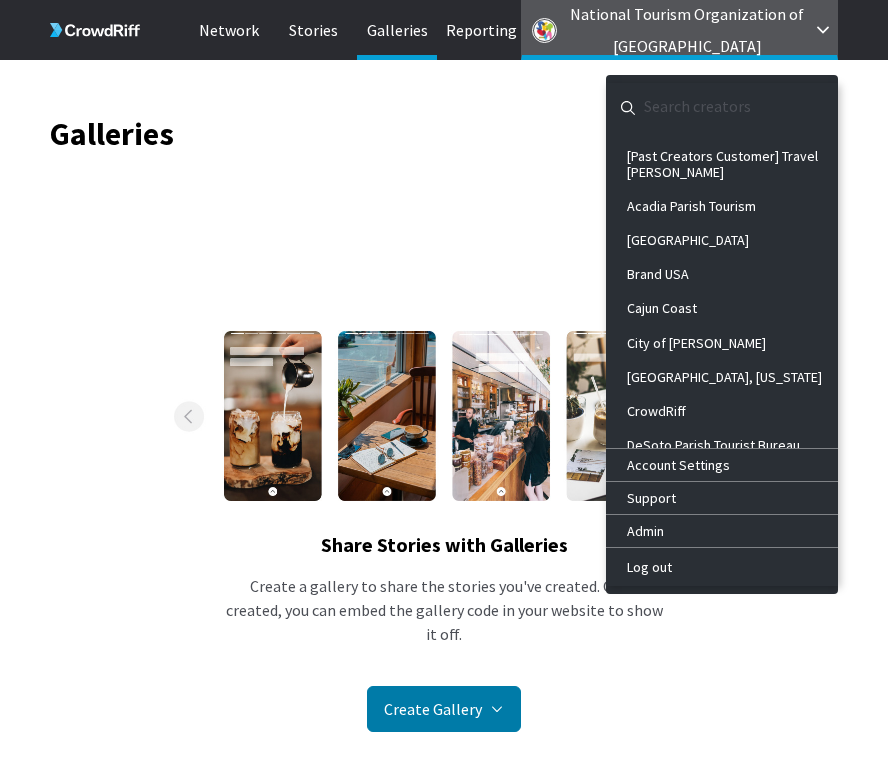 click on "Share Stories with Galleries Create a gallery to share the stories you've created. Once created, you can embed the gallery code in your website to show it off. Create Gallery Manual Gallery Manually select specific Stories and set their order of appearance. Automatic Gallery Automatically display Stories that match the tags set on the gallery. Learn more about gallery types" at bounding box center (444, 531) 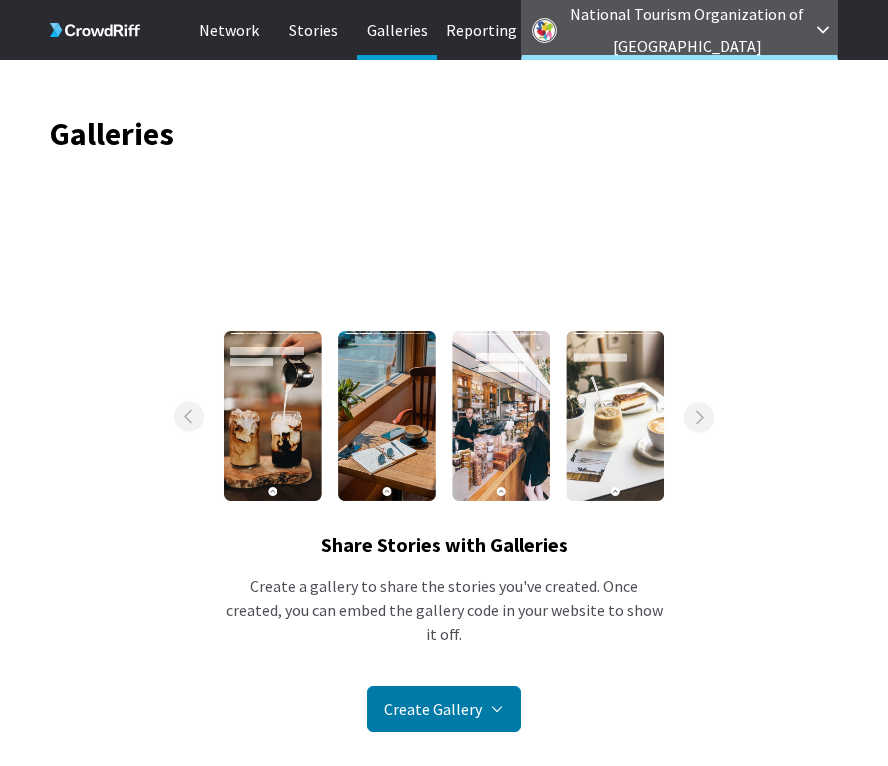 click on "National Tourism Organization of [GEOGRAPHIC_DATA]" at bounding box center [687, 30] 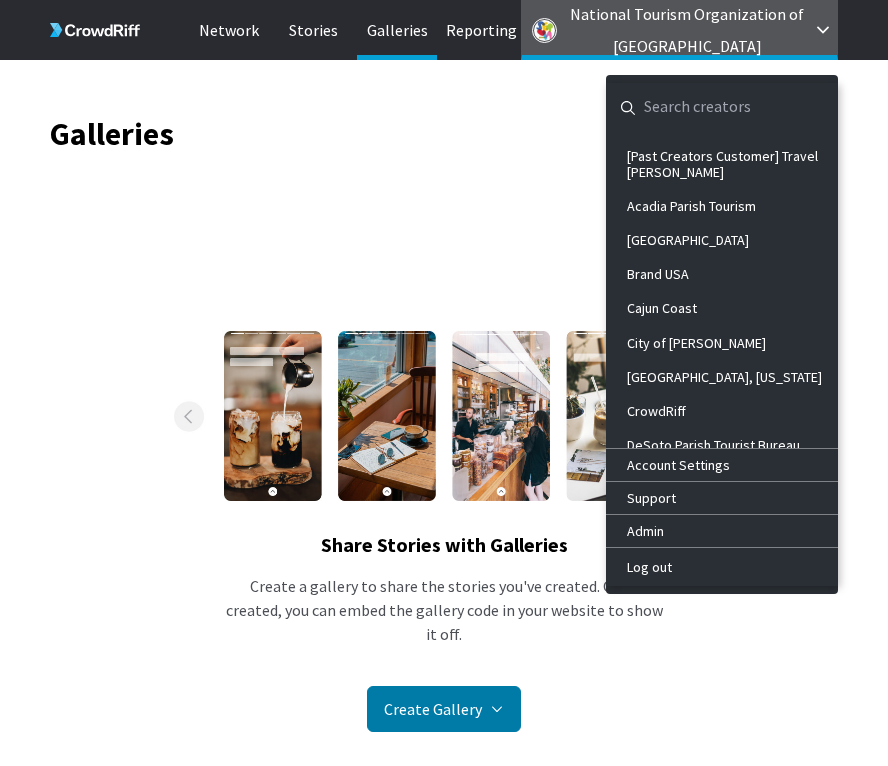 click at bounding box center (706, 107) 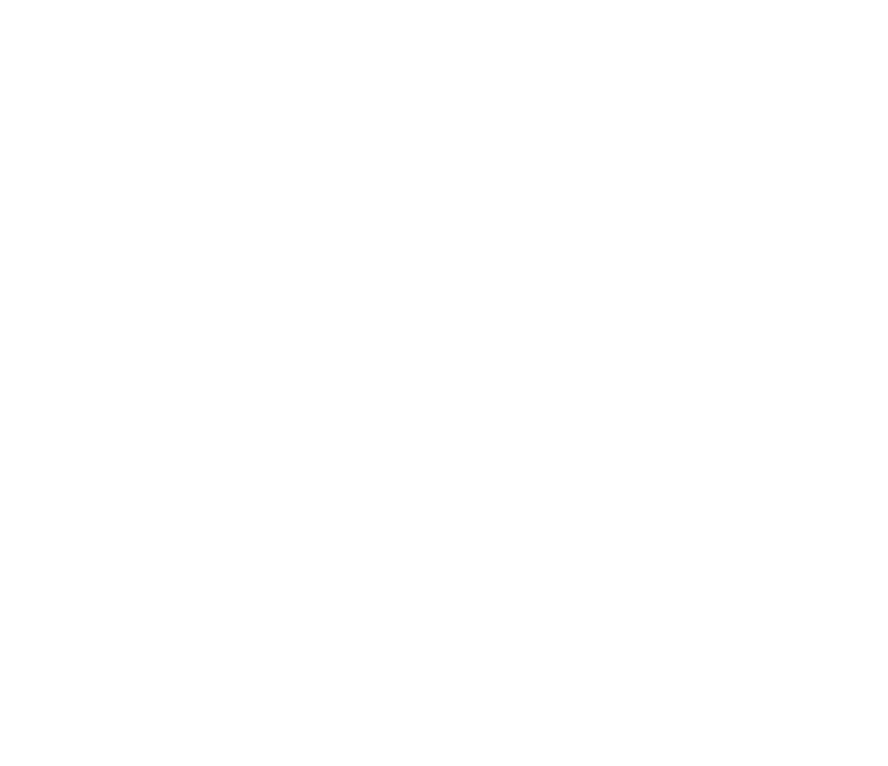 scroll, scrollTop: 0, scrollLeft: 0, axis: both 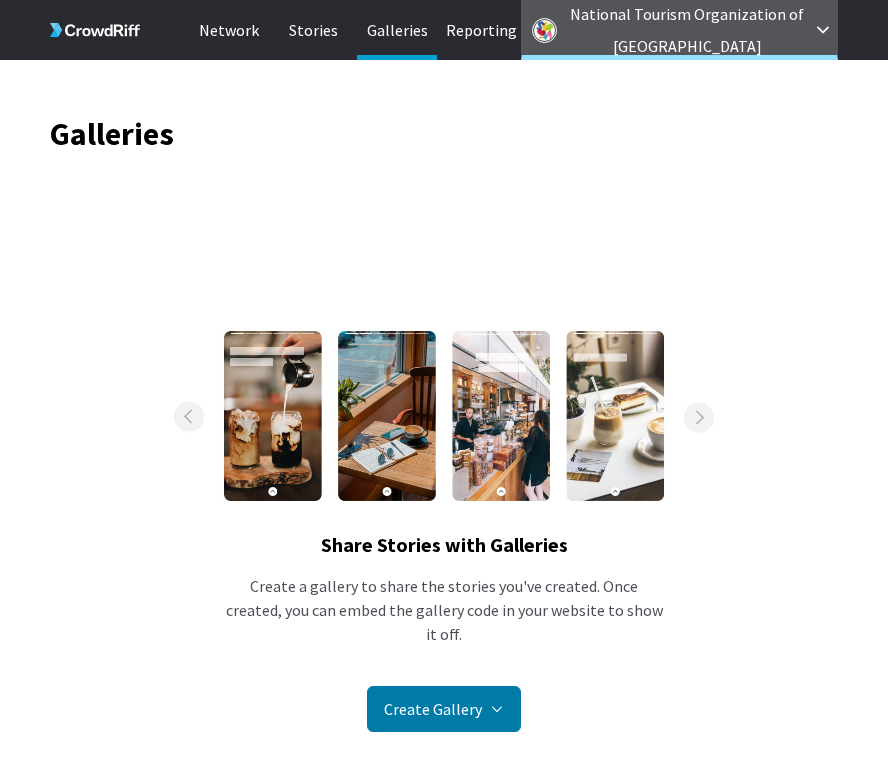 click on "National Tourism Organization of [GEOGRAPHIC_DATA]" at bounding box center [687, 30] 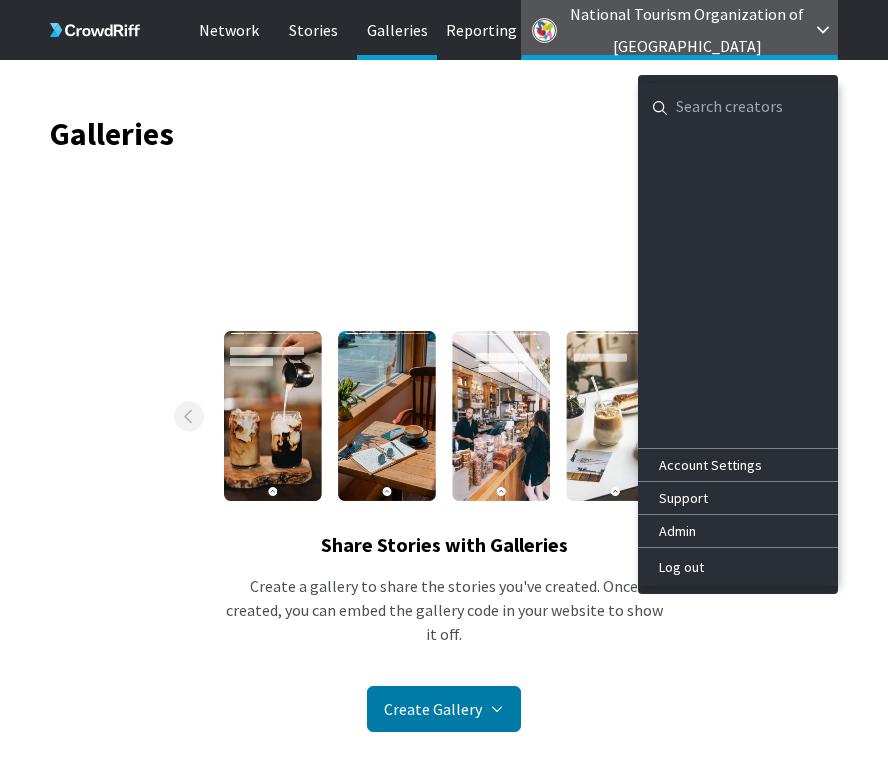 click at bounding box center (738, 107) 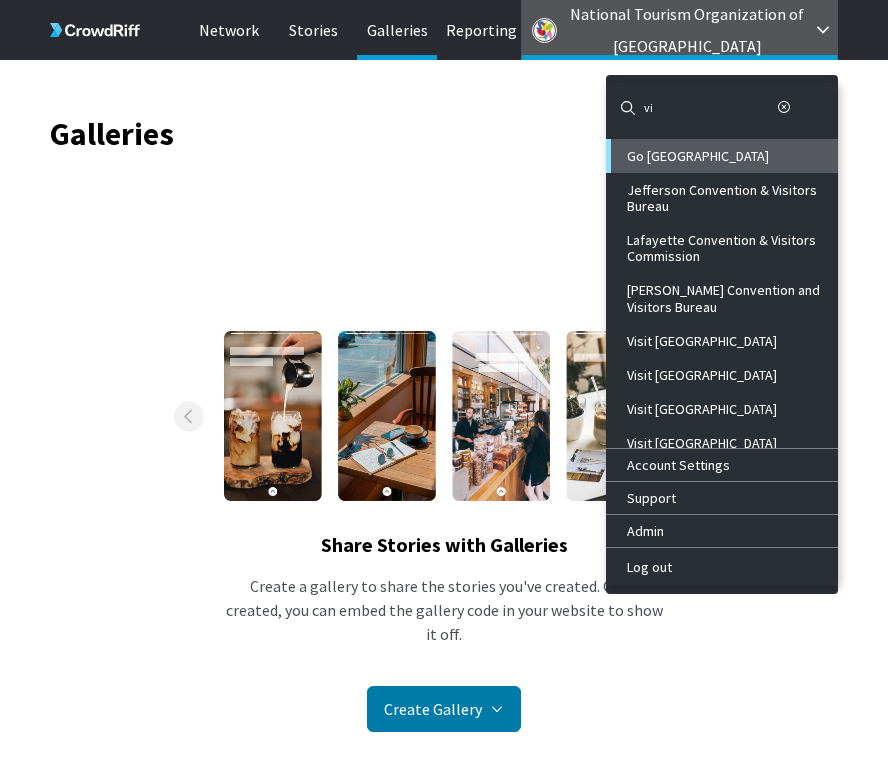 type on "vi" 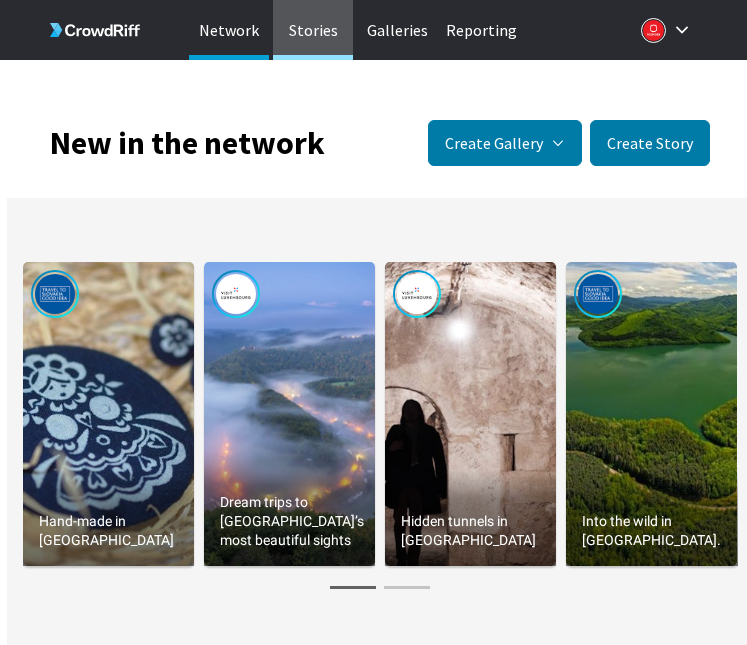 click on "Stories" at bounding box center [313, 30] 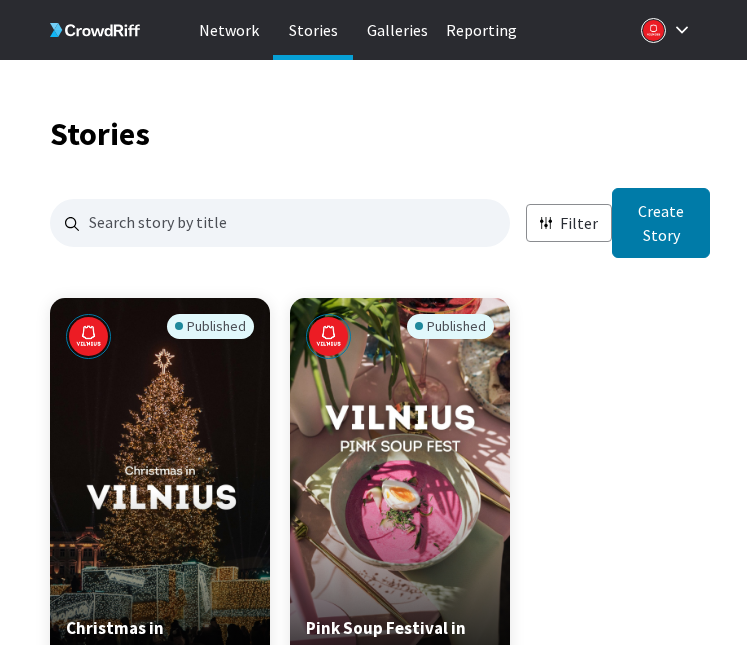 scroll, scrollTop: 16, scrollLeft: 16, axis: both 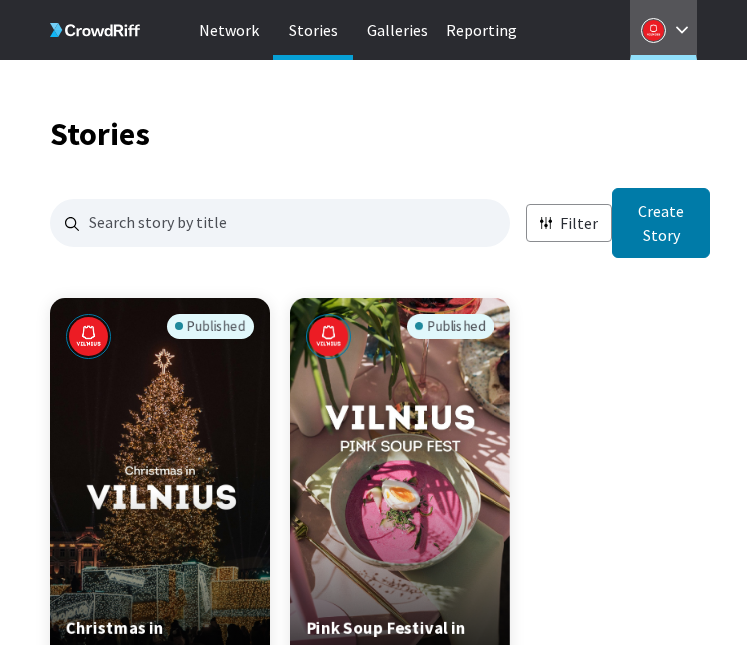 click on "Go [GEOGRAPHIC_DATA]" at bounding box center (0, 0) 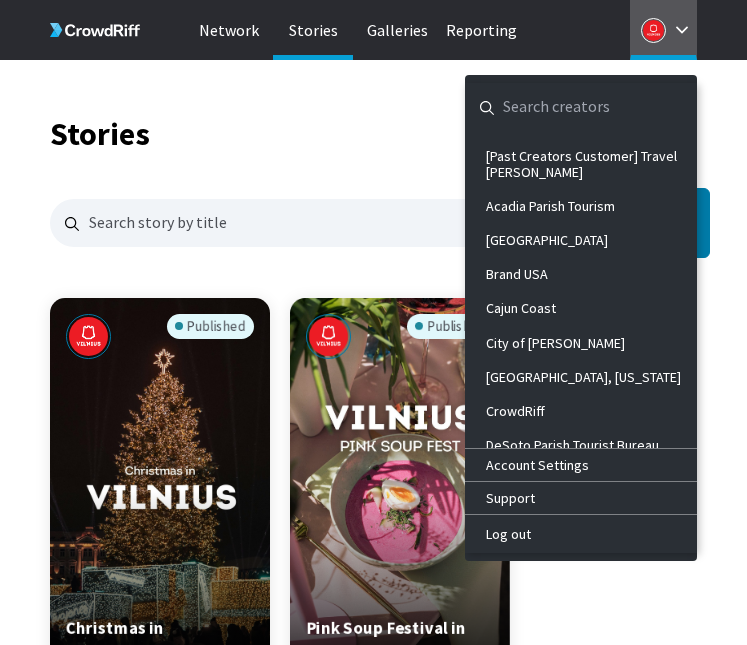 click at bounding box center (565, 107) 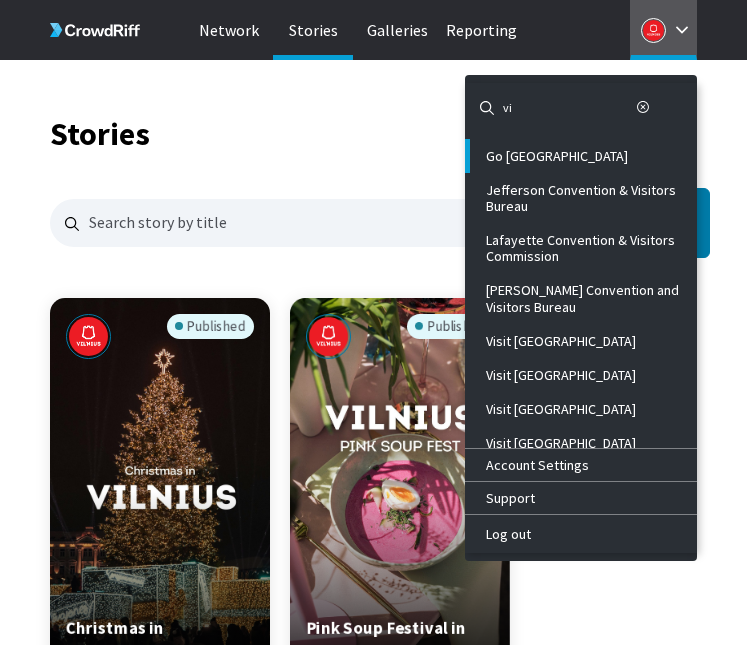 type on "Visit [GEOGRAPHIC_DATA]" 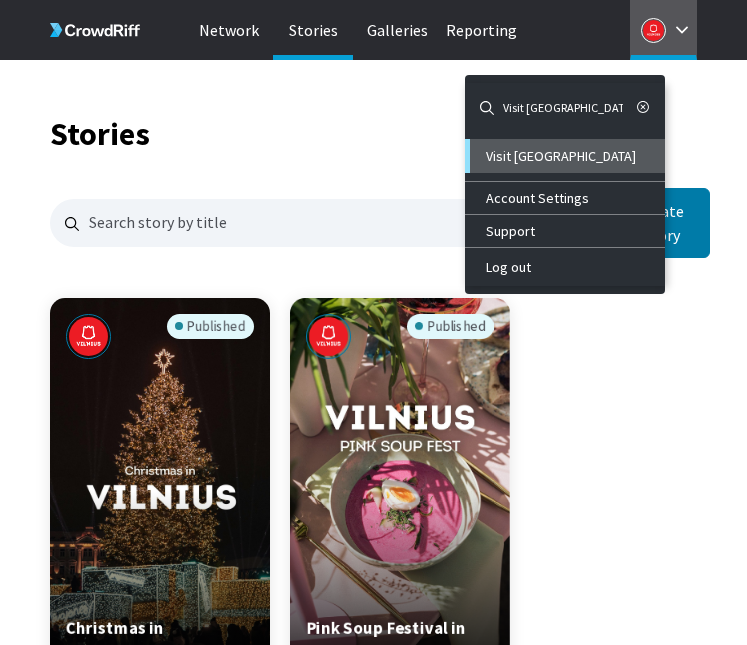 click on "Visit [GEOGRAPHIC_DATA]" at bounding box center [565, 156] 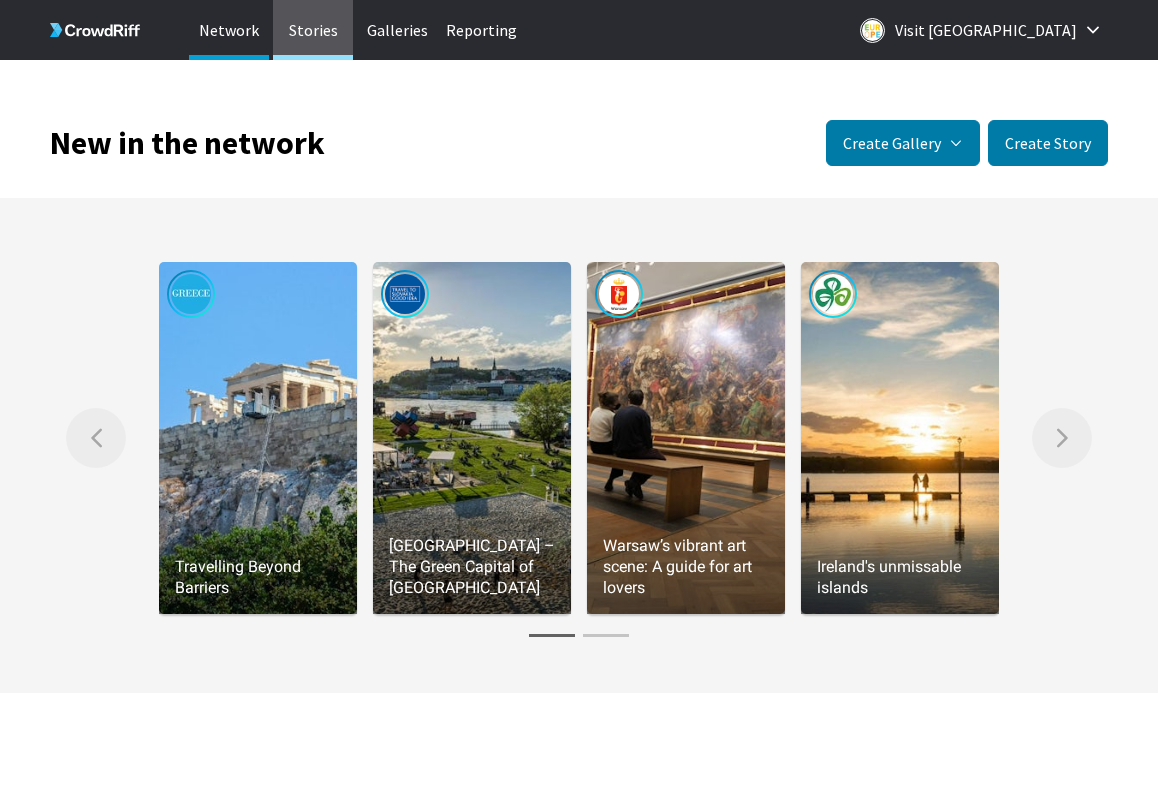 click on "Stories" at bounding box center (313, 30) 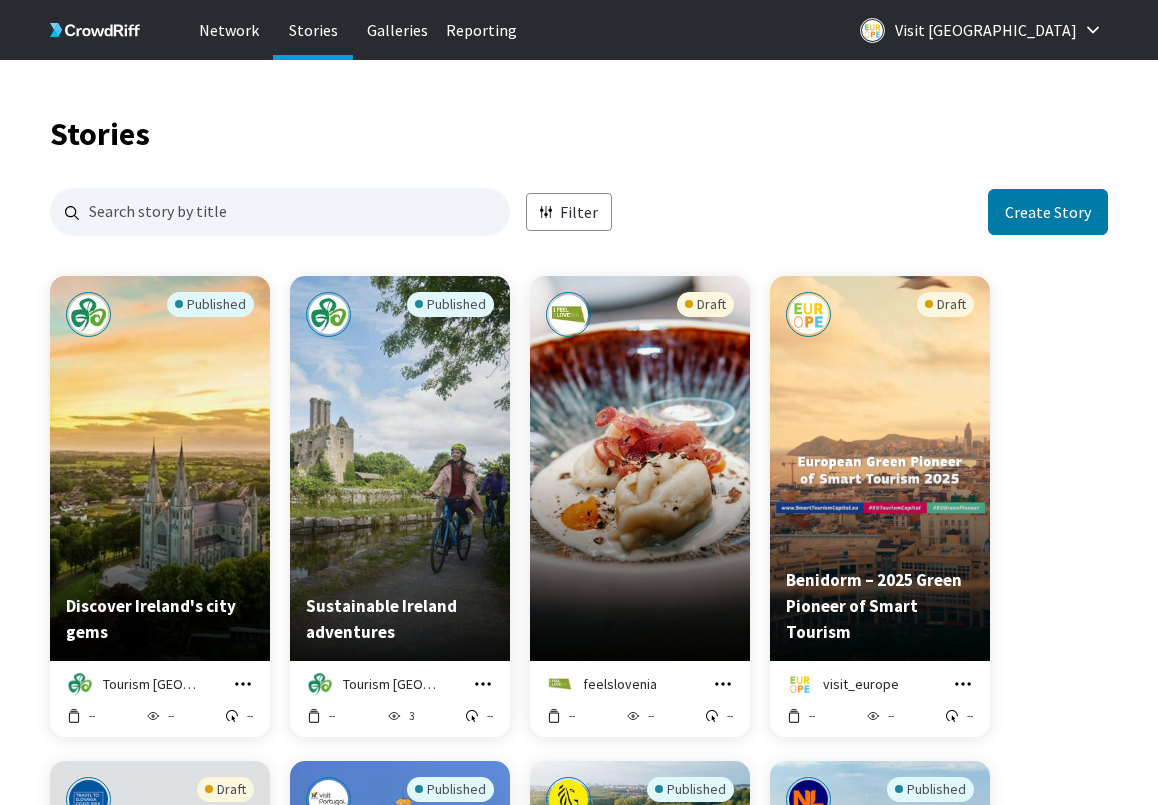 scroll, scrollTop: 16, scrollLeft: 16, axis: both 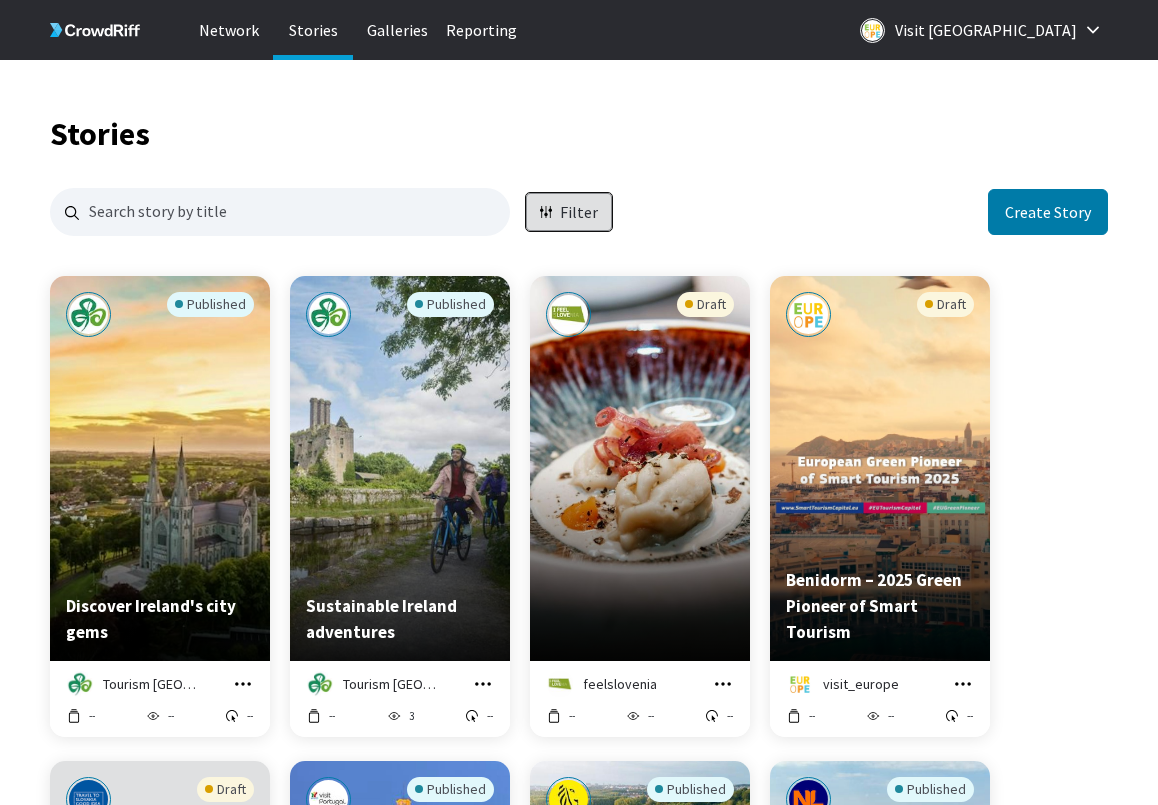 click on "Filter" at bounding box center [579, 212] 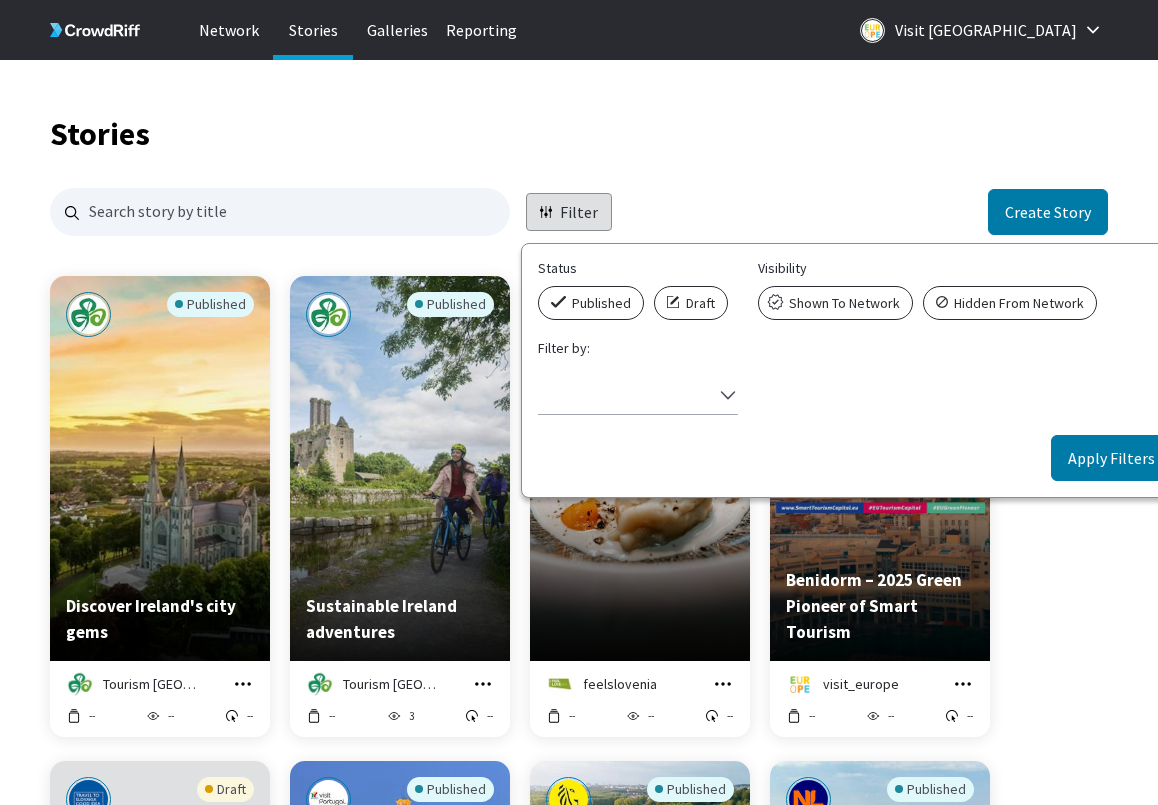click at bounding box center (561, 302) 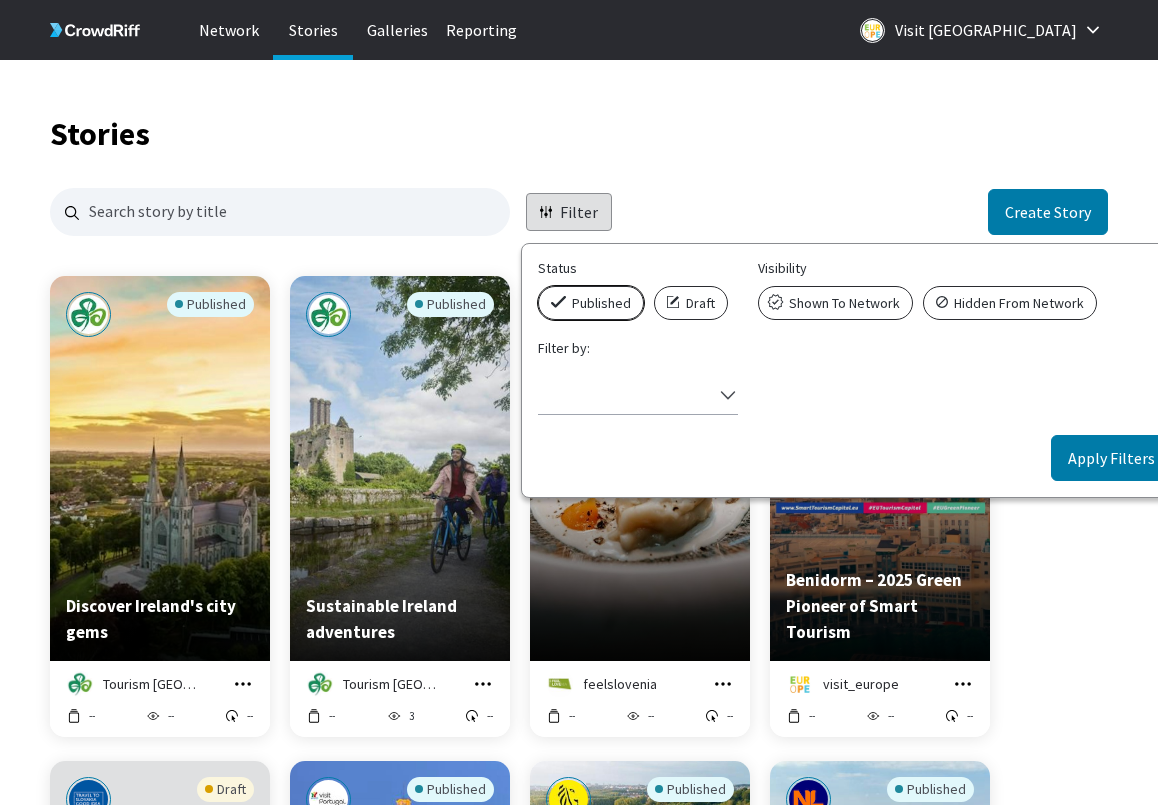 click on "Published" at bounding box center (544, 286) 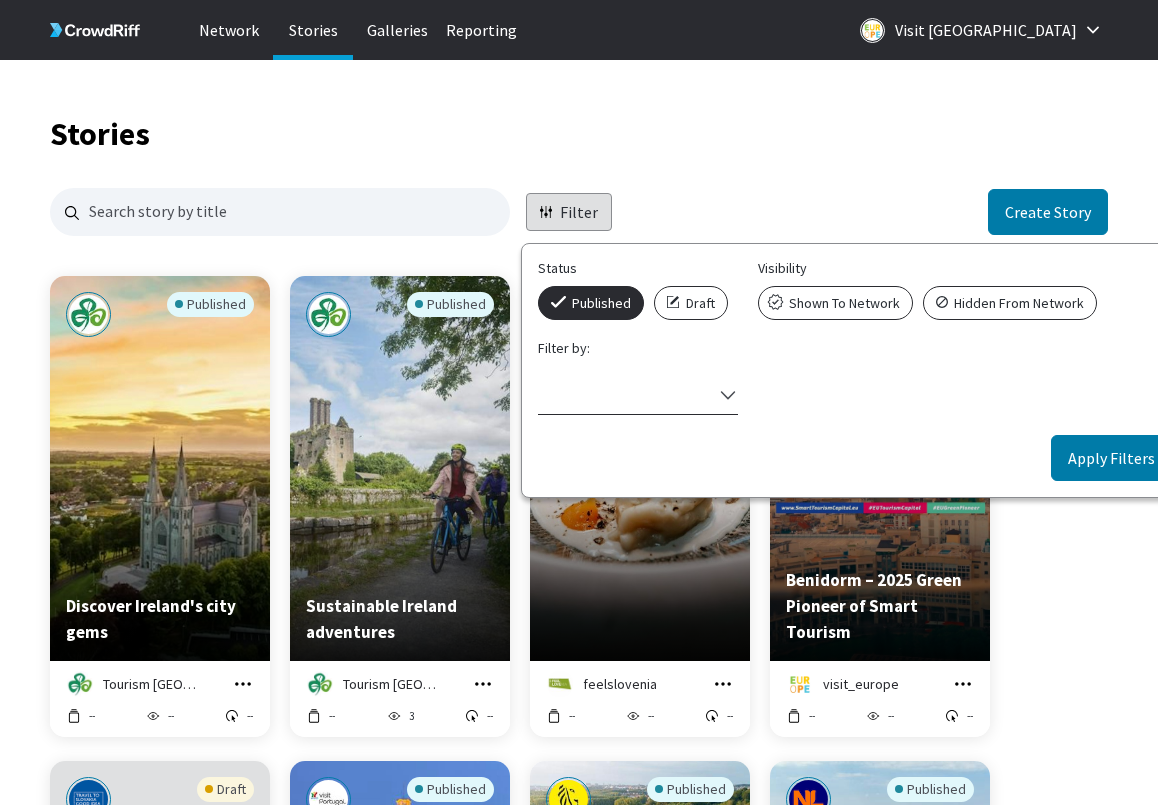 click on "Select filter" at bounding box center (625, 394) 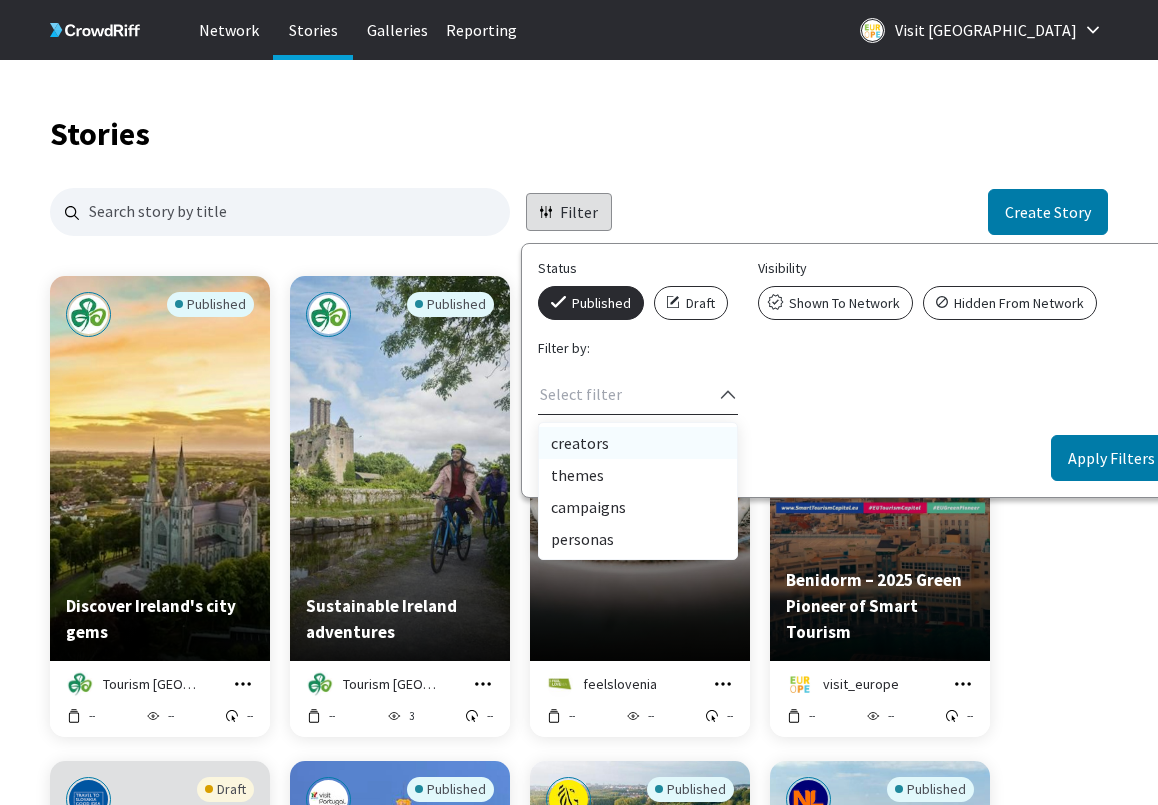 click on "creators" at bounding box center [638, 443] 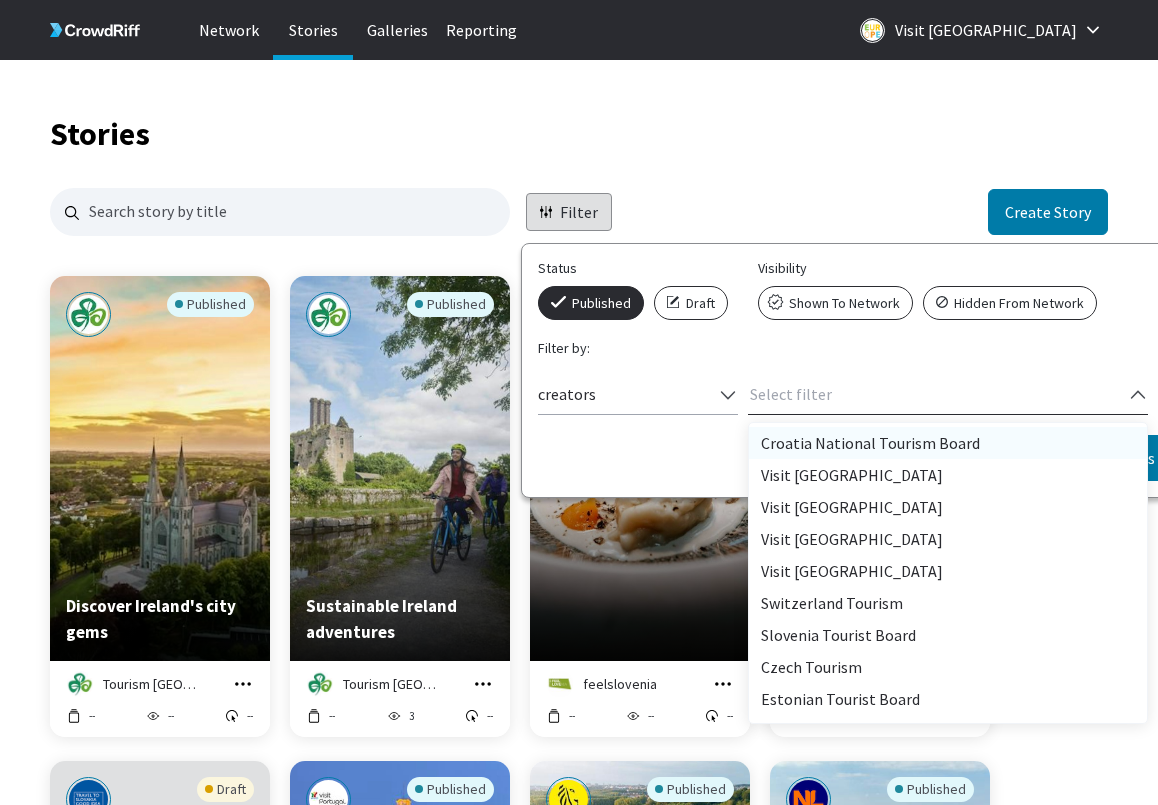 click on "Select filter" at bounding box center [935, 394] 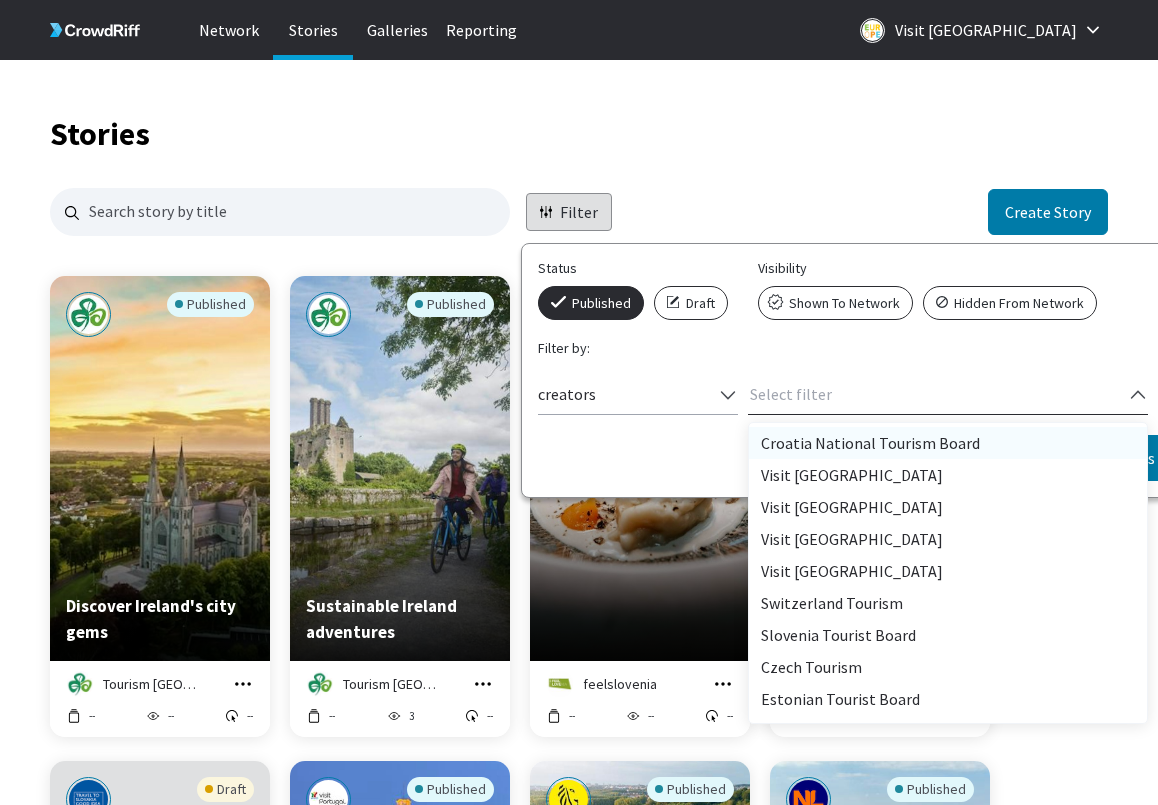 paste on "greece-etc" 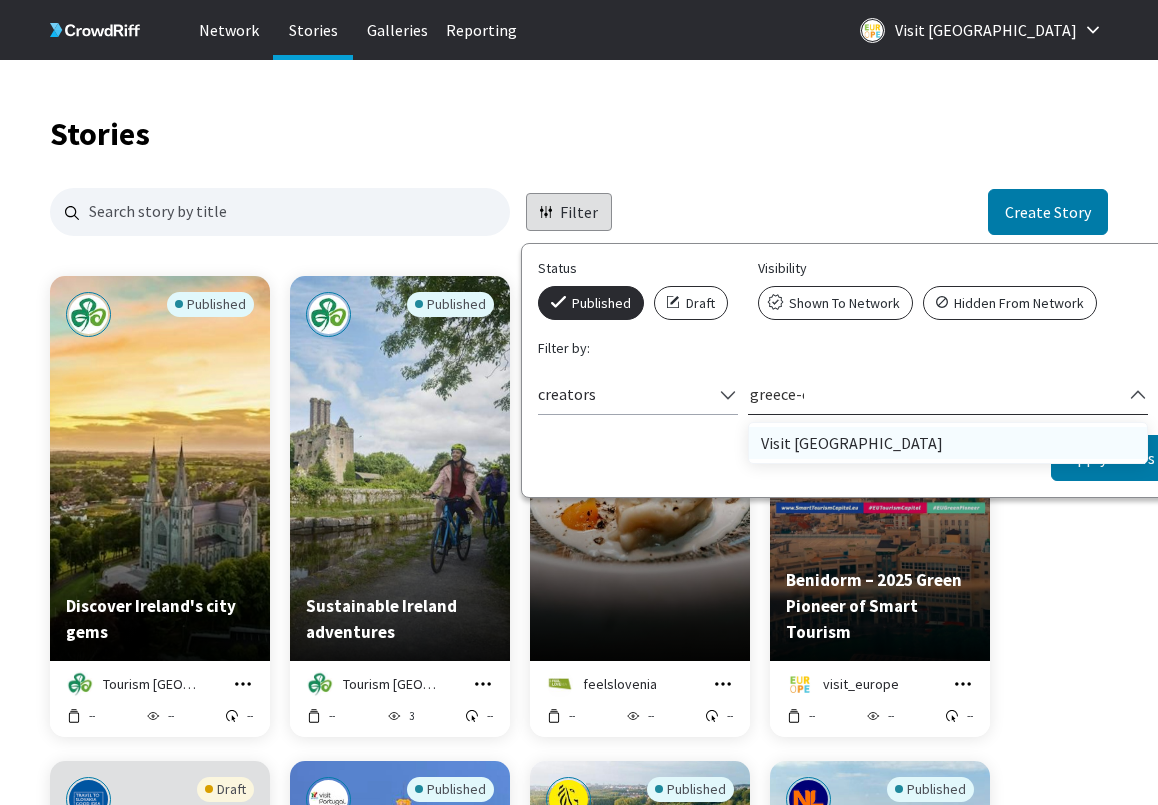 click on "Visit [GEOGRAPHIC_DATA]" at bounding box center [948, 443] 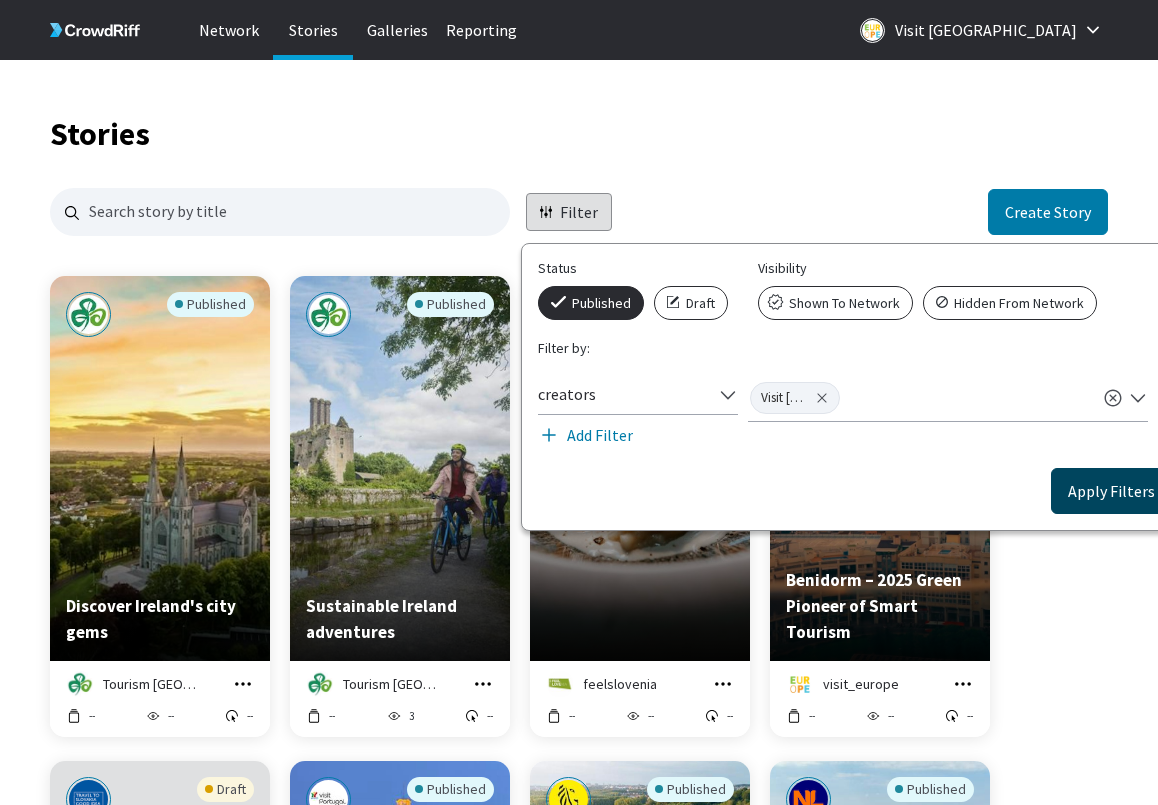 click on "Apply Filters" at bounding box center [1111, 491] 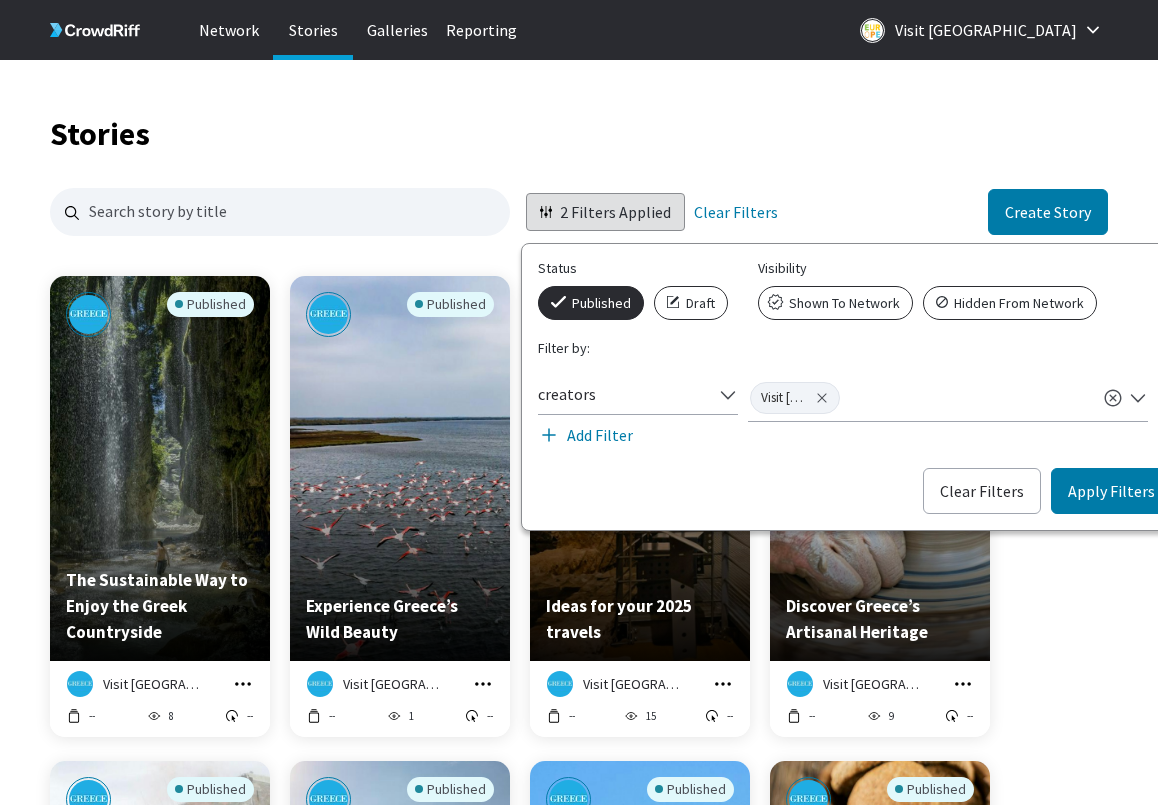 scroll, scrollTop: 16, scrollLeft: 16, axis: both 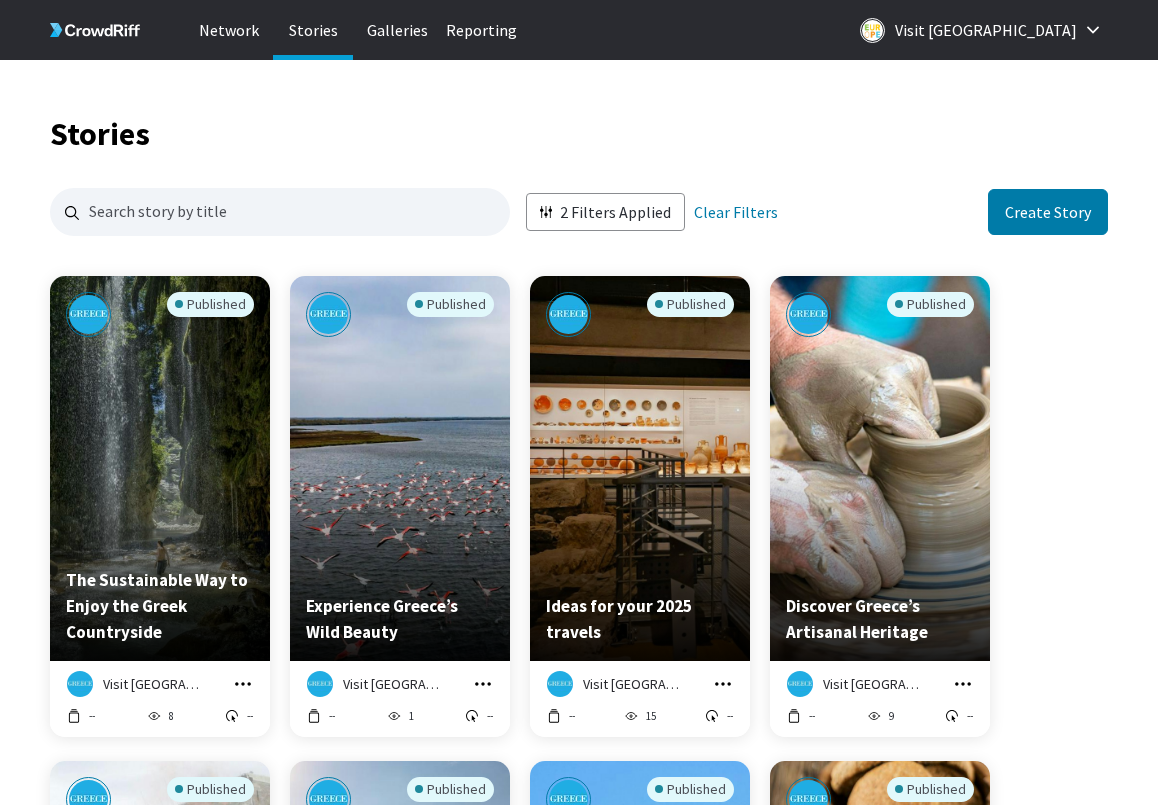 click 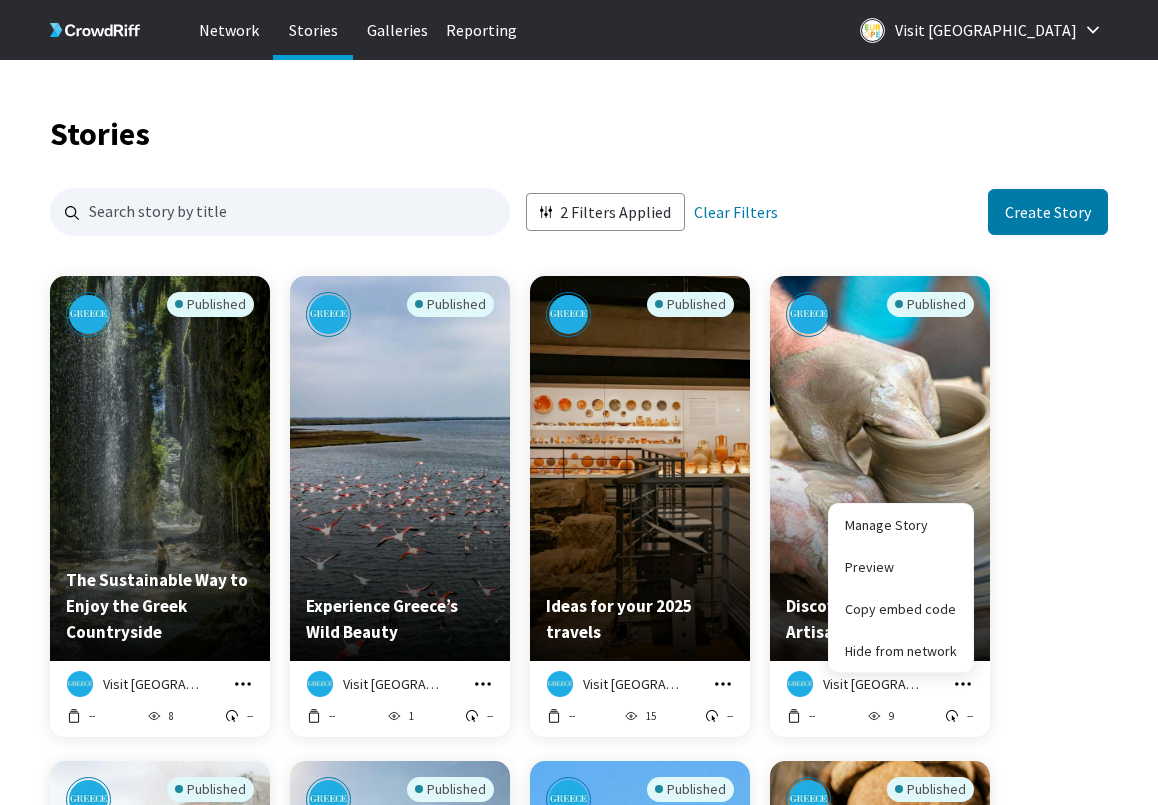 click on "Published The Sustainable Way to Enjoy the Greek Countryside   Visit Greece Manage Story Preview Copy embed code Hide from network -- 8 -- Published Experience Greece’s Wild Beauty    Visit Greece Manage Story Preview Copy embed code Hide from network -- 1 -- Published Ideas for your 2025 travels   Visit Greece Manage Story Preview Copy embed code Hide from network -- 15 -- Published Discover Greece’s Artisanal Heritage    Visit Greece Manage Story Preview Copy embed code Hide from network -- 9 --" at bounding box center (579, 518) 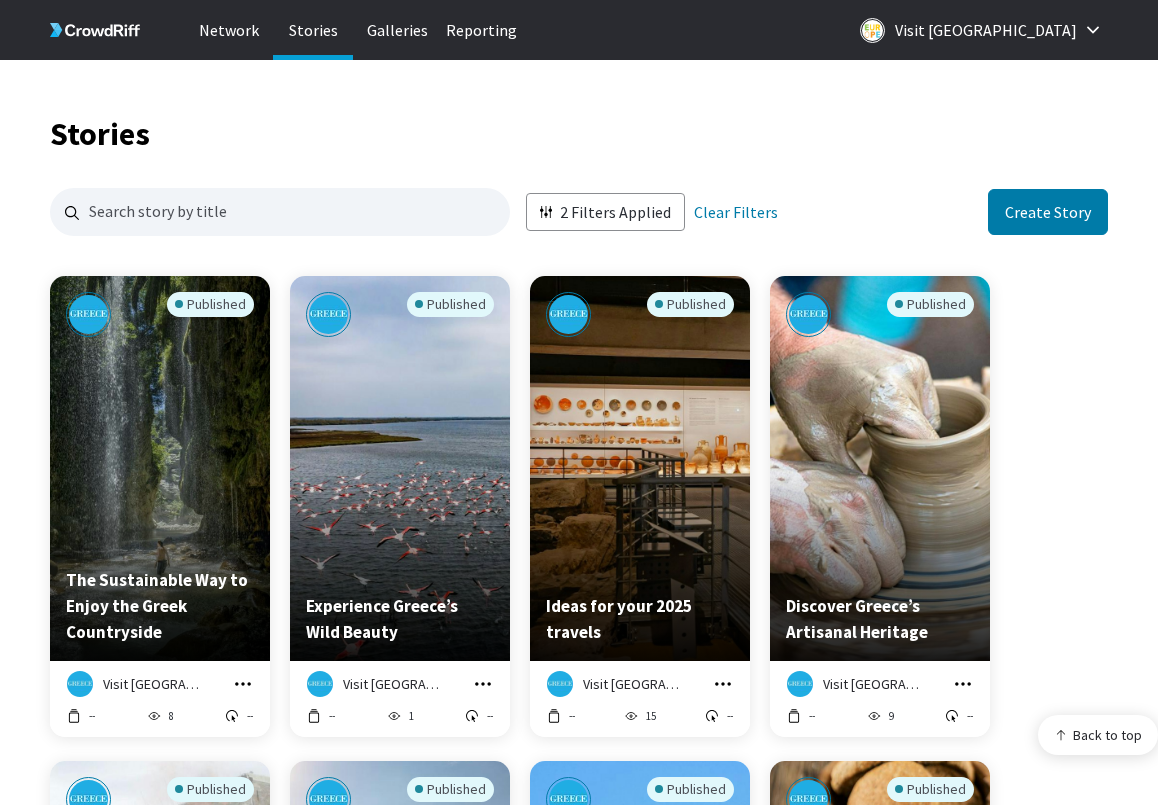 scroll, scrollTop: 105, scrollLeft: 0, axis: vertical 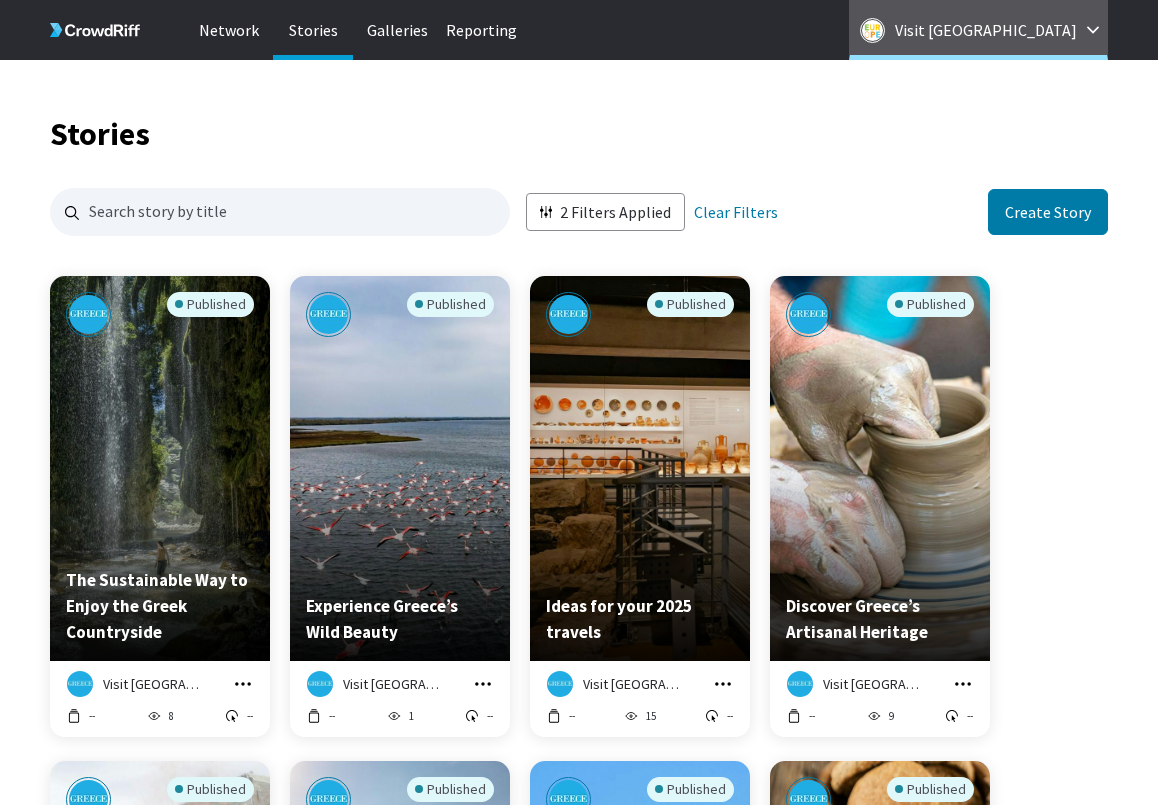 click on "Visit [GEOGRAPHIC_DATA]" at bounding box center (978, 30) 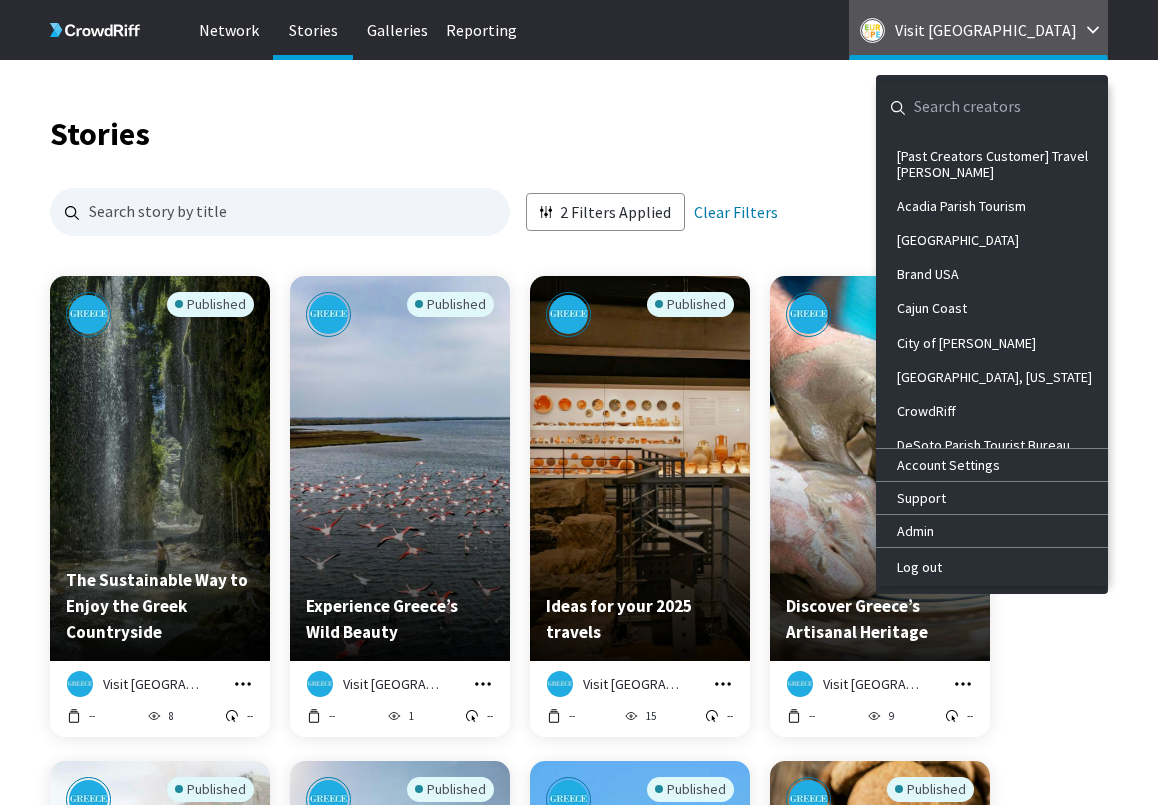 click at bounding box center (976, 107) 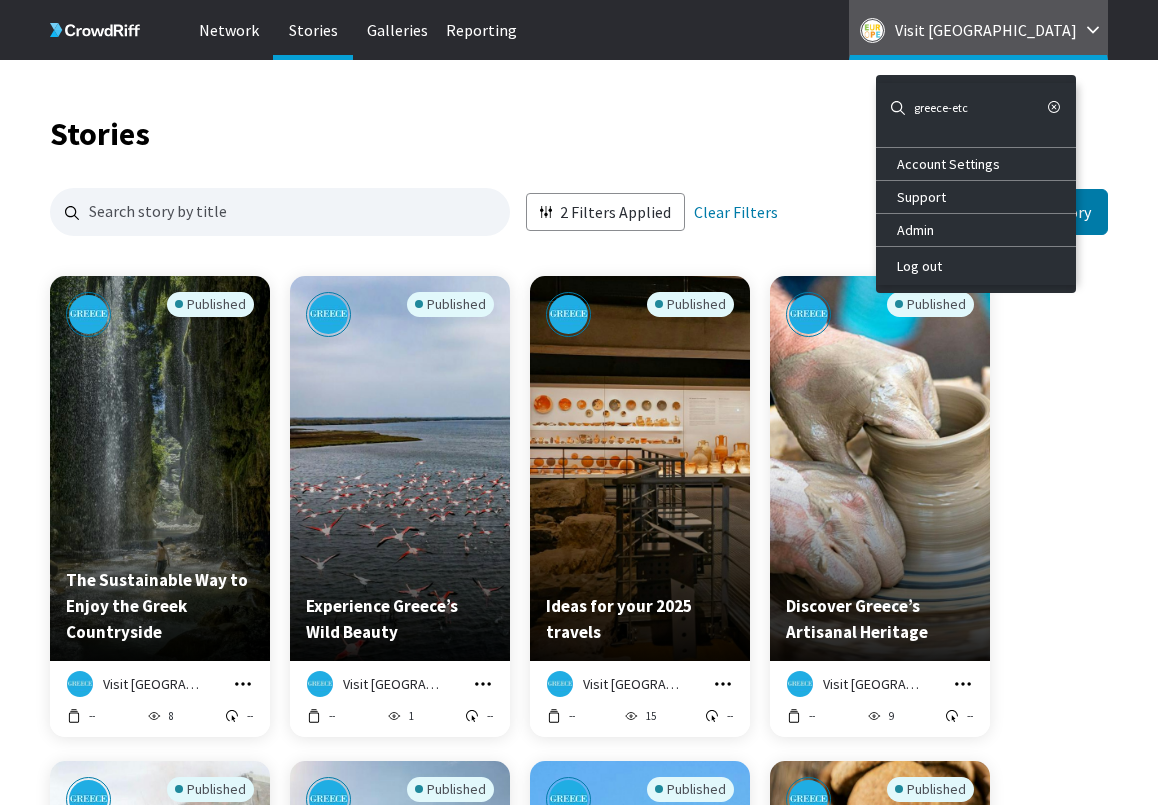click on "greece-etc" at bounding box center [976, 107] 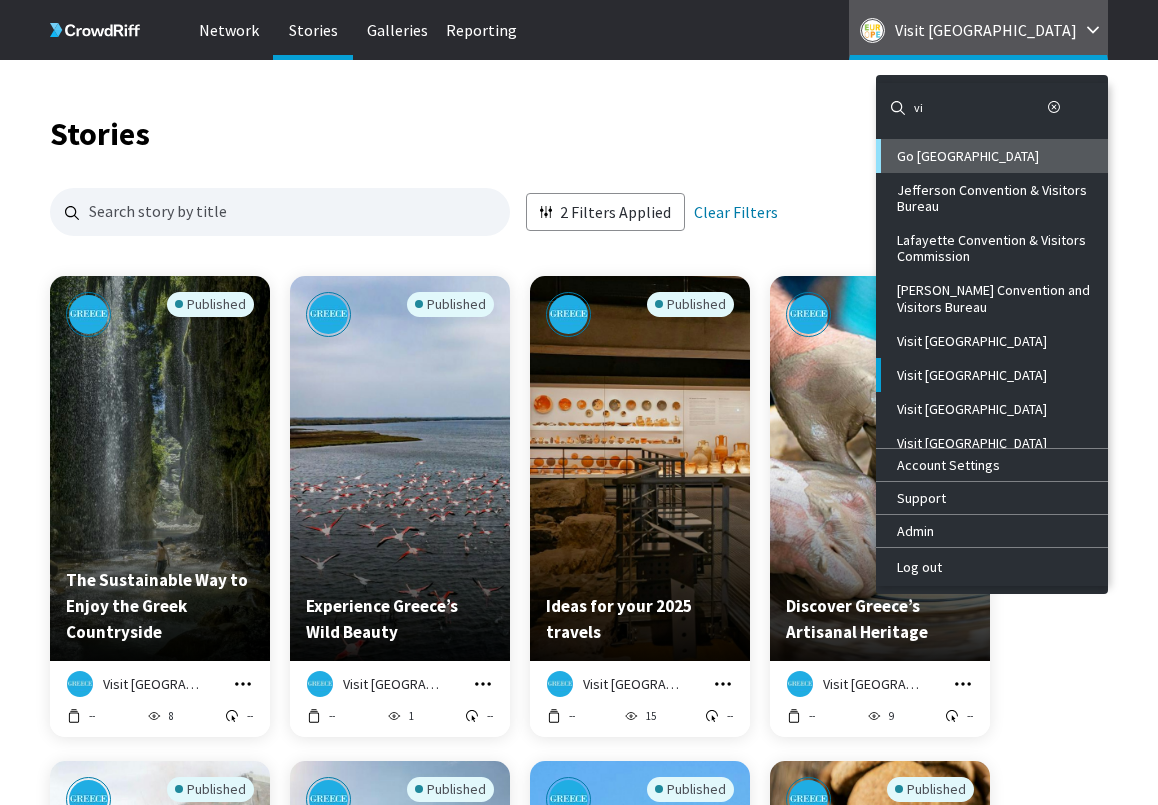 type on "vi" 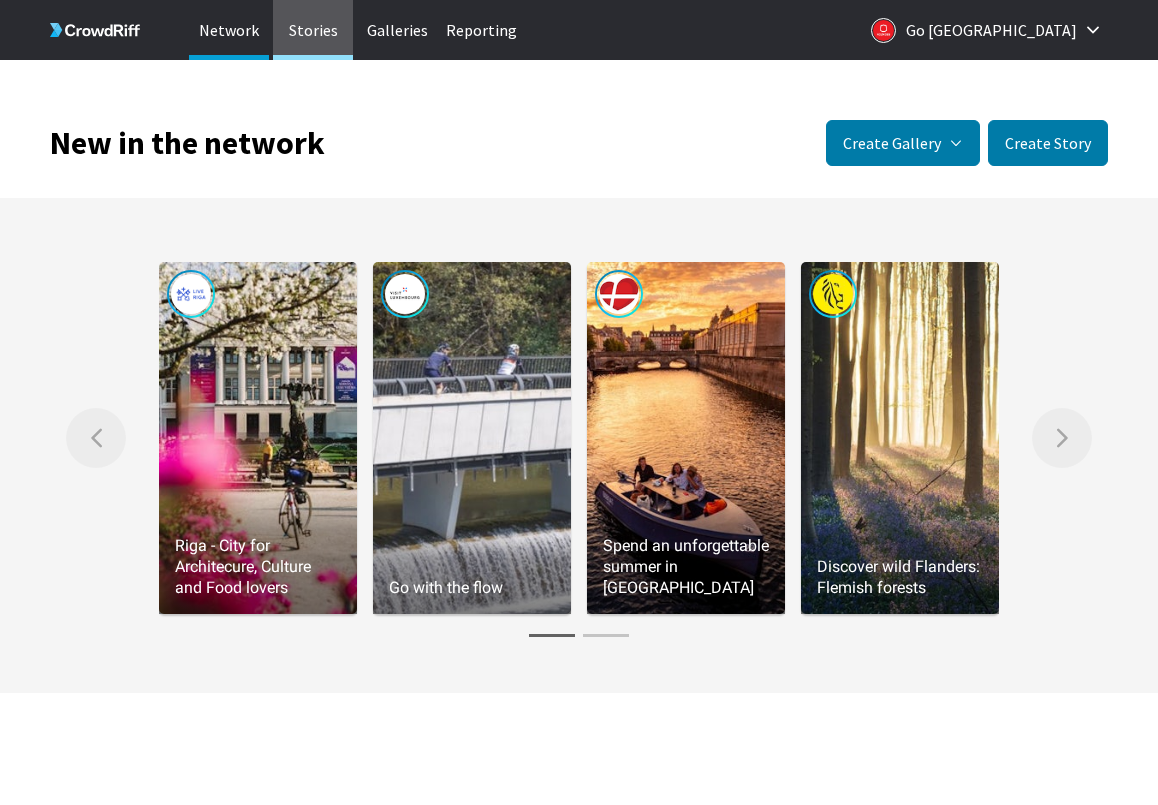 click on "Stories" at bounding box center [313, 30] 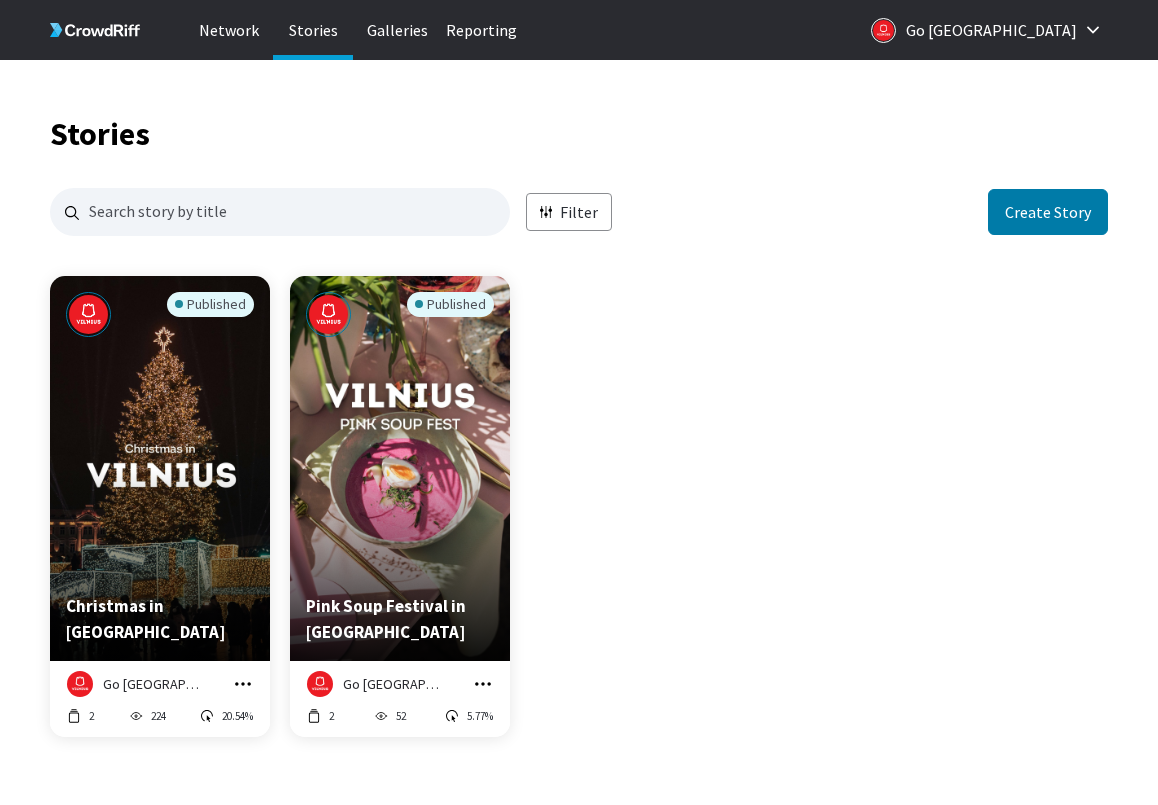 scroll, scrollTop: 16, scrollLeft: 16, axis: both 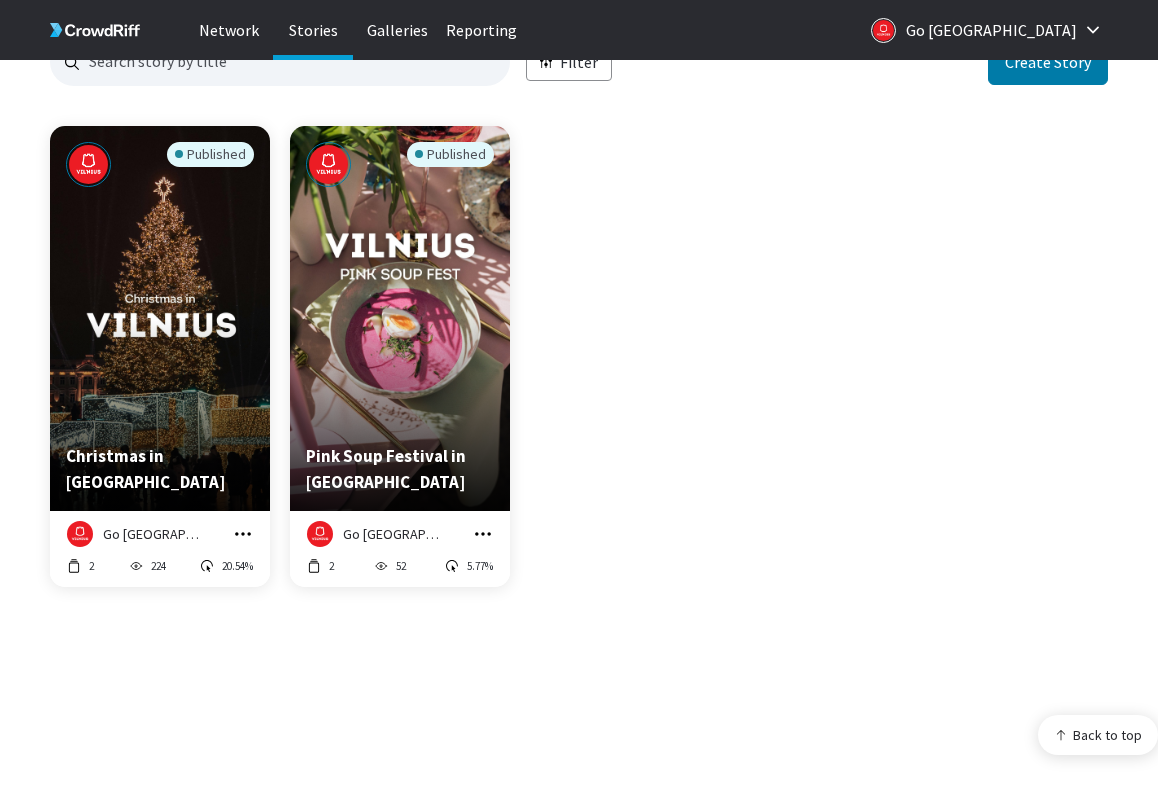 click 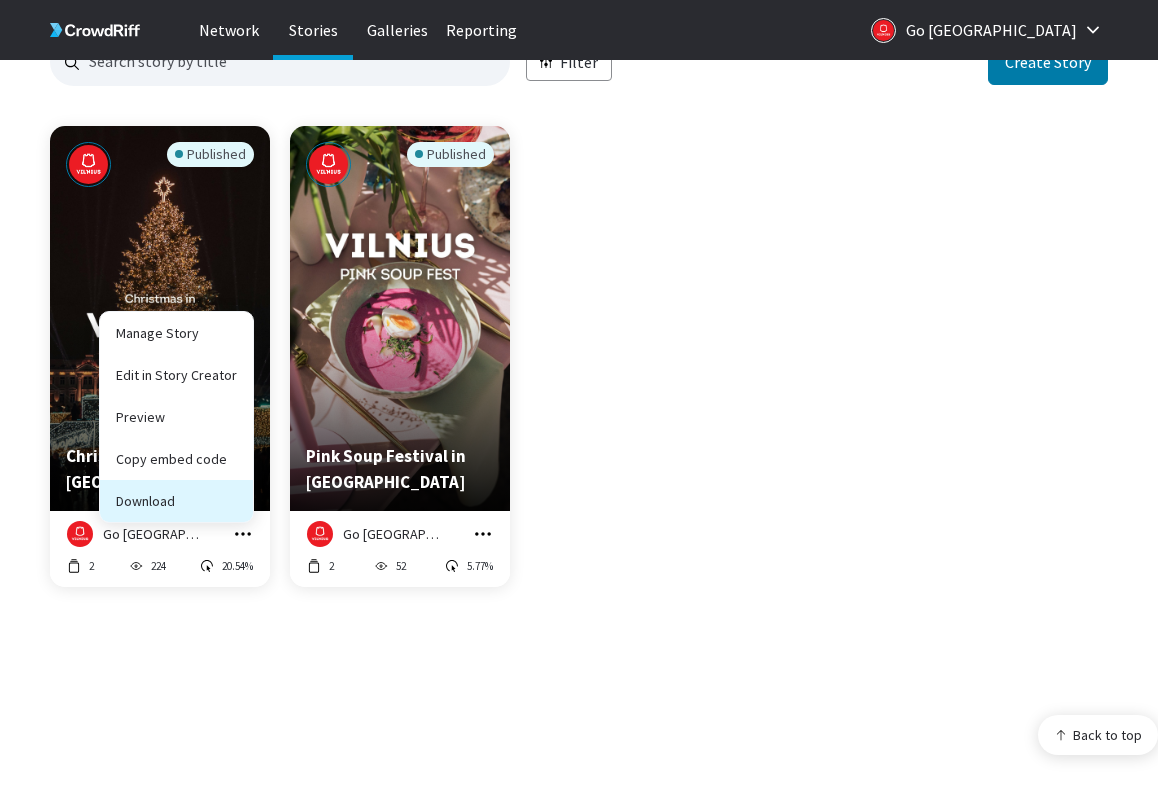 click on "Download" at bounding box center [176, 501] 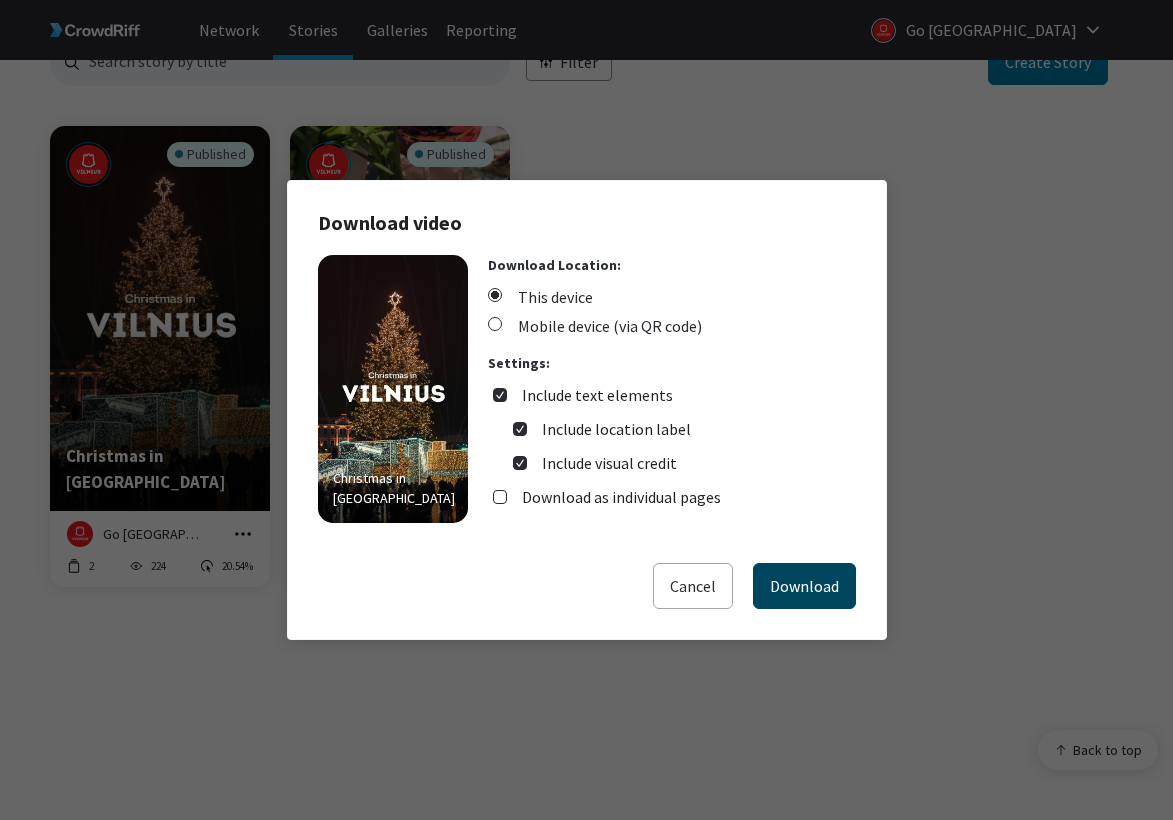 click on "Download" at bounding box center (804, 586) 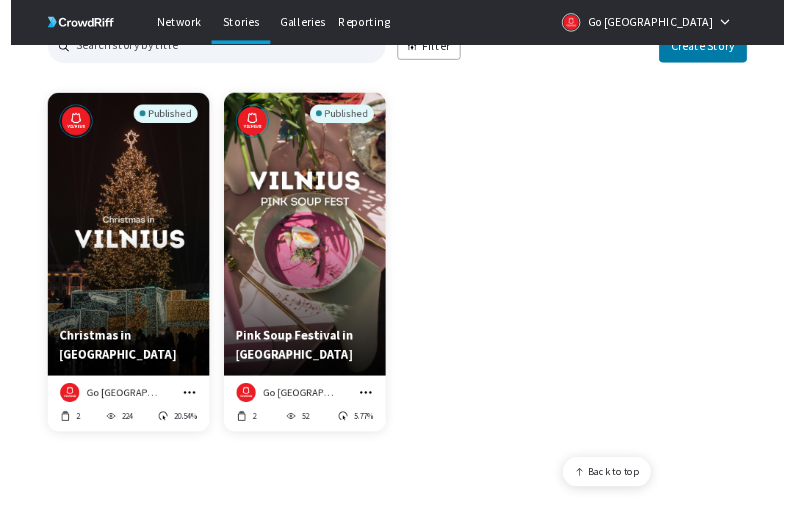 scroll, scrollTop: 1005, scrollLeft: 680, axis: both 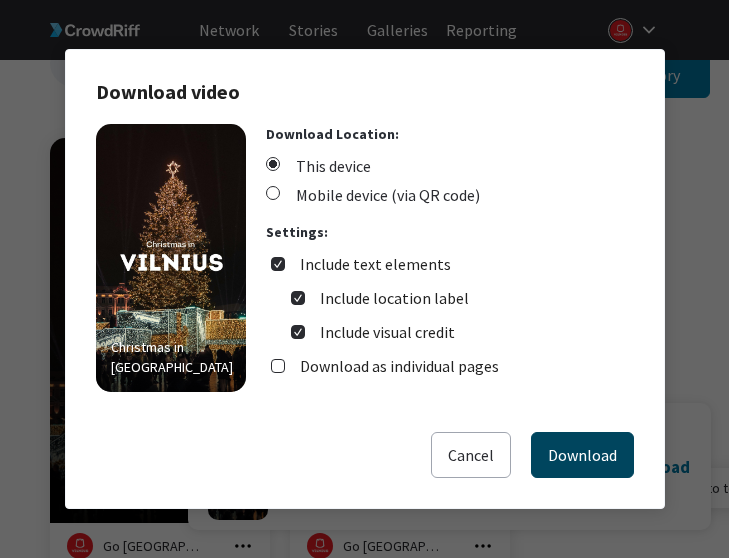 click on "Download" at bounding box center [582, 455] 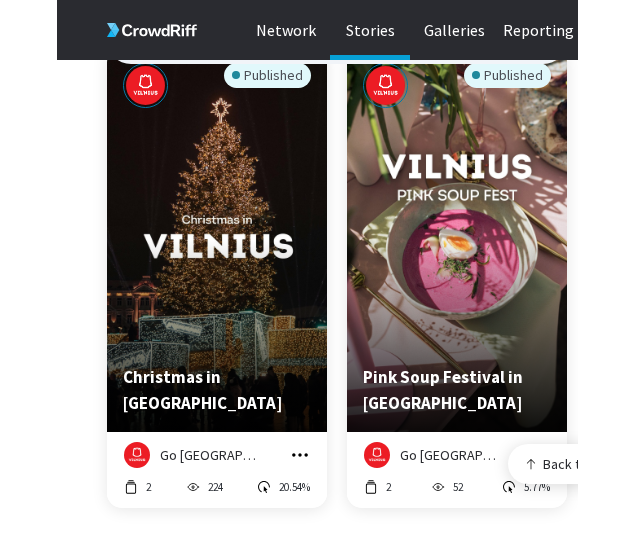 scroll, scrollTop: 268, scrollLeft: 0, axis: vertical 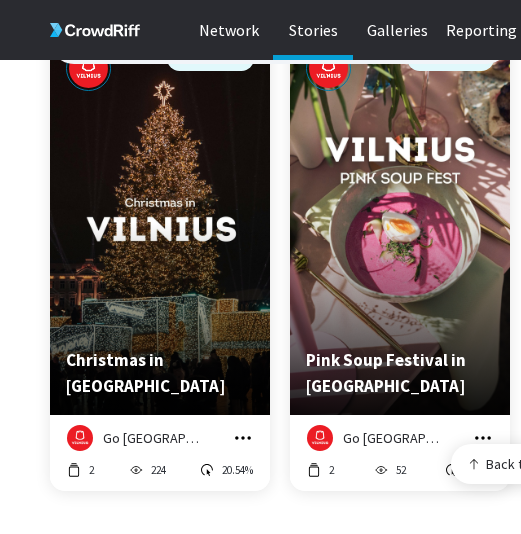 click 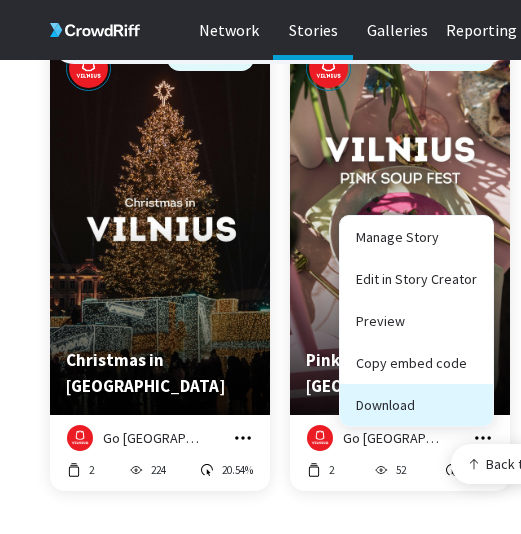 click on "Download" at bounding box center (416, 405) 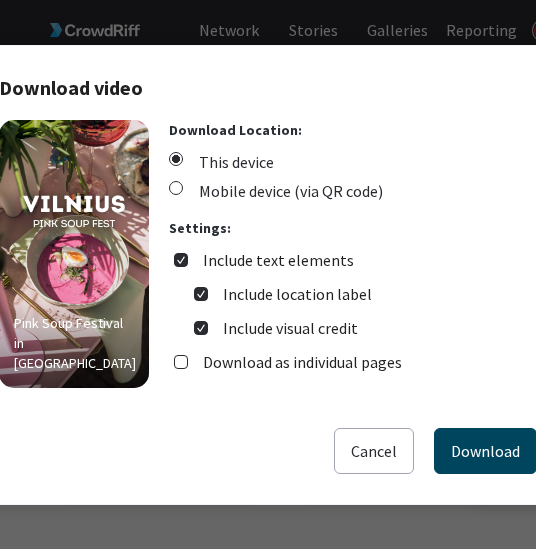 click on "Download" at bounding box center [485, 451] 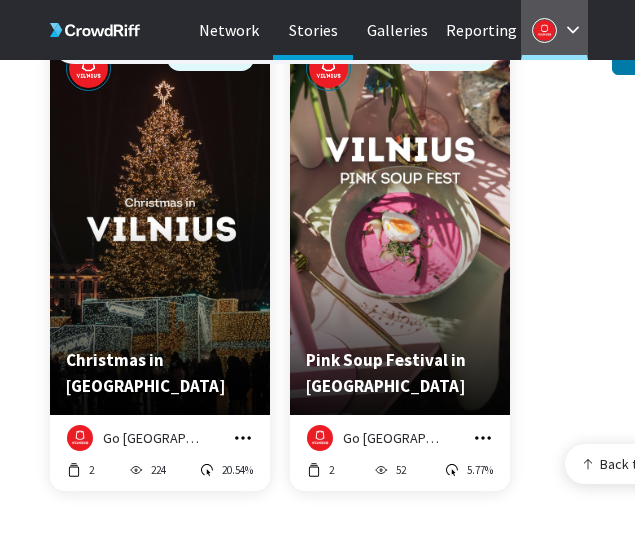 click on "Go [GEOGRAPHIC_DATA]" at bounding box center (554, 30) 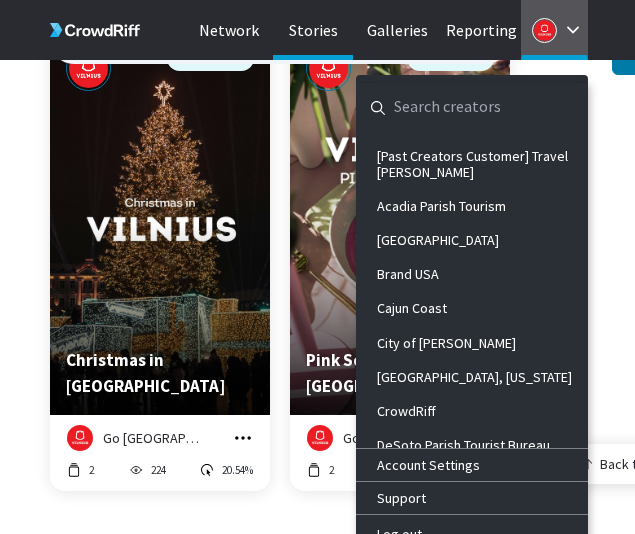 click at bounding box center (456, 107) 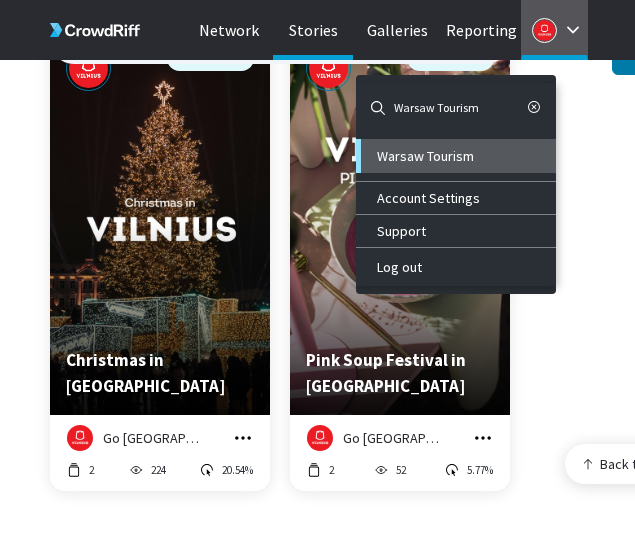 type on "Warsaw Tourism" 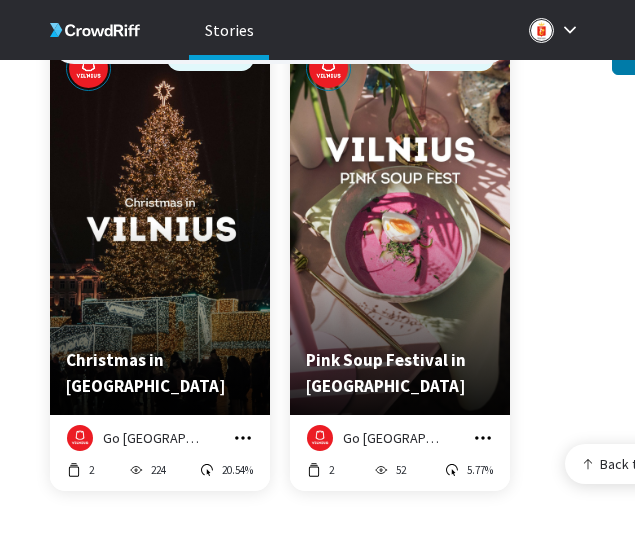 scroll, scrollTop: 0, scrollLeft: 0, axis: both 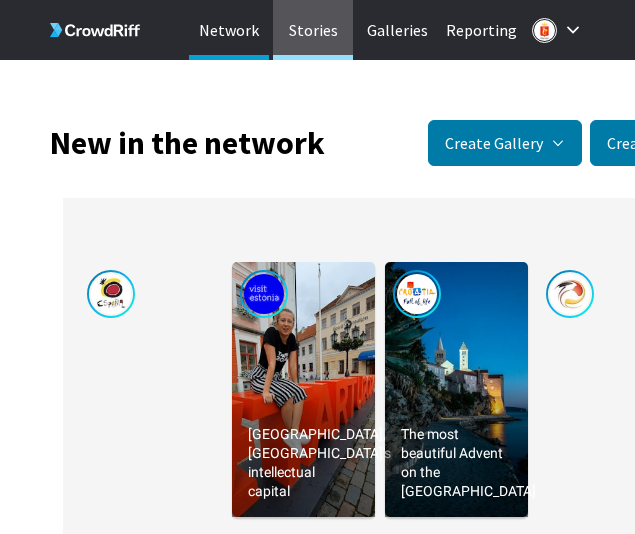 click on "Stories" at bounding box center (313, 30) 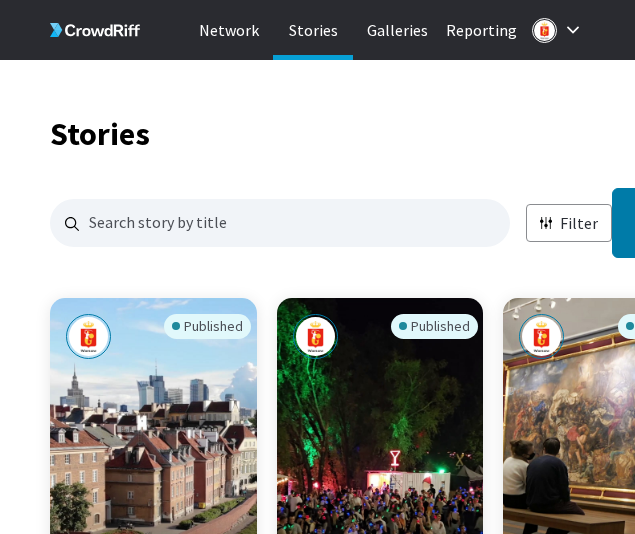 scroll, scrollTop: 16, scrollLeft: 16, axis: both 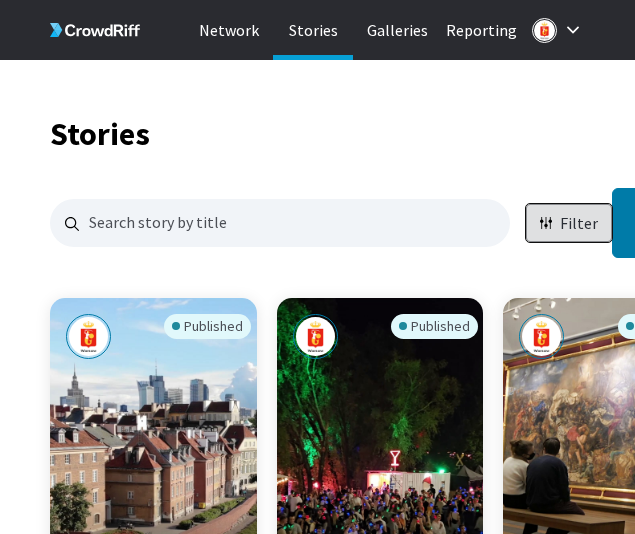 click on "Filter" at bounding box center [569, 223] 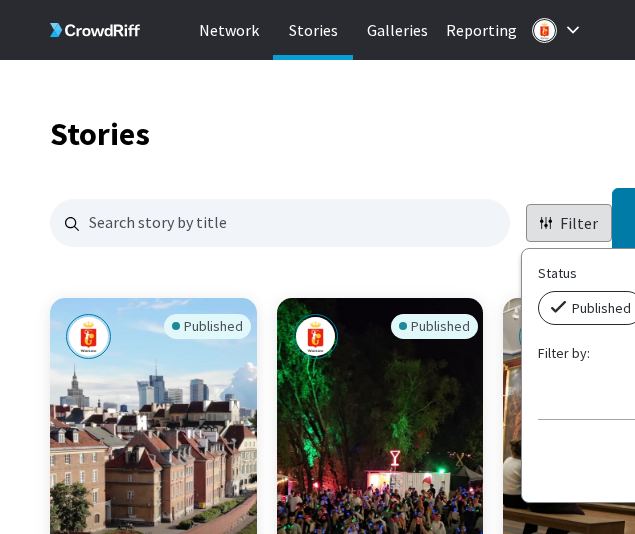click on "Published" at bounding box center [601, 308] 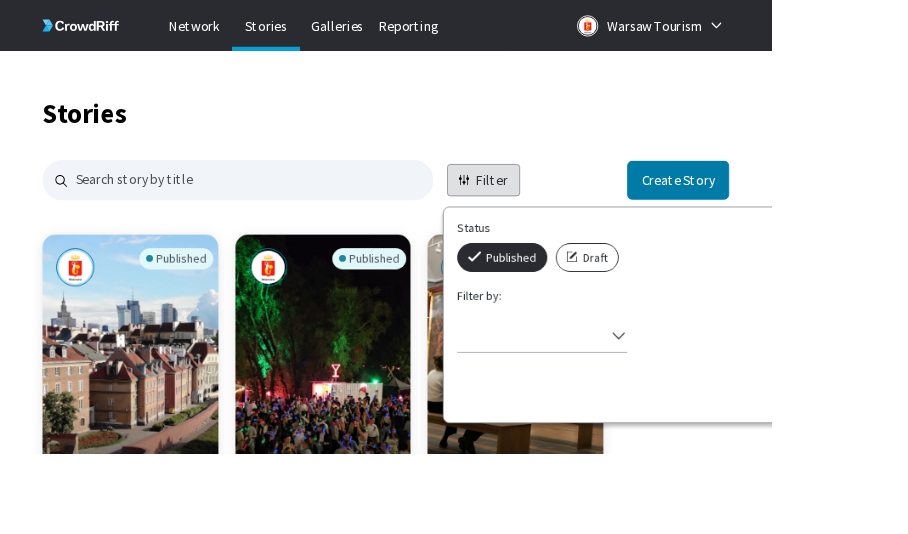 scroll, scrollTop: 16, scrollLeft: 16, axis: both 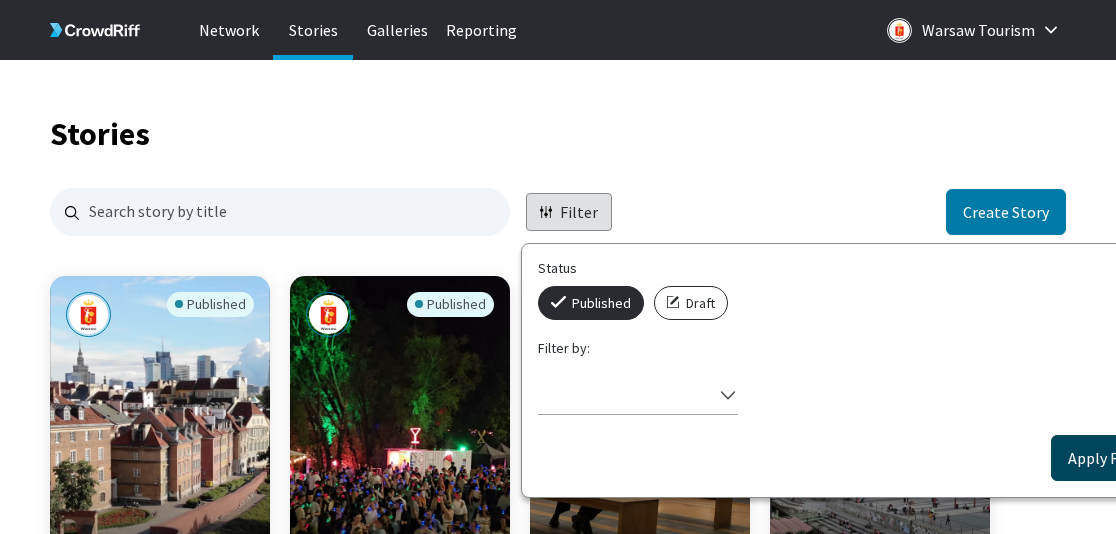 click on "Apply Filters" at bounding box center [1111, 458] 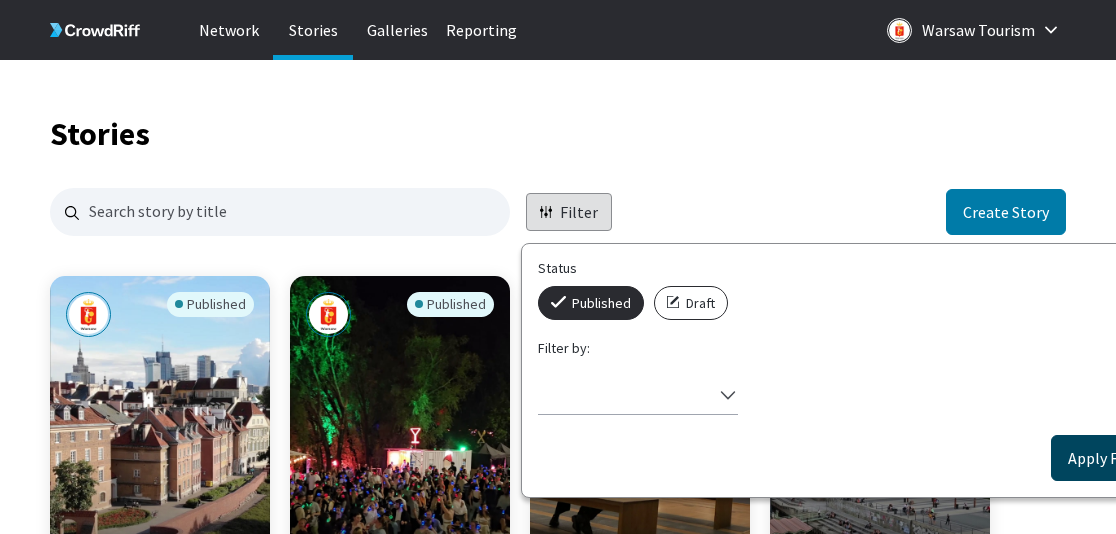 click on "Apply Filters" at bounding box center (1111, 458) 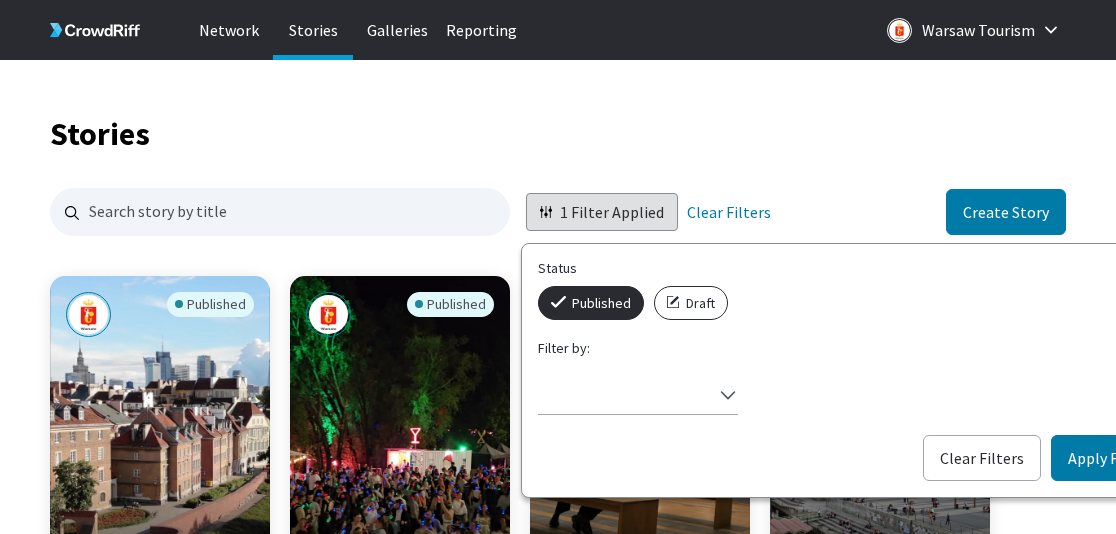 click on "Stories" at bounding box center (558, 134) 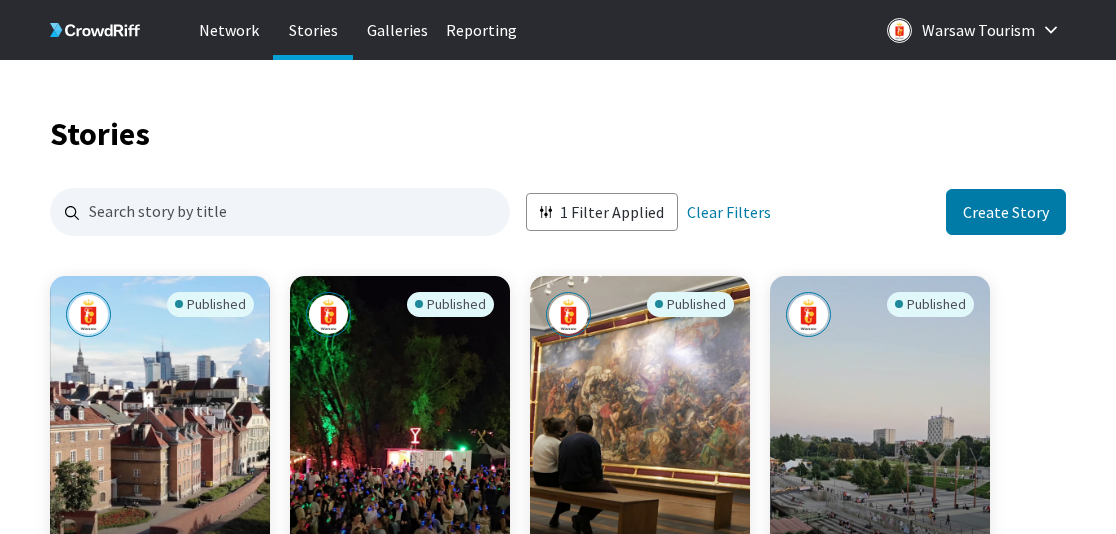 scroll, scrollTop: 26, scrollLeft: 0, axis: vertical 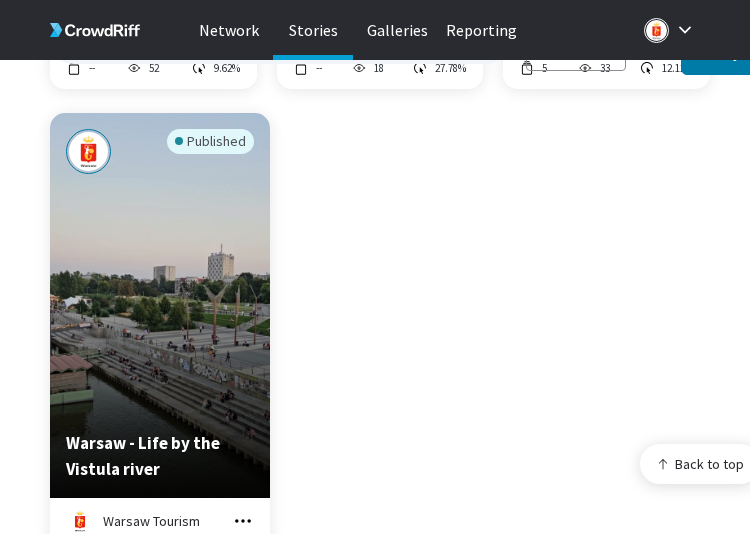 click on "Back to top" at bounding box center (405, 509) 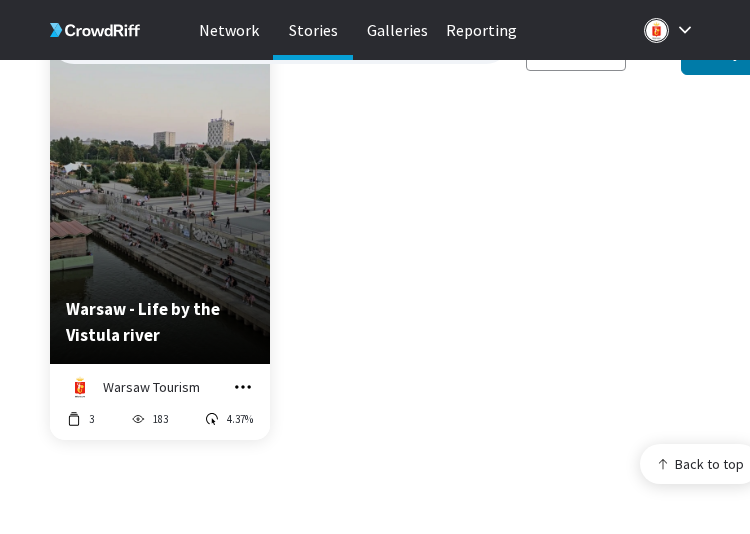 scroll, scrollTop: 815, scrollLeft: 0, axis: vertical 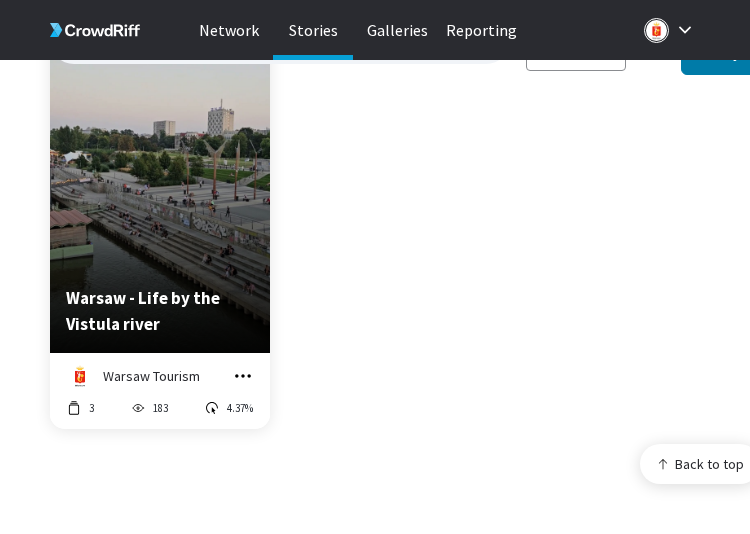 click 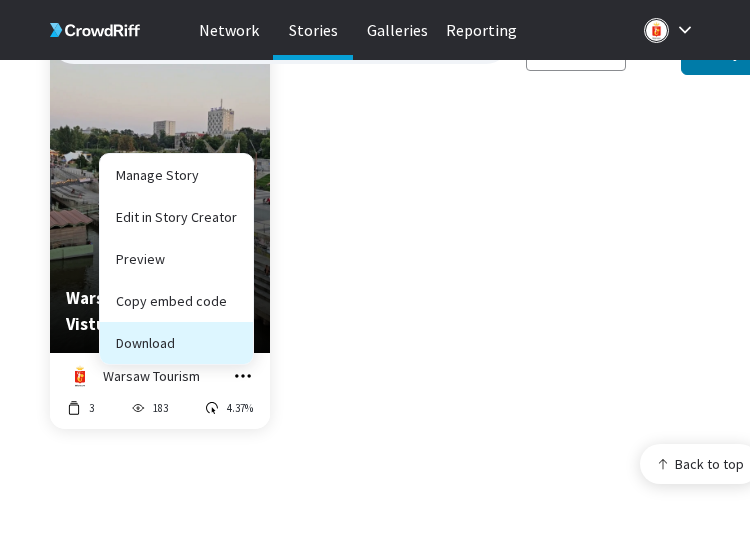 click on "Download" at bounding box center [176, 343] 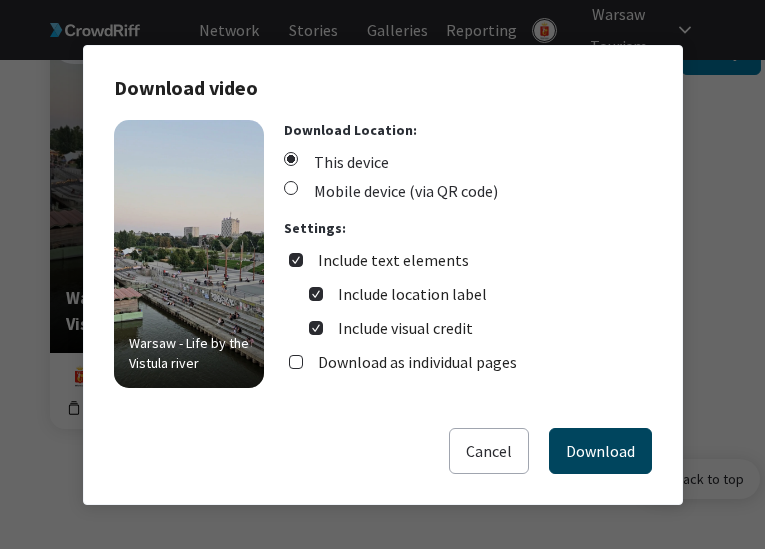 click on "Download" at bounding box center [600, 451] 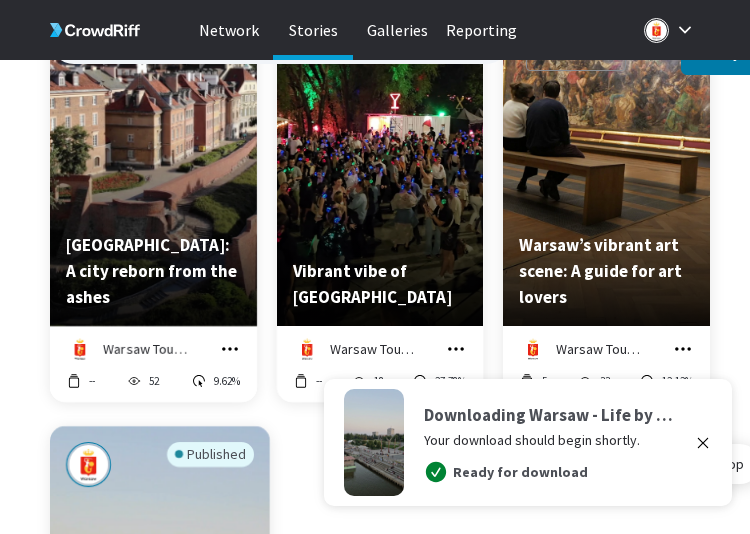 scroll, scrollTop: 333, scrollLeft: 0, axis: vertical 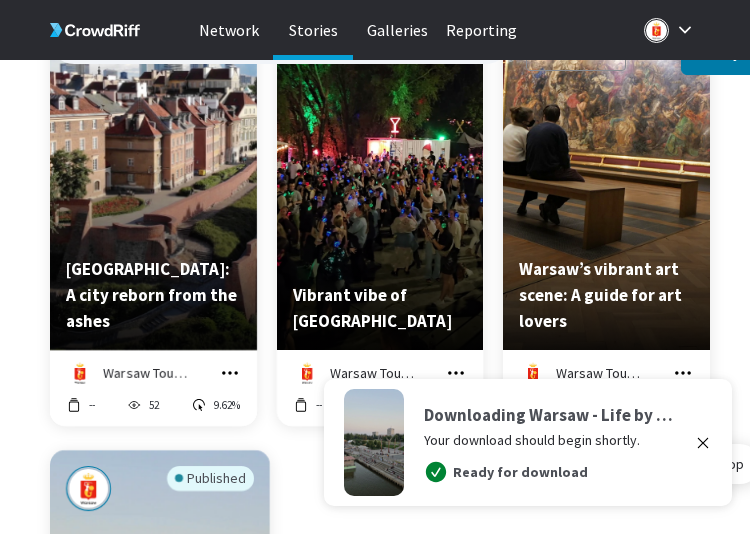 click 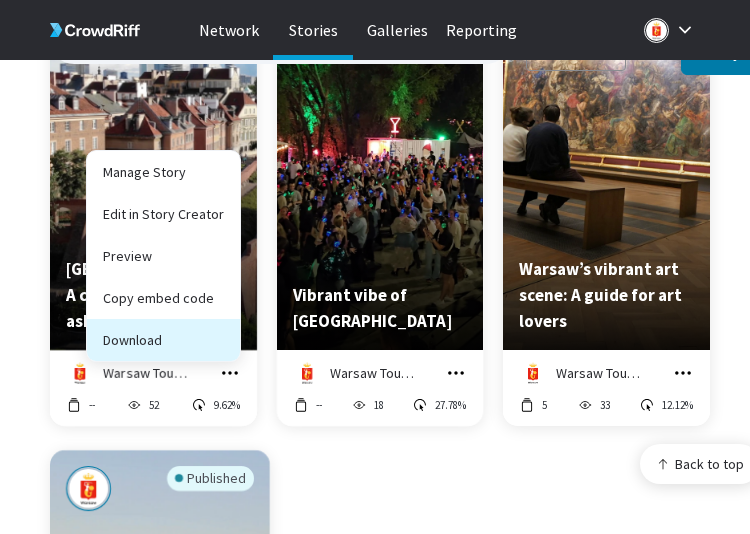 click on "Download" at bounding box center (163, 340) 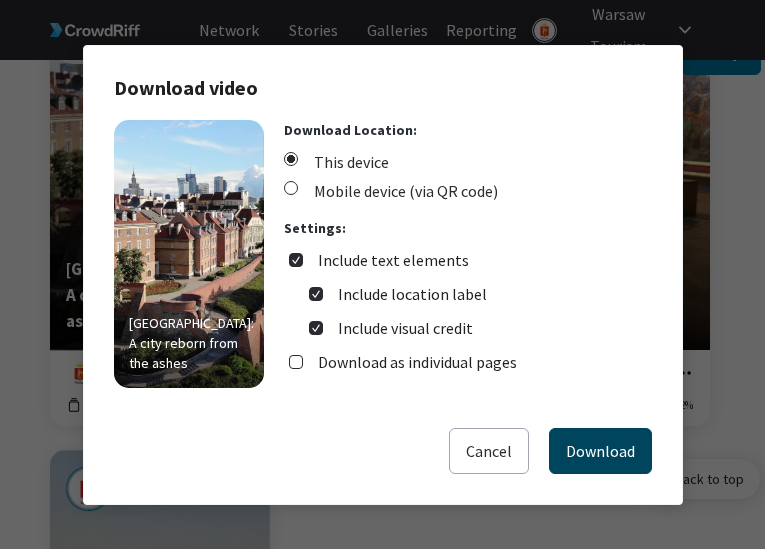 click on "Download" at bounding box center [600, 451] 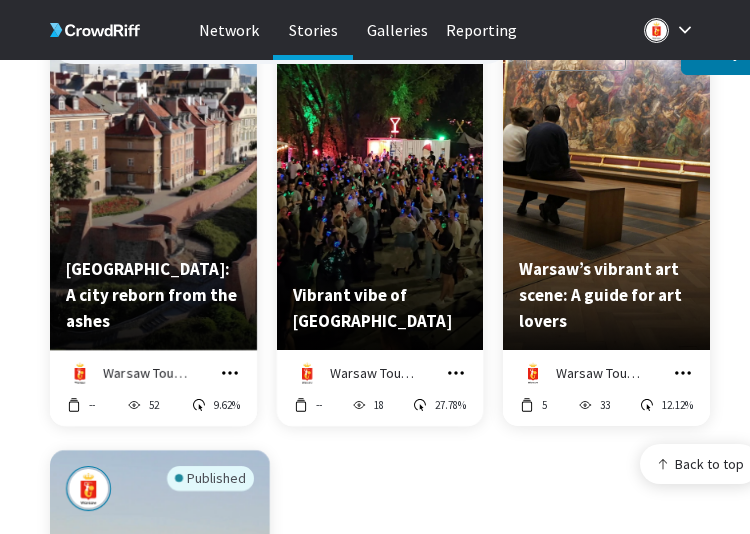 click 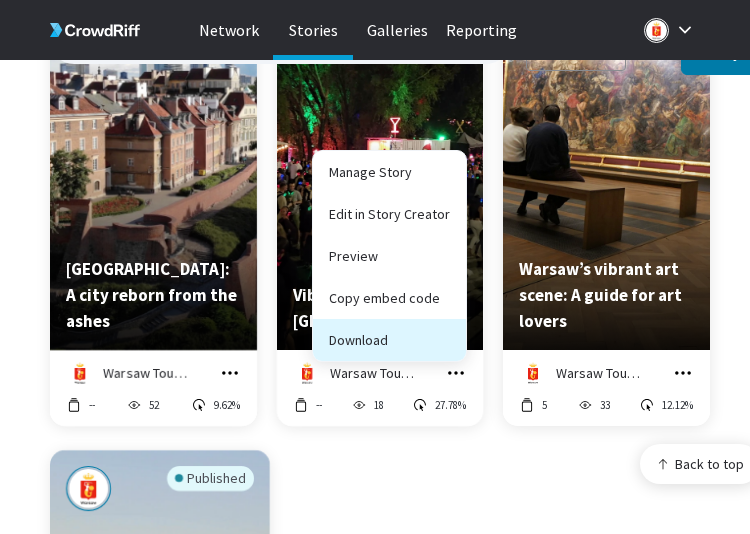 click on "Download" at bounding box center (389, 340) 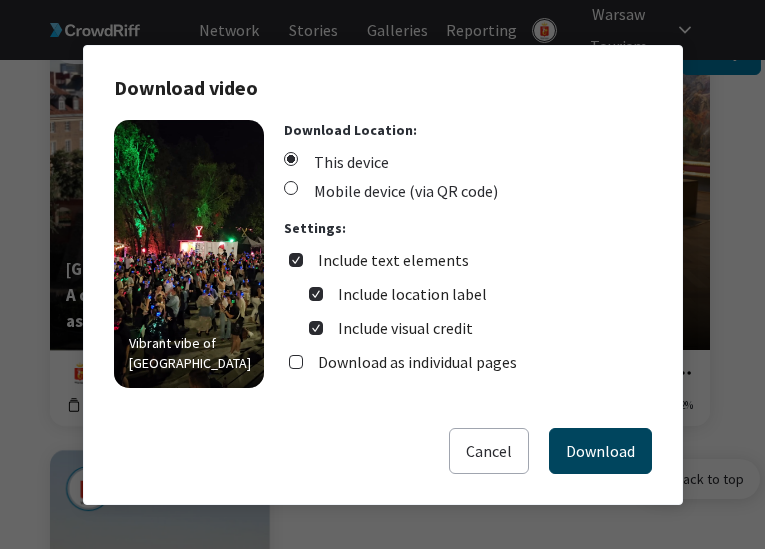 click on "Download" at bounding box center [600, 451] 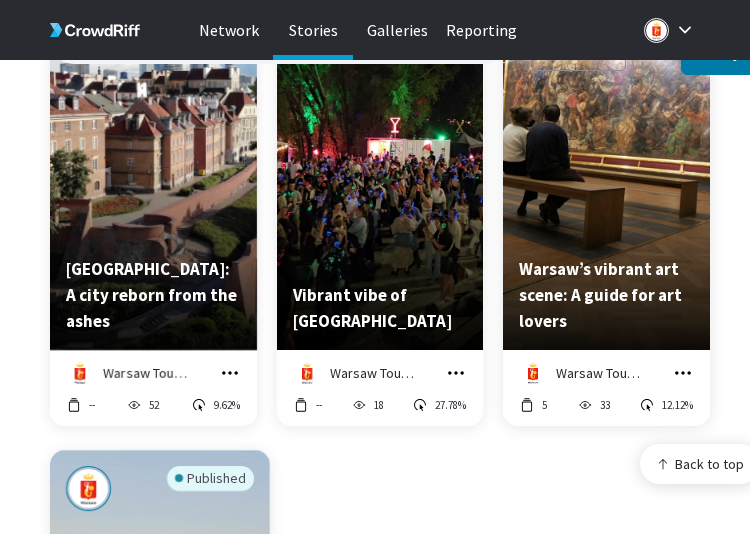 drag, startPoint x: 678, startPoint y: 356, endPoint x: 669, endPoint y: 351, distance: 10.29563 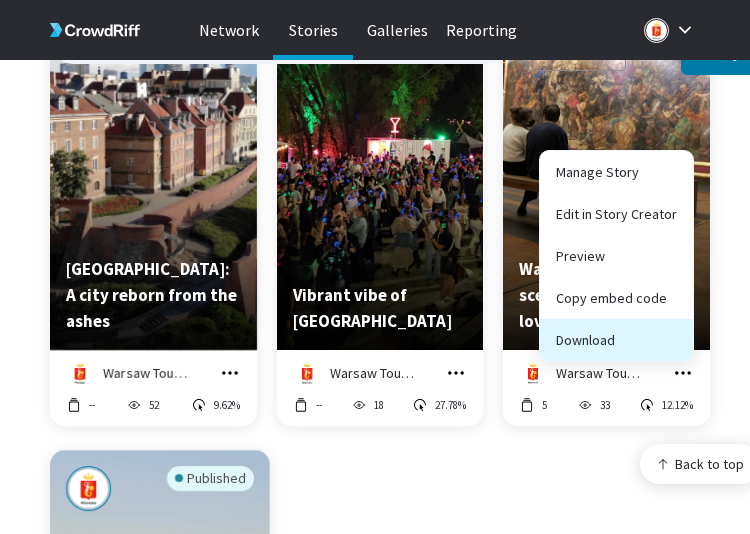 click on "Download" at bounding box center (616, 340) 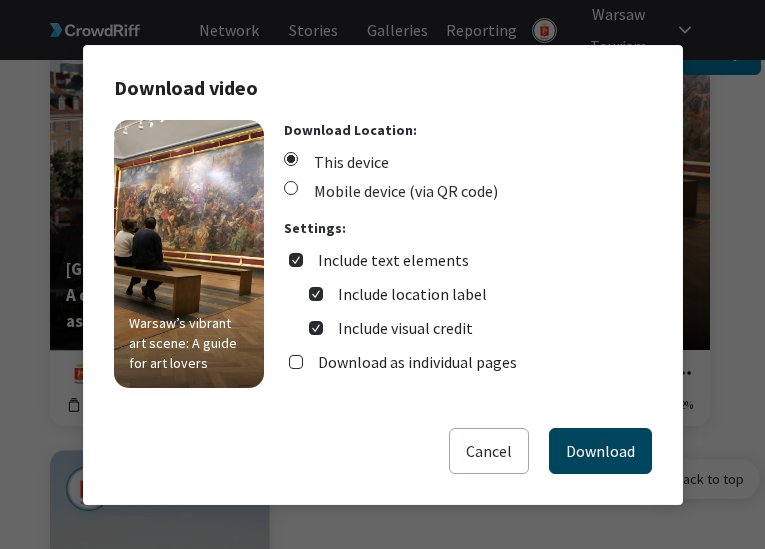 click on "Download" at bounding box center [600, 451] 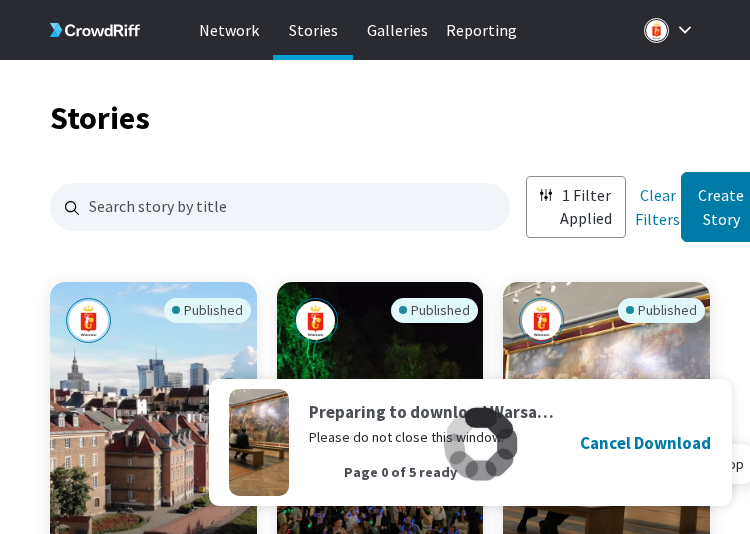 scroll, scrollTop: 0, scrollLeft: 0, axis: both 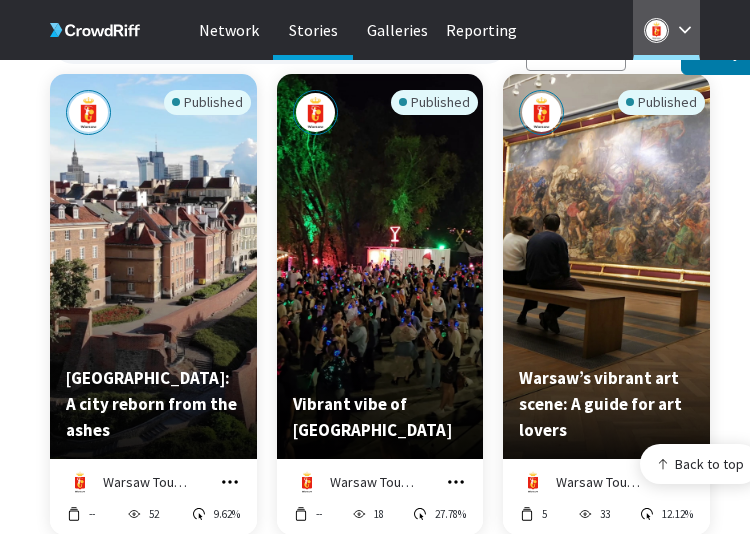 click on "Warsaw Tourism" at bounding box center [666, 30] 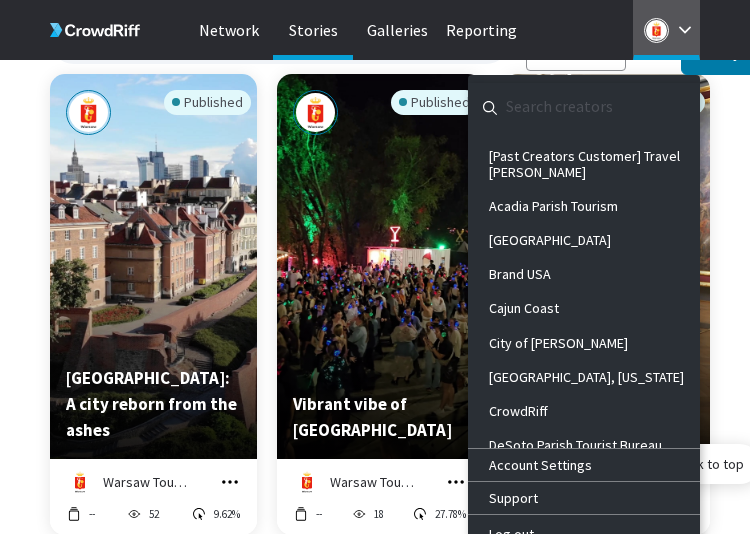type 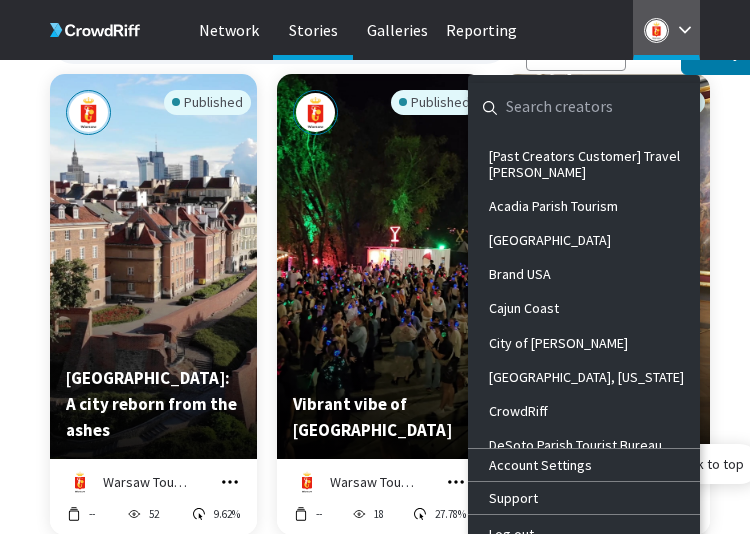 click at bounding box center [568, 107] 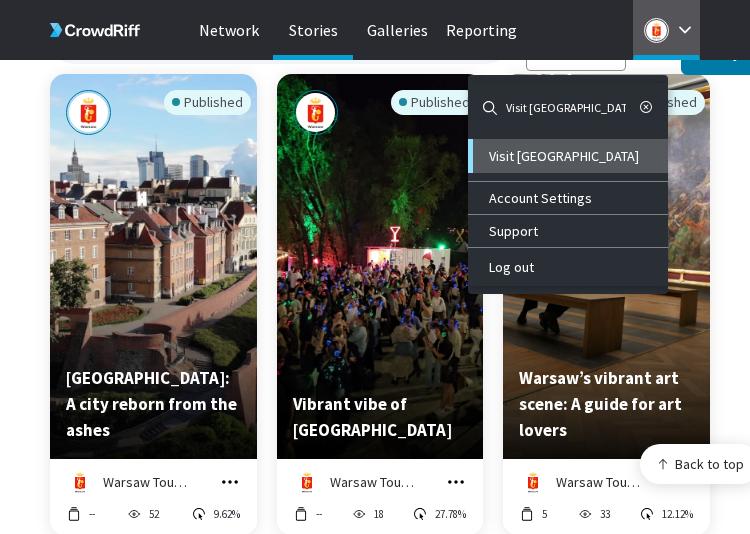 type on "Visit [GEOGRAPHIC_DATA]" 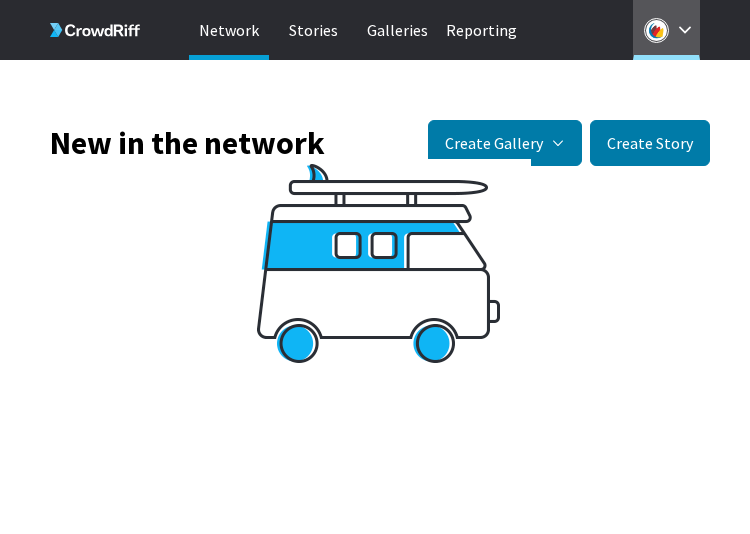 scroll, scrollTop: 0, scrollLeft: 0, axis: both 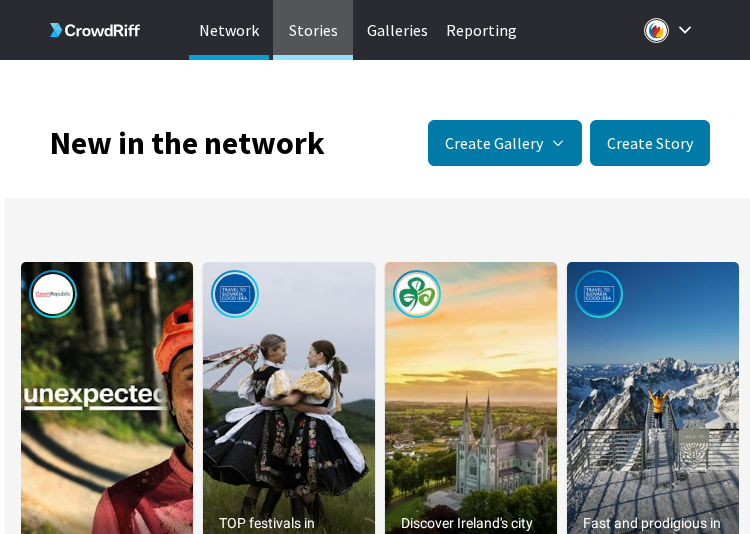 click on "Stories" at bounding box center [313, 30] 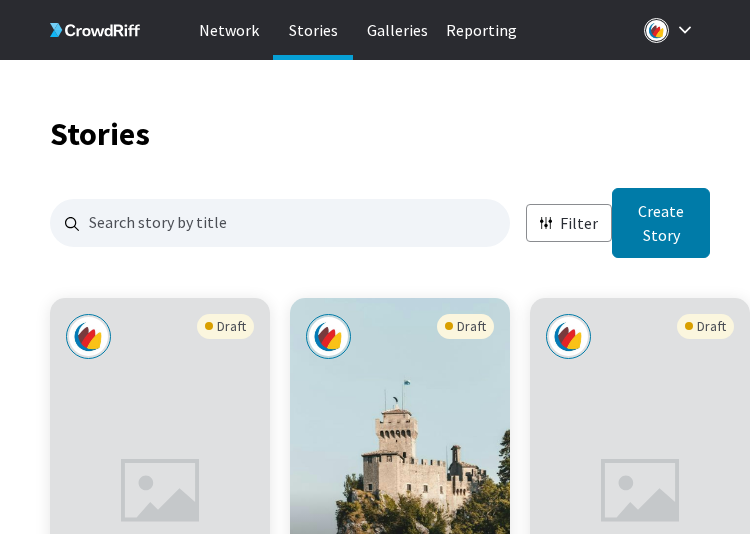 scroll, scrollTop: 16, scrollLeft: 16, axis: both 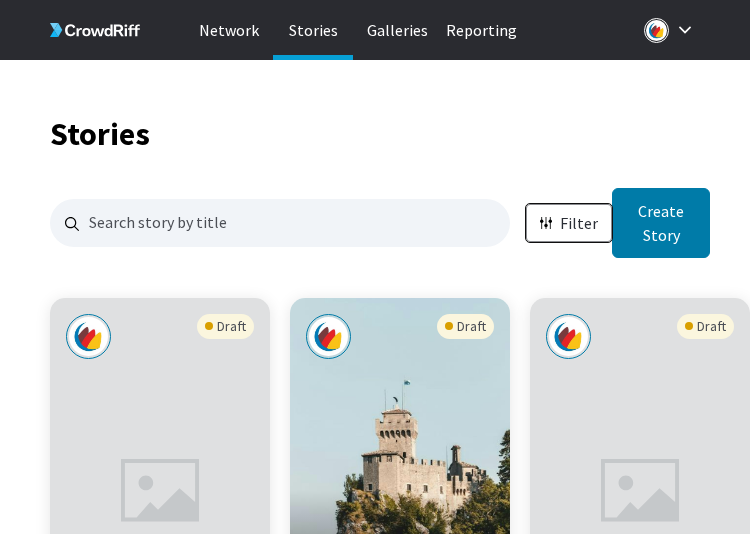 click at bounding box center [550, 223] 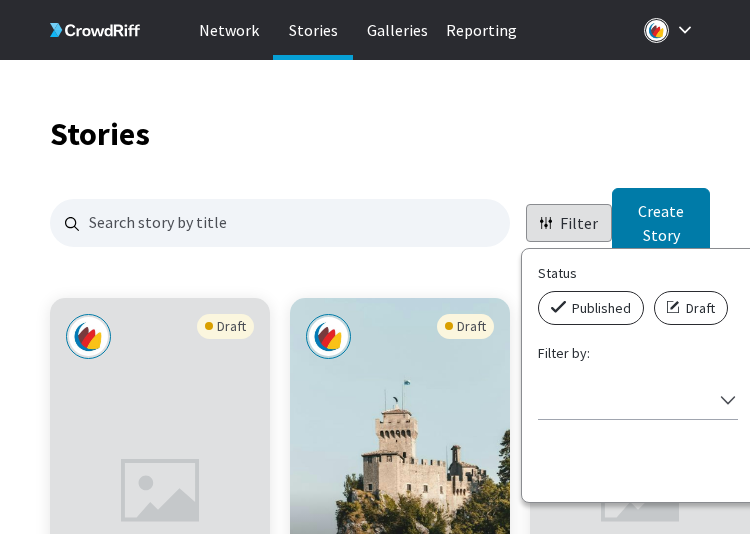 click on "Published" at bounding box center (601, 308) 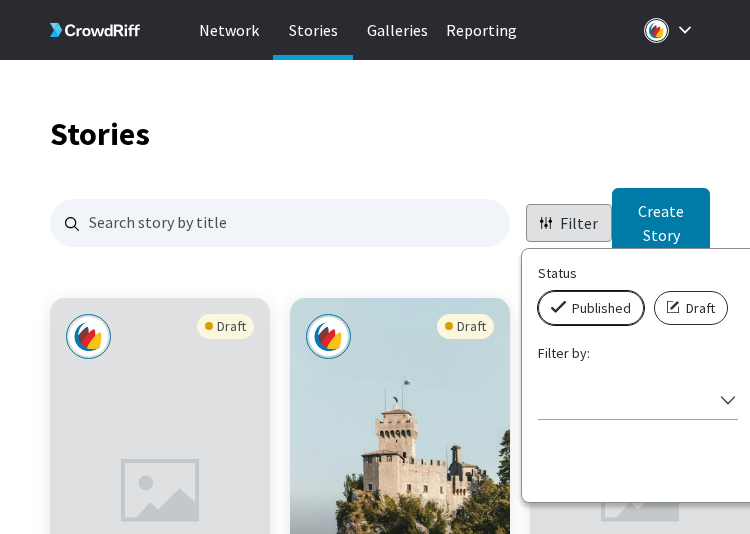 click on "Published" at bounding box center (544, 291) 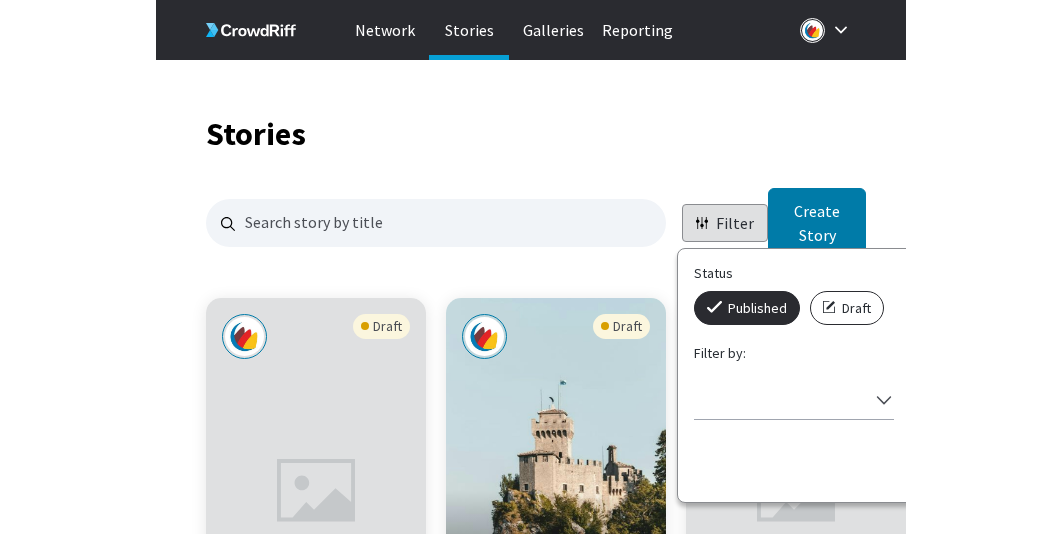 scroll, scrollTop: 16, scrollLeft: 16, axis: both 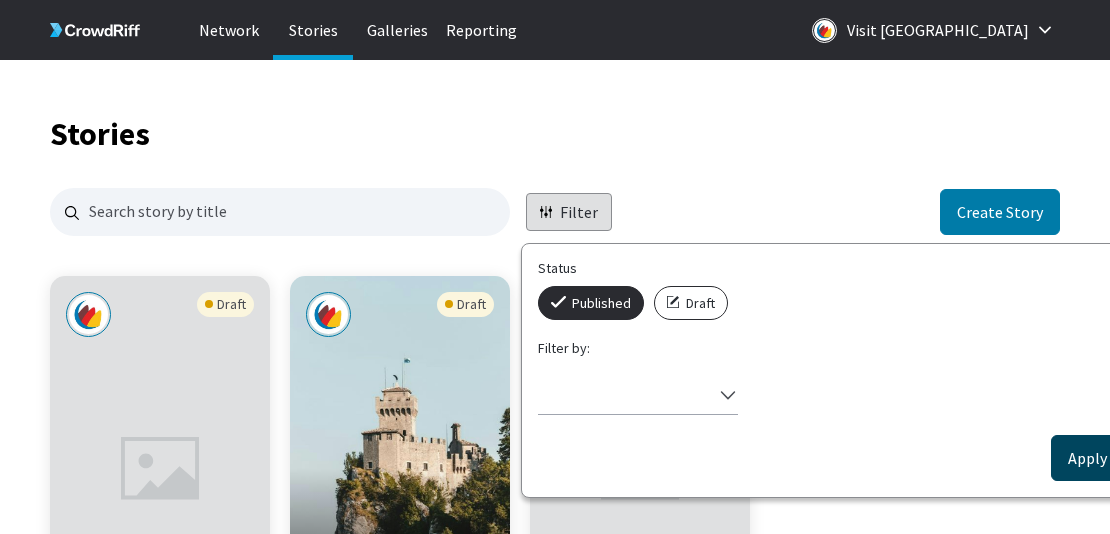 click on "Apply Filters" at bounding box center [1111, 458] 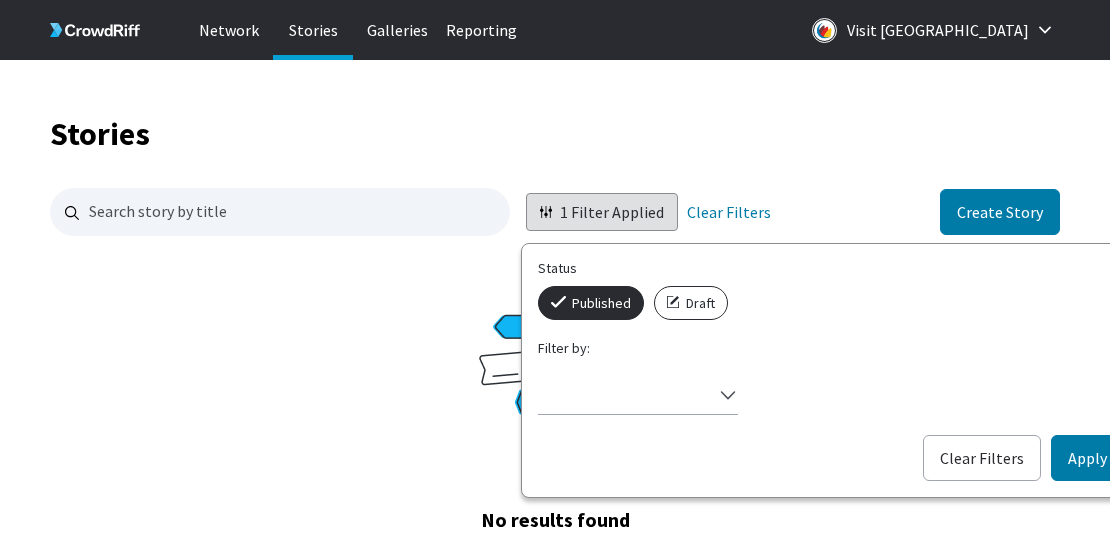 click on "Stories 1 Filter Applied Status Published Draft Filter by: Select filter Clear Filters Apply Filters Clear Filters Create Story No results found Try adjusting your search or filter to find what you’re looking for." at bounding box center [555, 328] 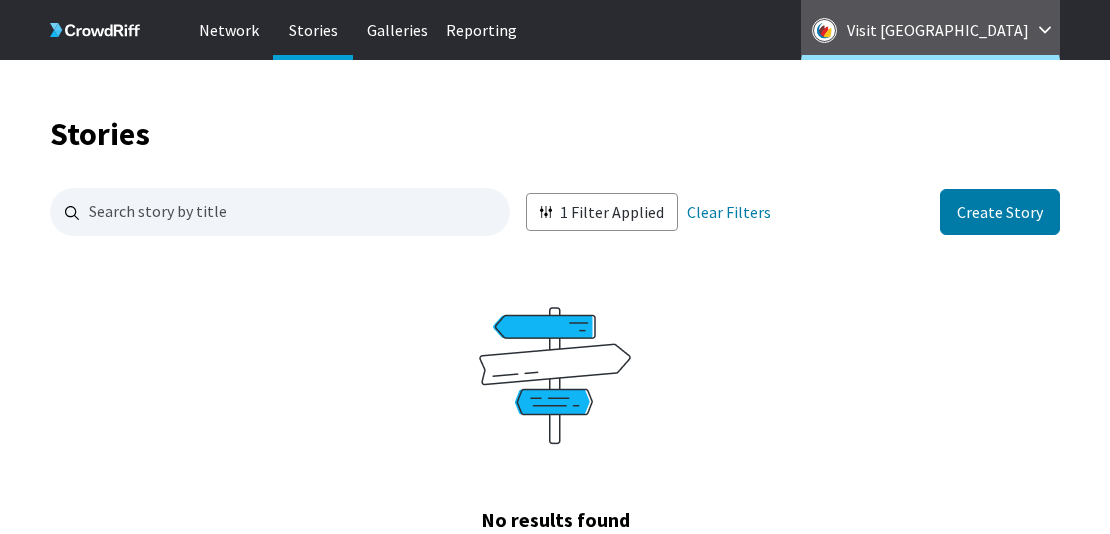 click on "Visit [GEOGRAPHIC_DATA]" at bounding box center [938, 30] 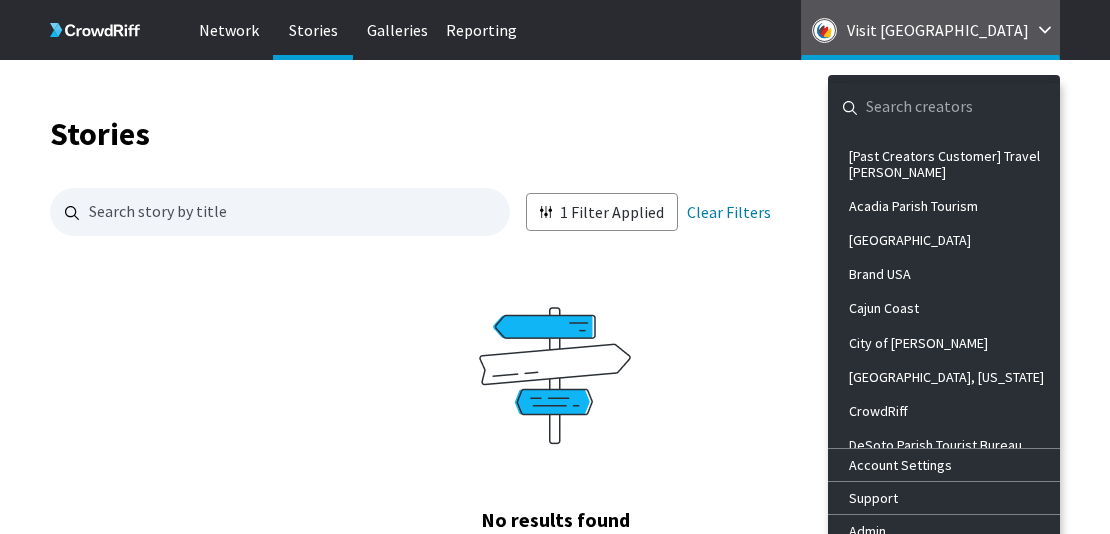 click at bounding box center [928, 107] 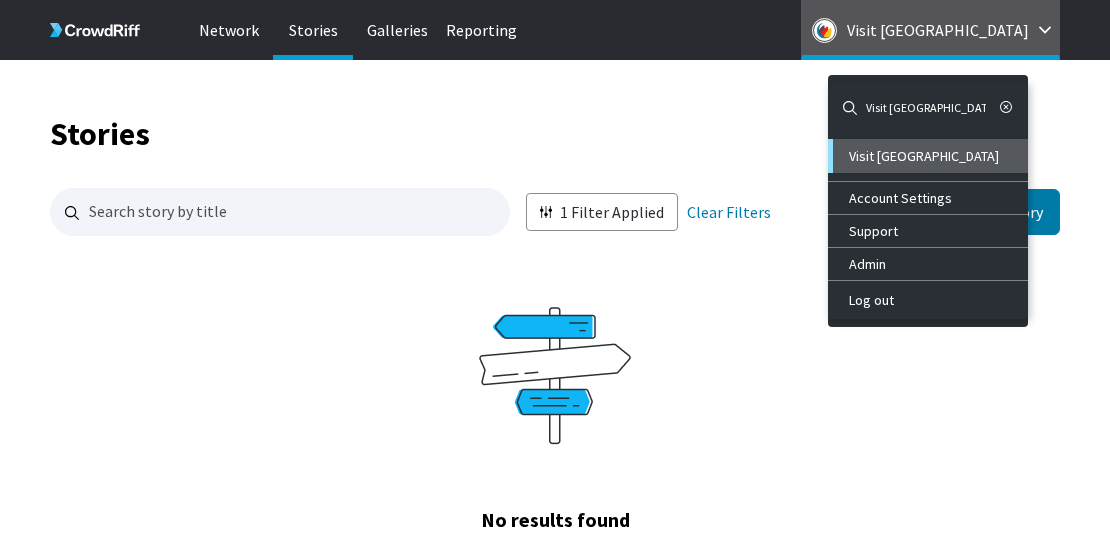 type on "Visit [GEOGRAPHIC_DATA]" 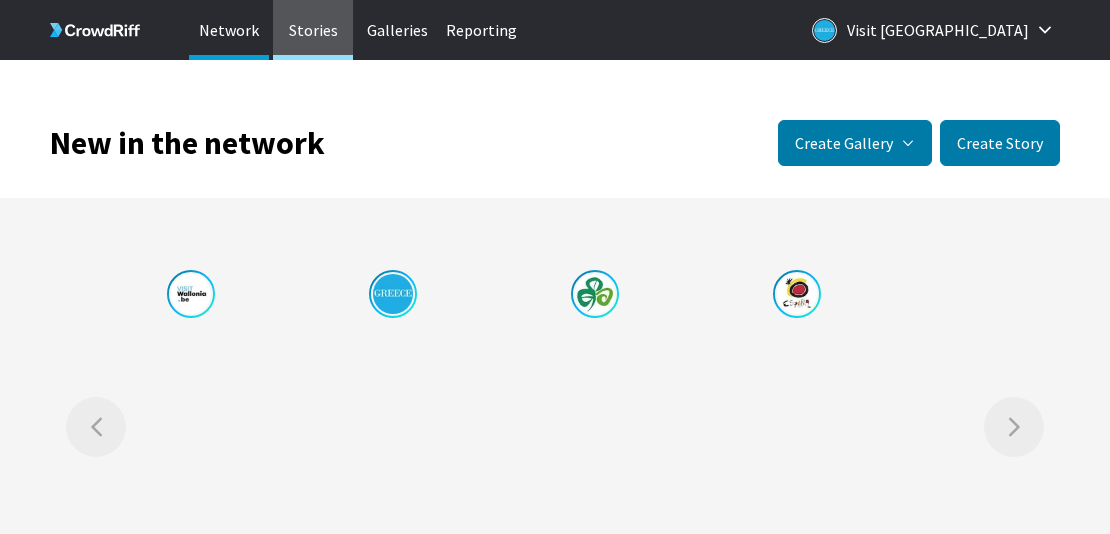click on "Stories" at bounding box center (313, 30) 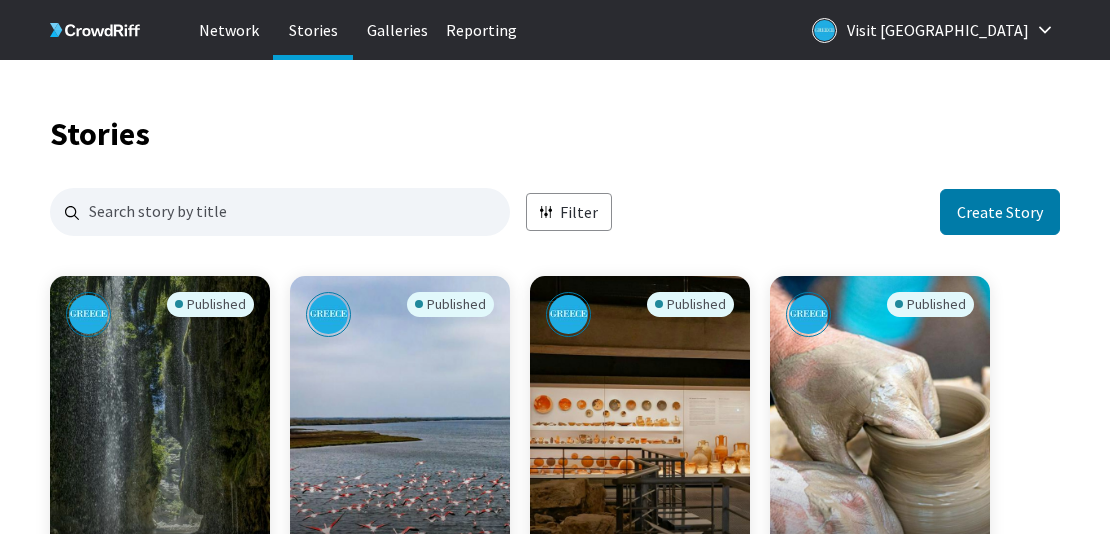 scroll, scrollTop: 16, scrollLeft: 16, axis: both 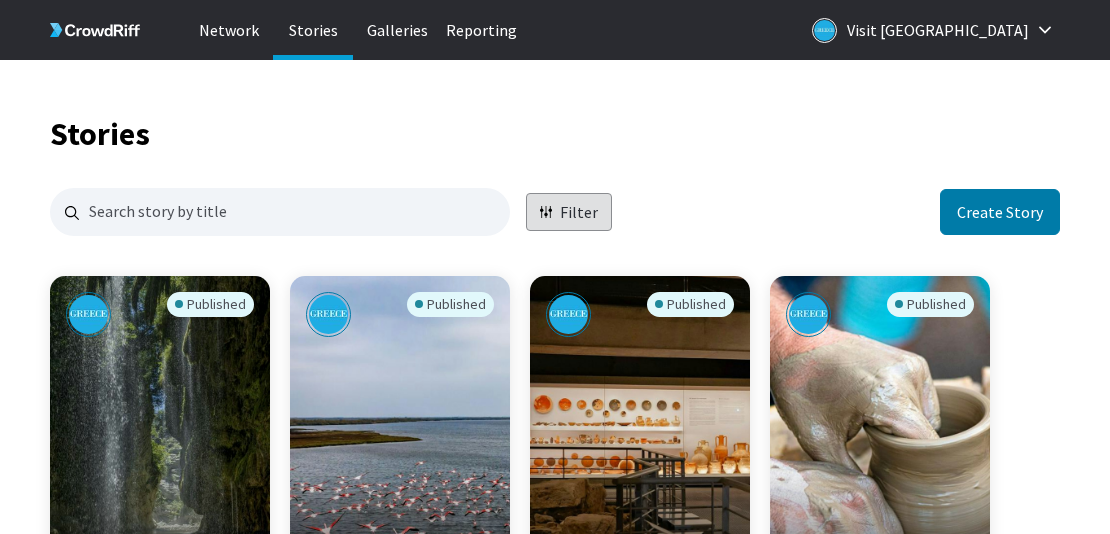 click on "Filter" at bounding box center (569, 212) 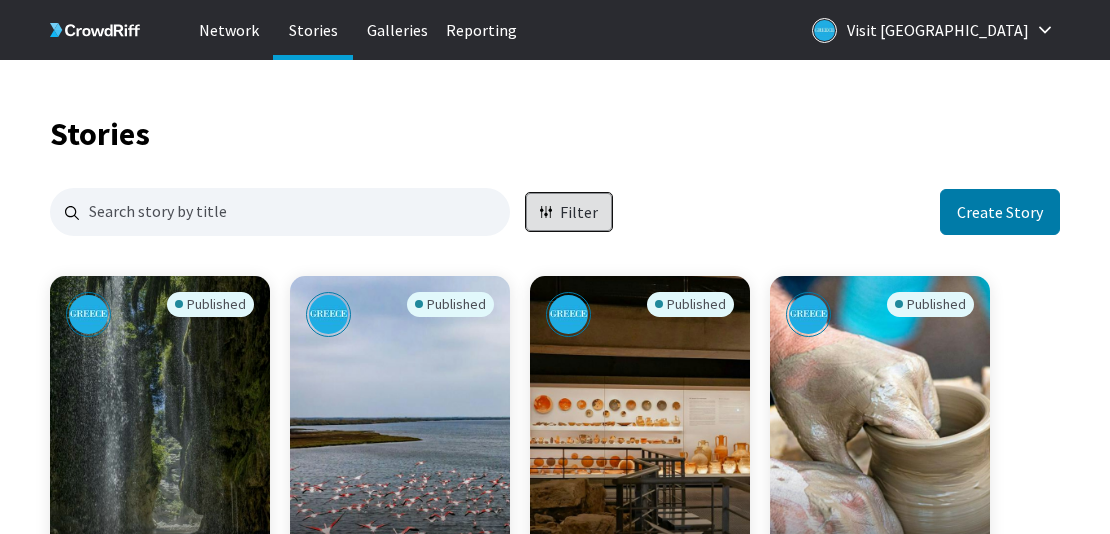 click on "Filter" at bounding box center [569, 212] 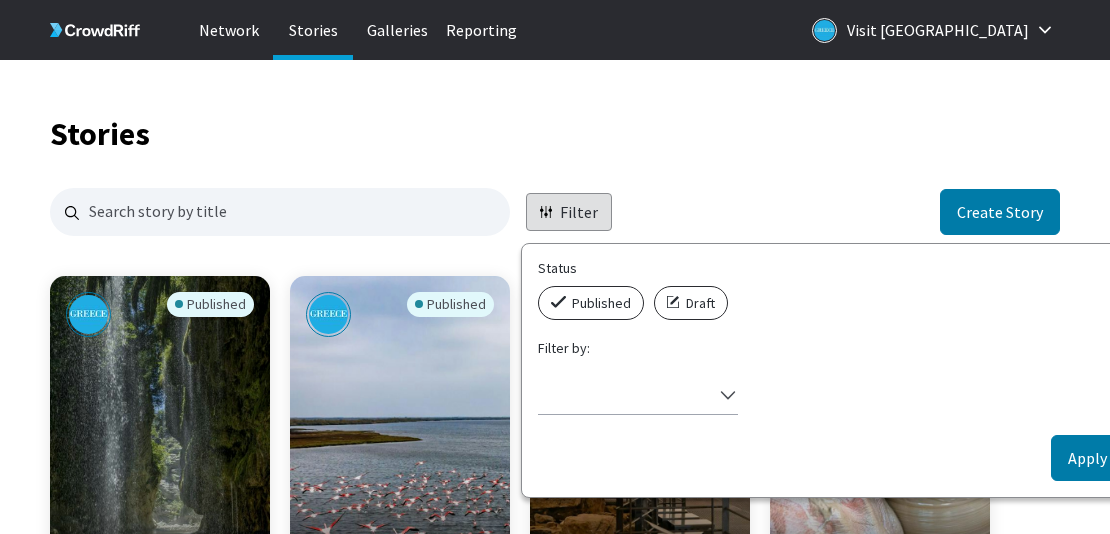 click on "Published" at bounding box center [601, 303] 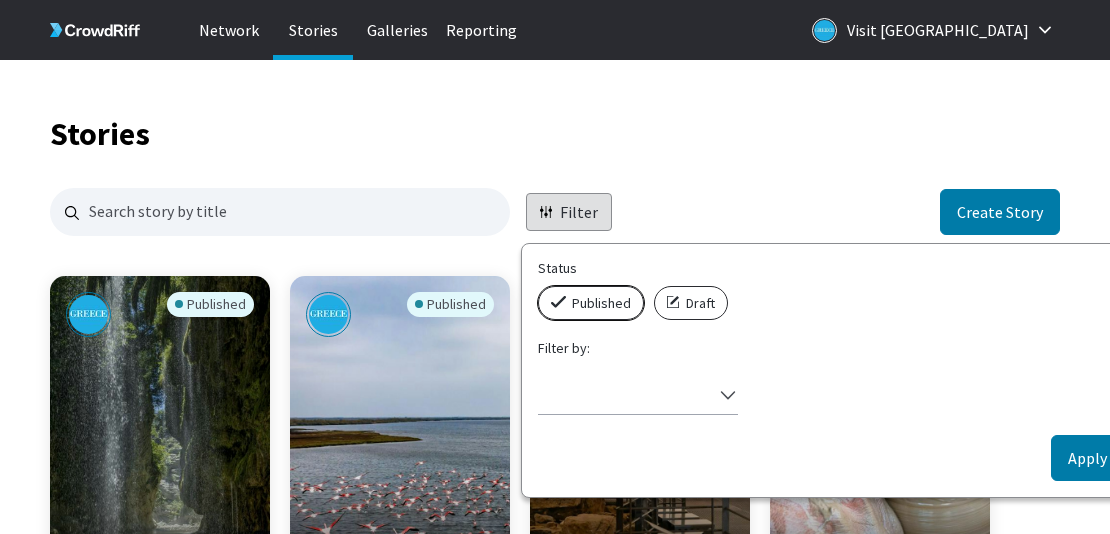 click on "Published" at bounding box center [544, 286] 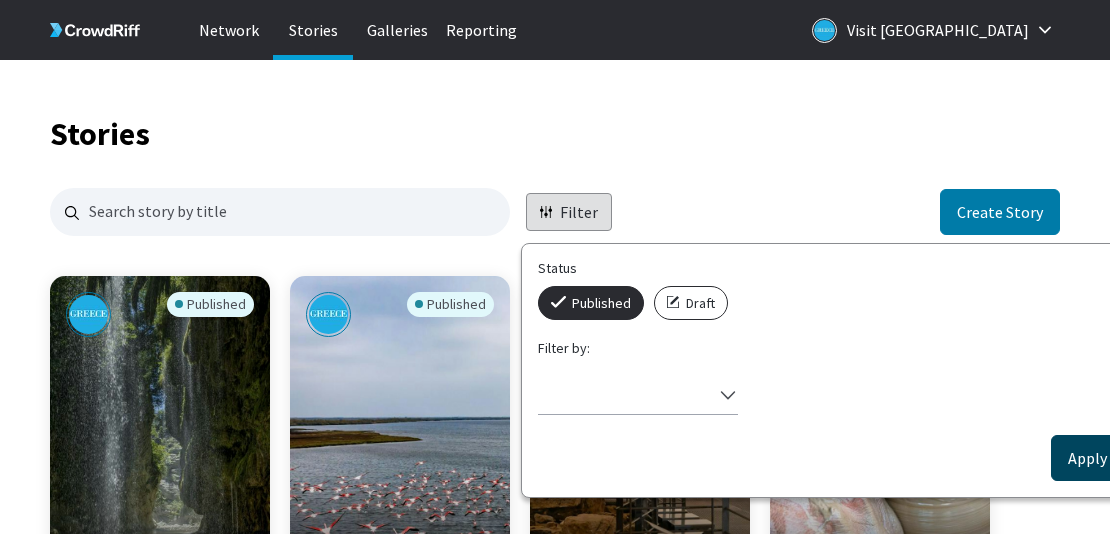 click on "Apply Filters" at bounding box center [1111, 458] 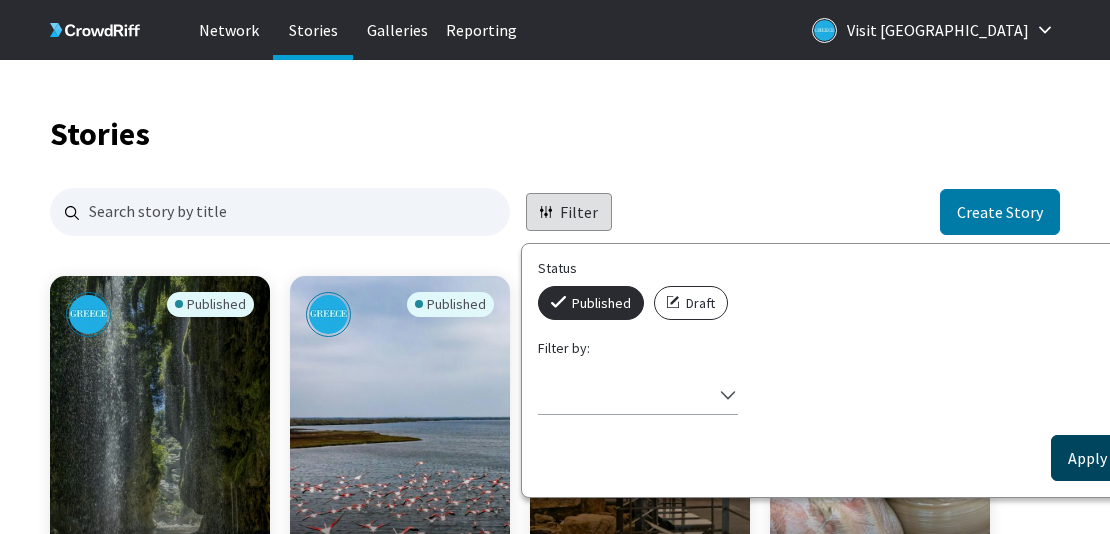 click on "Apply Filters" at bounding box center (1111, 458) 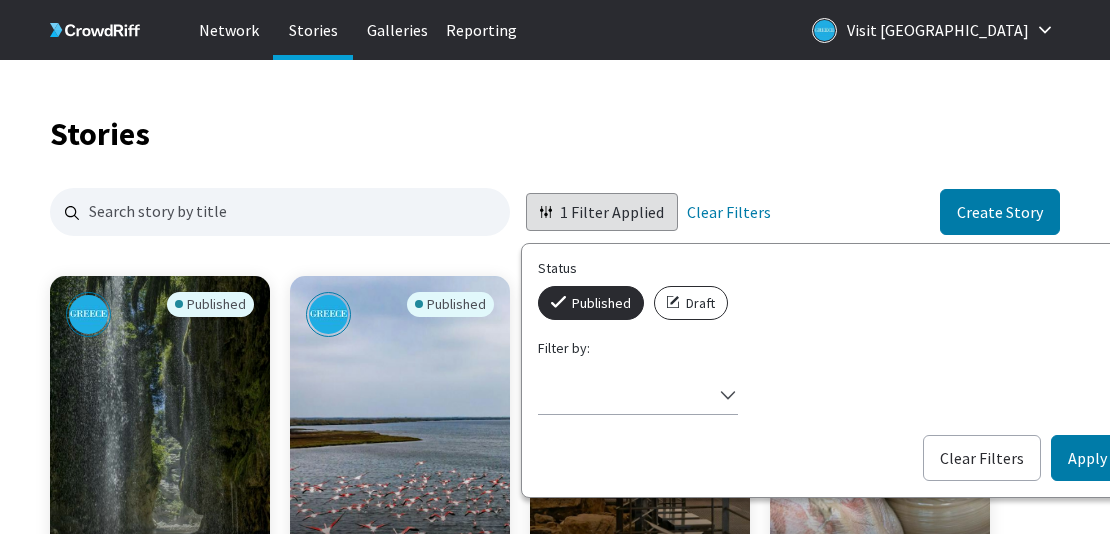 click on "Stories 1 Filter Applied Status Published Draft Filter by: Select filter Clear Filters Apply Filters Clear Filters Create Story Published The Sustainable Way to Enjoy the Greek Countryside   Visit Greece Manage Story Edit in Story Creator Preview Copy embed code Download -- 8 -- Published Experience Greece’s Wild Beauty    Visit Greece Manage Story Edit in Story Creator Preview Copy embed code Download -- 1 -- Published Ideas for your 2025 travels   Visit Greece Manage Story Edit in Story Creator Preview Copy embed code Download -- 15 -- Published Discover Greece’s Artisanal Heritage    Visit Greece Manage Story Edit in Story Creator Preview Copy embed code Download -- 9 -- Published Exploring Greece off-season | Cultural traditions   Visit Greece Manage Story Edit in Story Creator Preview Copy embed code Download -- 6 -- Published Have an Unconventional Christmas Holiday in Greece   Visit Greece Manage Story Edit in Story Creator Preview Copy embed code Download -- 10 10.00% Published   Visit Greece --" at bounding box center (555, 1623) 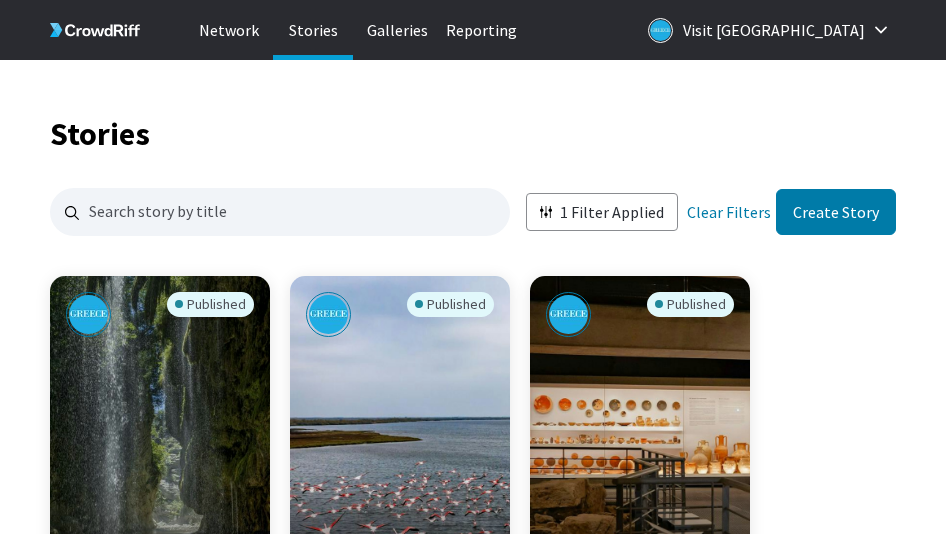 scroll, scrollTop: 3380, scrollLeft: 783, axis: both 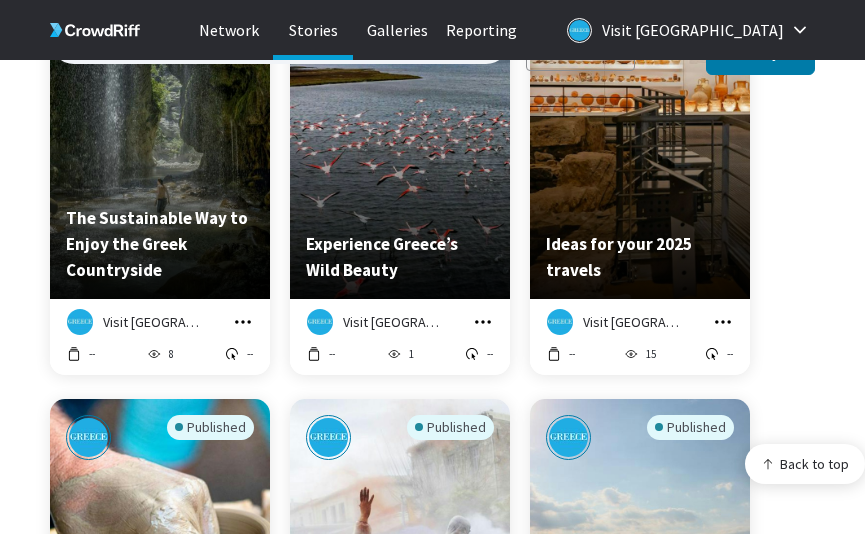 click 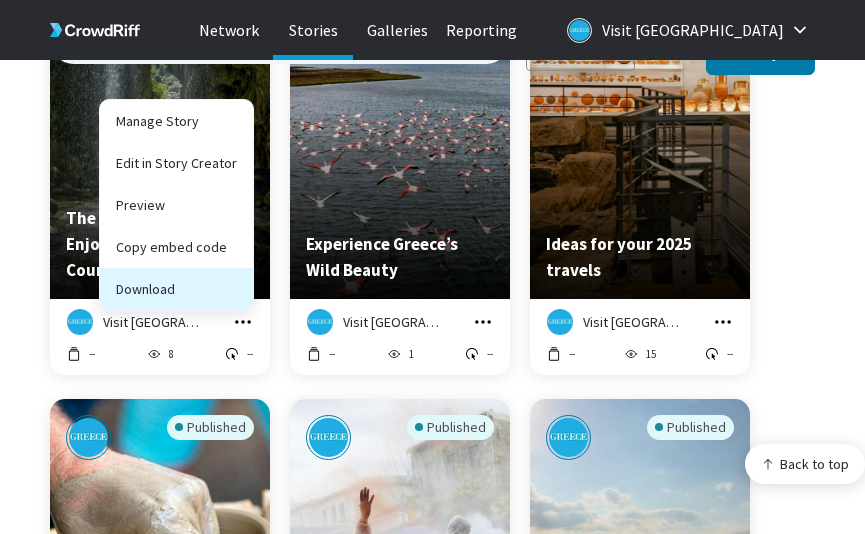 click on "Download" at bounding box center (176, 289) 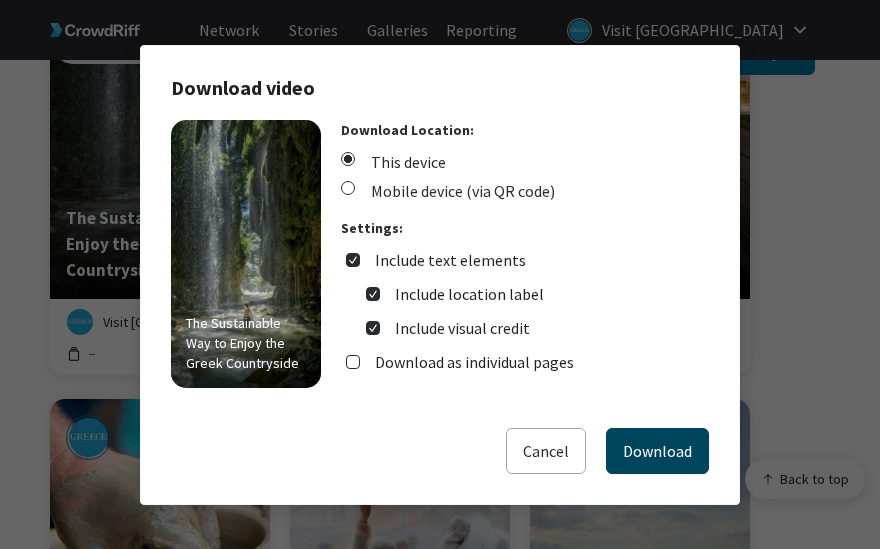 click on "Download" at bounding box center [657, 451] 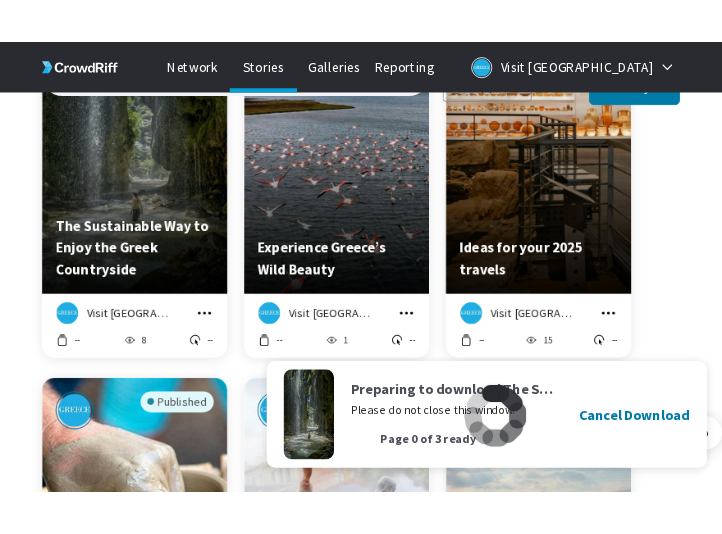 scroll, scrollTop: 3430, scrollLeft: 645, axis: both 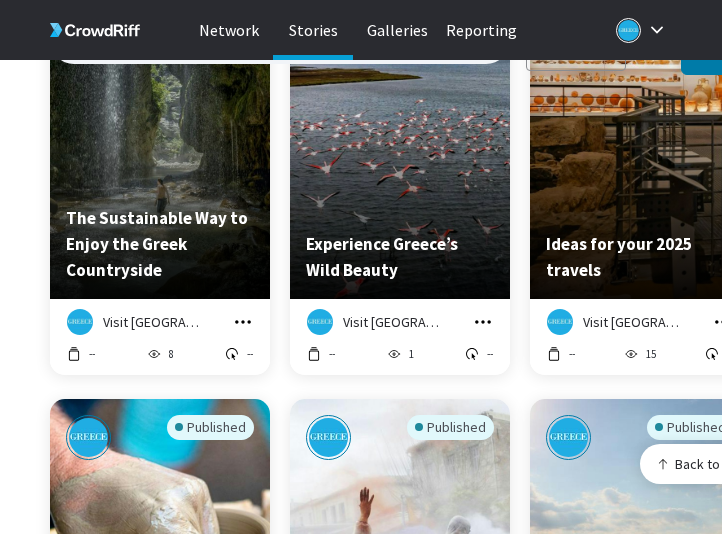 click 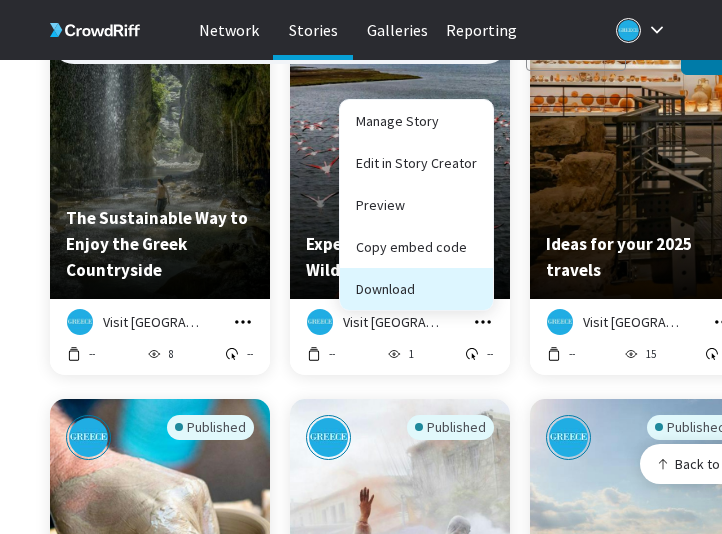 click on "Download" at bounding box center [416, 289] 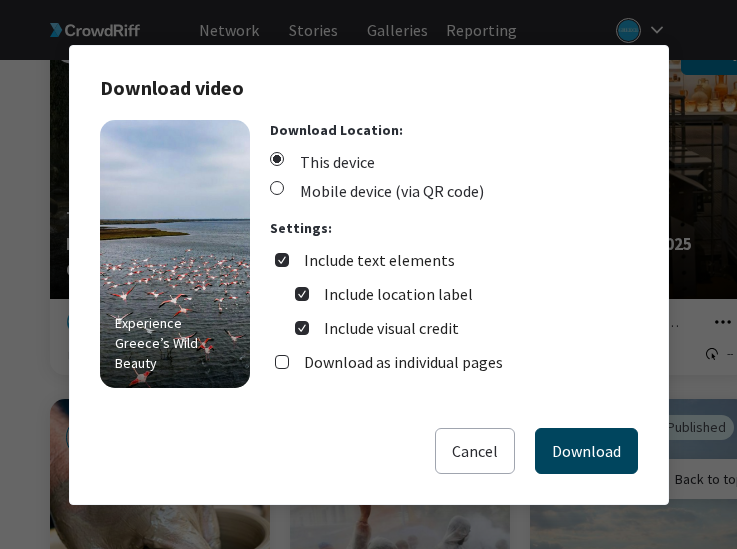click on "Download" at bounding box center [586, 451] 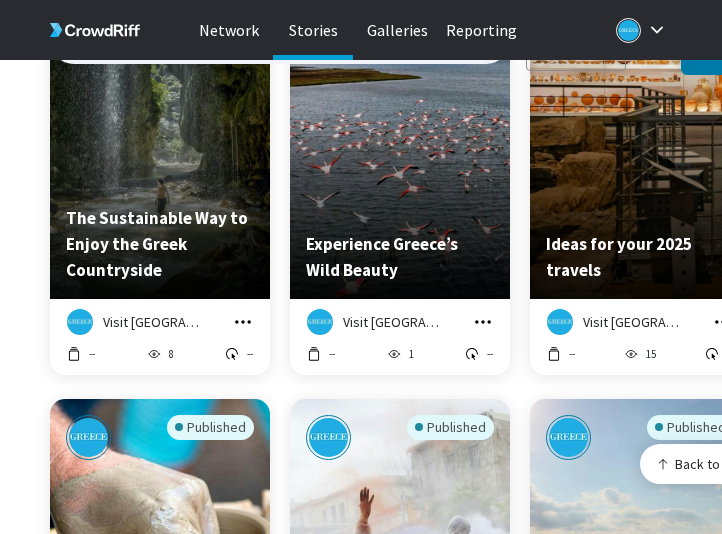 click 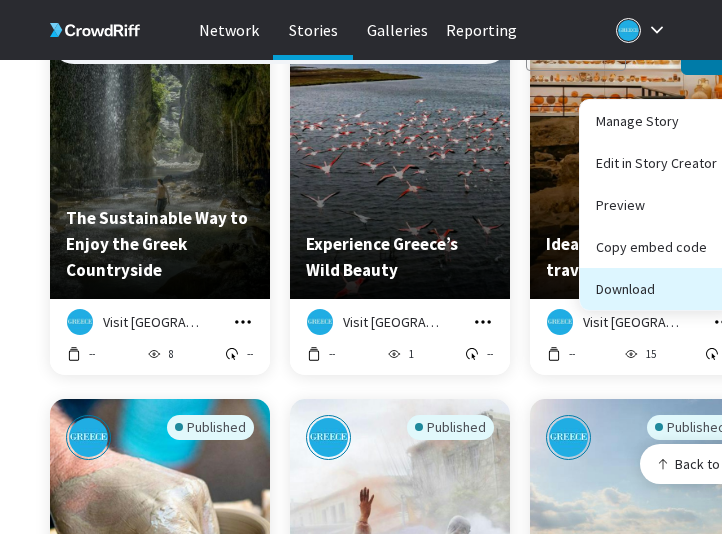 click on "Download" at bounding box center [656, 289] 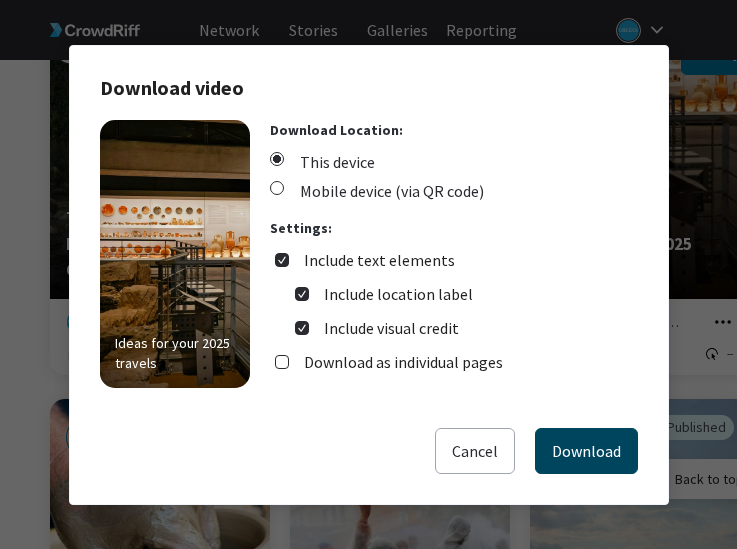 click on "Download" at bounding box center (586, 451) 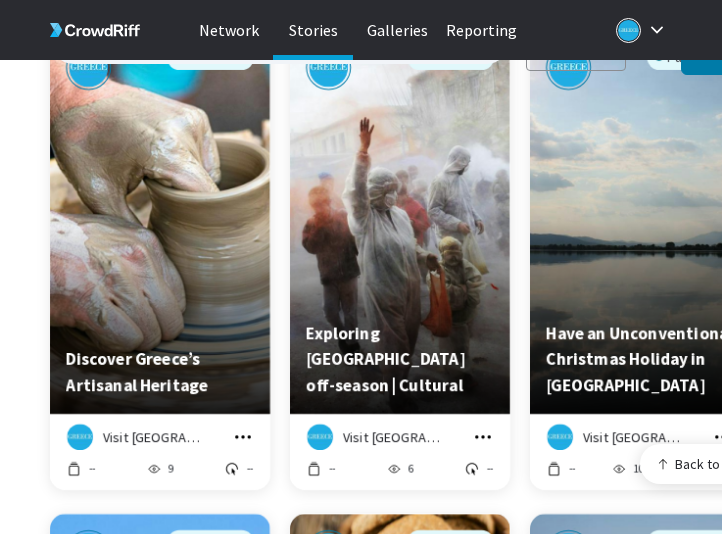 scroll, scrollTop: 764, scrollLeft: 0, axis: vertical 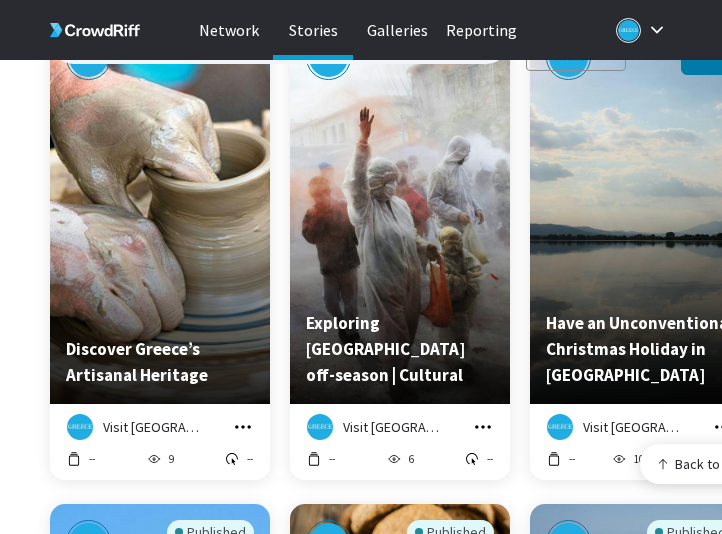 click 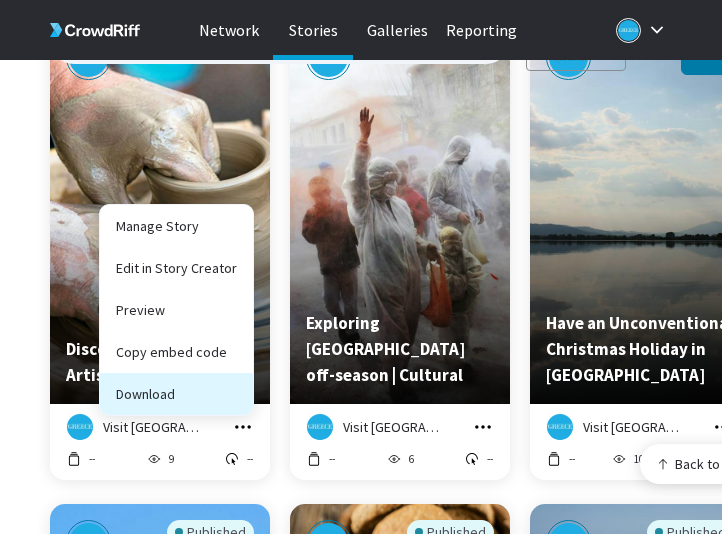 click on "Download" at bounding box center (176, 394) 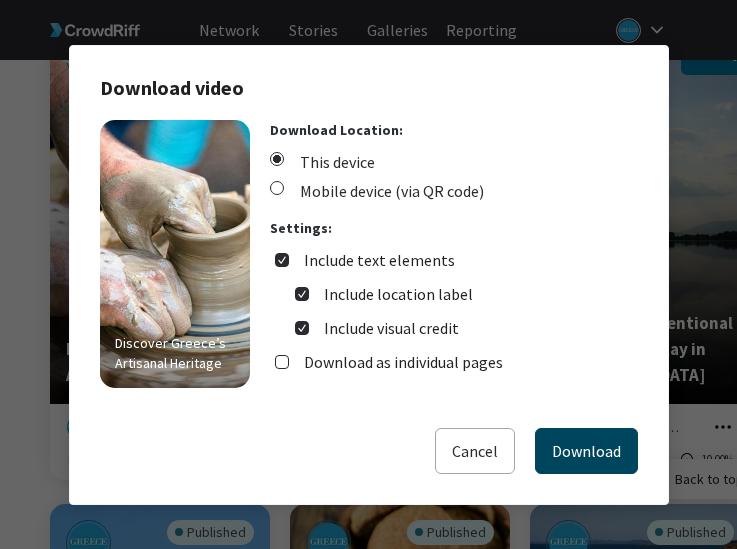 click on "Download" at bounding box center (586, 451) 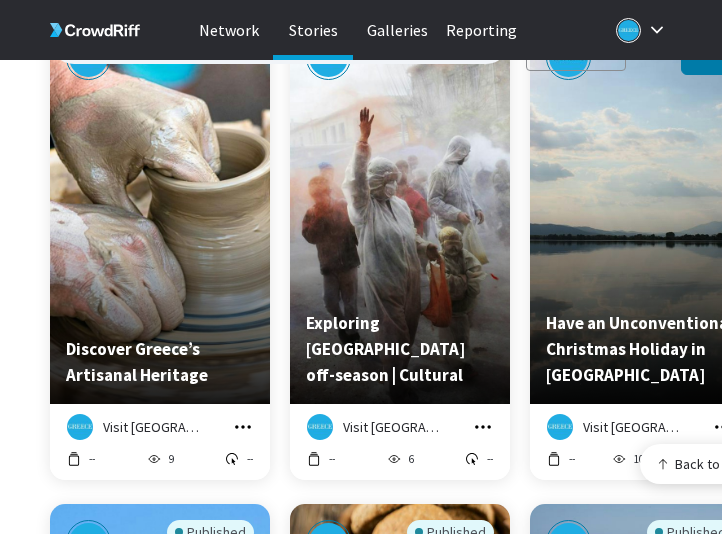 click 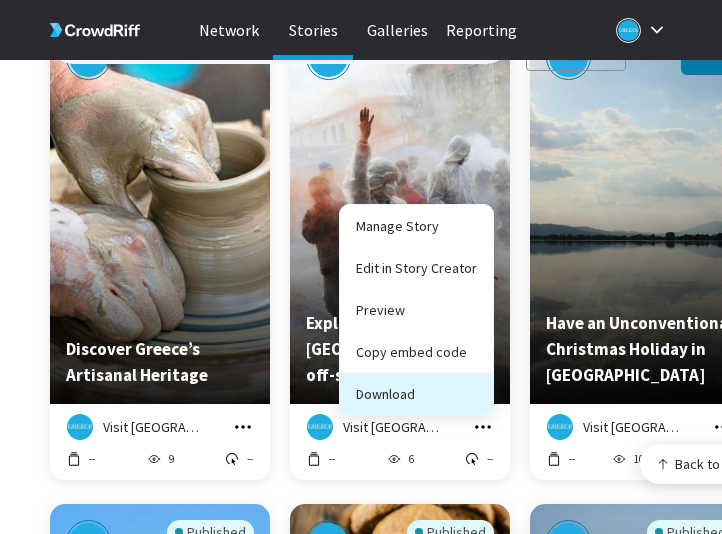 click on "Download" at bounding box center [416, 394] 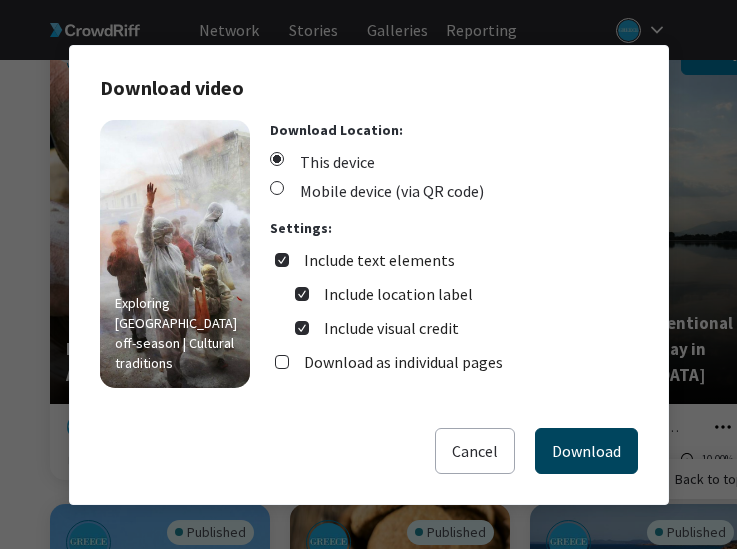 click on "Download" at bounding box center [586, 451] 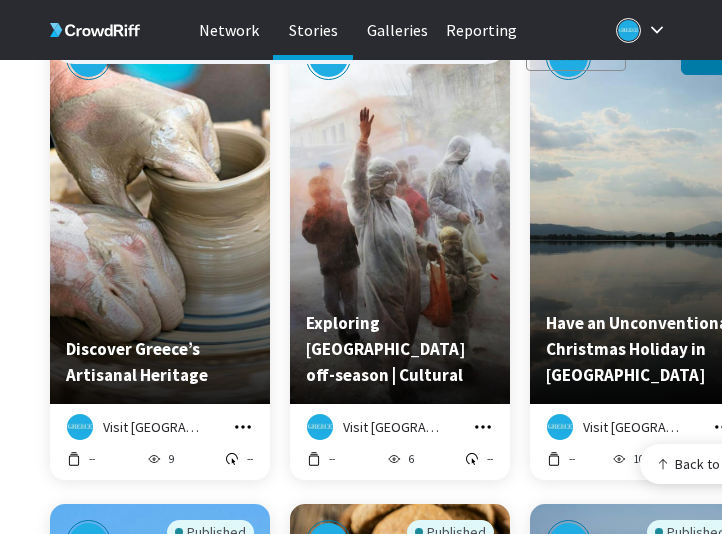 click 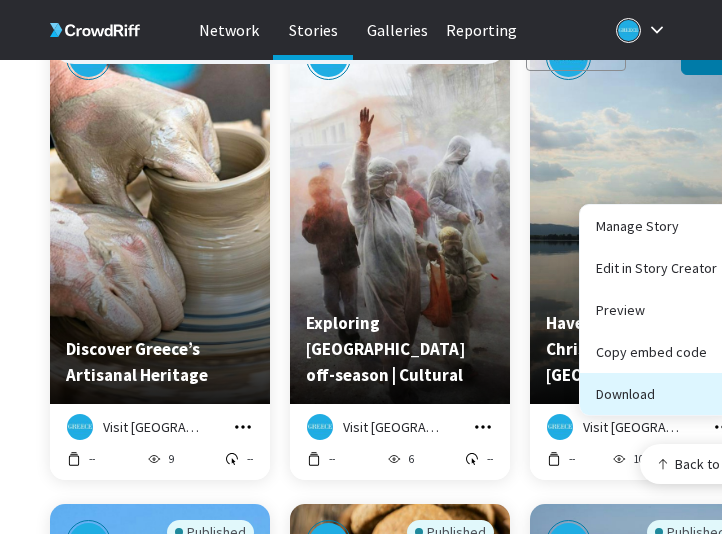 click on "Download" at bounding box center (656, 394) 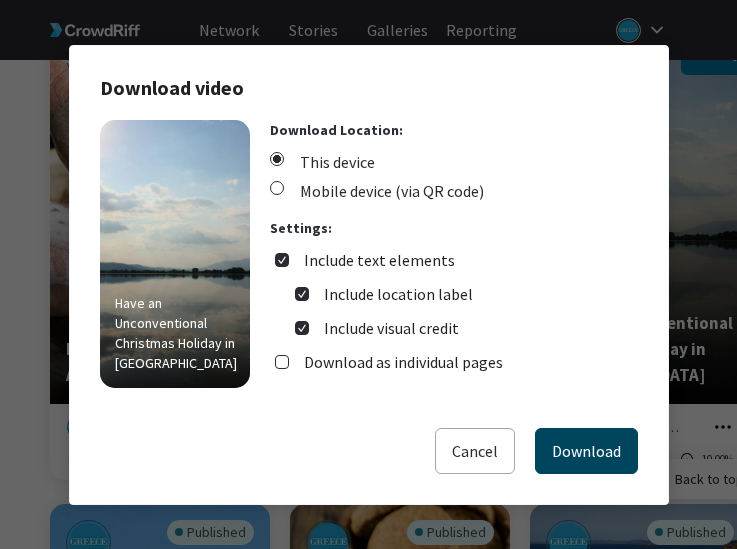 click on "Download" at bounding box center [586, 451] 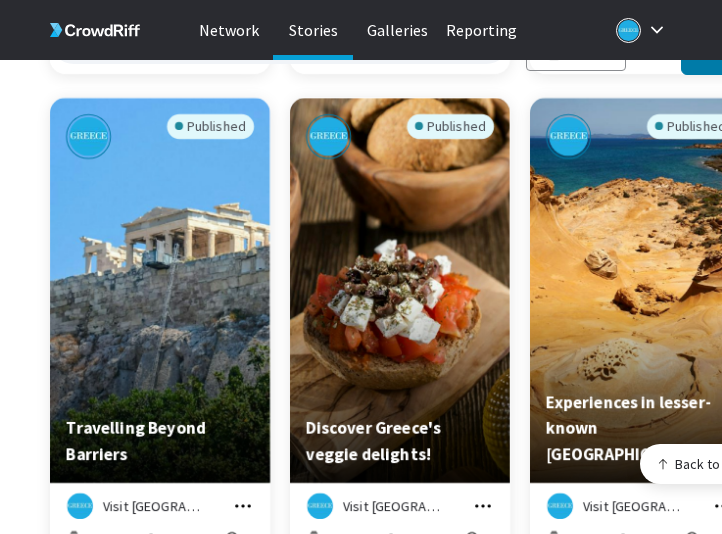 scroll, scrollTop: 1182, scrollLeft: 0, axis: vertical 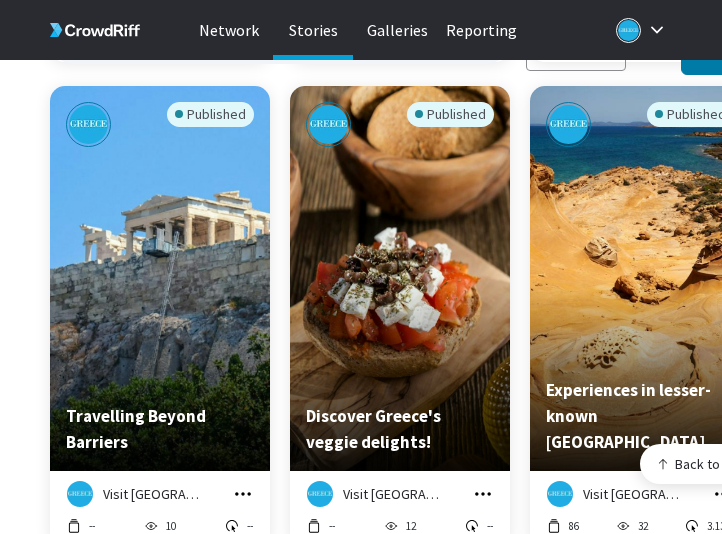 click 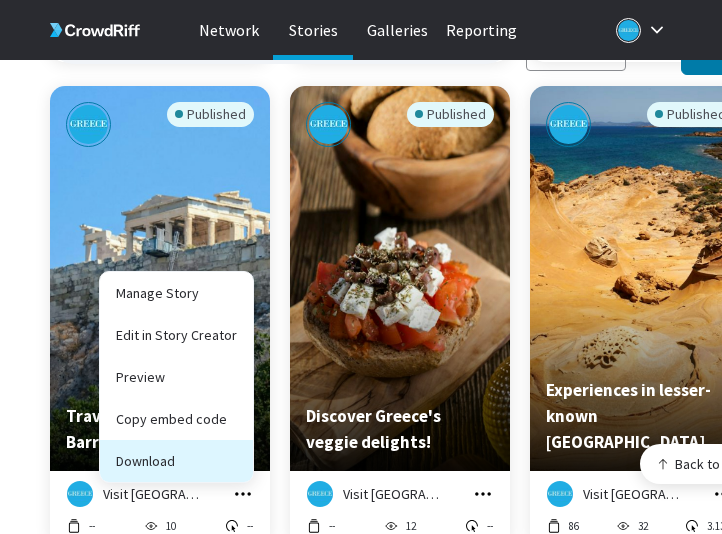 click on "Download" at bounding box center (176, 461) 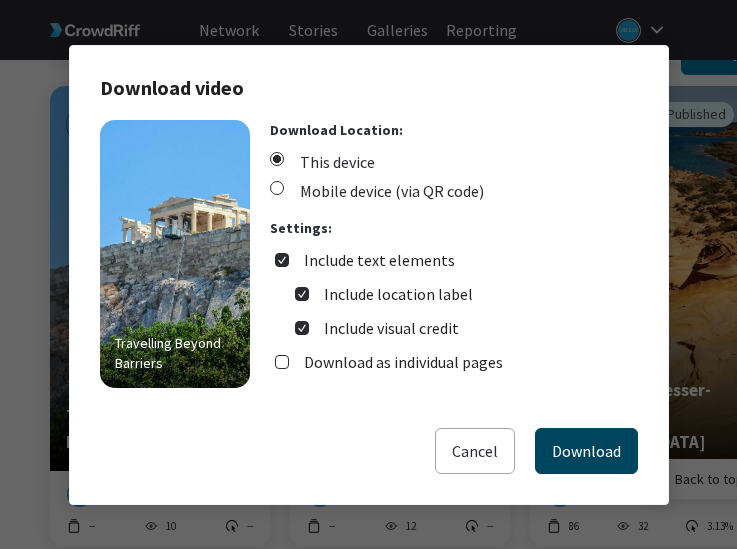 click on "Download" at bounding box center [586, 451] 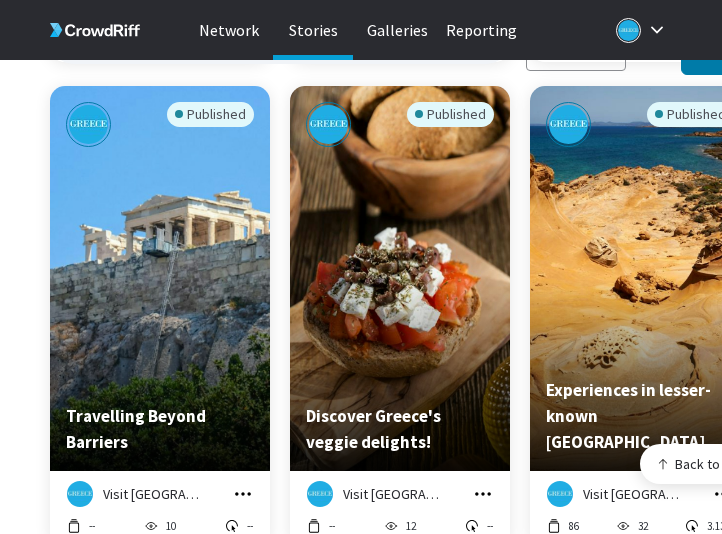 click 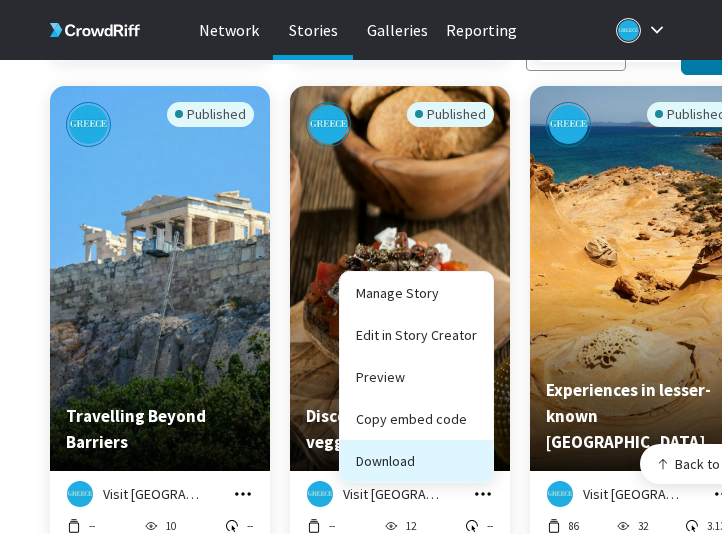 click on "Download" at bounding box center (416, 461) 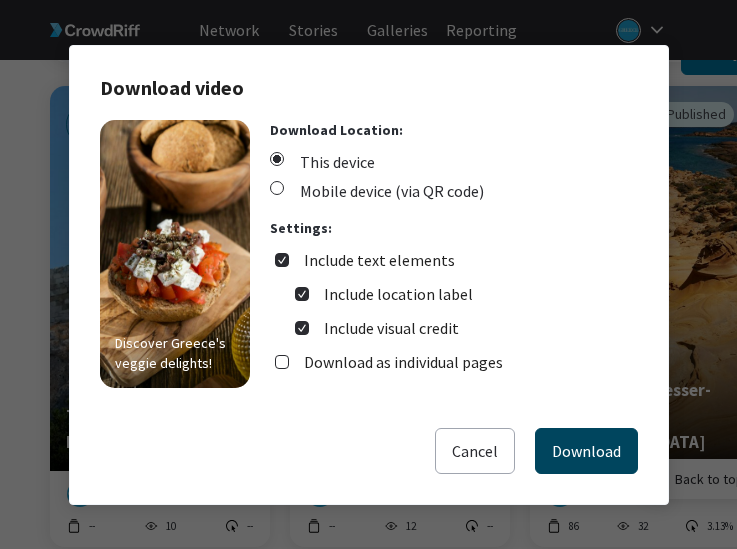 click on "Download" at bounding box center [586, 451] 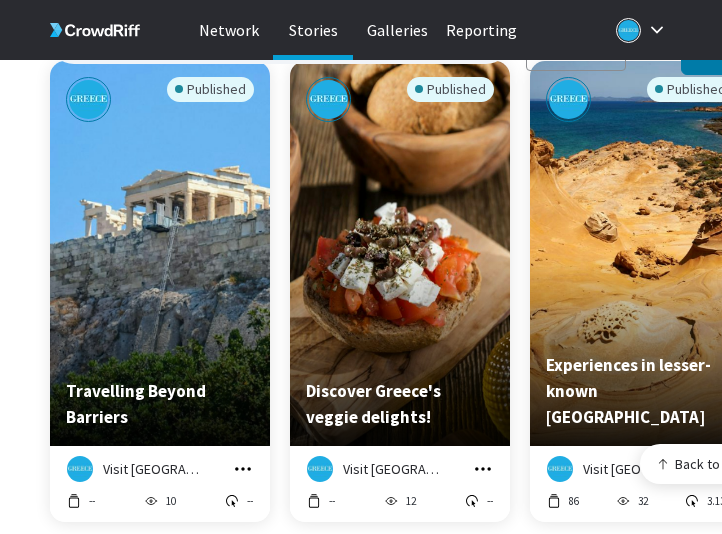 scroll, scrollTop: 1241, scrollLeft: 0, axis: vertical 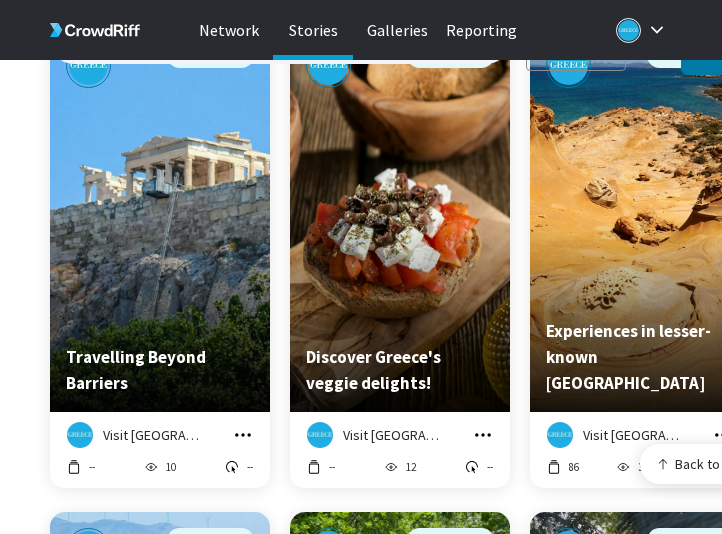 click 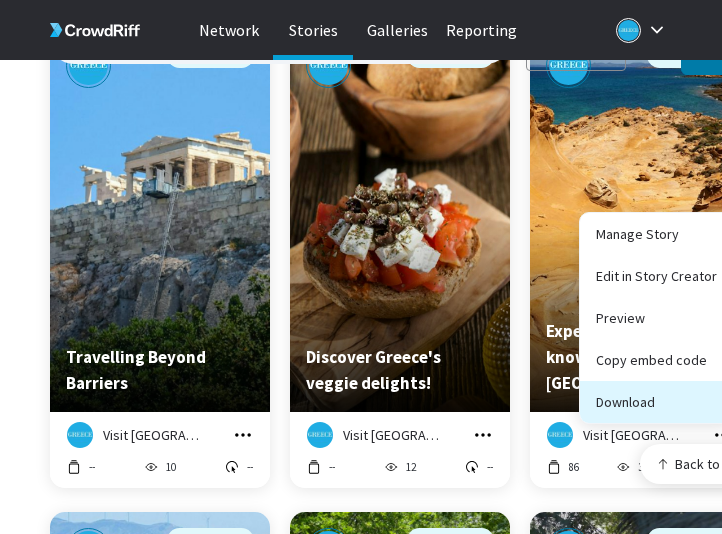 click on "Download" at bounding box center (656, 402) 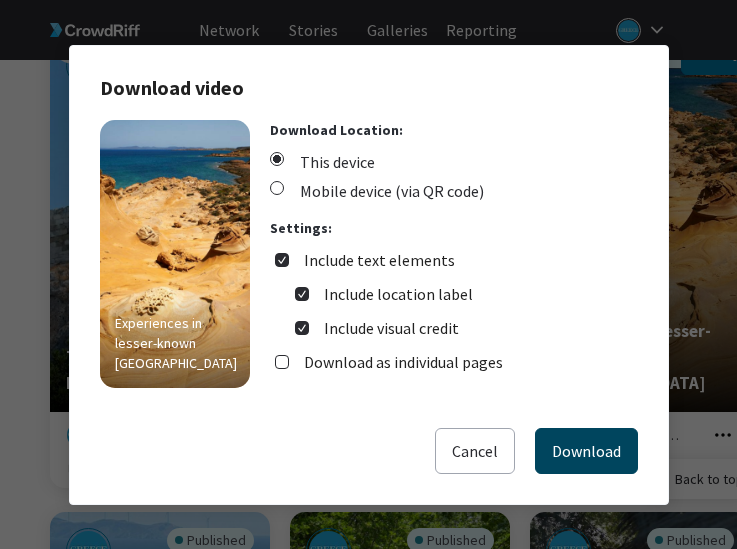 click on "Download" at bounding box center (586, 451) 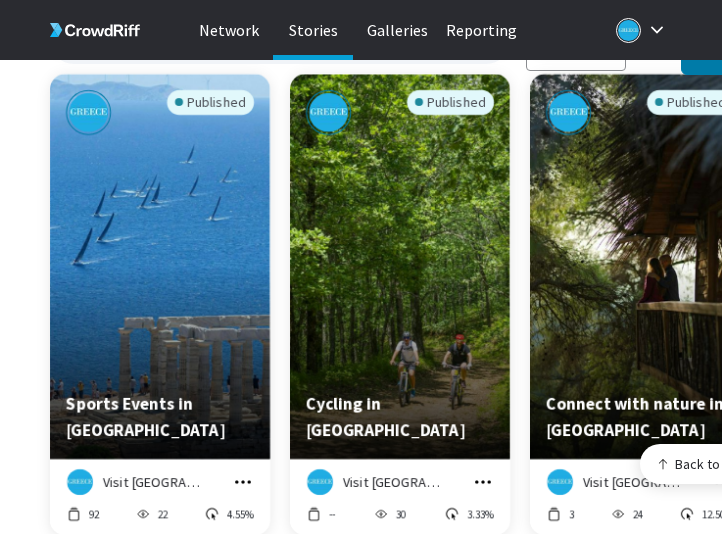 scroll, scrollTop: 1718, scrollLeft: 0, axis: vertical 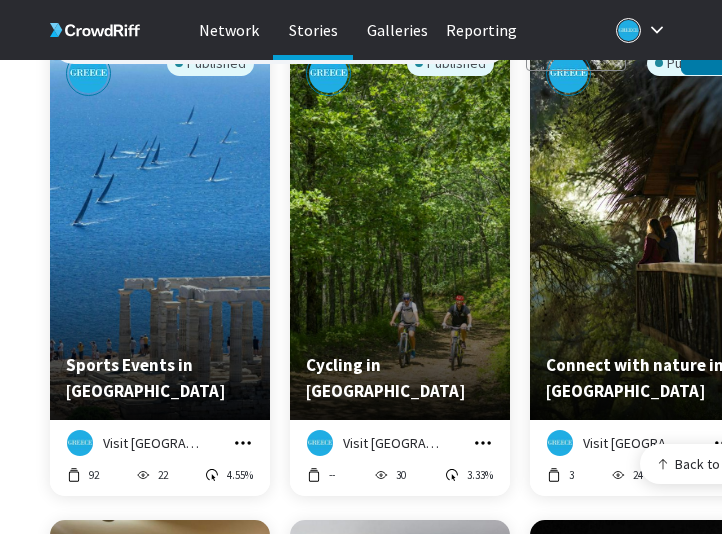 click 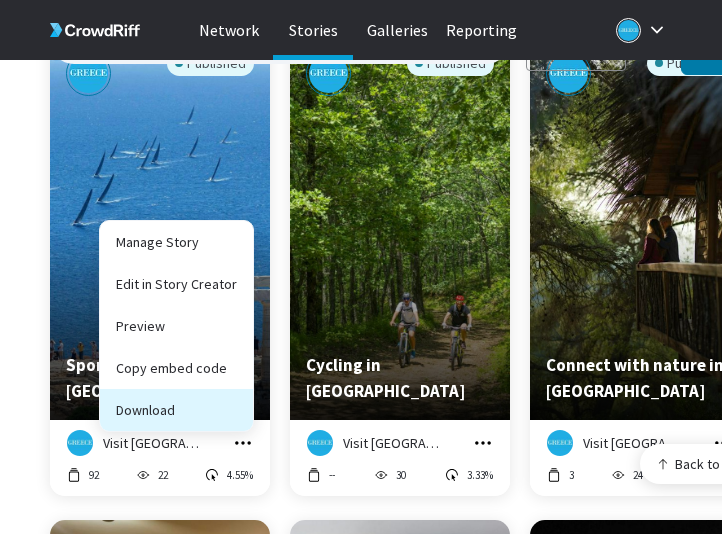 click on "Download" at bounding box center [176, 410] 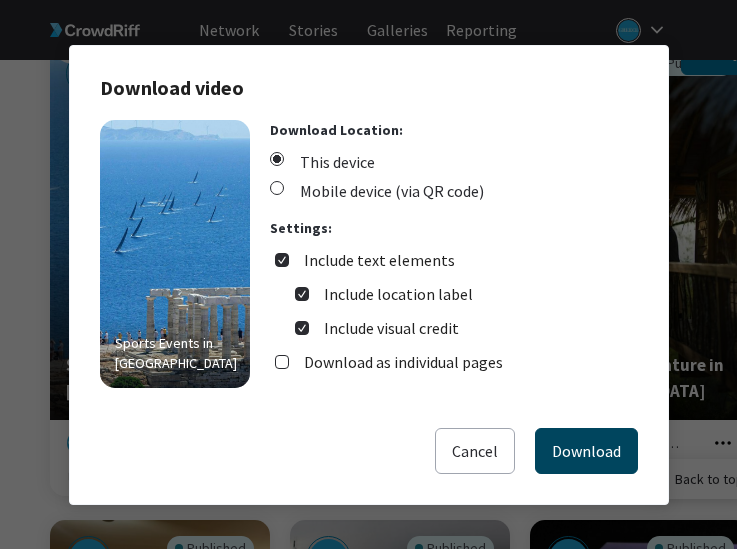 click on "Download" at bounding box center [586, 451] 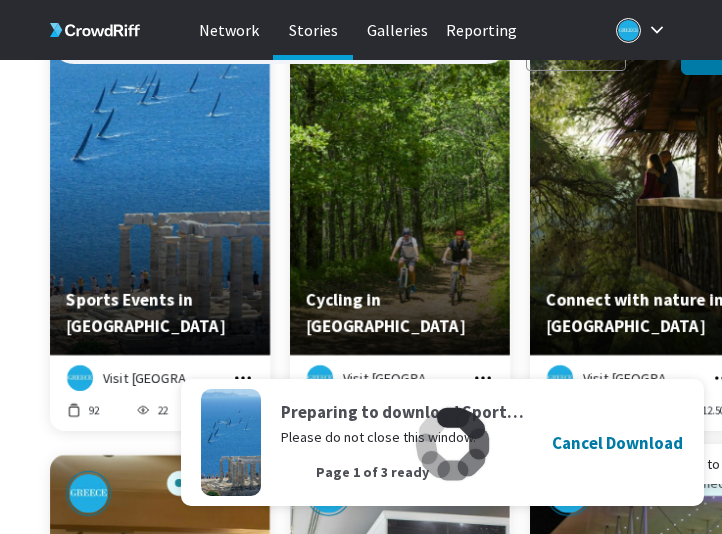 scroll, scrollTop: 1809, scrollLeft: 0, axis: vertical 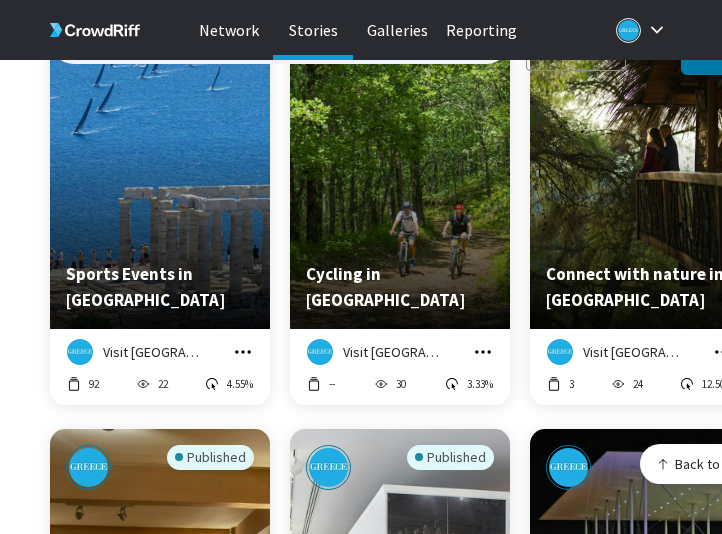 click 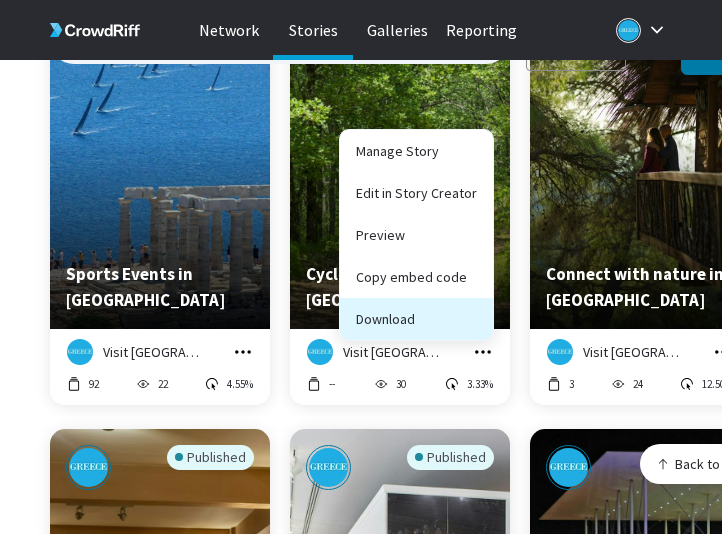 click on "Download" at bounding box center (416, 319) 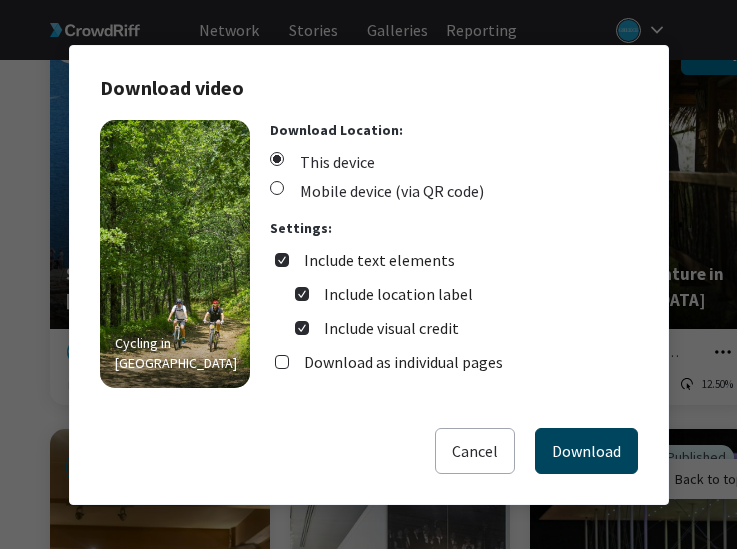 click on "Download" at bounding box center (586, 451) 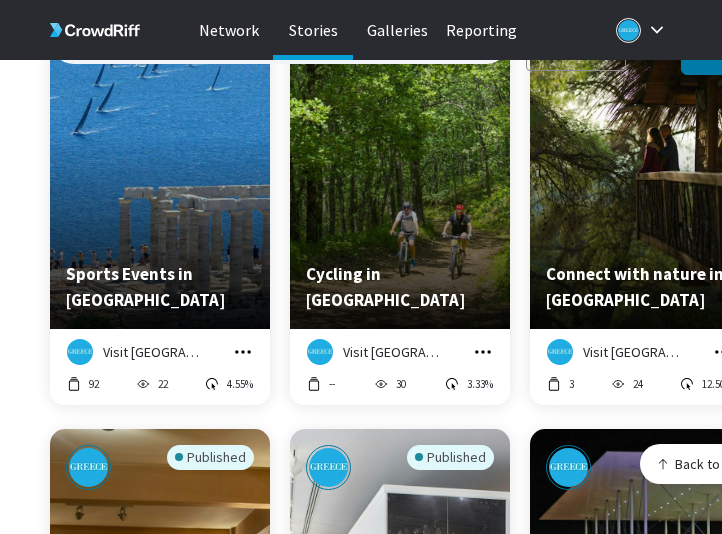 click 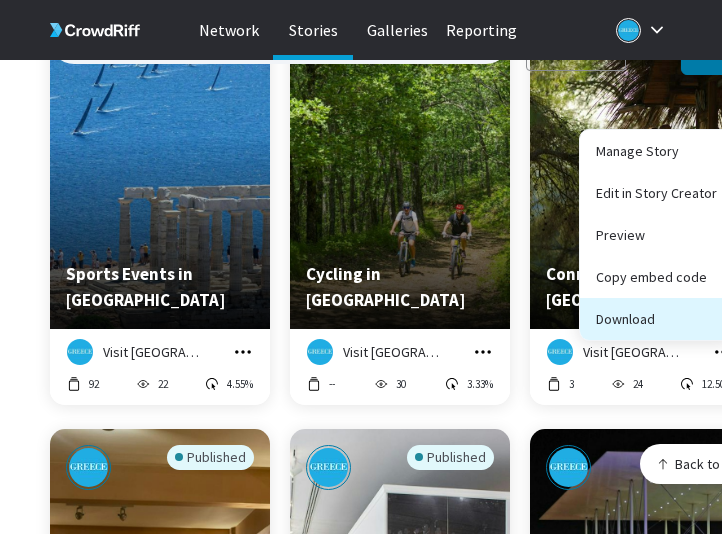 click on "Download" at bounding box center (656, 319) 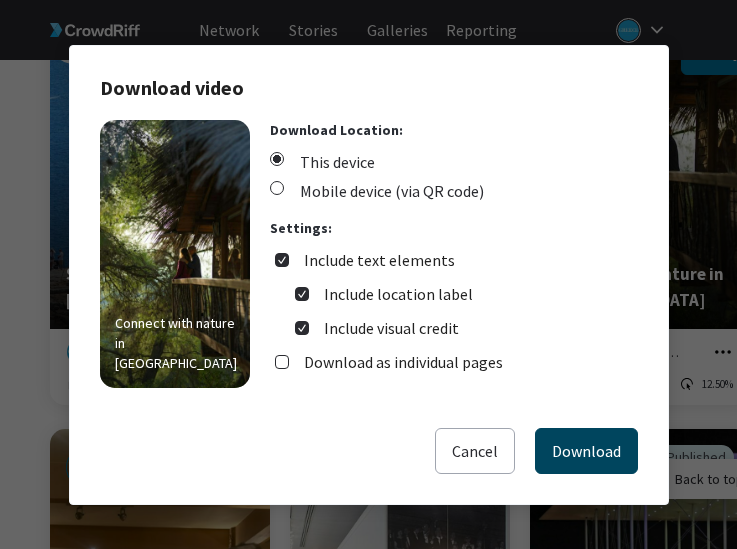 click on "Download" at bounding box center [586, 451] 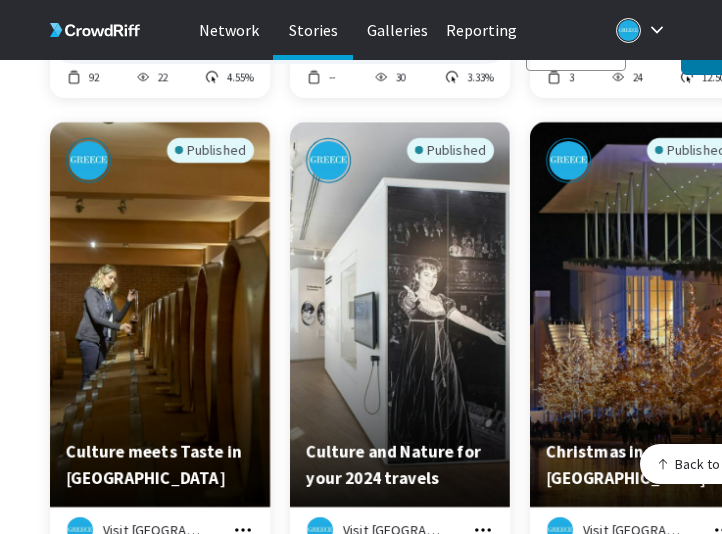 scroll, scrollTop: 2180, scrollLeft: 0, axis: vertical 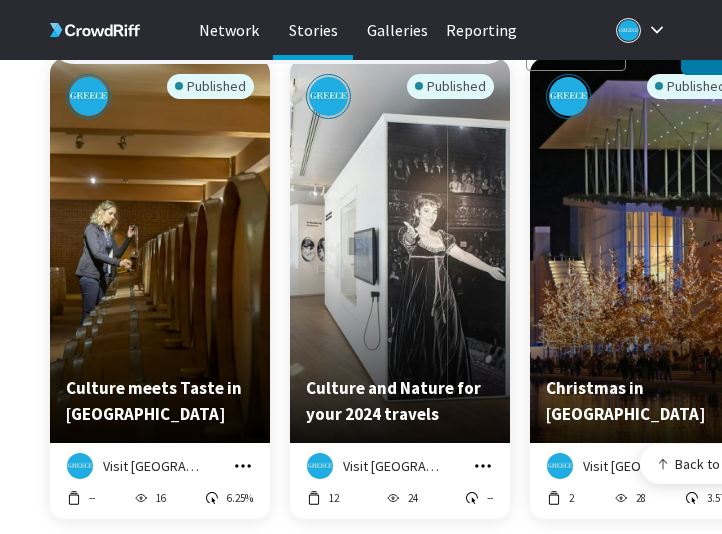 click 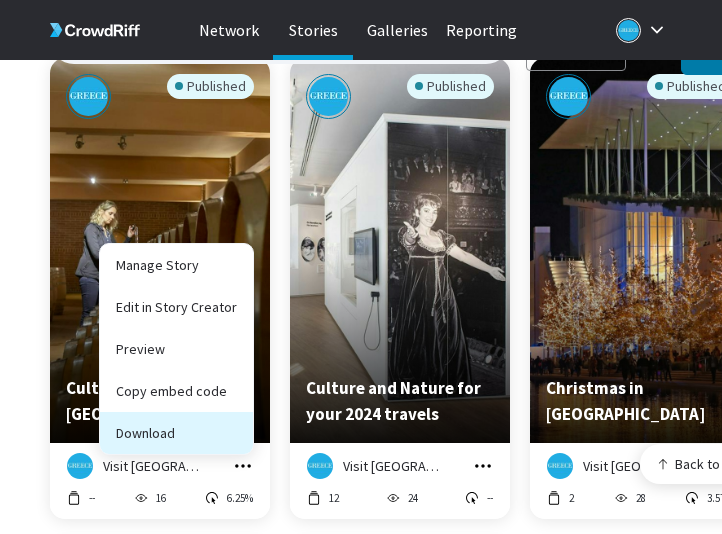 click on "Download" at bounding box center (176, 433) 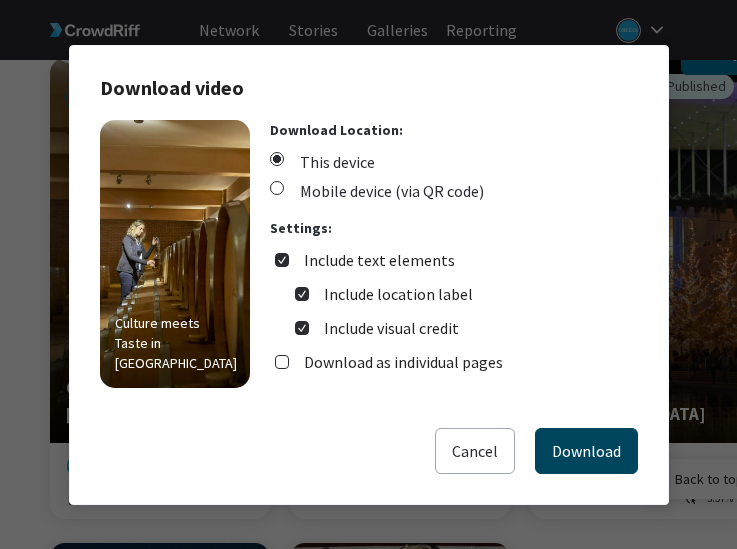 click on "Download" at bounding box center (586, 451) 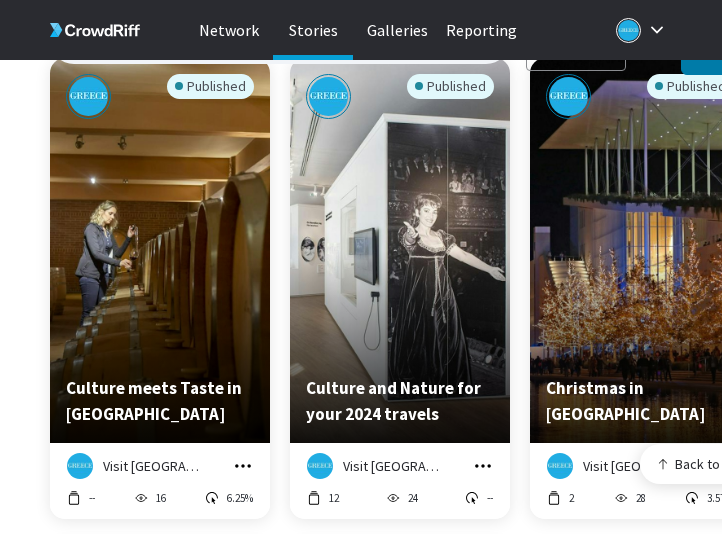 click 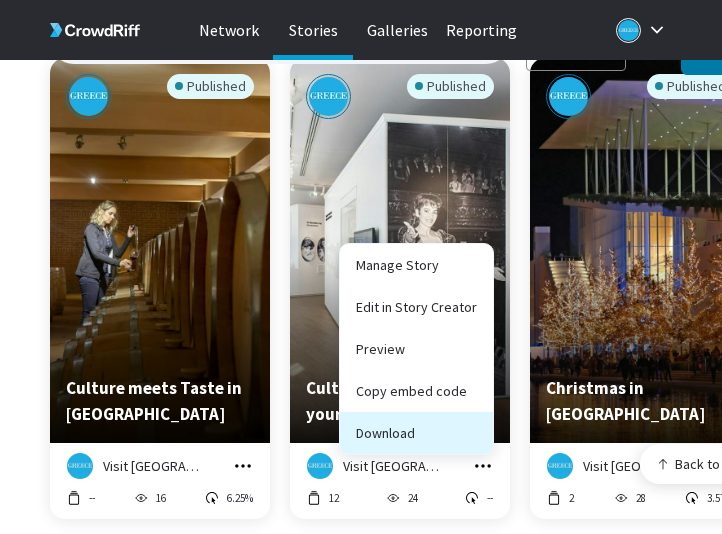 click on "Download" at bounding box center (416, 433) 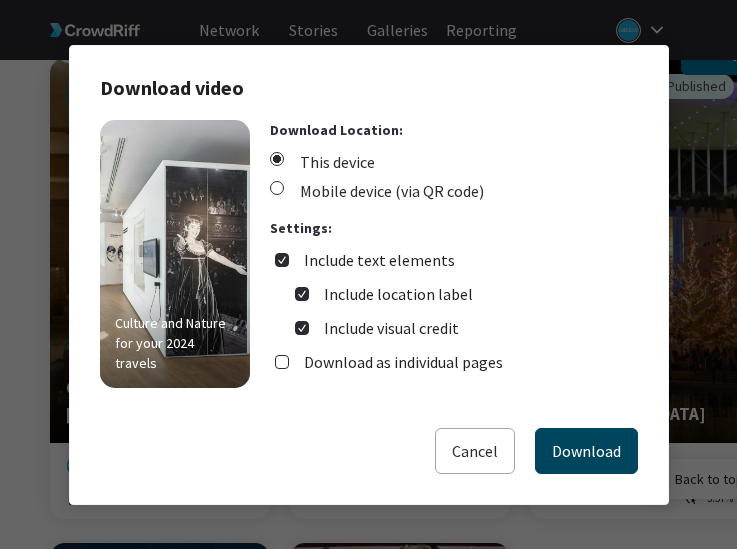 click on "Download" at bounding box center (586, 451) 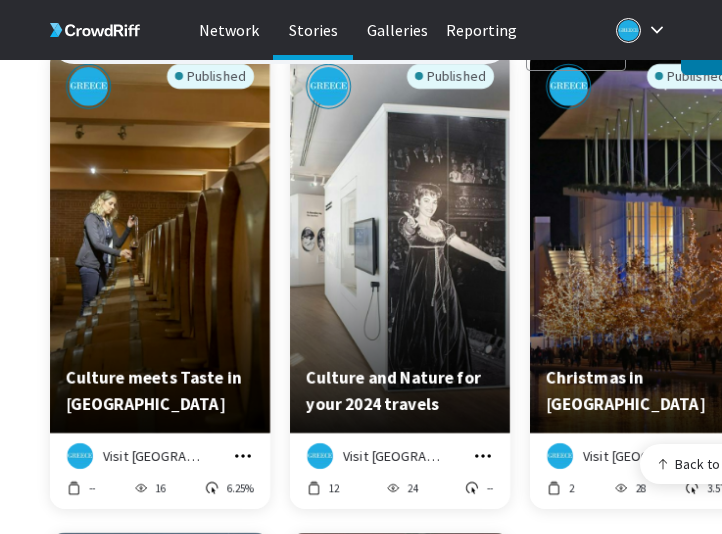 scroll, scrollTop: 2285, scrollLeft: 0, axis: vertical 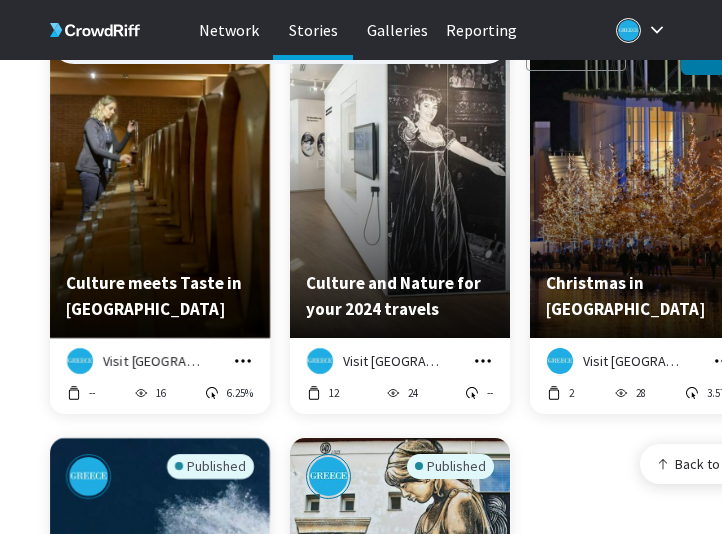 click 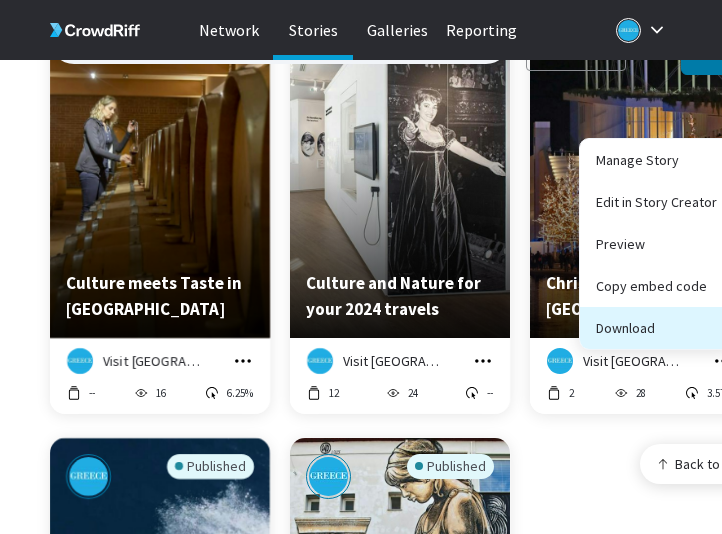 click on "Download" at bounding box center [656, 328] 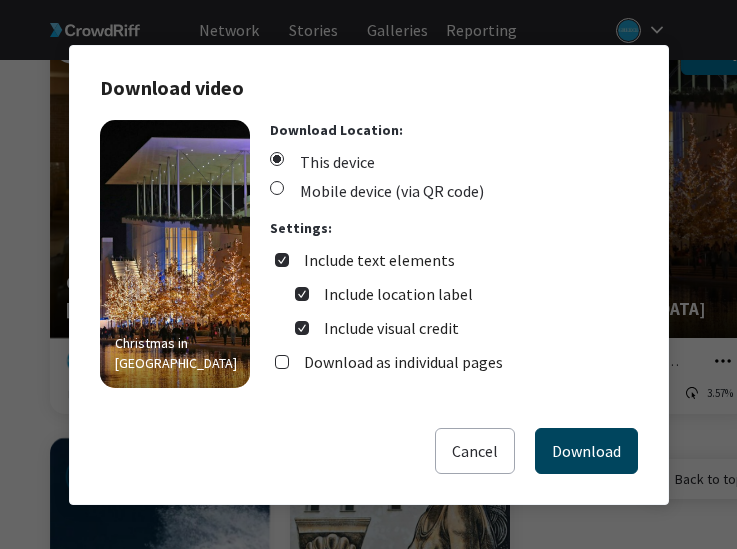 click on "Download" at bounding box center (586, 451) 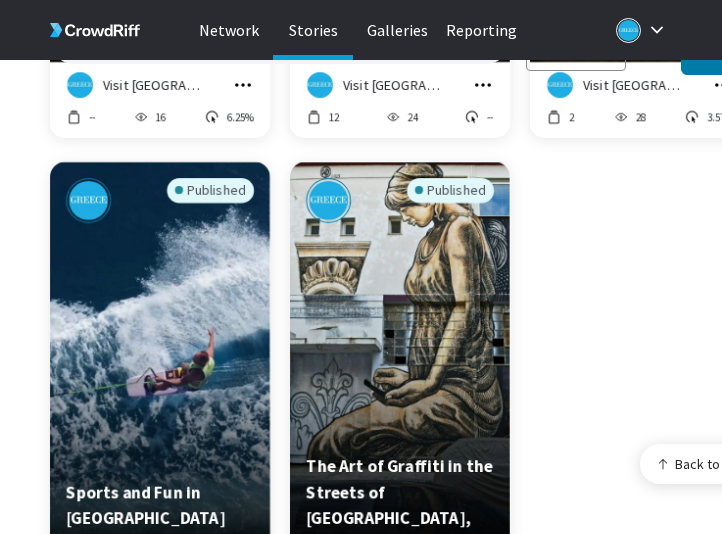 scroll, scrollTop: 2660, scrollLeft: 0, axis: vertical 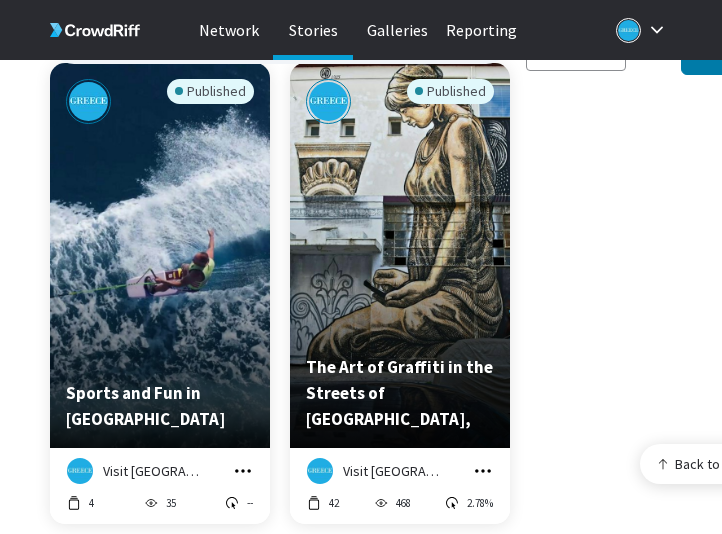 click 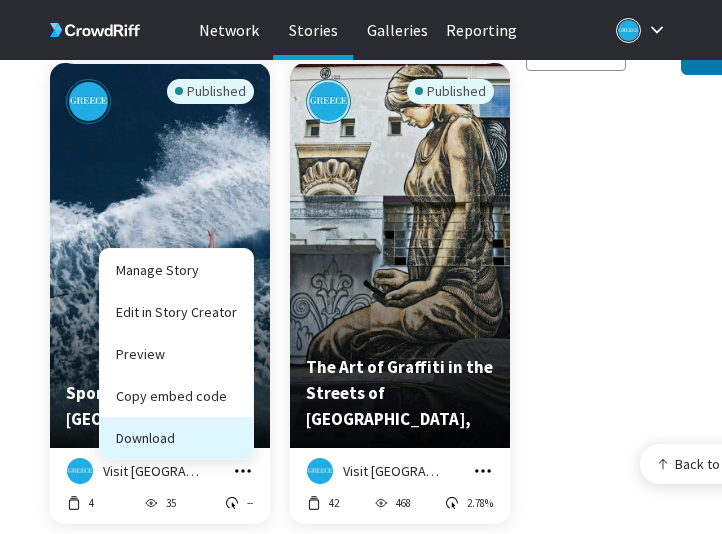 click on "Download" at bounding box center (176, 438) 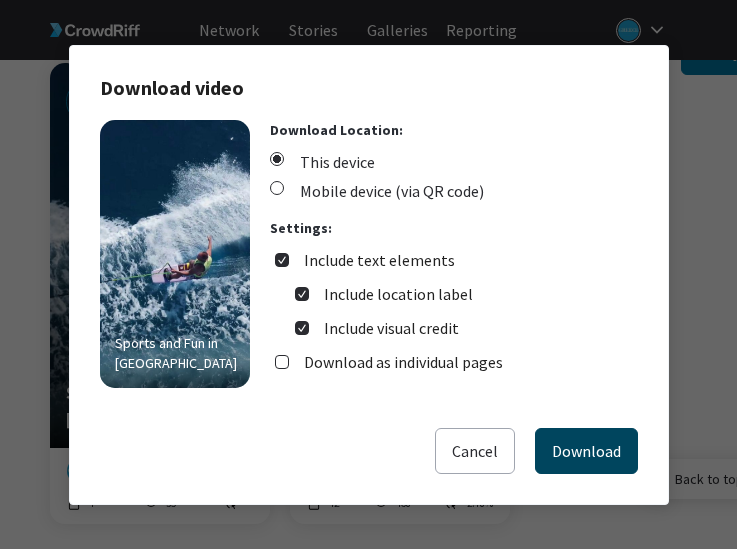 click on "Download" at bounding box center [586, 451] 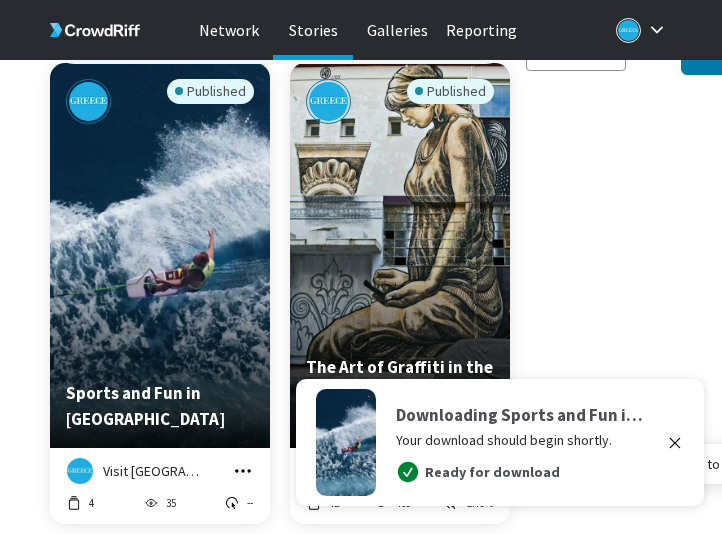 click on "Published Sports and Fun in Greece   Visit Greece Manage Story Edit in Story Creator Preview Copy embed code Download 4 35 -- Published The Art of Graffiti in the Streets of Athens, Greece   Visit Greece Manage Story Edit in Story Creator Preview Copy embed code Download 42 468 2.78%" at bounding box center [380, 305] 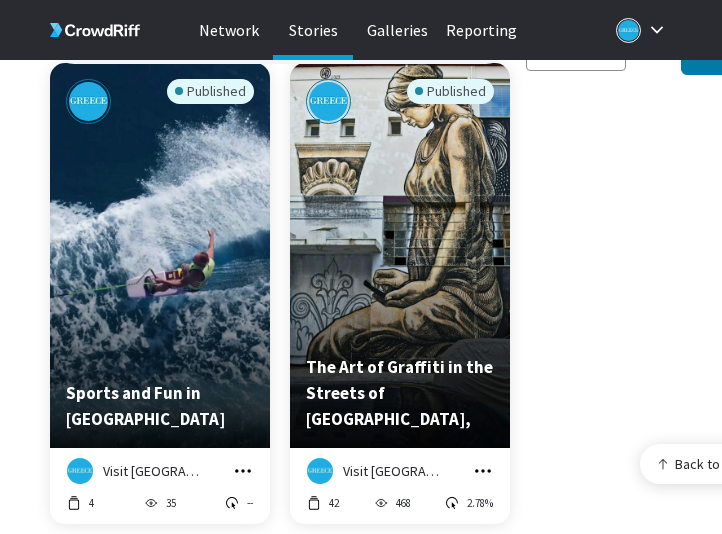 click 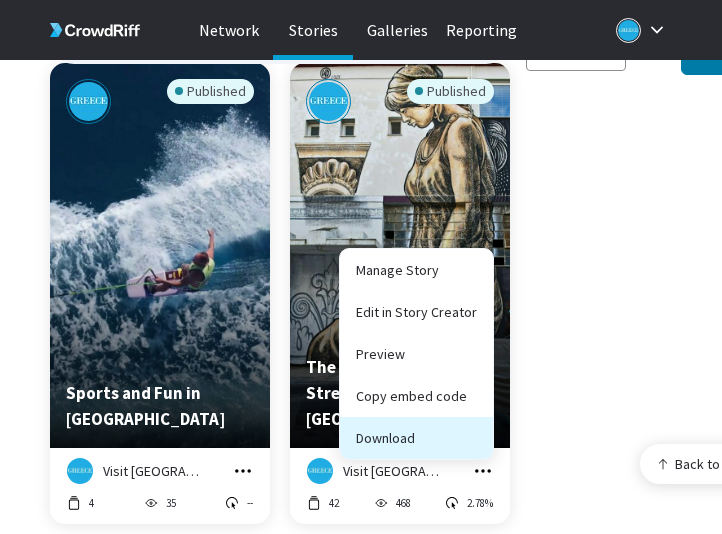 click on "Download" at bounding box center (416, 438) 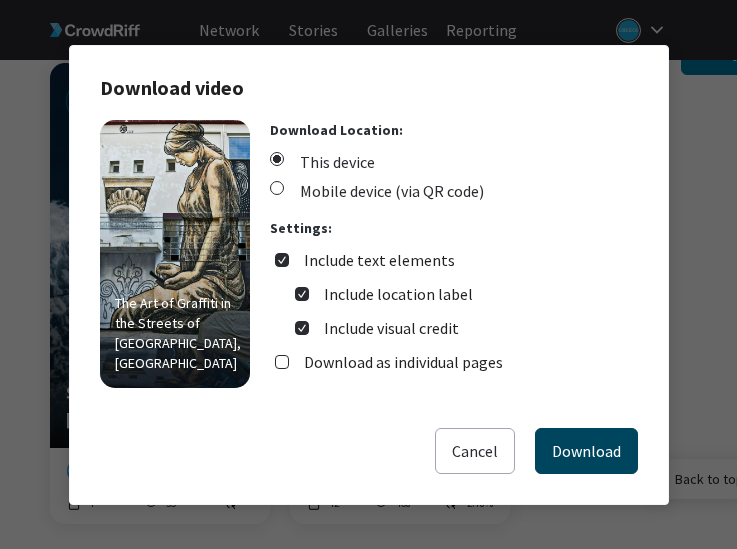 click on "Download" at bounding box center (586, 451) 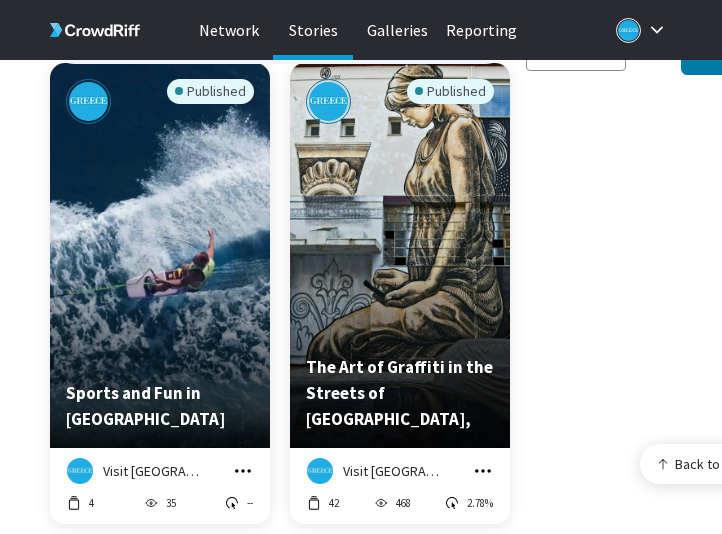 click 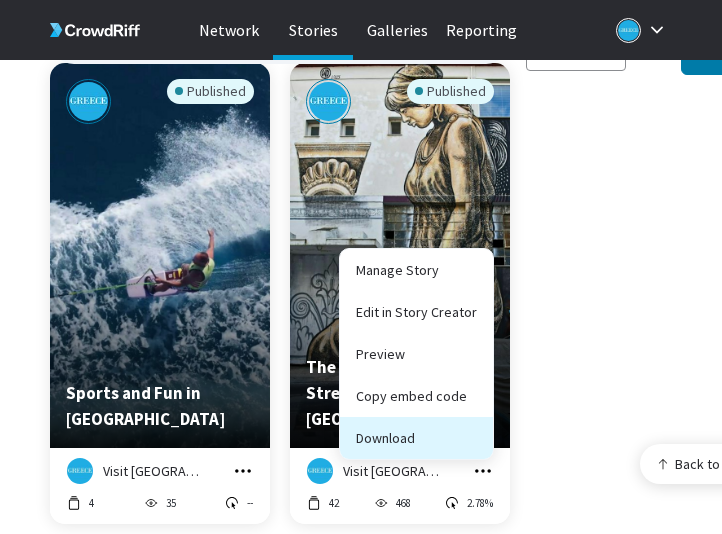 click on "Download" at bounding box center [416, 438] 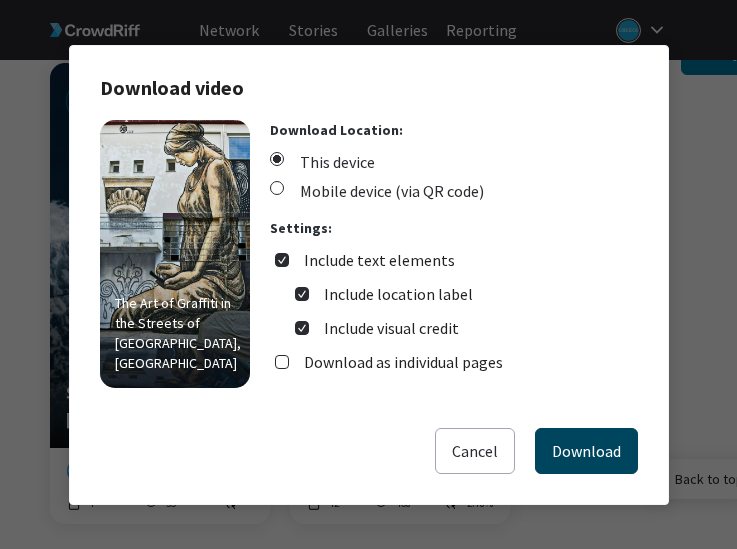 click on "Download" at bounding box center [586, 451] 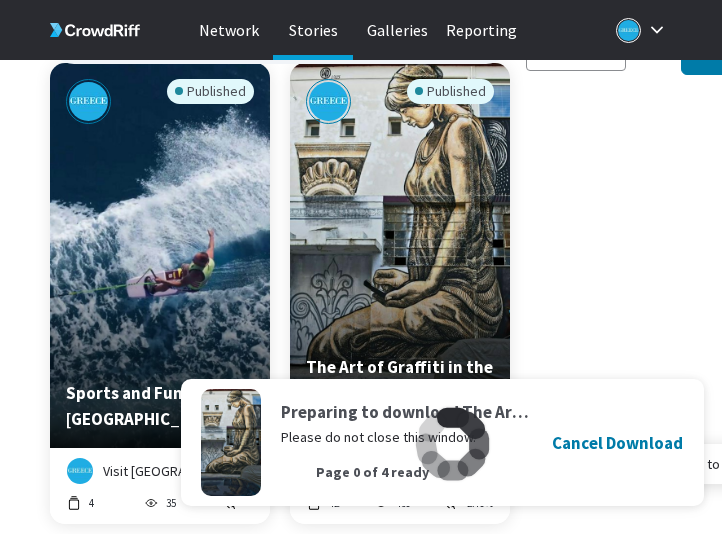 click on "Published Sports and Fun in Greece   Visit Greece Manage Story Edit in Story Creator Preview Copy embed code Download 4 35 -- Published The Art of Graffiti in the Streets of Athens, Greece   Visit Greece Manage Story Edit in Story Creator Preview Copy embed code Download 42 468 2.78%" at bounding box center (380, 305) 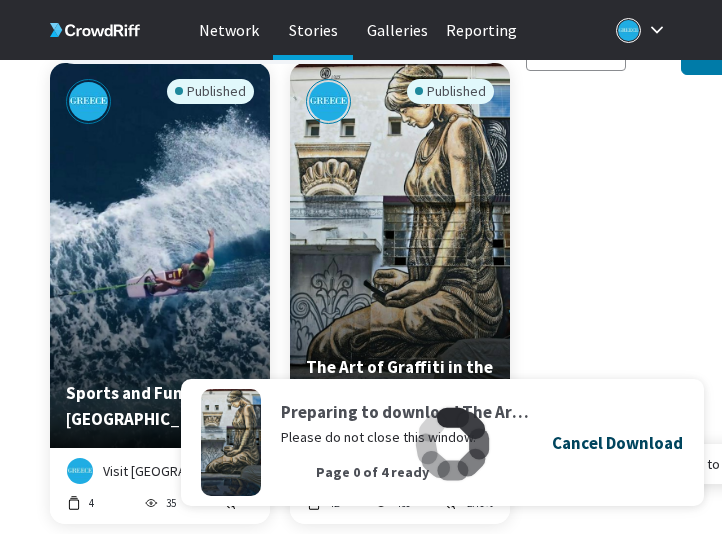 click on "Cancel Download" at bounding box center (617, 443) 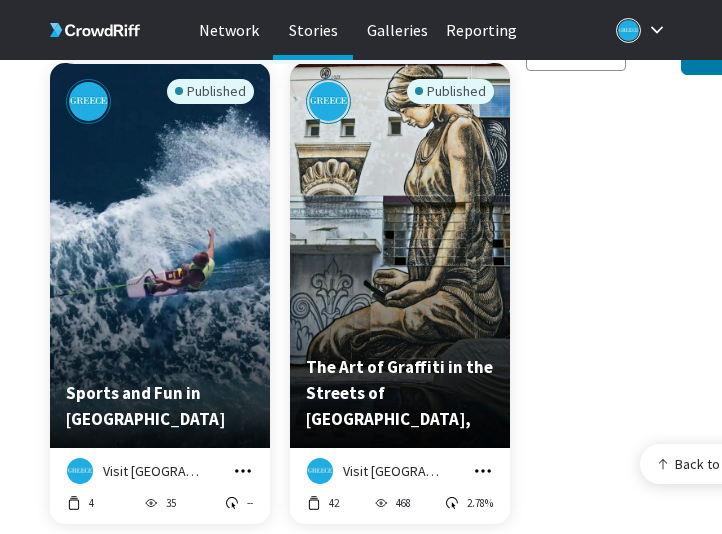 click on "Published Sports and Fun in Greece   Visit Greece Manage Story Edit in Story Creator Preview Copy embed code Download 4 35 -- Published The Art of Graffiti in the Streets of Athens, Greece   Visit Greece Manage Story Edit in Story Creator Preview Copy embed code Download 42 468 2.78%" at bounding box center (380, 305) 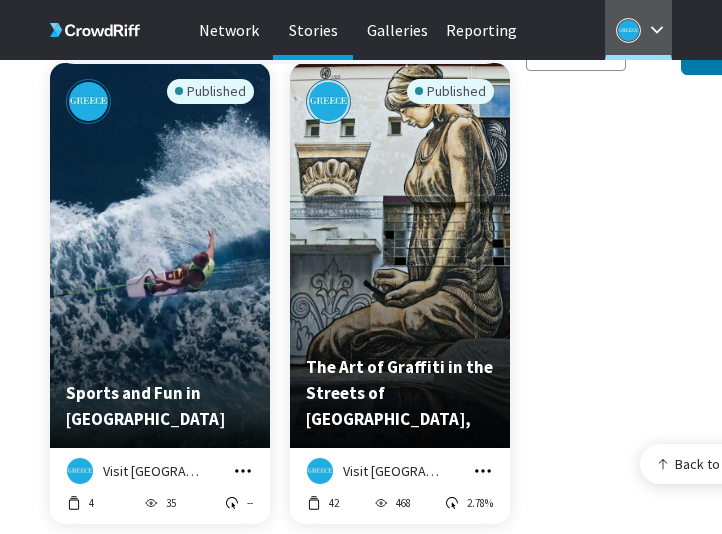 click on "Visit [GEOGRAPHIC_DATA]" at bounding box center (638, 30) 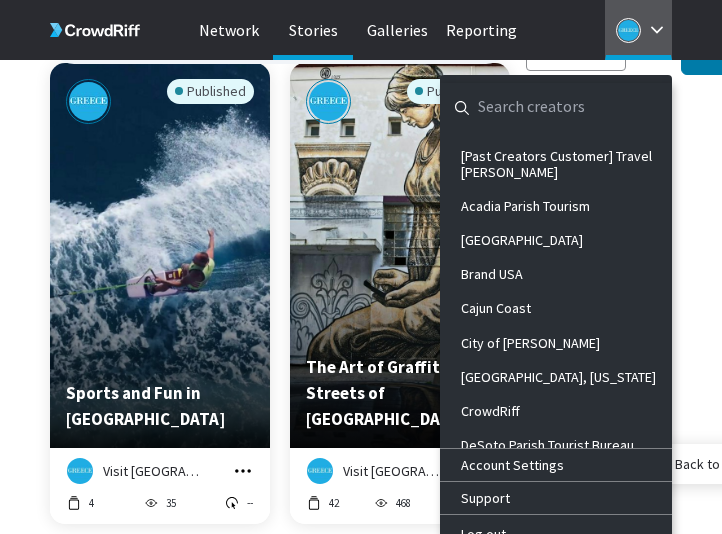 click at bounding box center [540, 107] 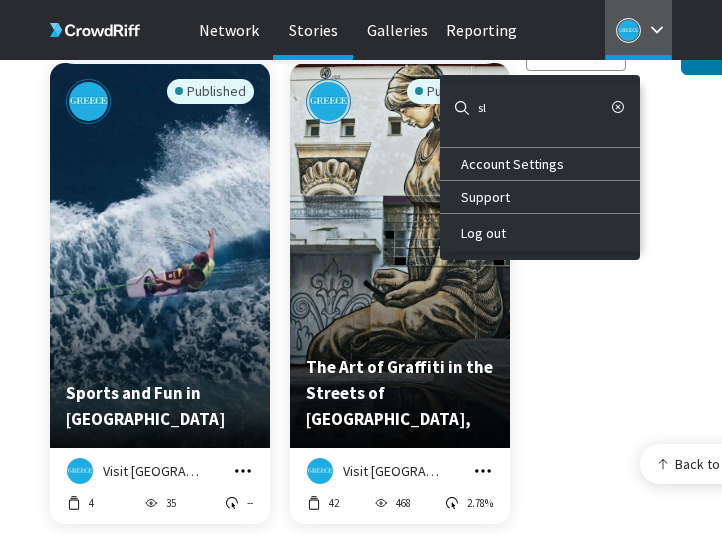 type on "slo" 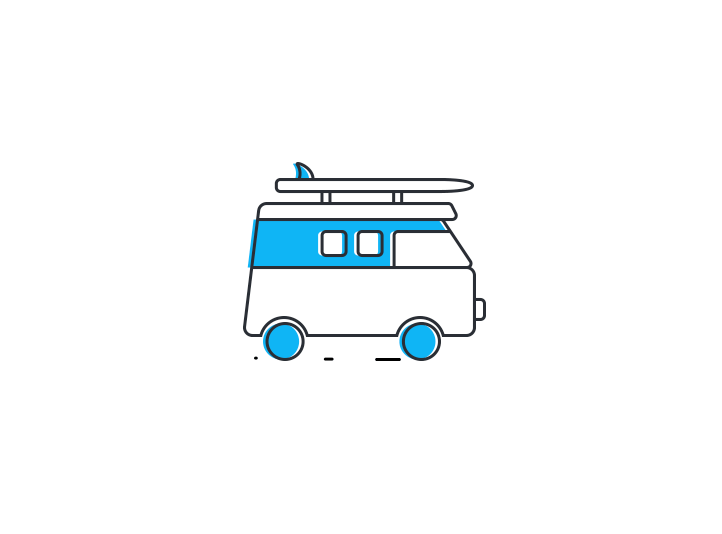 scroll, scrollTop: 0, scrollLeft: 0, axis: both 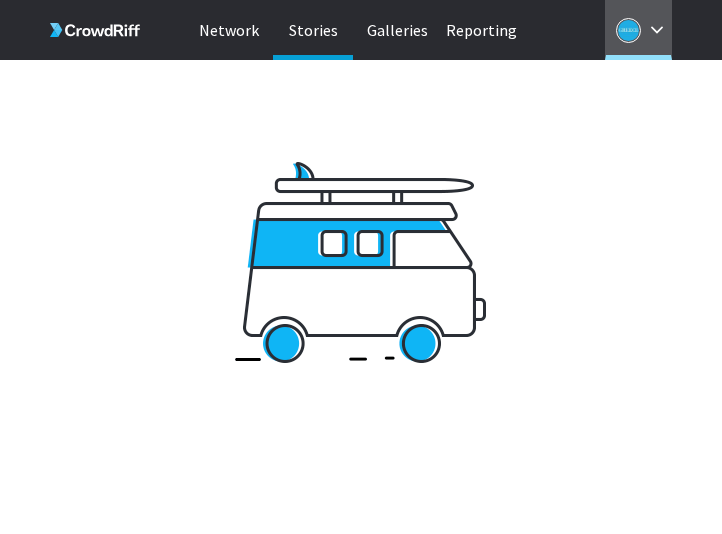 click on "Visit [GEOGRAPHIC_DATA]" at bounding box center [638, 30] 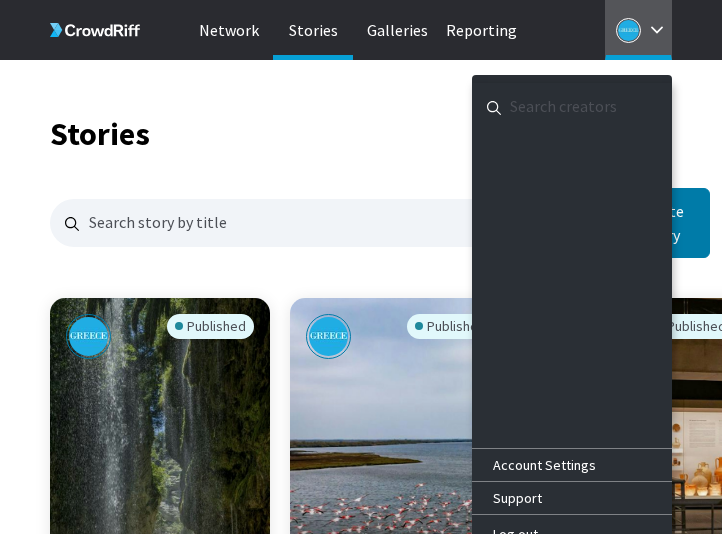 scroll, scrollTop: 16, scrollLeft: 16, axis: both 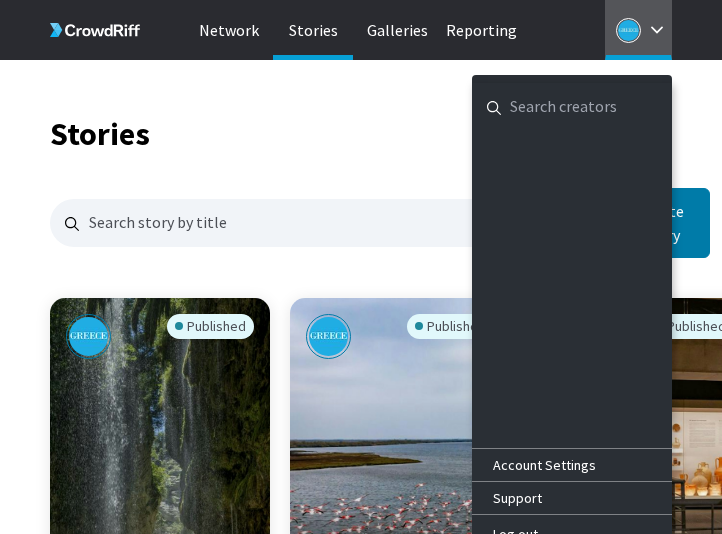 click at bounding box center (572, 107) 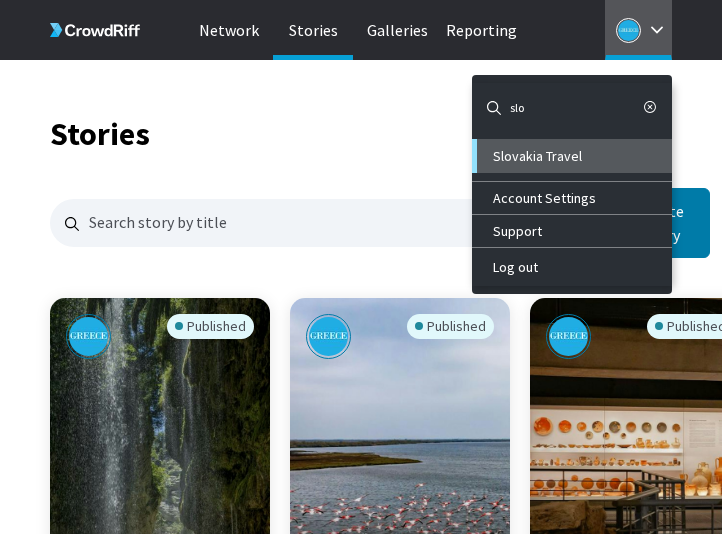 type on "slo" 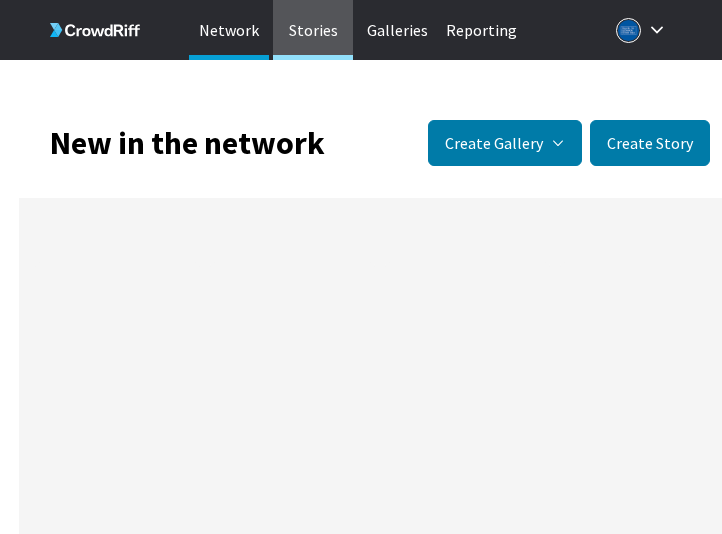 click on "Stories" at bounding box center (313, 30) 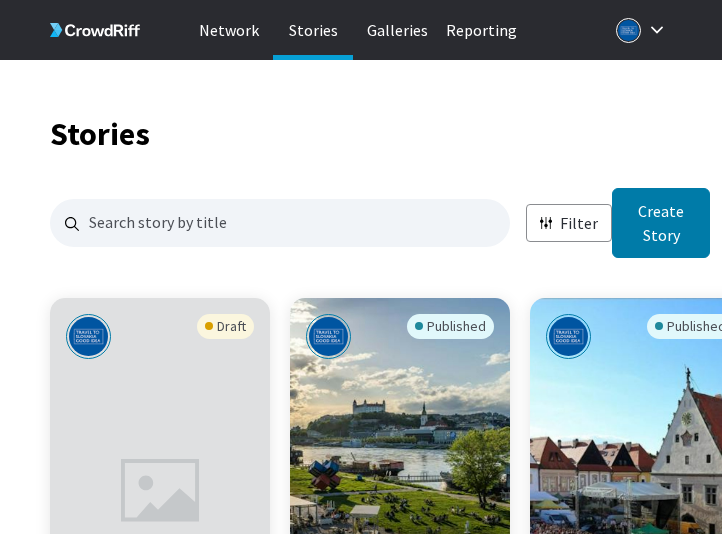 scroll, scrollTop: 16, scrollLeft: 16, axis: both 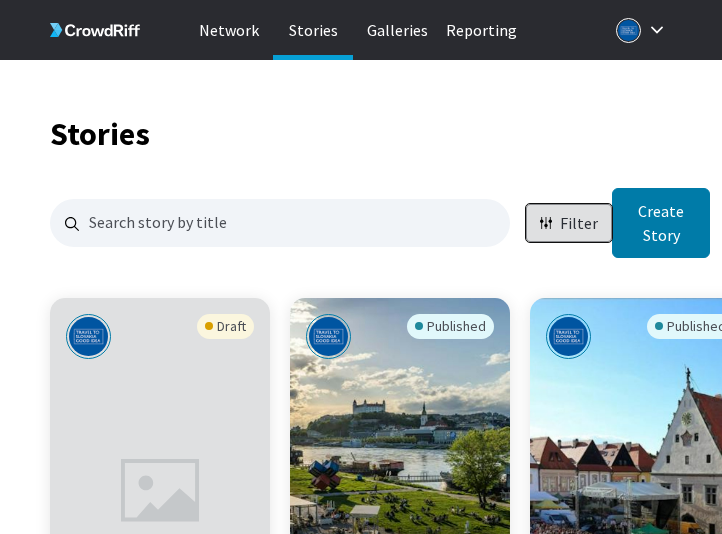 click on "Filter" at bounding box center [569, 223] 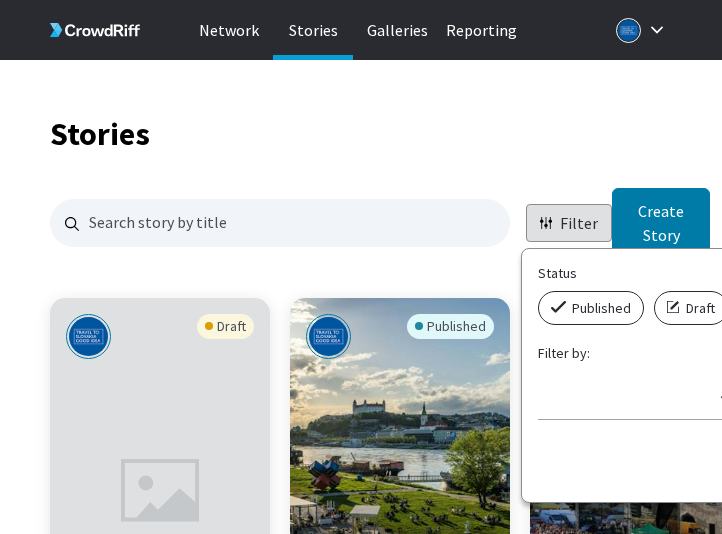 click at bounding box center (561, 307) 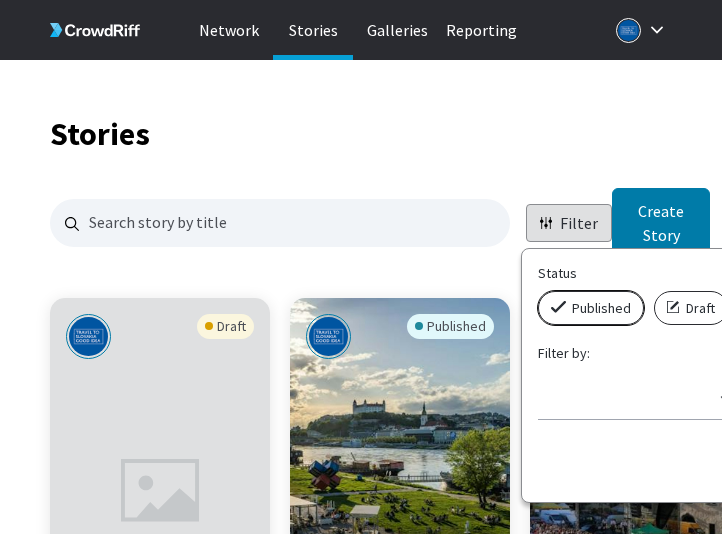 click on "Published" at bounding box center [544, 291] 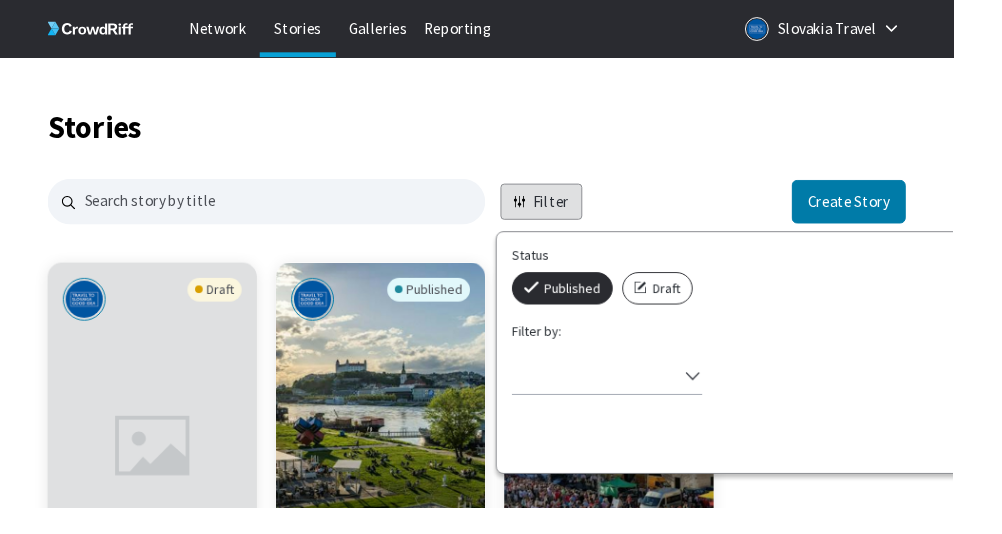 scroll, scrollTop: 16, scrollLeft: 16, axis: both 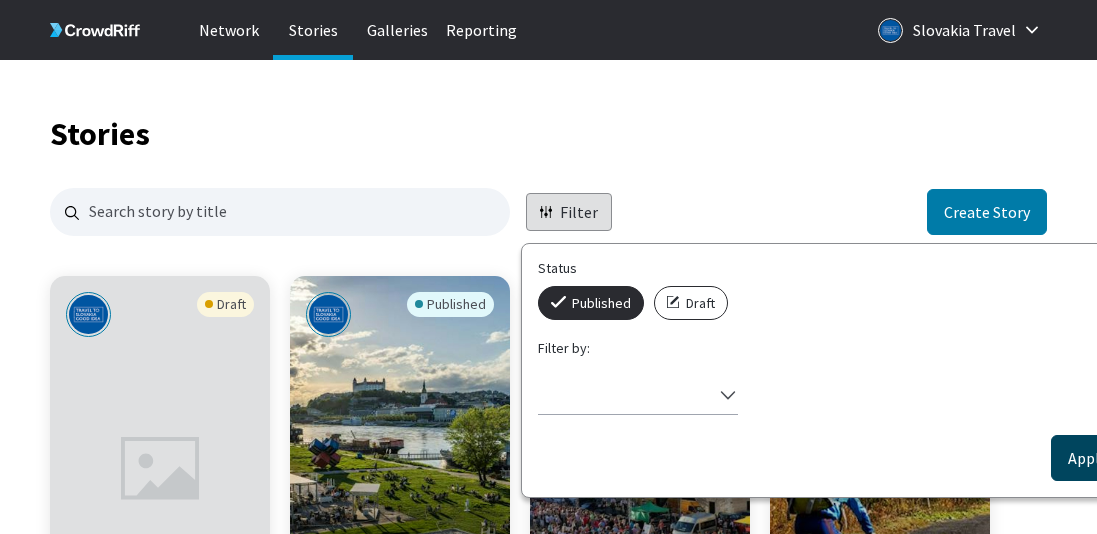 click on "Apply Filters" at bounding box center [1111, 458] 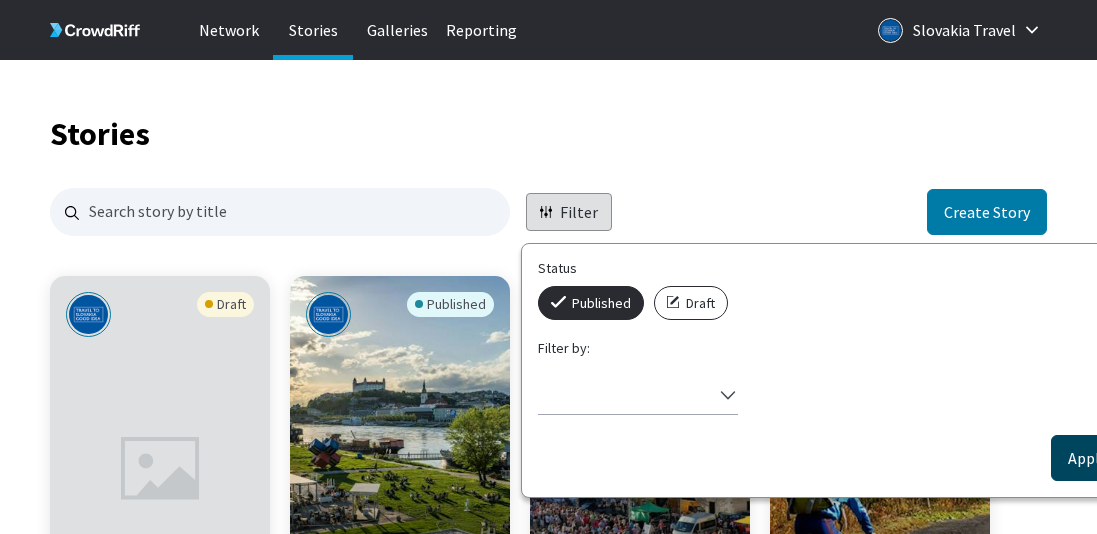 click on "Apply Filters" at bounding box center [1111, 458] 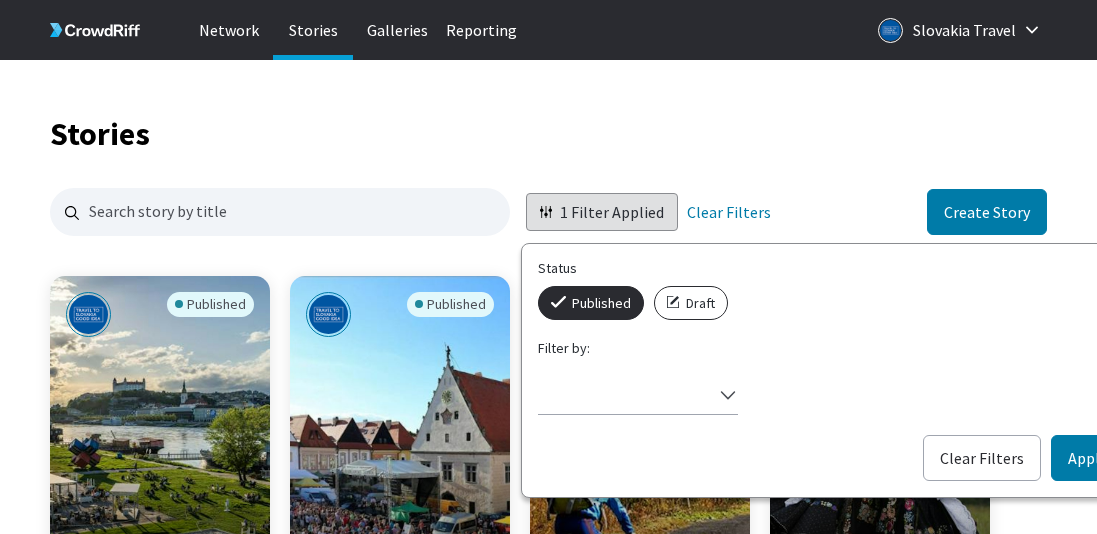 click on "Stories 1 Filter Applied Status Published Draft Filter by: Select filter Clear Filters Apply Filters Clear Filters Create Story Published [GEOGRAPHIC_DATA] – The Green Capital of [GEOGRAPHIC_DATA]   [GEOGRAPHIC_DATA] Manage Story Edit in Story Creator Preview Copy embed code Download -- 12 -- Published Enjoy off-season [GEOGRAPHIC_DATA]   [GEOGRAPHIC_DATA] Manage Story Edit in Story Creator Preview Copy embed code Download -- 25 -- Published [GEOGRAPHIC_DATA] on two wheels   [GEOGRAPHIC_DATA] Manage Story Edit in Story Creator Preview Copy embed code Download -- 24 -- Published TOP festivals in [GEOGRAPHIC_DATA]     [GEOGRAPHIC_DATA] Manage Story Edit in Story Creator Preview Copy embed code Download 33 32 -- Published Fast and prodigious in [GEOGRAPHIC_DATA].   Slovakia Manage Story Edit in Story Creator Preview Copy embed code Download -- 25 -- Published Into Wild [GEOGRAPHIC_DATA]   [GEOGRAPHIC_DATA] Manage Story Edit in Story Creator Preview Copy embed code Download 2 29 -- Published [GEOGRAPHIC_DATA]'s cultural gems   [GEOGRAPHIC_DATA] Manage Story Edit in Story Creator Preview Copy embed code Download 10 22 -- Published" at bounding box center [548, 1623] 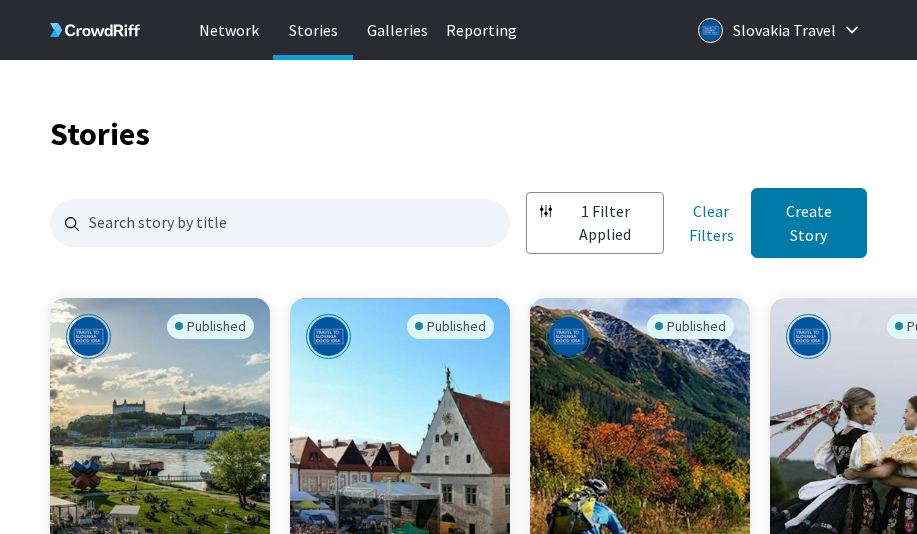 scroll, scrollTop: 3380, scrollLeft: 734, axis: both 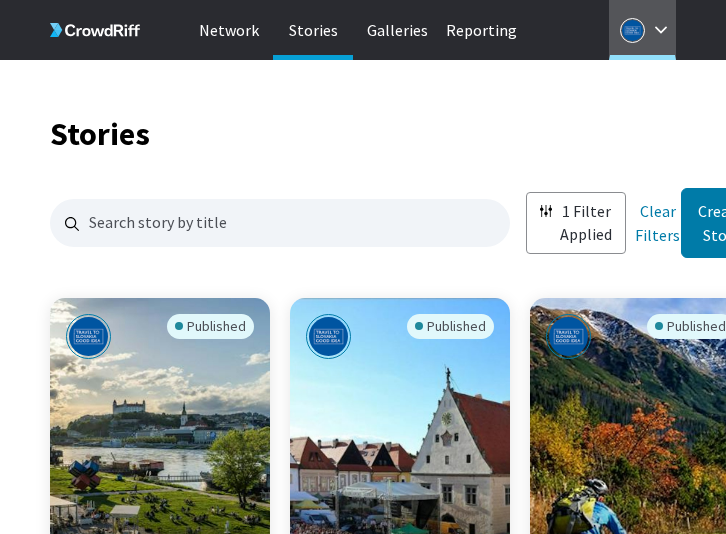 click at bounding box center (632, 30) 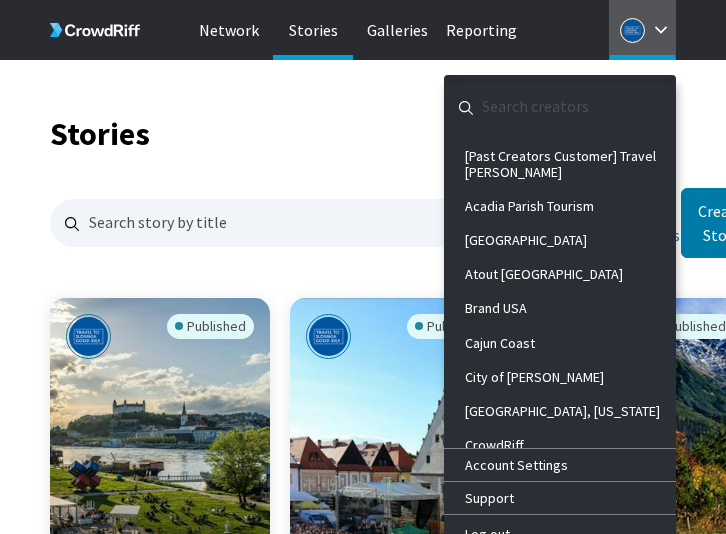 click at bounding box center (632, 30) 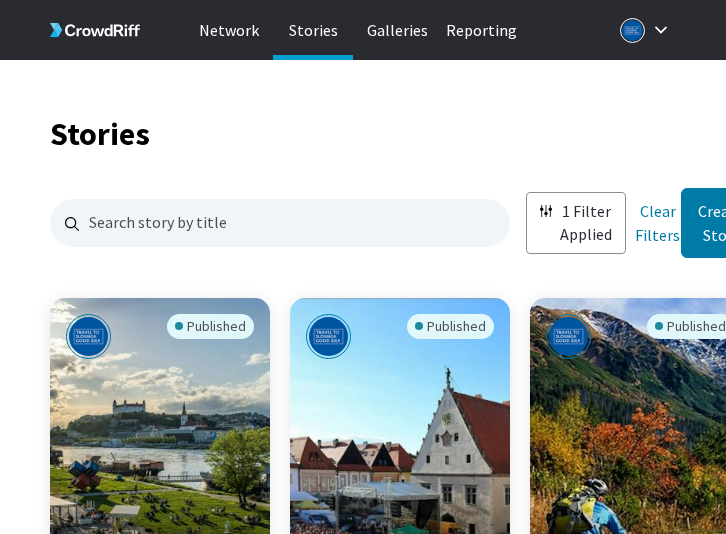 click on "Stories" at bounding box center [380, 104] 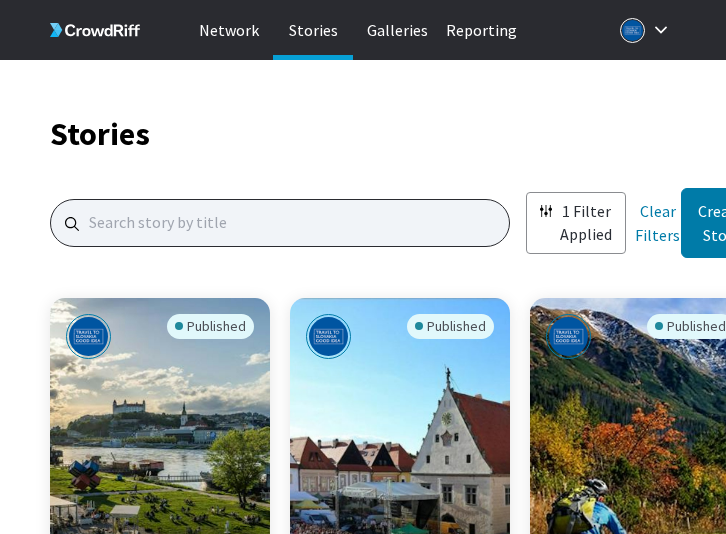 click at bounding box center [280, 223] 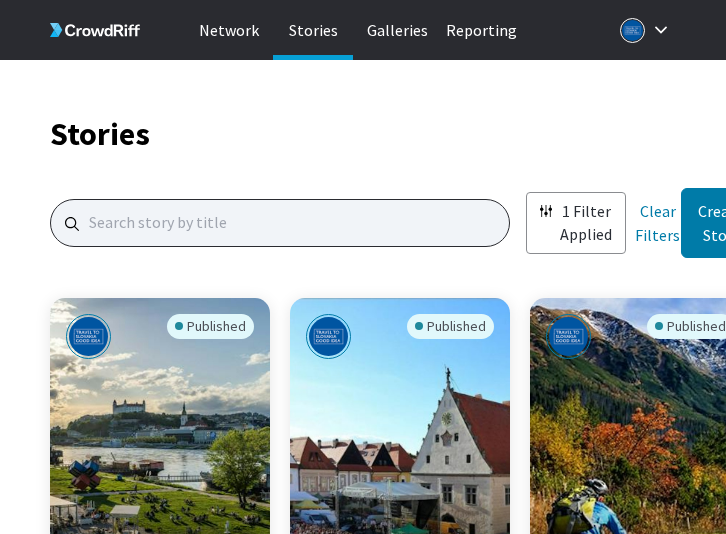 paste on "tourism-[GEOGRAPHIC_DATA]-etc" 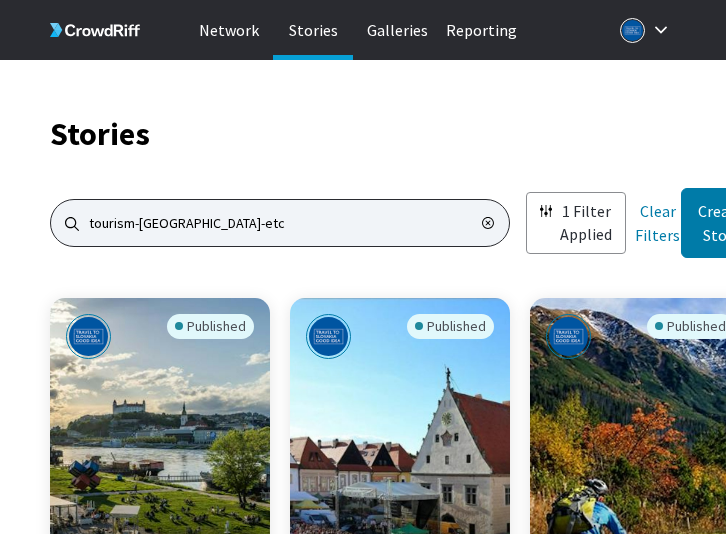 click on "tourism-[GEOGRAPHIC_DATA]-etc" at bounding box center [280, 223] 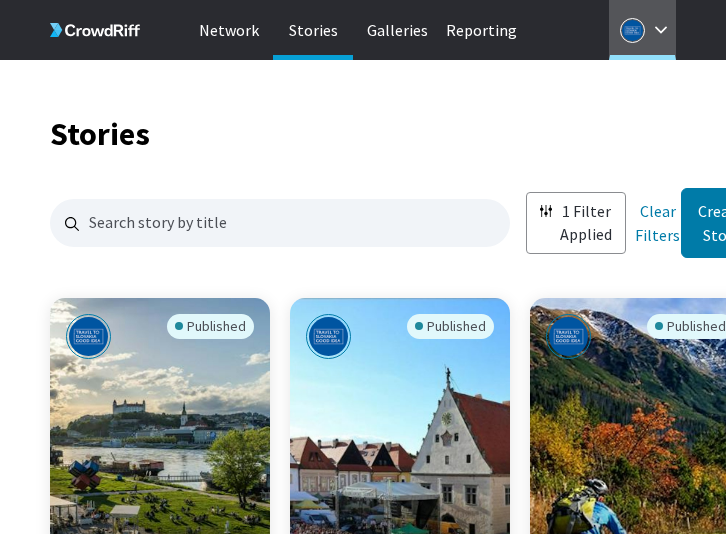 click on "Slovakia Travel" at bounding box center [642, 30] 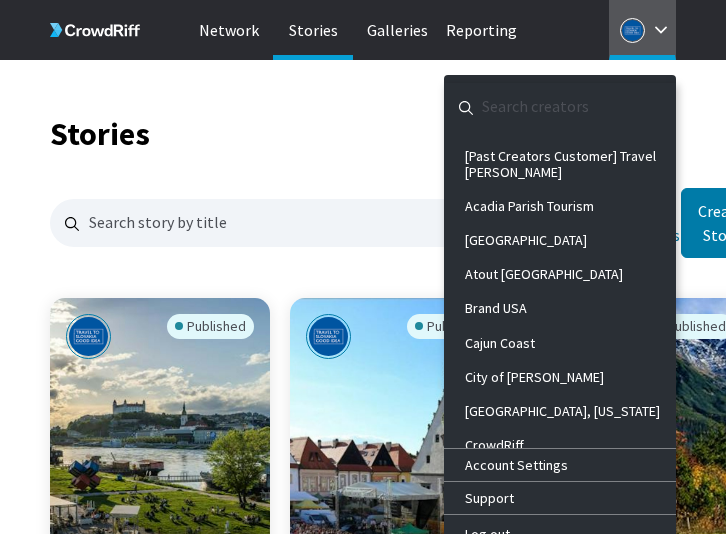 click on "Slovakia Travel" at bounding box center [642, 30] 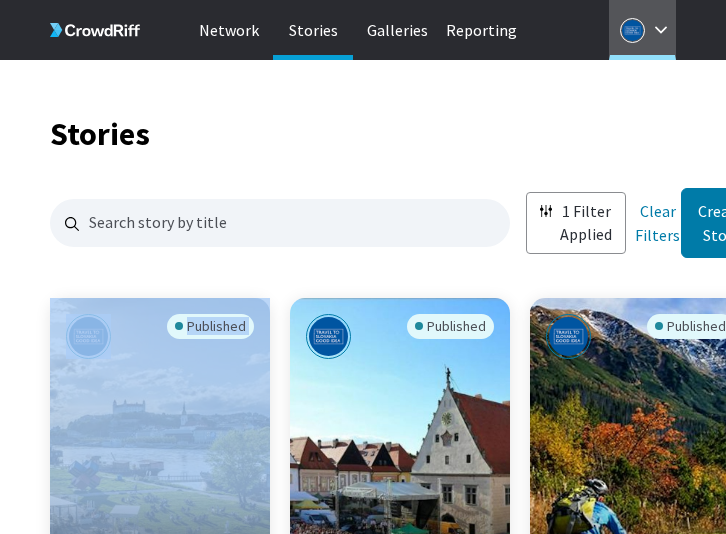 click on "Slovakia Travel" at bounding box center [642, 30] 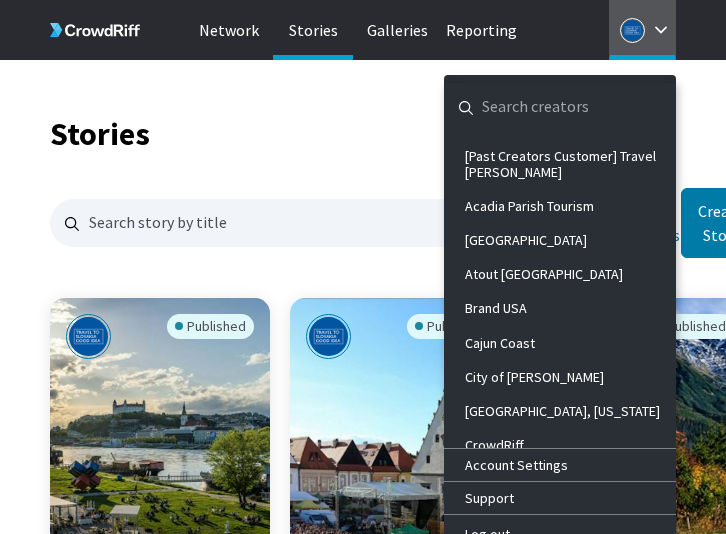 click at bounding box center (544, 107) 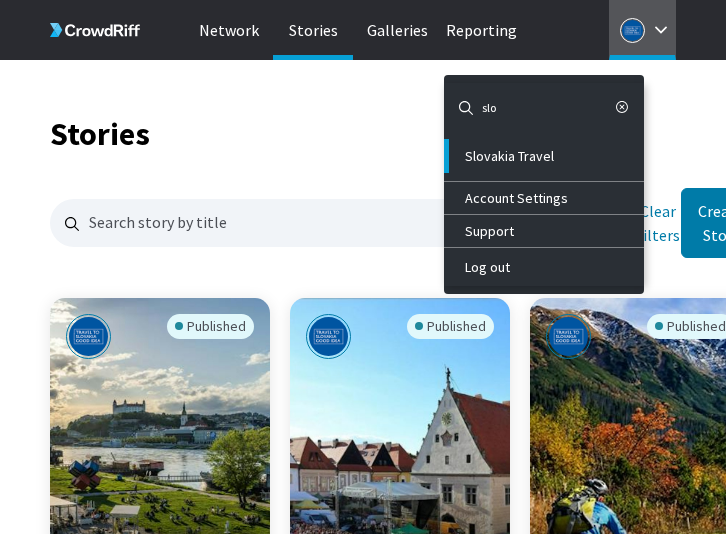 click on "slo" at bounding box center (544, 107) 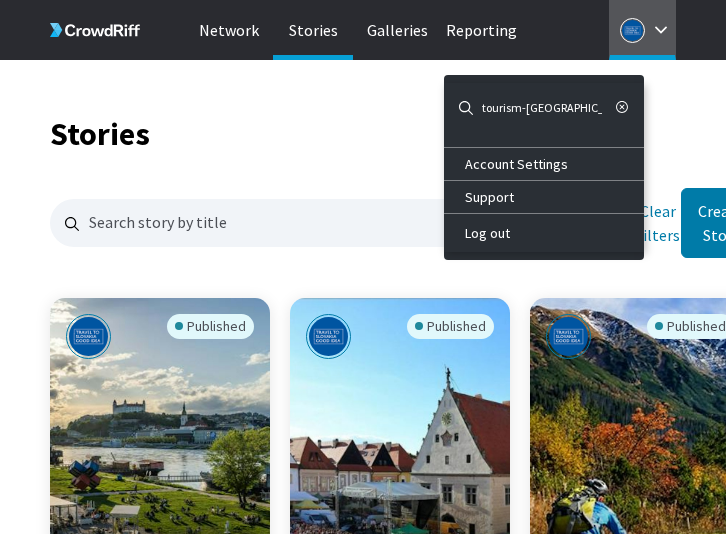 click on "tourism-[GEOGRAPHIC_DATA]-etc" at bounding box center (544, 107) 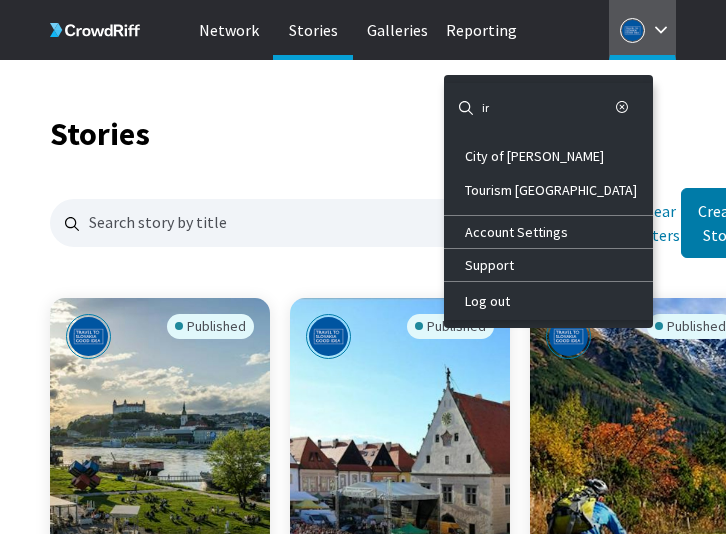 type on "i" 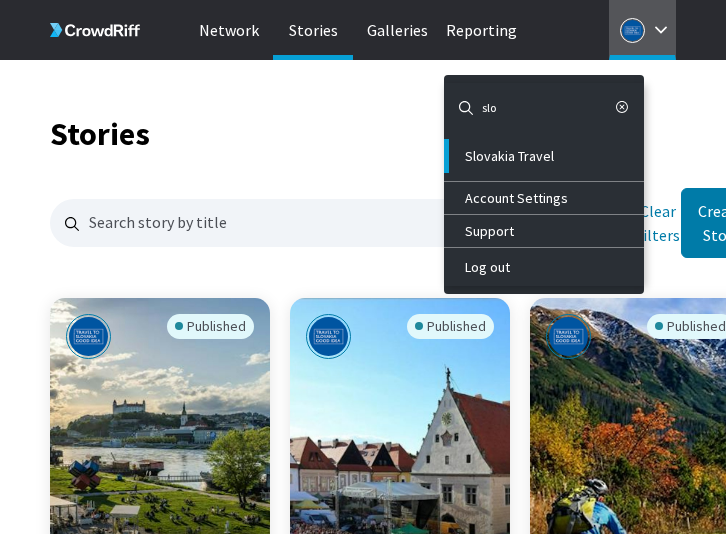 type on "slo" 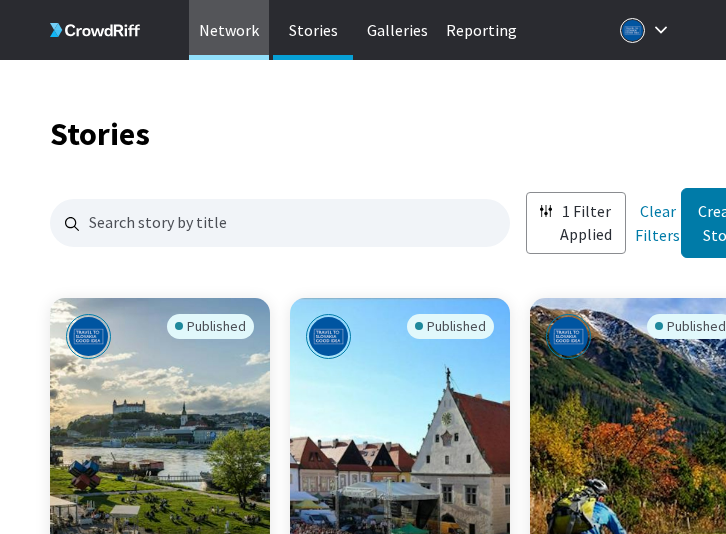 click on "Network" at bounding box center [229, 30] 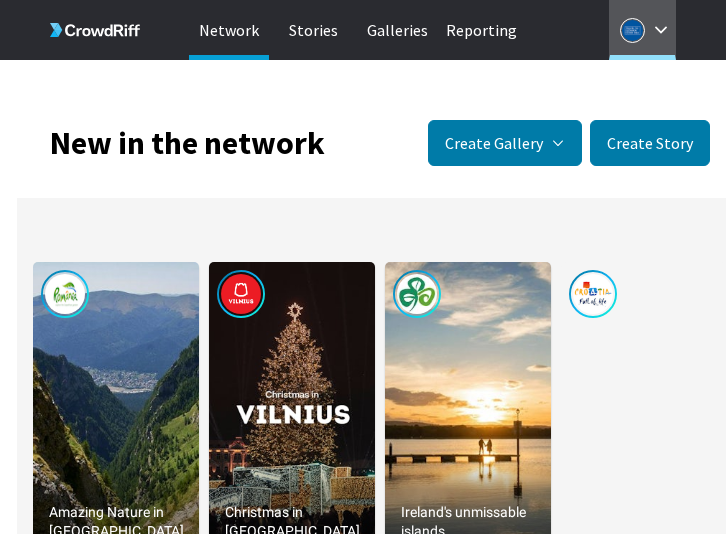click on "Slovakia Travel" at bounding box center [642, 30] 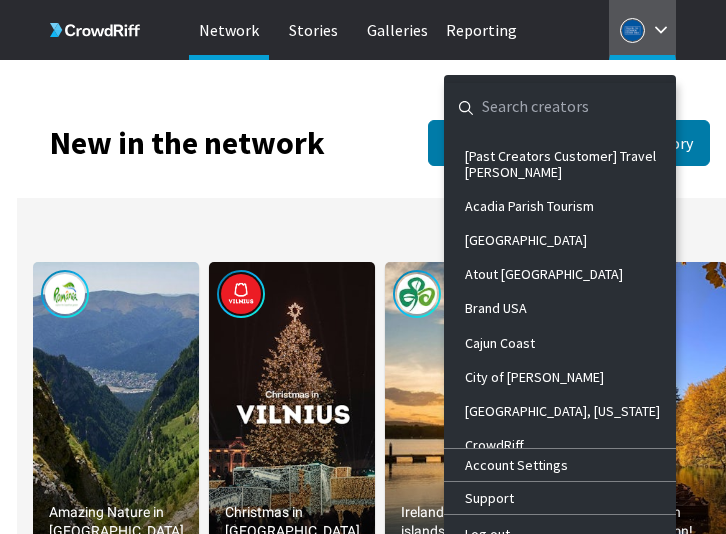 click at bounding box center (544, 107) 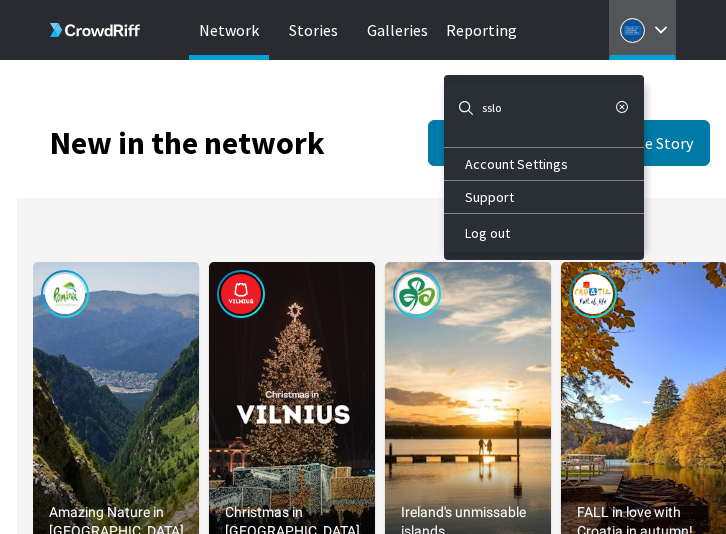 click on "sslo" at bounding box center [544, 107] 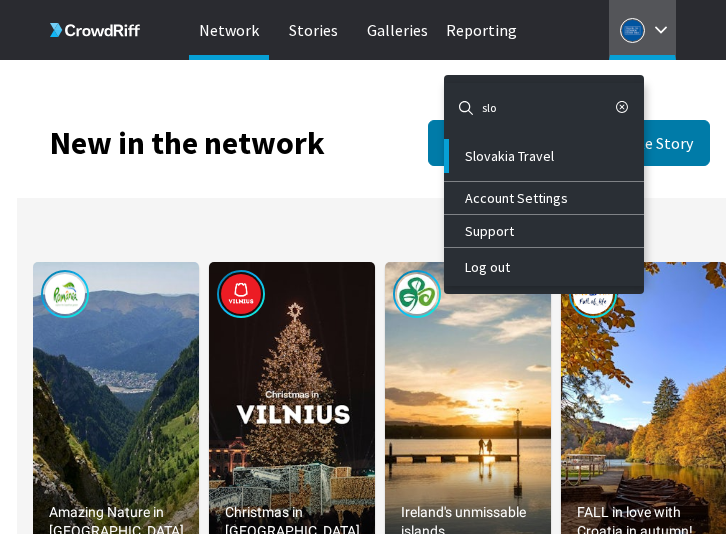 type on "slo" 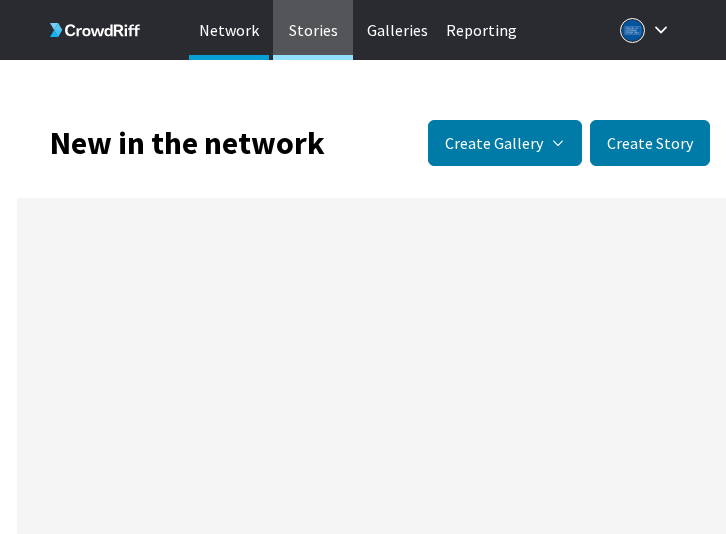 click on "Stories" at bounding box center [313, 30] 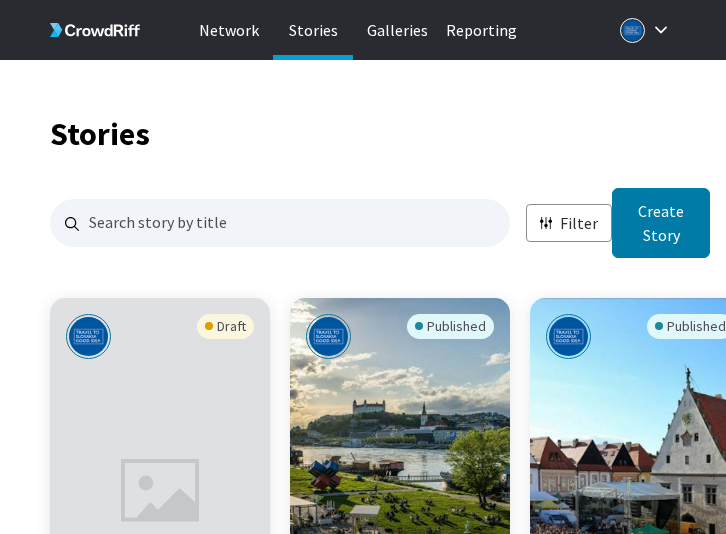 scroll, scrollTop: 16, scrollLeft: 16, axis: both 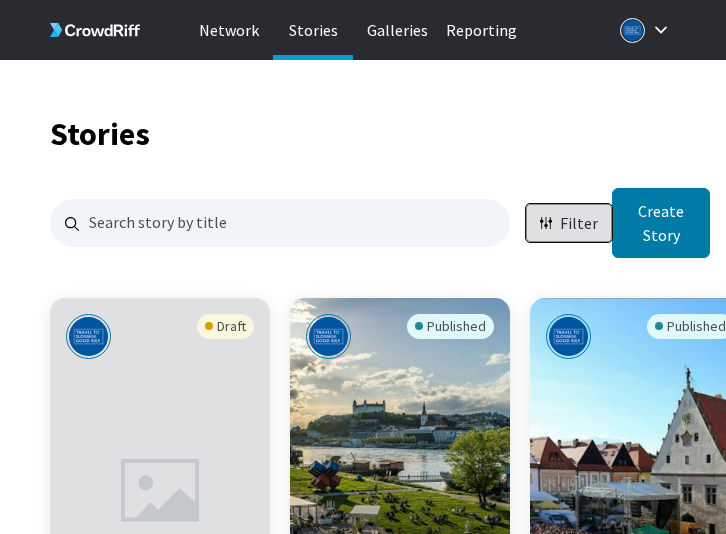 click on "Filter" at bounding box center (579, 223) 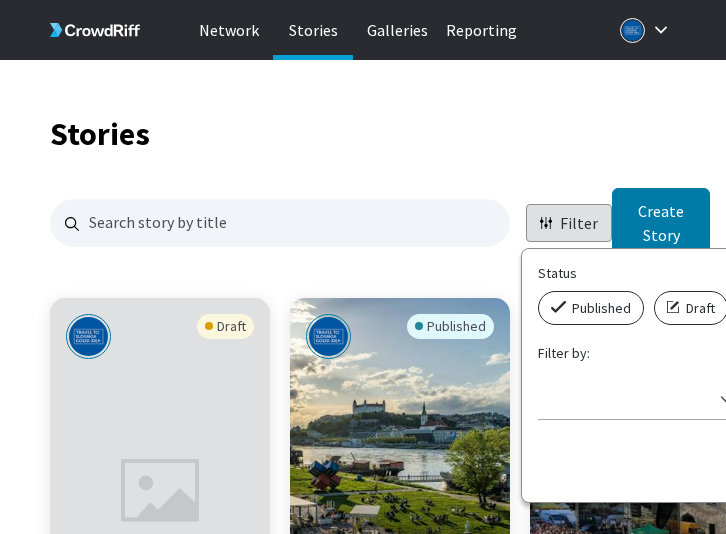 click on "Published" at bounding box center (591, 308) 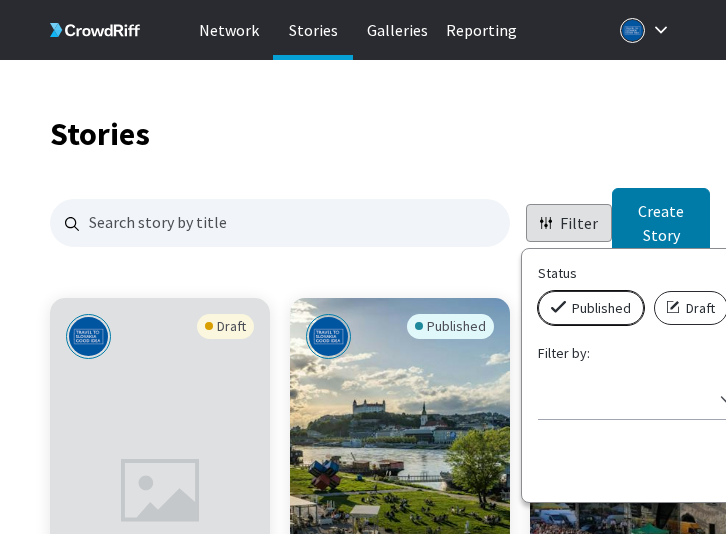 click on "Published" at bounding box center [544, 291] 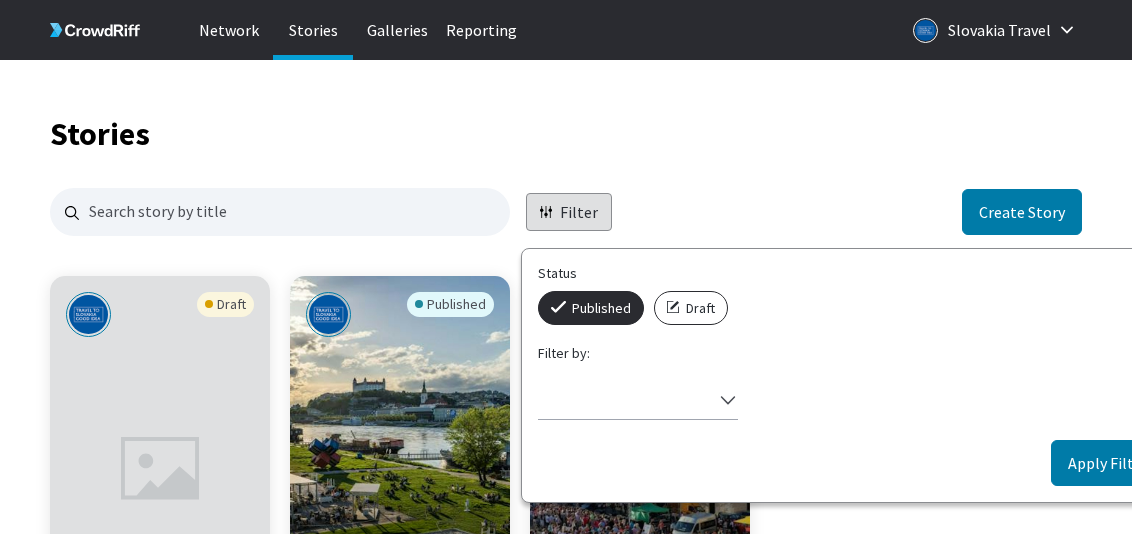 scroll, scrollTop: 16, scrollLeft: 16, axis: both 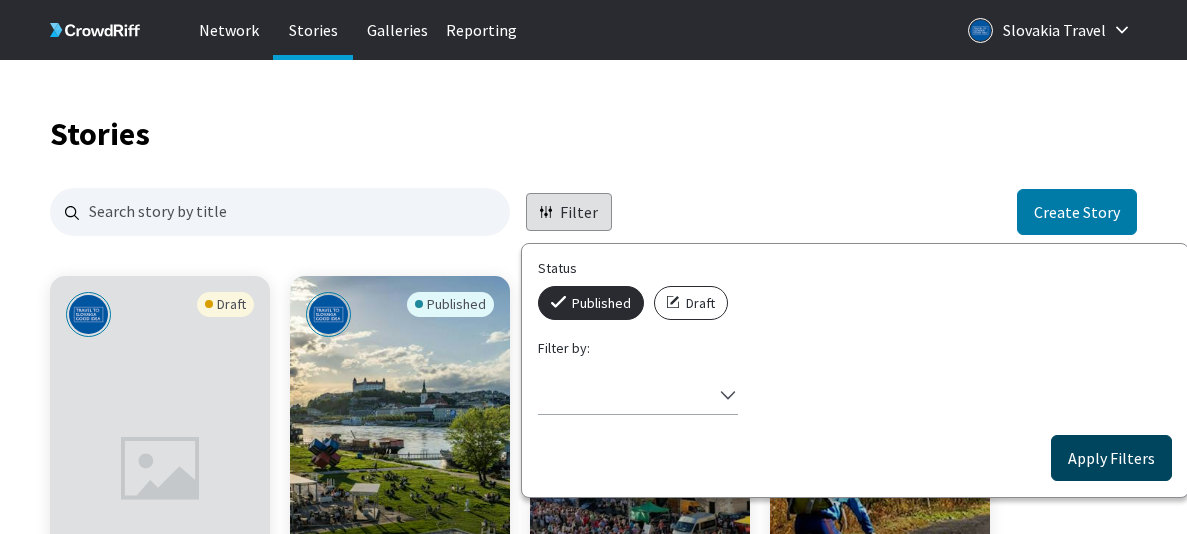 click on "Apply Filters" at bounding box center [1111, 458] 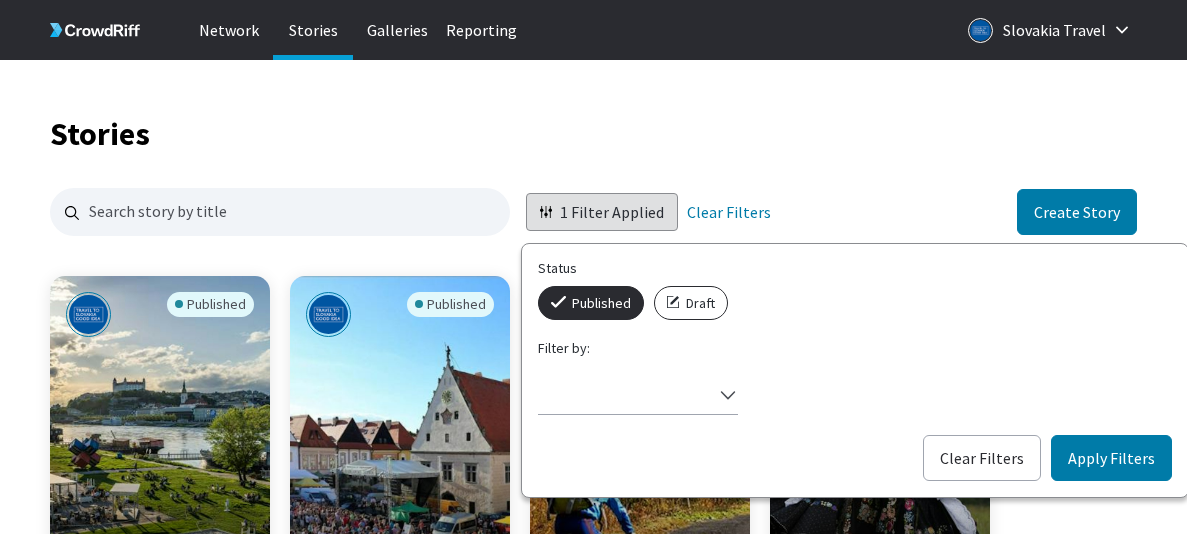 click on "Stories 1 Filter Applied Status Published Draft Filter by: Select filter Clear Filters Apply Filters Clear Filters Create Story Published [GEOGRAPHIC_DATA] – The Green Capital of [GEOGRAPHIC_DATA]   [GEOGRAPHIC_DATA] Manage Story Edit in Story Creator Preview Copy embed code Download -- 12 -- Published Enjoy off-season [GEOGRAPHIC_DATA]   [GEOGRAPHIC_DATA] Manage Story Edit in Story Creator Preview Copy embed code Download -- 25 -- Published [GEOGRAPHIC_DATA] on two wheels   [GEOGRAPHIC_DATA] Manage Story Edit in Story Creator Preview Copy embed code Download -- 24 -- Published TOP festivals in [GEOGRAPHIC_DATA]     [GEOGRAPHIC_DATA] Manage Story Edit in Story Creator Preview Copy embed code Download 33 32 -- Published Fast and prodigious in [GEOGRAPHIC_DATA].   Slovakia Manage Story Edit in Story Creator Preview Copy embed code Download -- 25 -- Published Into Wild [GEOGRAPHIC_DATA]   [GEOGRAPHIC_DATA] Manage Story Edit in Story Creator Preview Copy embed code Download 2 29 -- Published [GEOGRAPHIC_DATA]'s cultural gems   [GEOGRAPHIC_DATA] Manage Story Edit in Story Creator Preview Copy embed code Download 10 22 -- Published" at bounding box center (593, 1623) 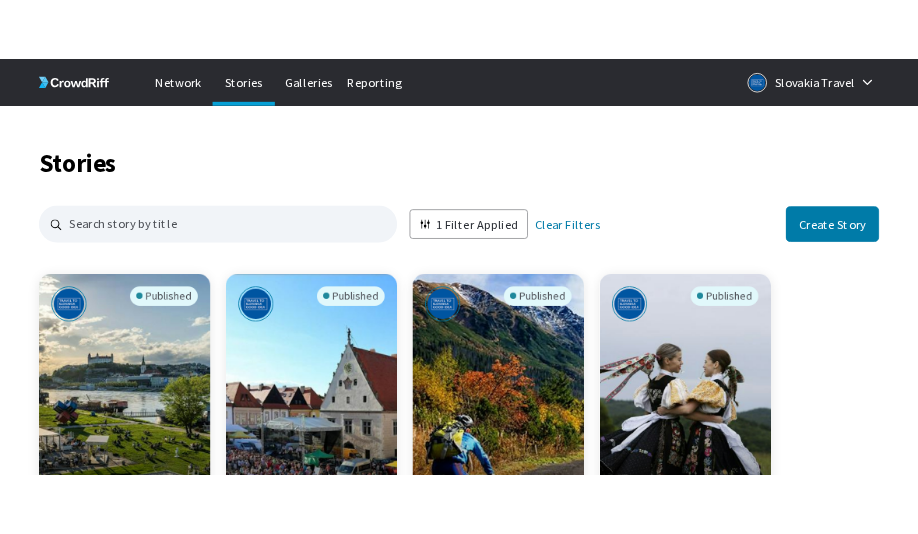 scroll, scrollTop: 3380, scrollLeft: 698, axis: both 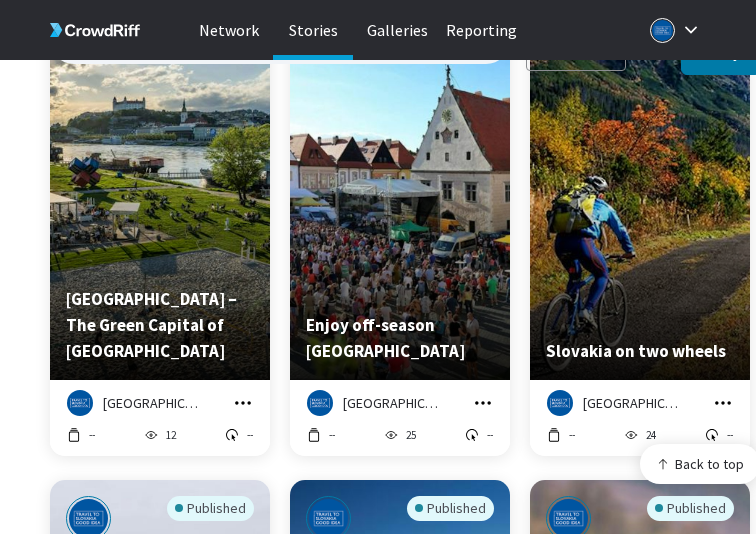 click 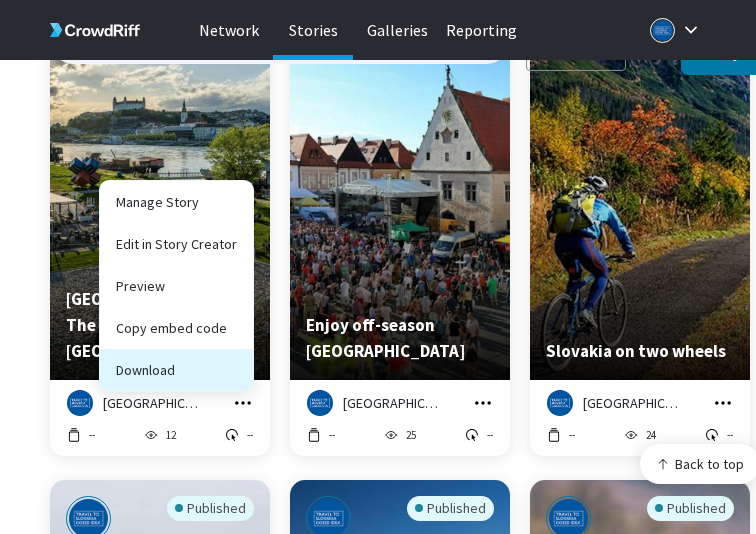 click on "Download" at bounding box center (176, 370) 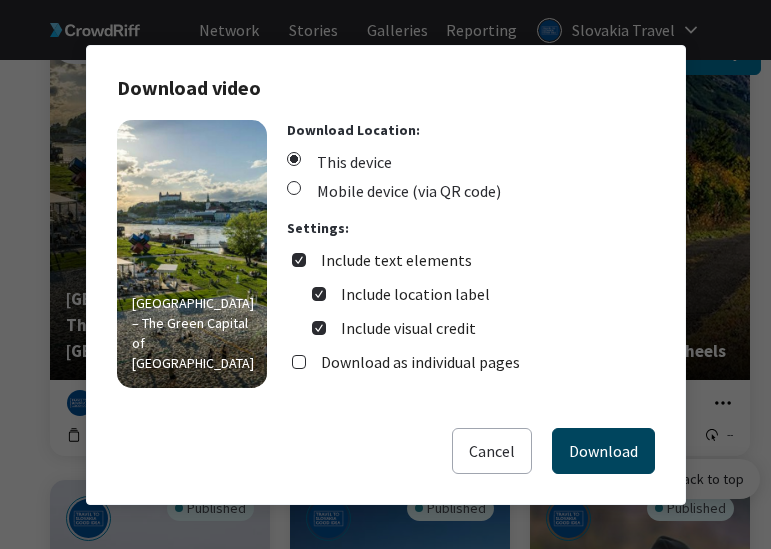 click on "Download" at bounding box center [603, 451] 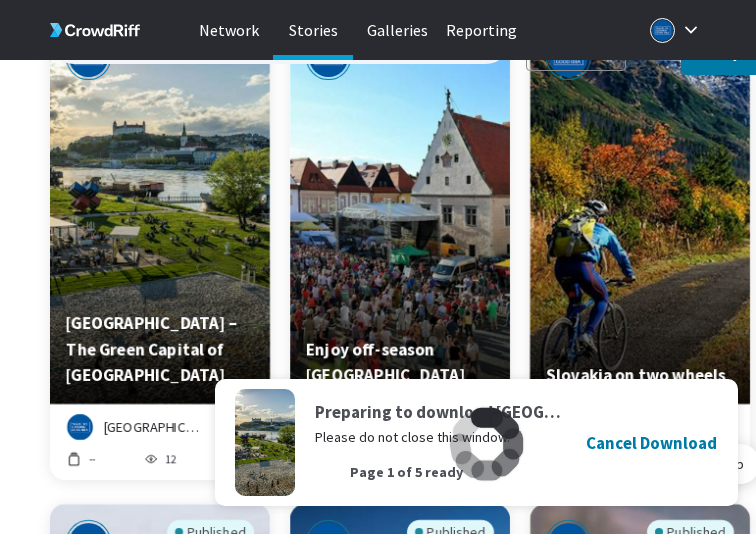 scroll, scrollTop: 281, scrollLeft: 0, axis: vertical 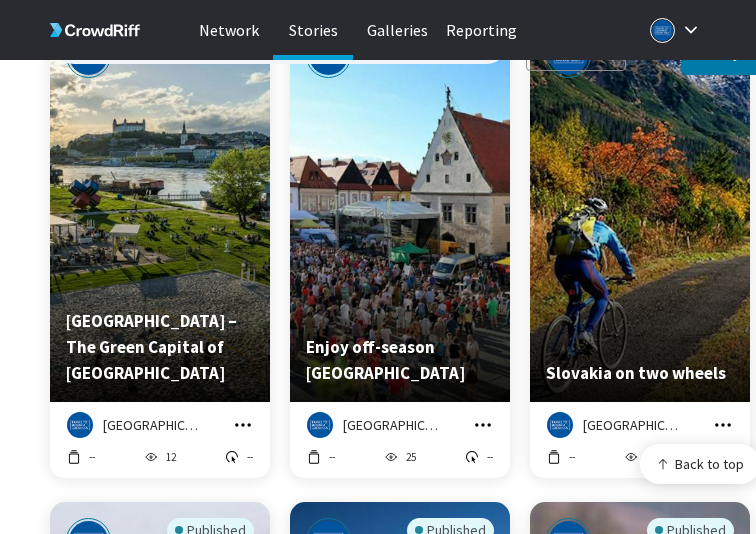 click 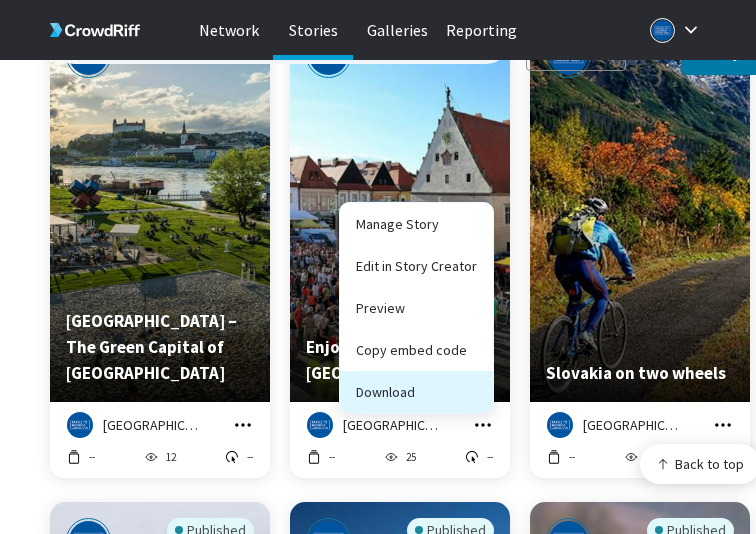 click on "Download" at bounding box center [416, 392] 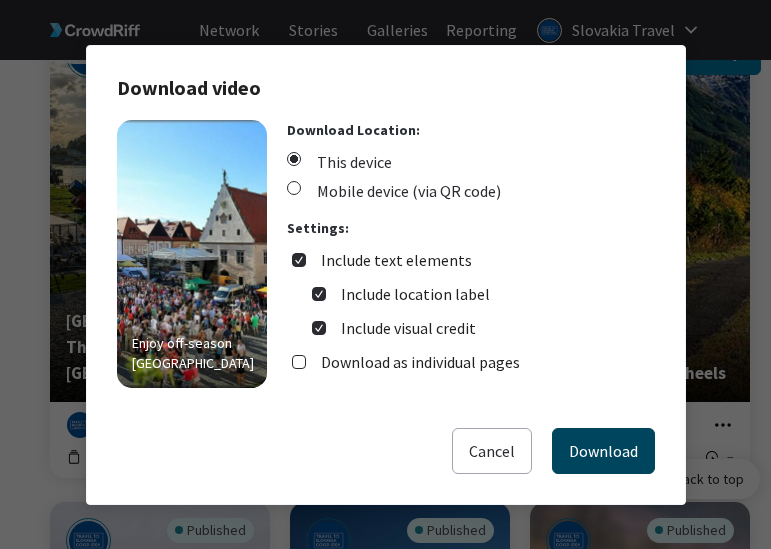 click on "Download" at bounding box center [603, 451] 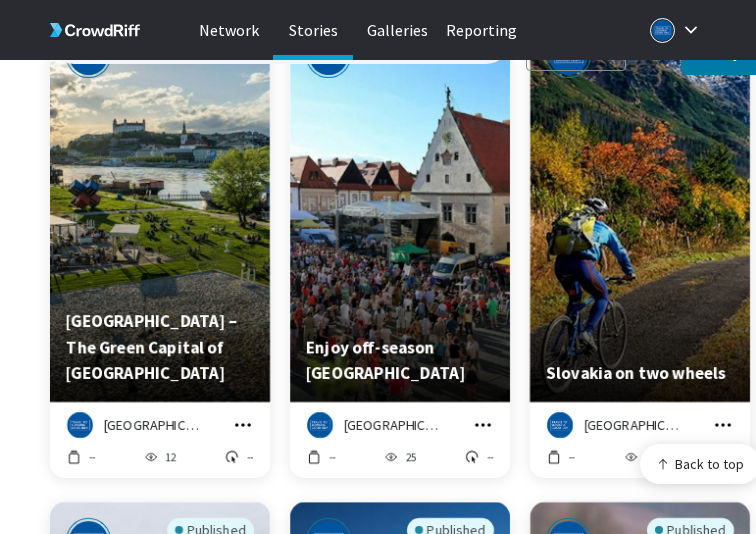 click on "Published [GEOGRAPHIC_DATA] – The Green Capital of [GEOGRAPHIC_DATA]   [GEOGRAPHIC_DATA] Manage Story Edit in Story Creator Preview Copy embed code Download -- 12 -- Published Enjoy off-season [GEOGRAPHIC_DATA]   [GEOGRAPHIC_DATA] Manage Story Edit in Story Creator Preview Copy embed code Download -- 25 -- Published [GEOGRAPHIC_DATA] on two wheels   [GEOGRAPHIC_DATA] Manage Story Edit in Story Creator Preview Copy embed code Download -- 24 -- Published TOP festivals in [GEOGRAPHIC_DATA]     [GEOGRAPHIC_DATA] Manage Story Edit in Story Creator Preview Copy embed code Download 33 32 -- Published Fast and prodigious in [GEOGRAPHIC_DATA].   Slovakia Manage Story Edit in Story Creator Preview Copy embed code Download -- 25 -- Published Into Wild [GEOGRAPHIC_DATA]   [GEOGRAPHIC_DATA] Manage Story Edit in Story Creator Preview Copy embed code Download 2 29 -- Published [GEOGRAPHIC_DATA]'s cultural gems   [GEOGRAPHIC_DATA] Manage Story Edit in Story Creator Preview Copy embed code Download 10 22 -- Published Slovakia surprises all year long   [GEOGRAPHIC_DATA] Manage Story Edit in Story Creator Preview Copy embed code Download 14 21 9.52%   31" at bounding box center [405, 1739] 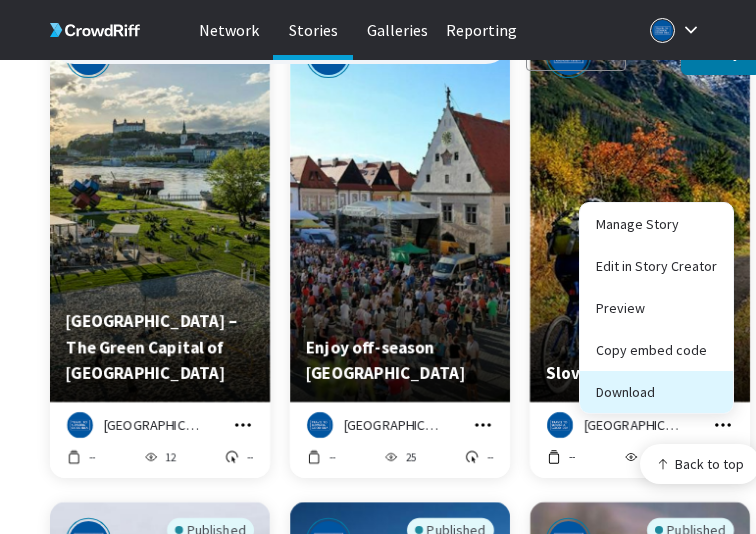 click on "Download" at bounding box center [656, 392] 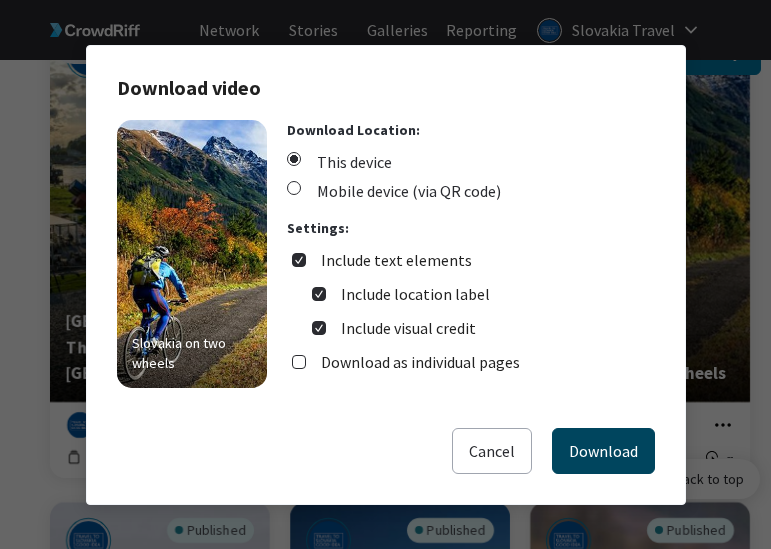 click on "Download" at bounding box center [603, 451] 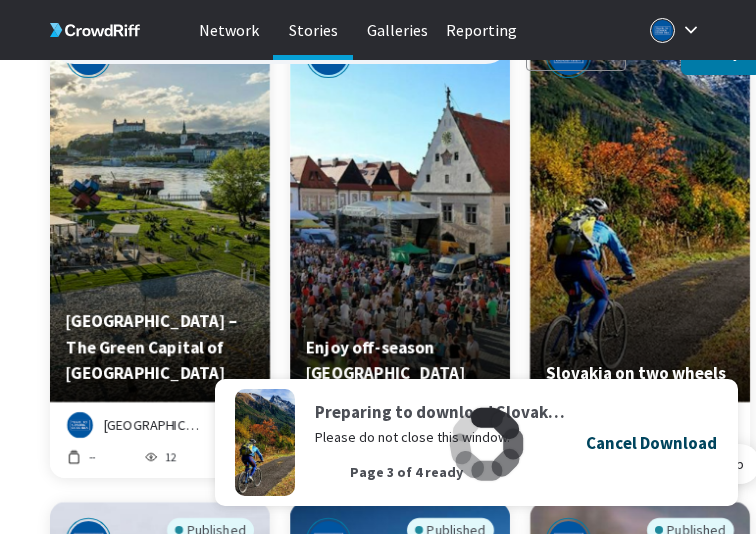 click on "Cancel Download" at bounding box center (651, 443) 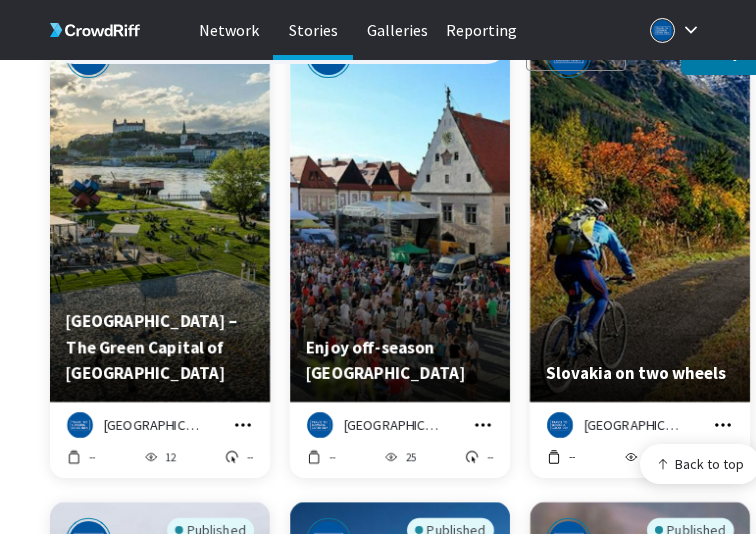 click 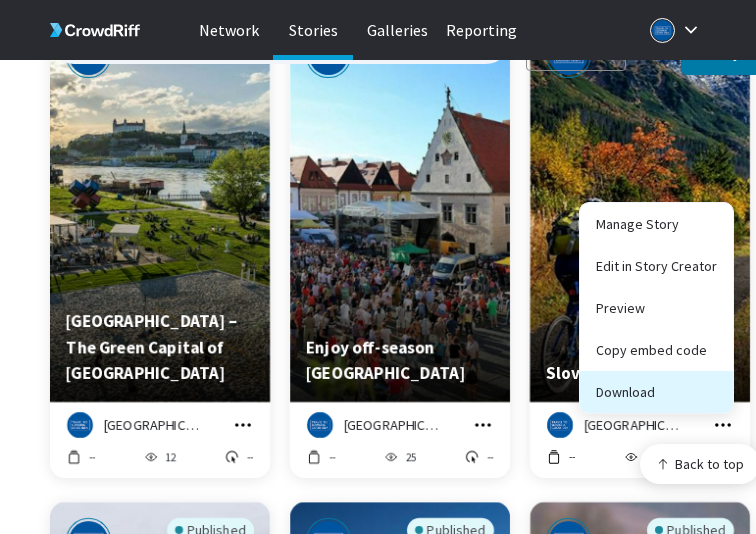click on "Download" at bounding box center [656, 392] 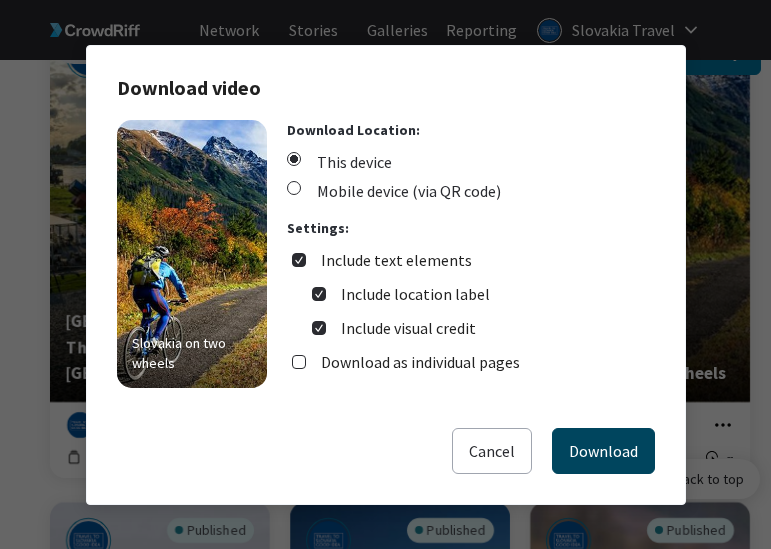 click on "Download" at bounding box center [603, 451] 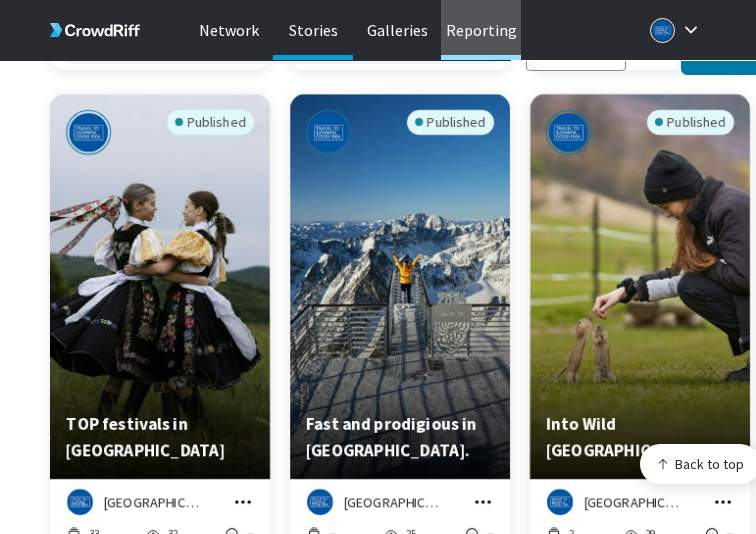 scroll, scrollTop: 698, scrollLeft: 0, axis: vertical 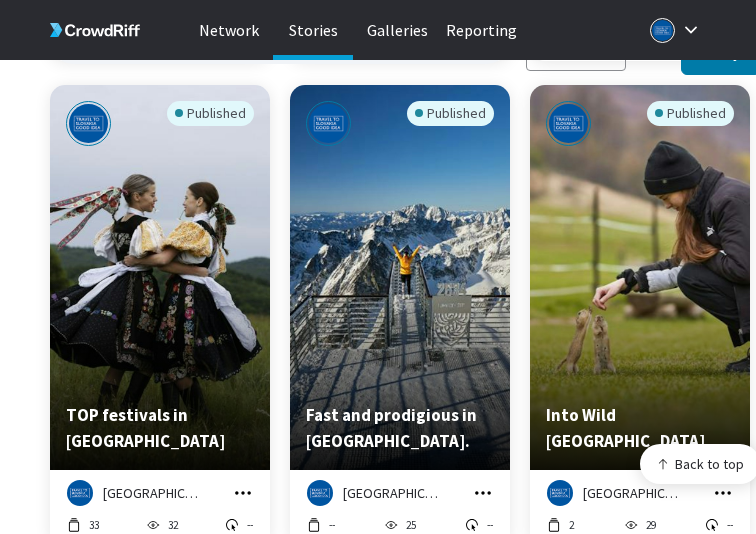 click 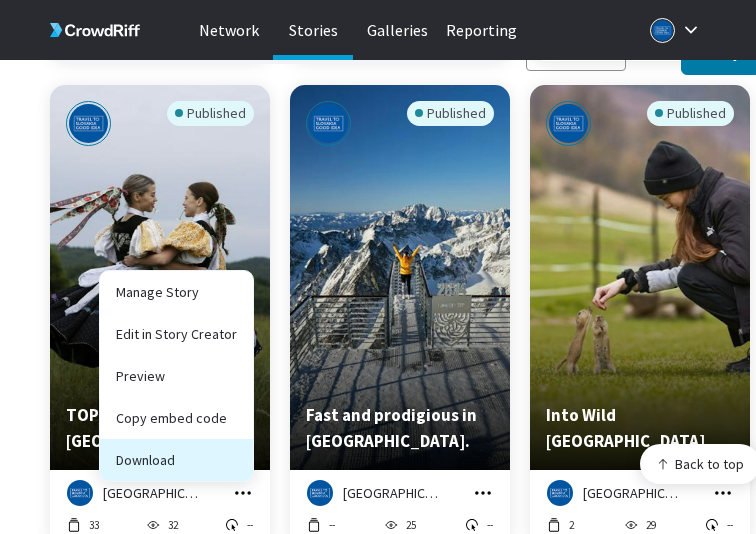 click on "Download" at bounding box center (176, 460) 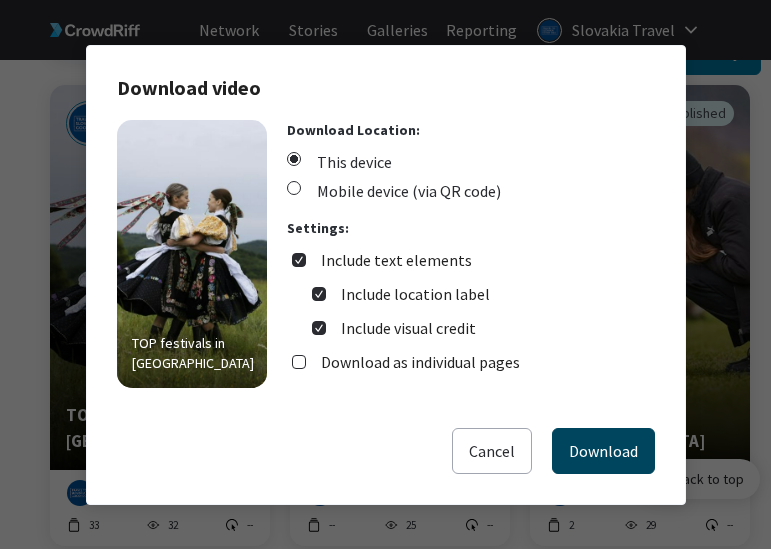 click on "Download" at bounding box center [603, 451] 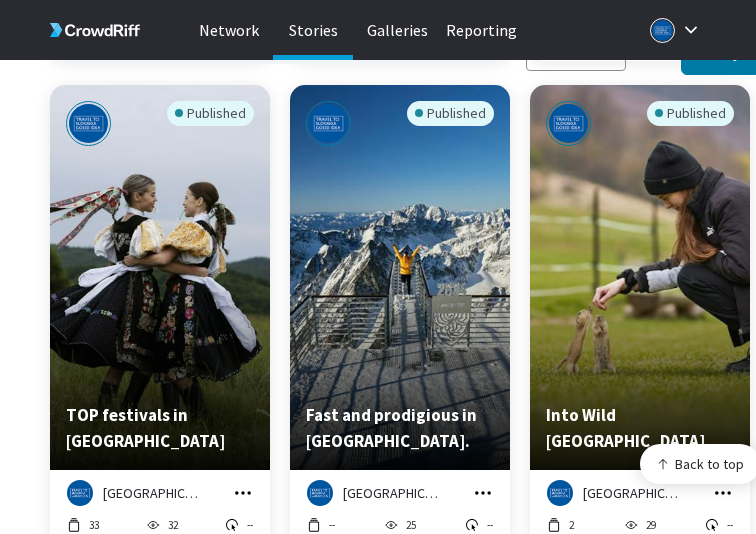click 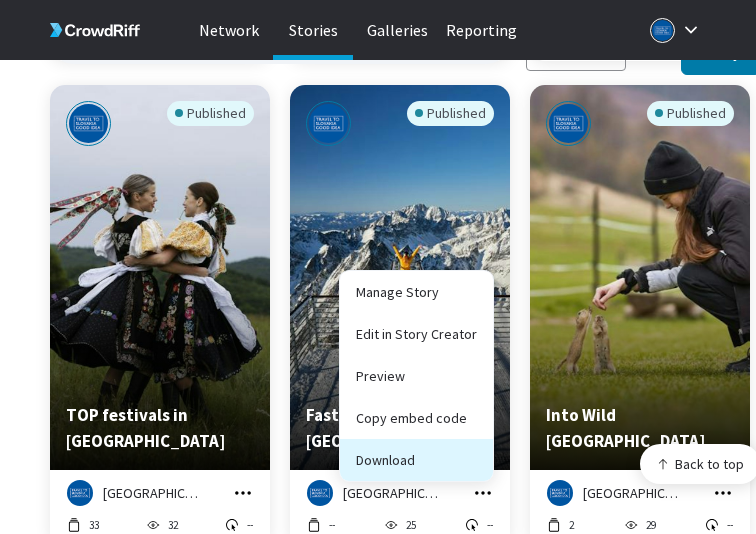 click on "Download" at bounding box center (416, 460) 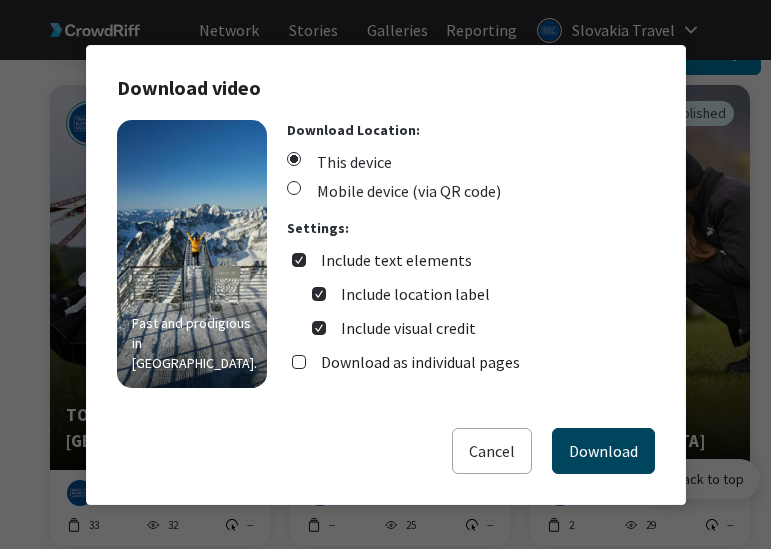 click on "Download" at bounding box center (603, 451) 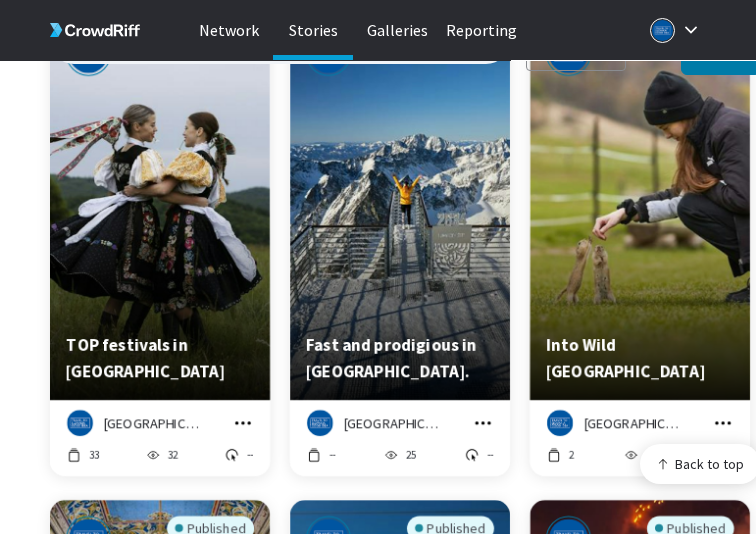 scroll, scrollTop: 779, scrollLeft: 0, axis: vertical 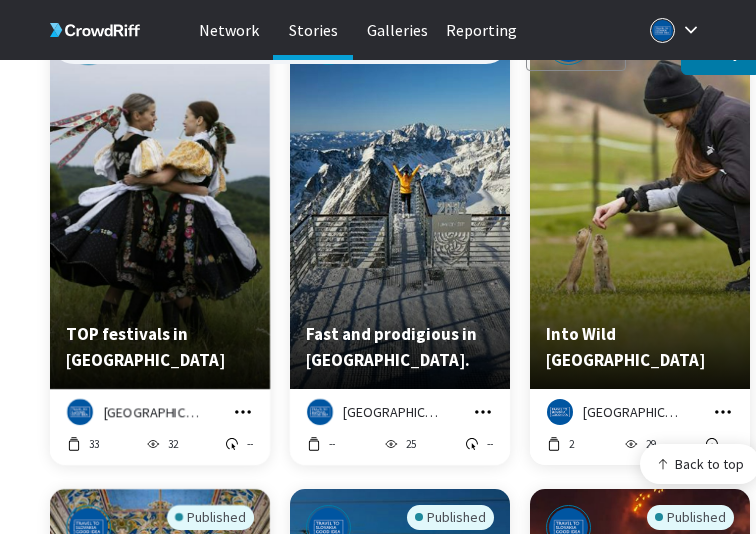 click 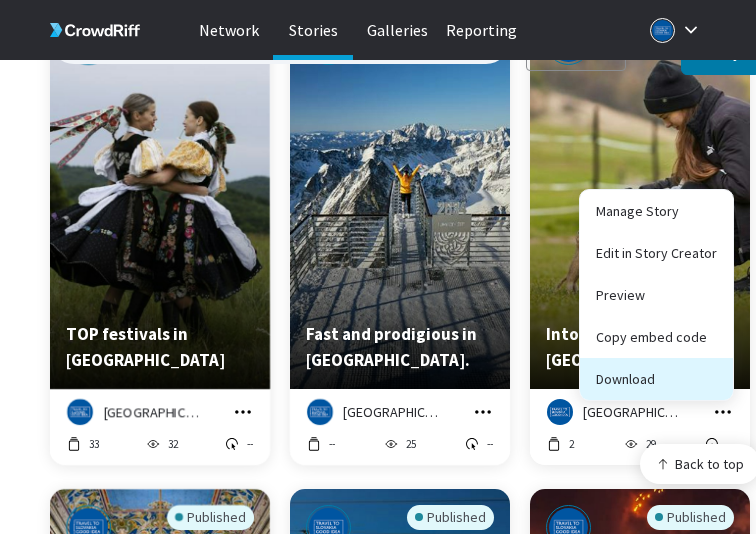 click on "Download" at bounding box center [656, 379] 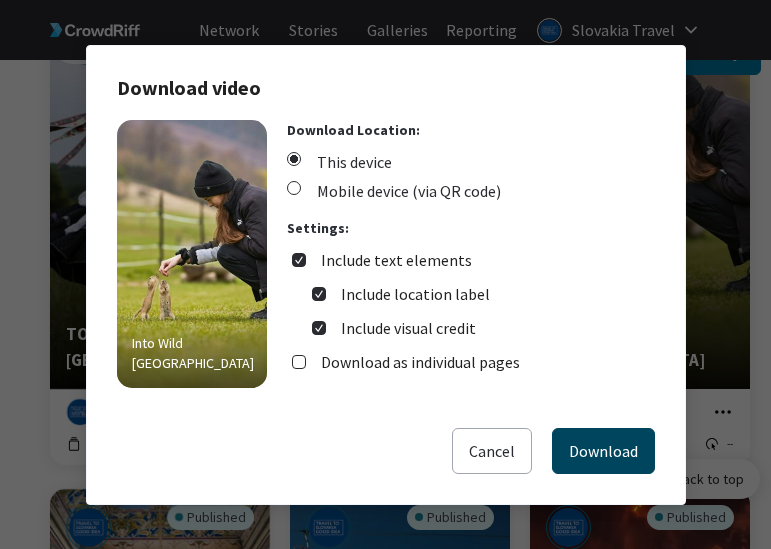 click on "Download" at bounding box center [603, 451] 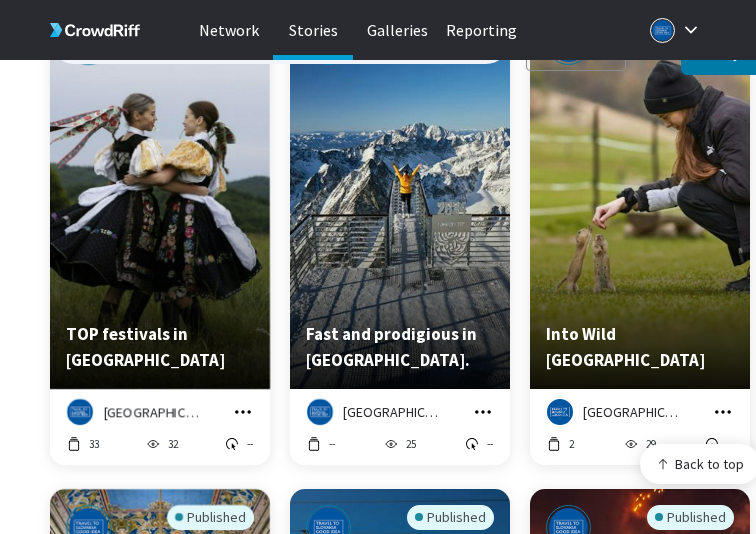 click 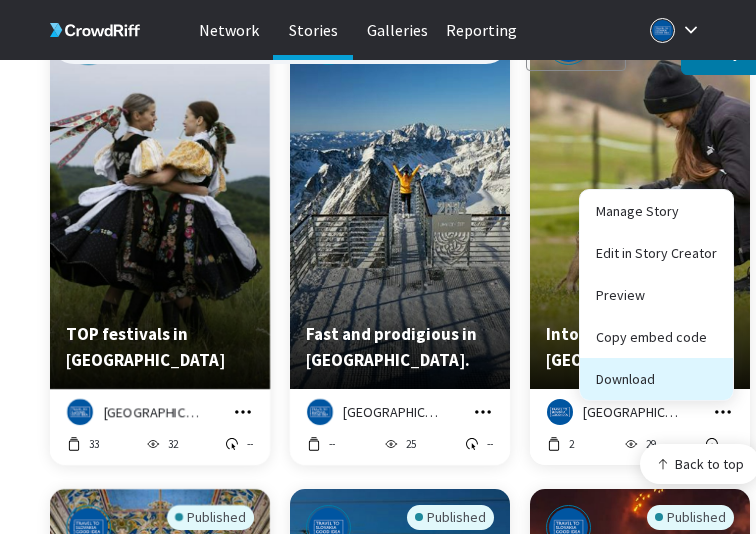 click on "Download" at bounding box center [656, 379] 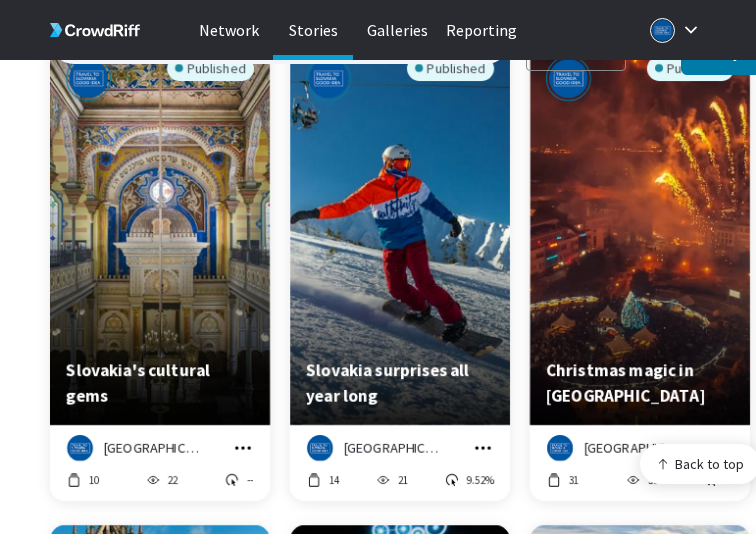 scroll, scrollTop: 1240, scrollLeft: 0, axis: vertical 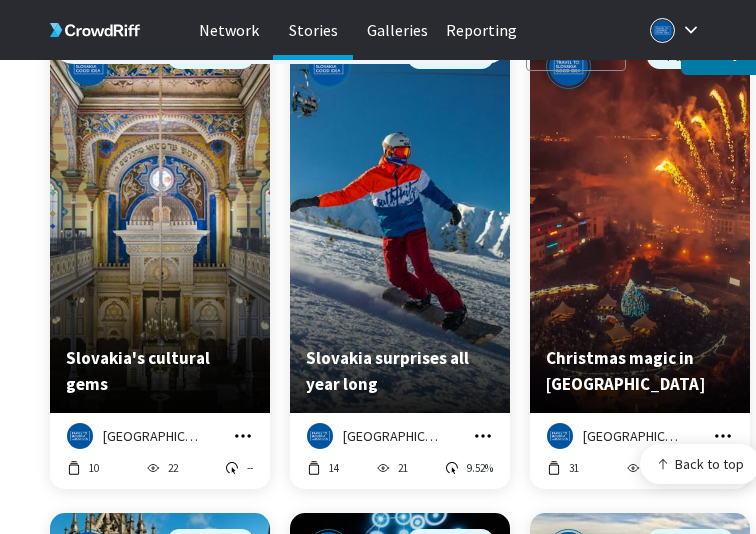 click 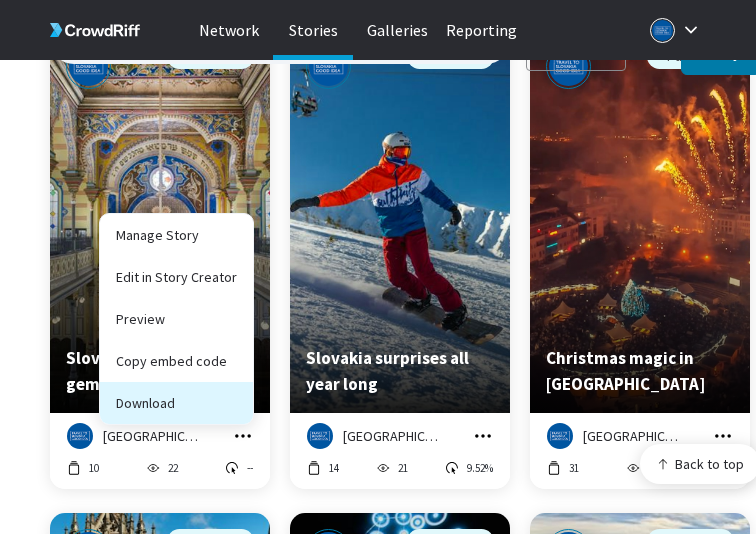 click on "Download" at bounding box center [176, 403] 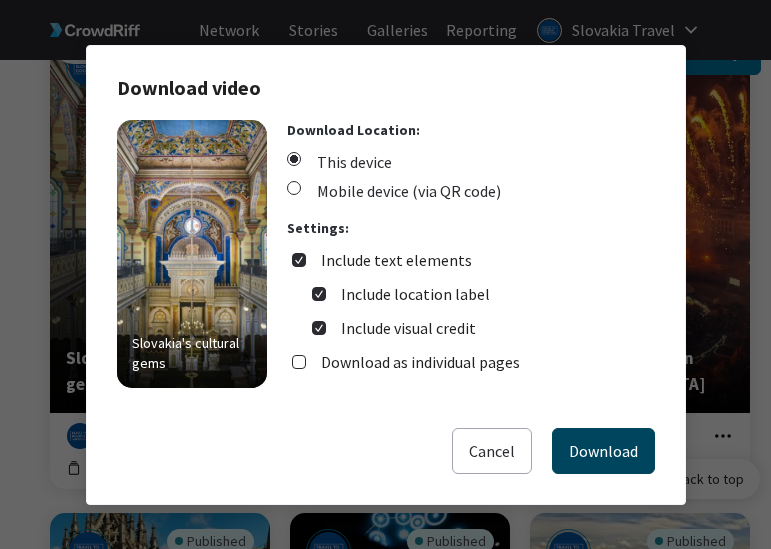 click on "Download" at bounding box center (603, 451) 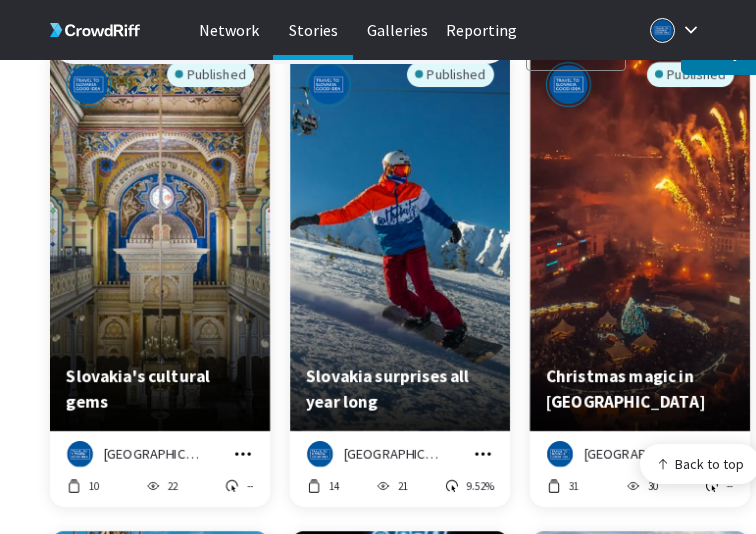 scroll, scrollTop: 1290, scrollLeft: 0, axis: vertical 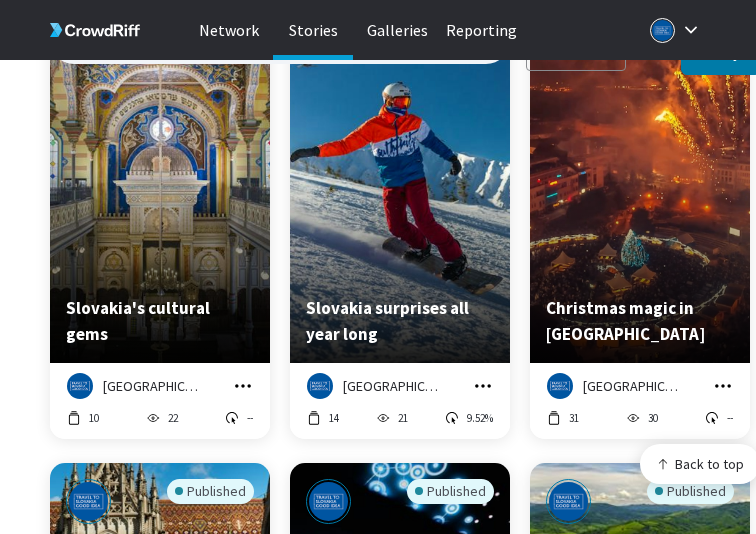 click 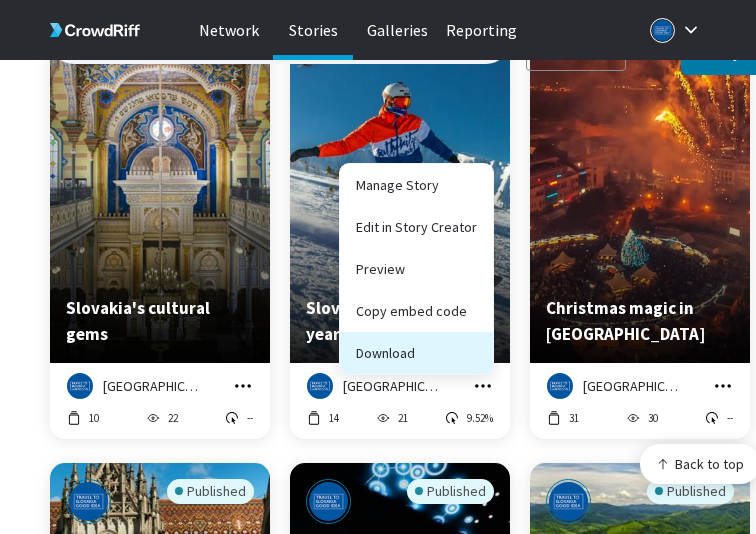 click on "Download" at bounding box center (416, 353) 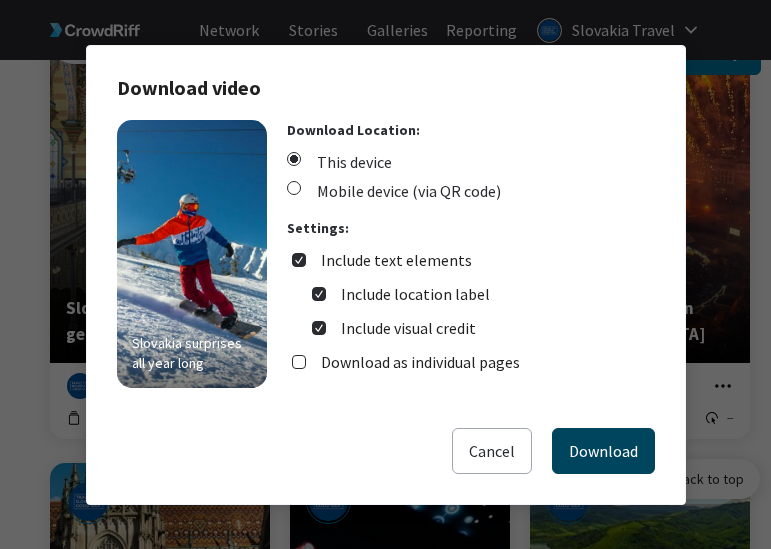 click on "Download" at bounding box center [603, 451] 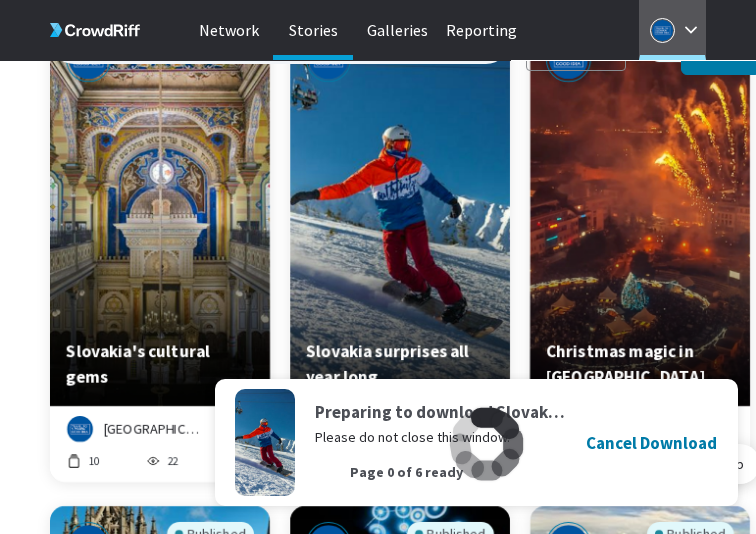 scroll, scrollTop: 1267, scrollLeft: 0, axis: vertical 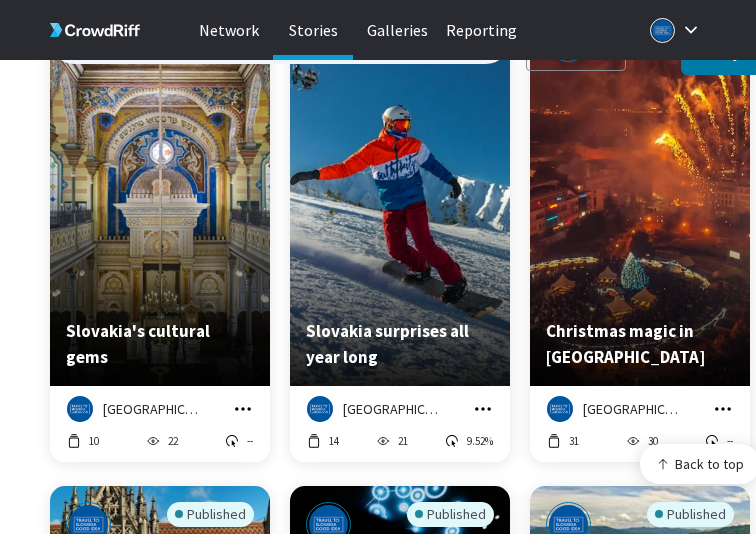 click 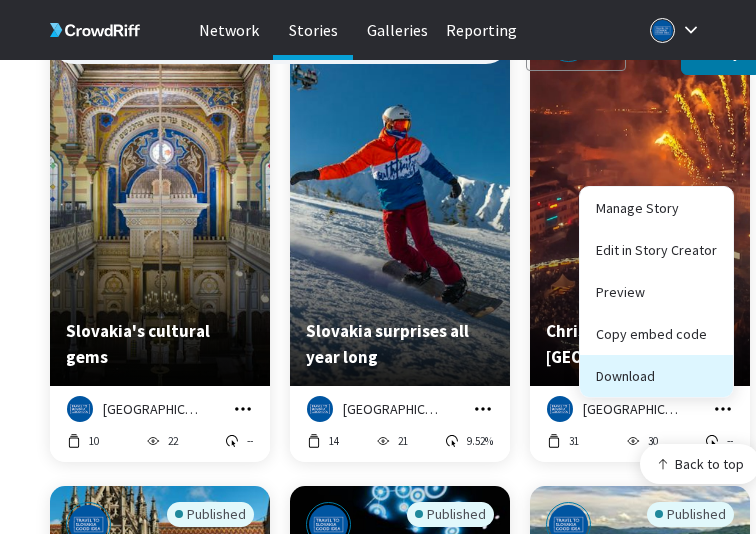 click on "Download" at bounding box center [656, 376] 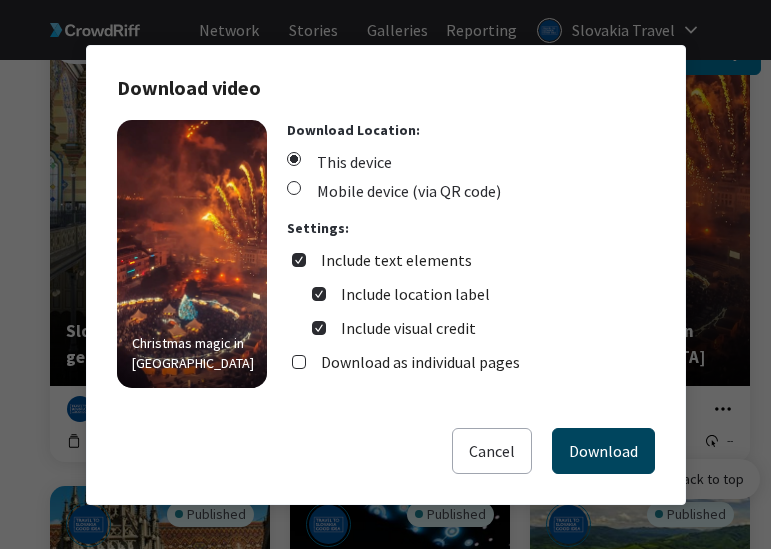 click on "Download" at bounding box center [603, 451] 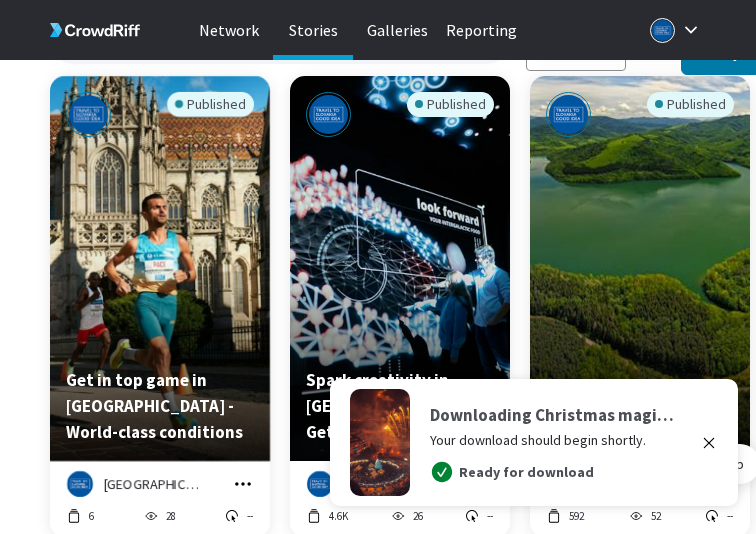 scroll, scrollTop: 1678, scrollLeft: 0, axis: vertical 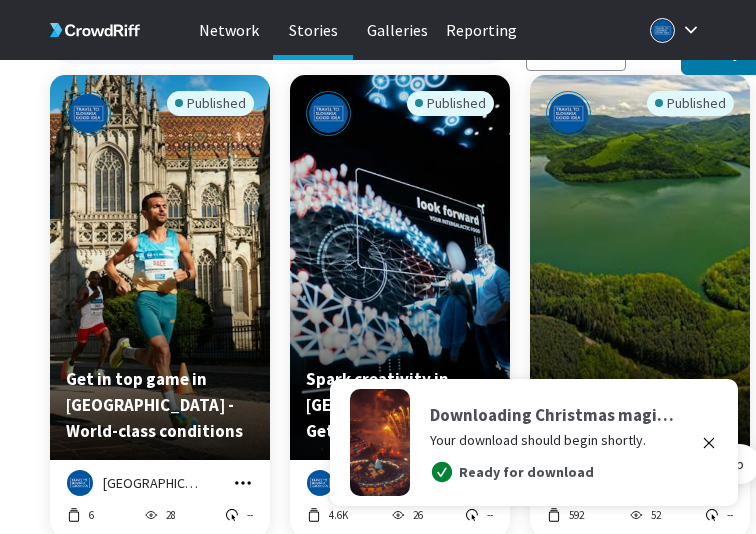 click 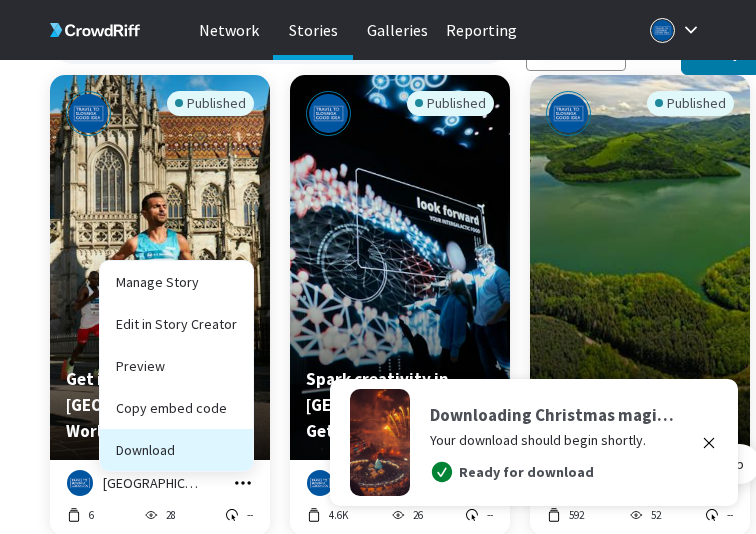 click on "Download" at bounding box center (176, 450) 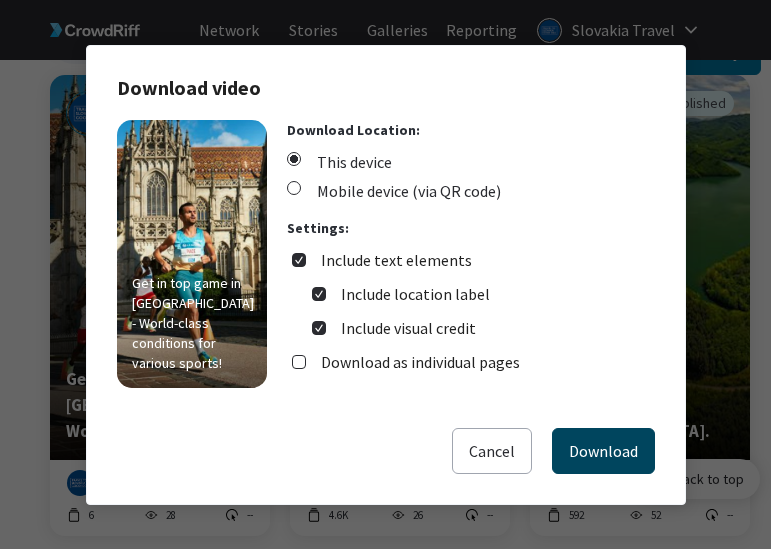 drag, startPoint x: 598, startPoint y: 442, endPoint x: 597, endPoint y: 429, distance: 13.038404 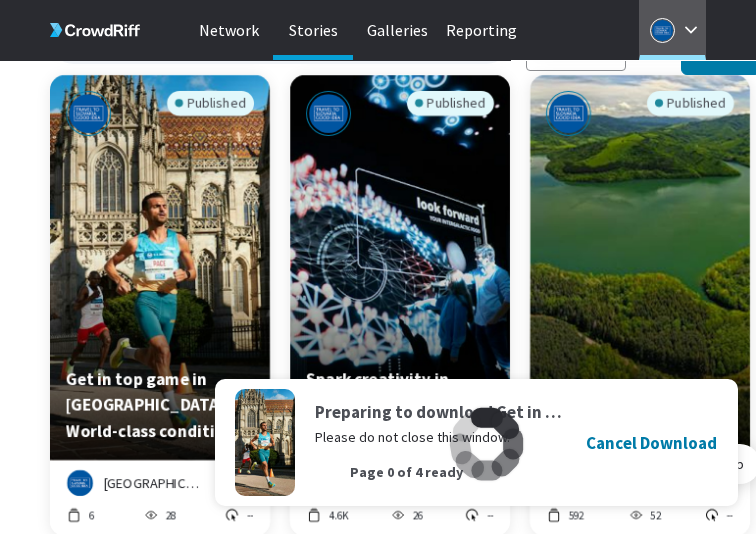 scroll, scrollTop: 1708, scrollLeft: 0, axis: vertical 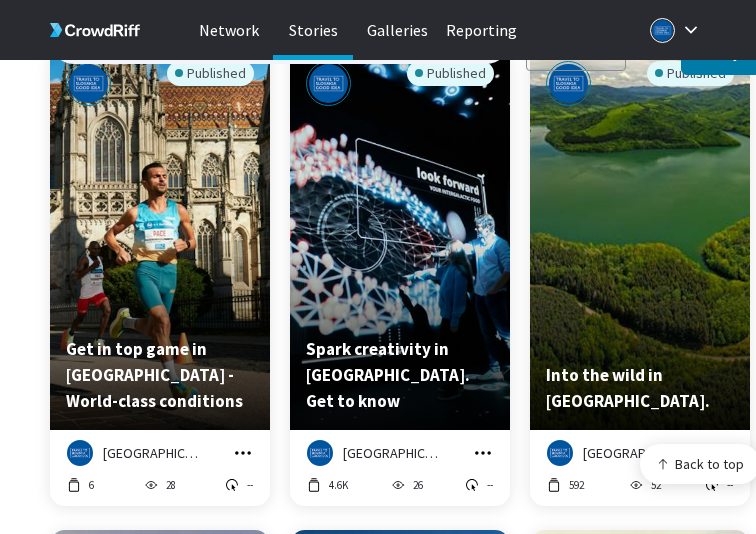 click 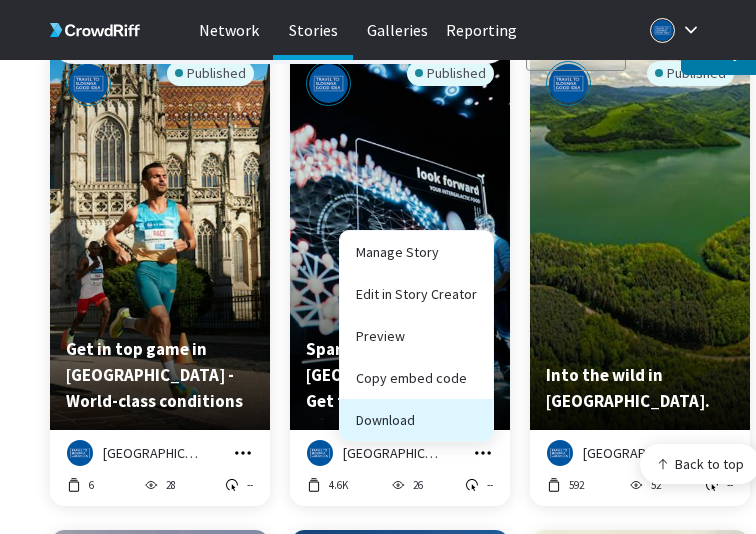 click on "Download" at bounding box center (416, 420) 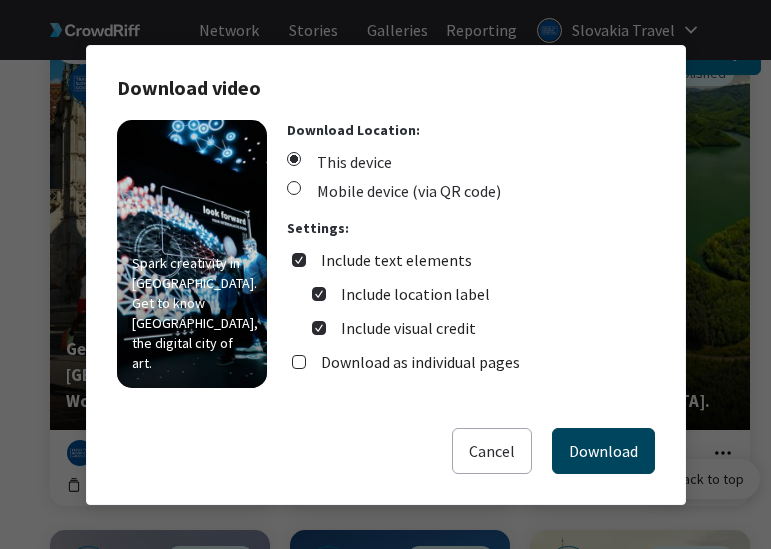 click on "Download" at bounding box center (603, 451) 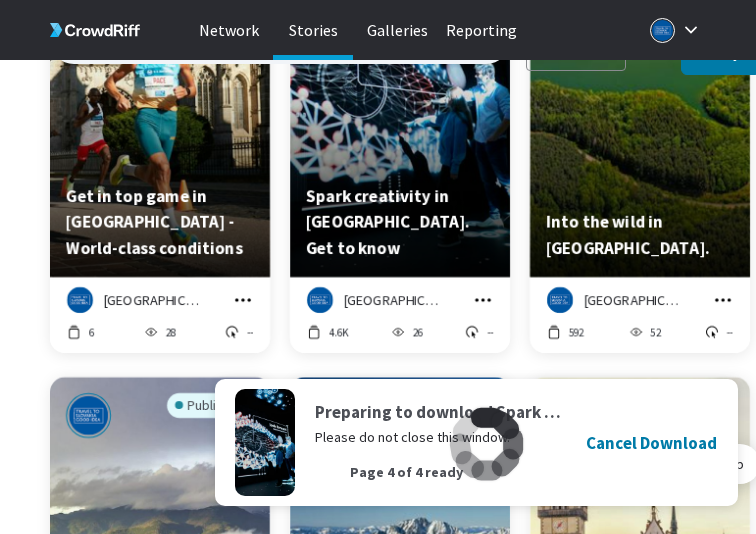 scroll, scrollTop: 1863, scrollLeft: 0, axis: vertical 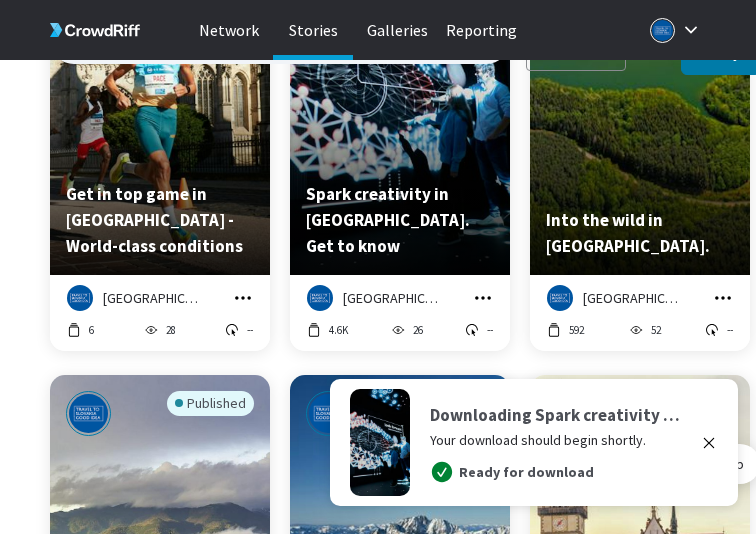 click 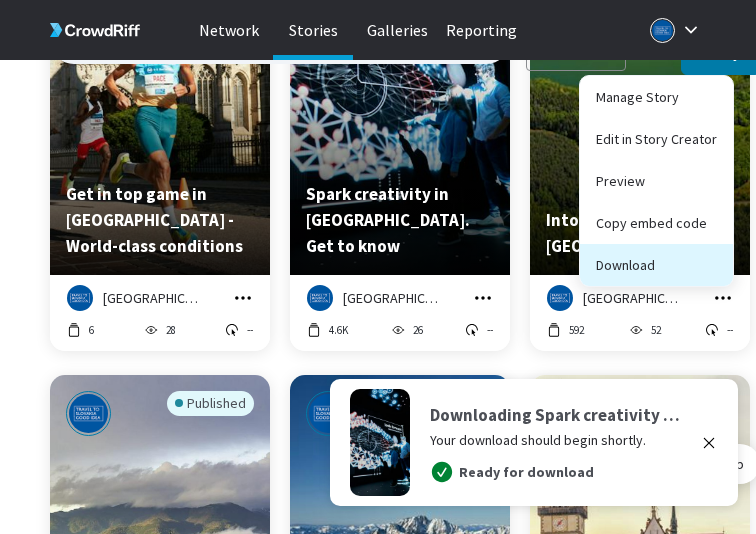 click on "Download" at bounding box center (656, 265) 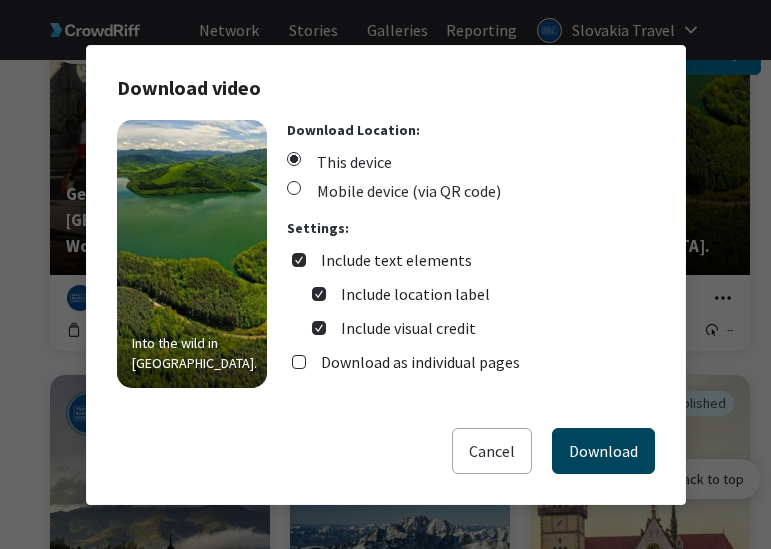 click on "Download" at bounding box center (603, 451) 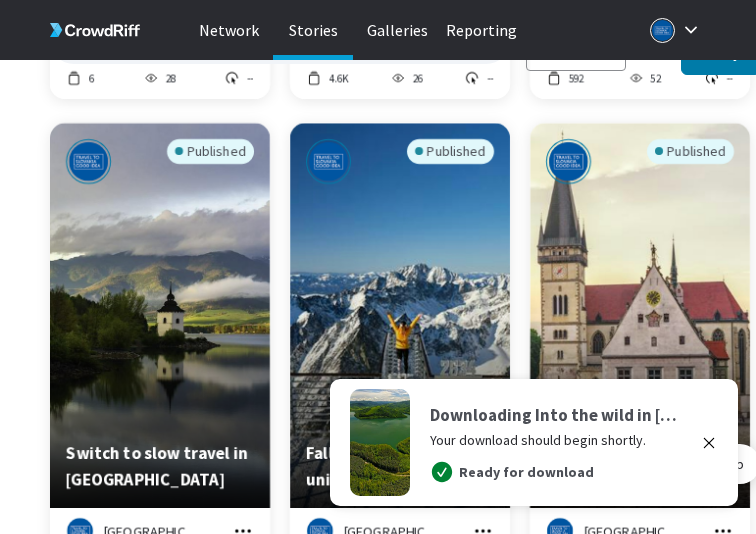 scroll, scrollTop: 2128, scrollLeft: 0, axis: vertical 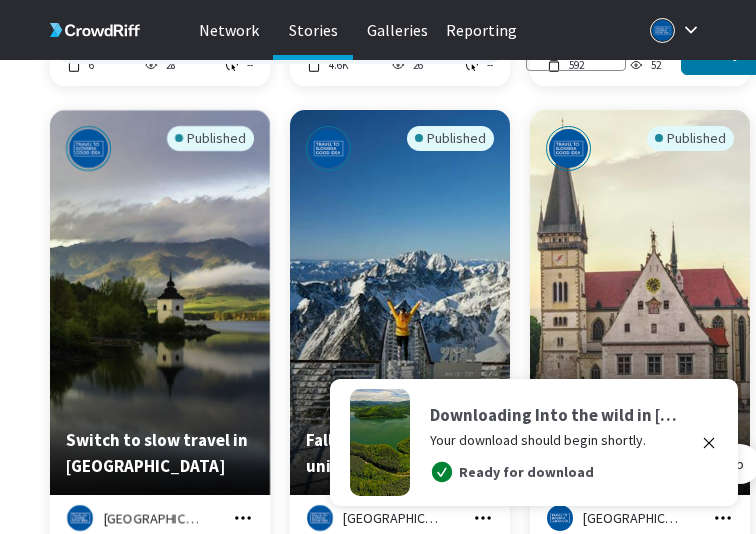 click on "Back to top" at bounding box center [405, 509] 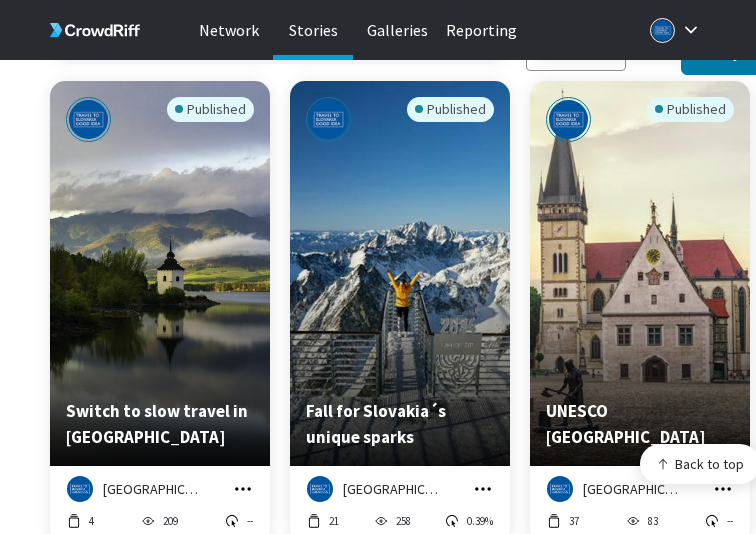 scroll, scrollTop: 2260, scrollLeft: 0, axis: vertical 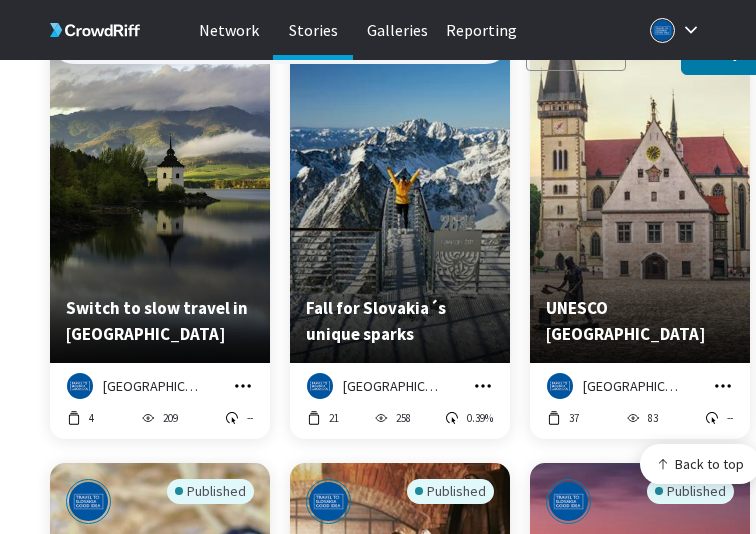 click 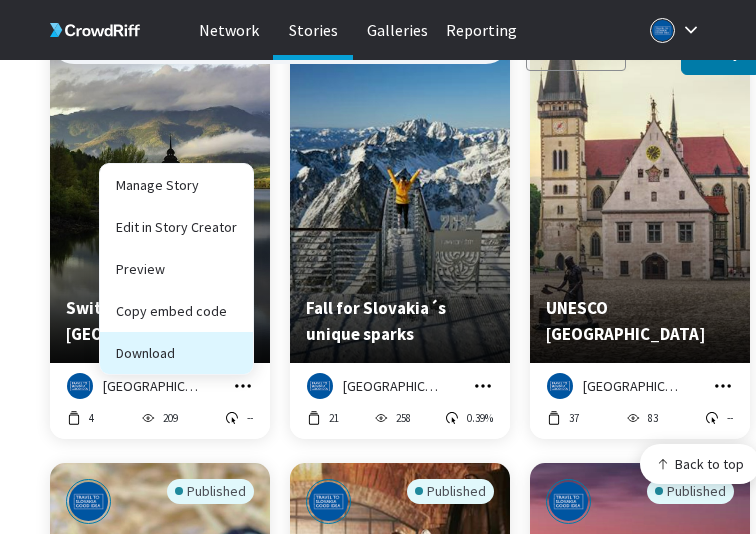 click on "Download" at bounding box center (176, 353) 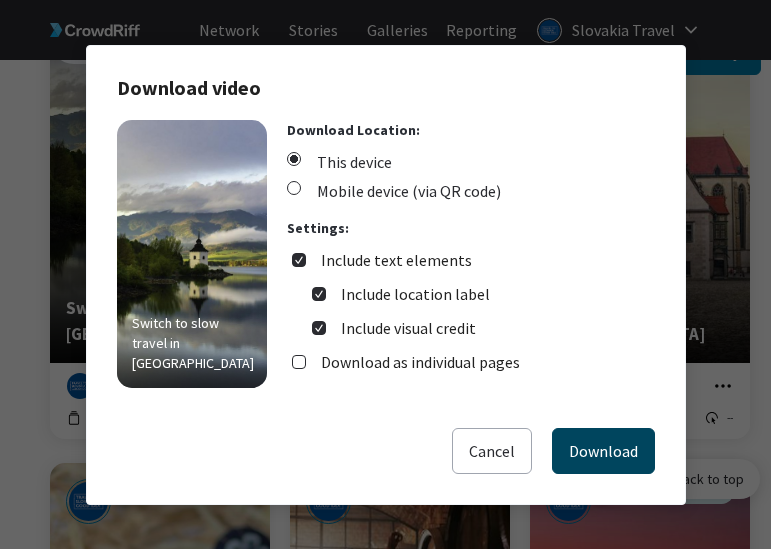 click on "Download" at bounding box center [603, 451] 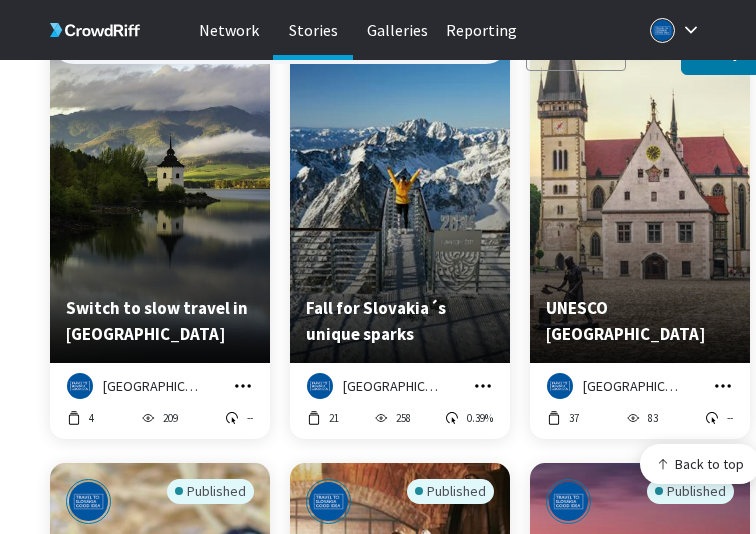 click 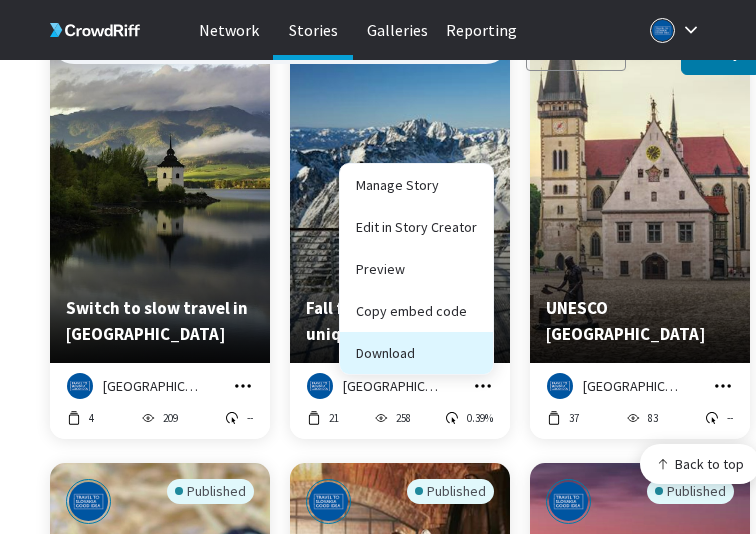 click on "Download" at bounding box center [416, 353] 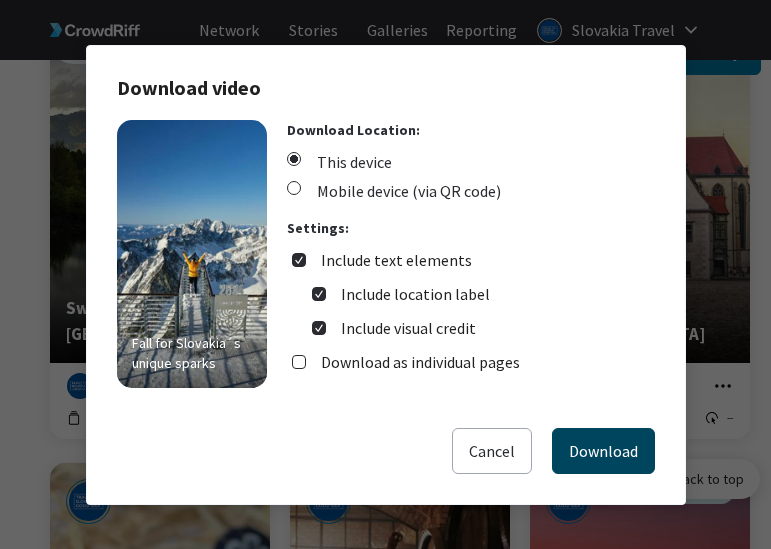 click on "Download" at bounding box center [603, 451] 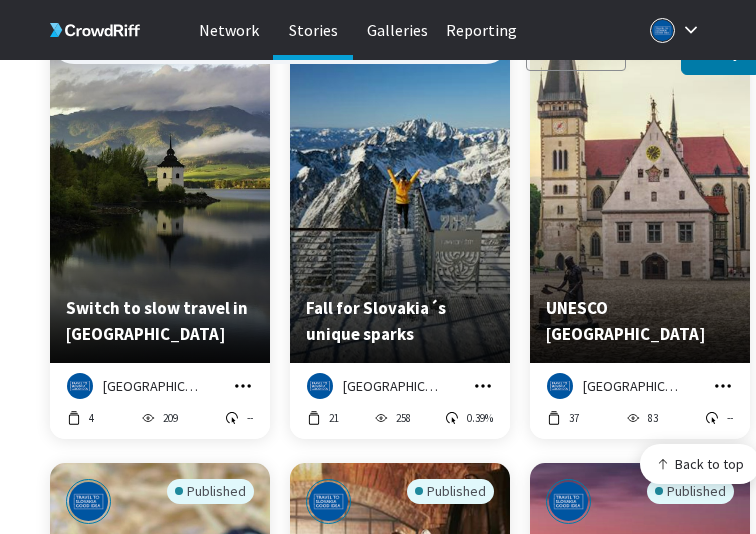click 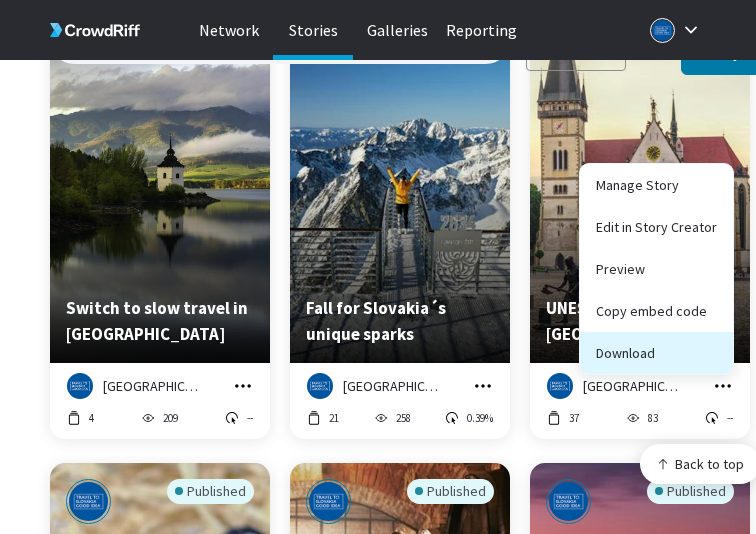 click on "Download" at bounding box center [656, 353] 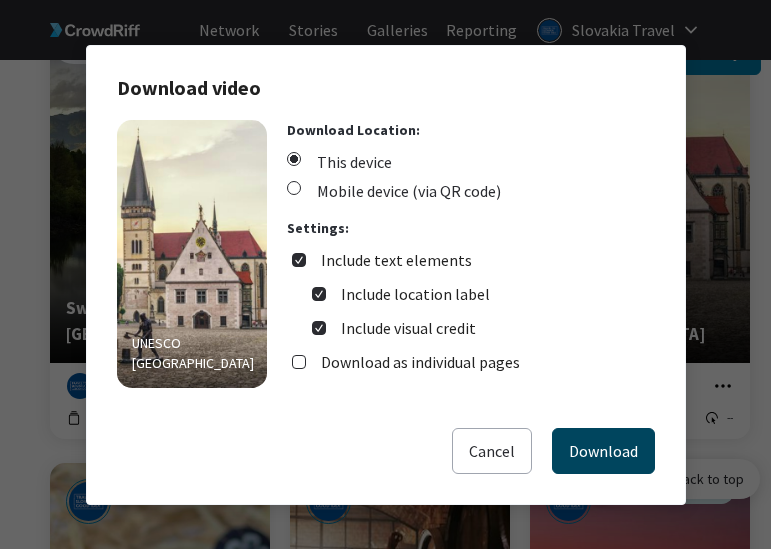 click on "Download" at bounding box center [603, 451] 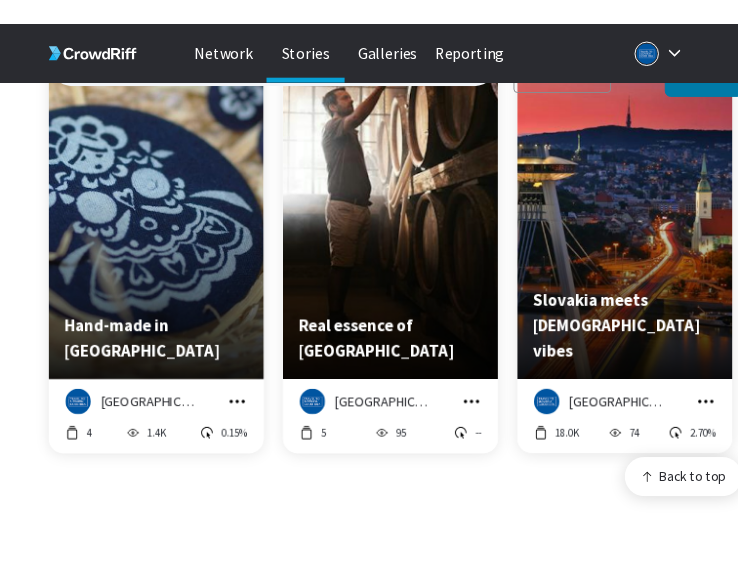 scroll, scrollTop: 2751, scrollLeft: 0, axis: vertical 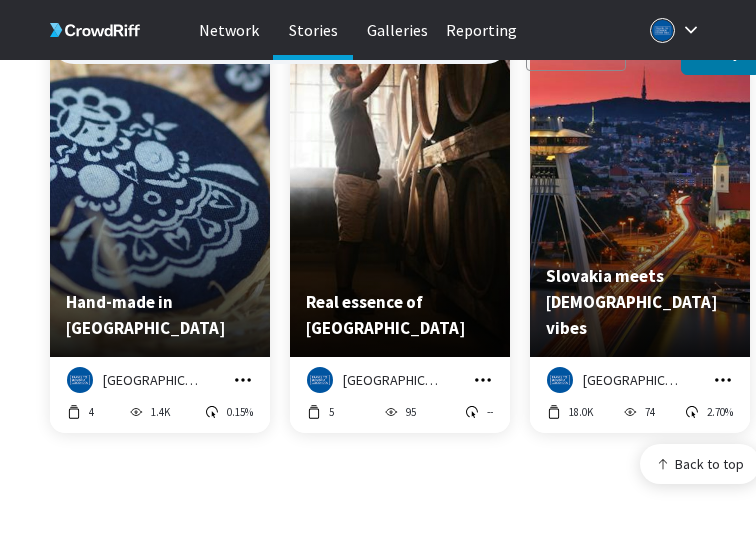 click 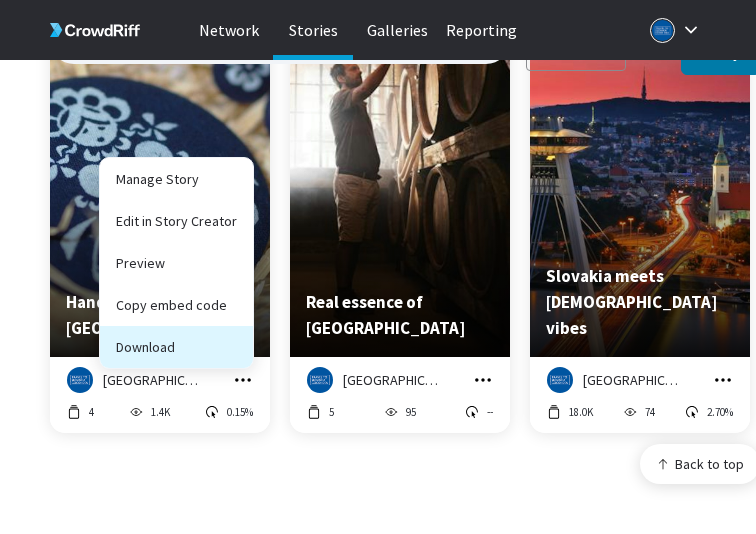 click on "Download" at bounding box center [176, 347] 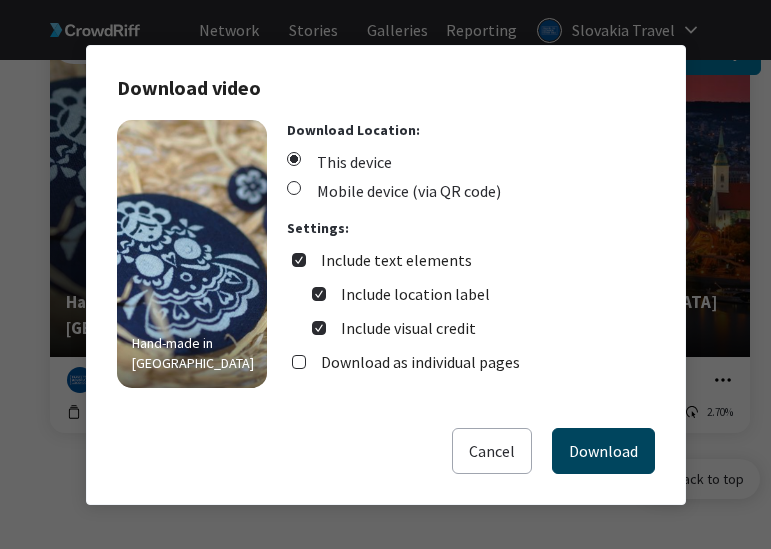 click on "Download" at bounding box center [603, 451] 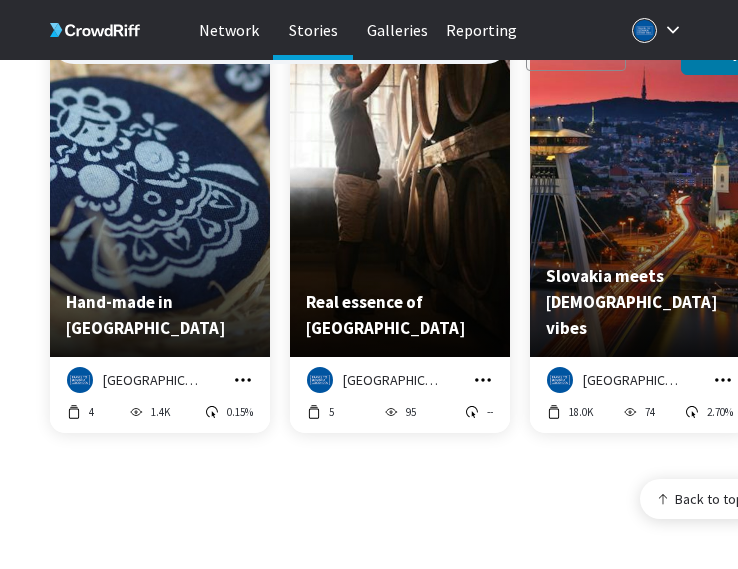 click on "Back to top" at bounding box center [405, 544] 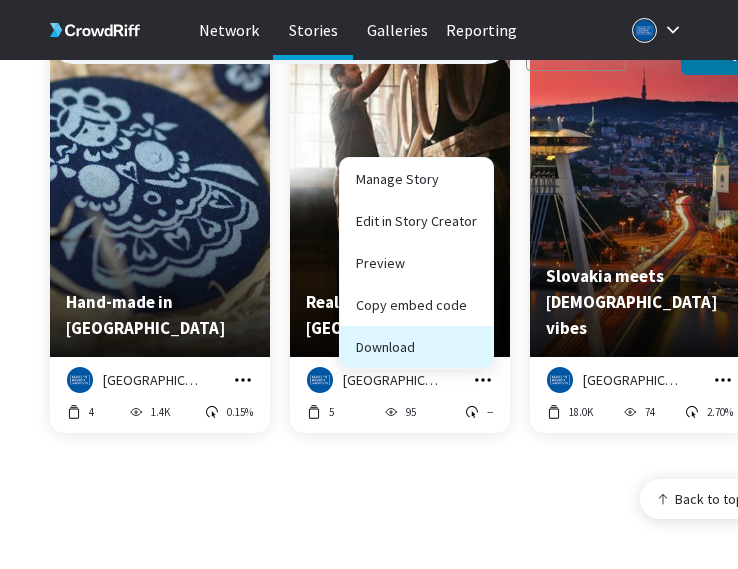 click on "Download" at bounding box center [416, 347] 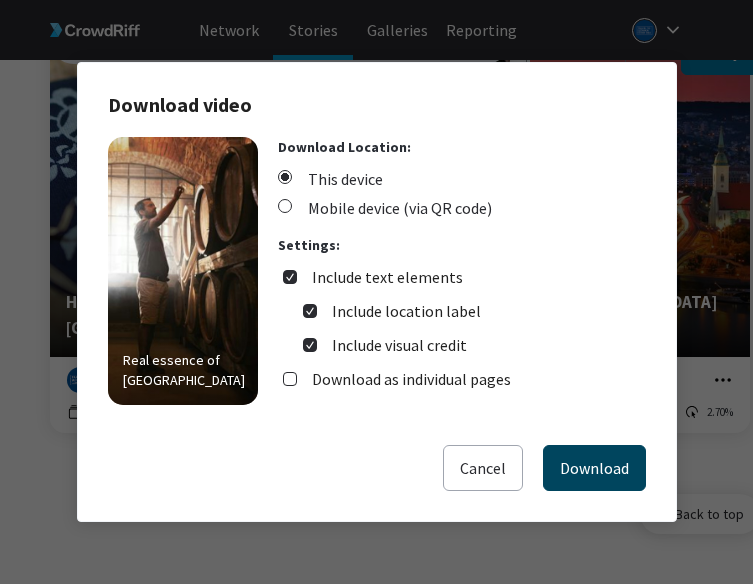 click on "Download" at bounding box center [594, 468] 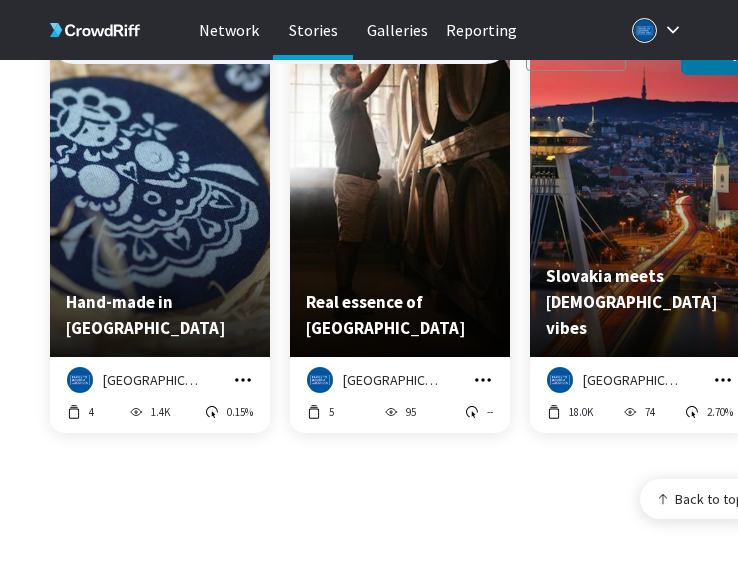click 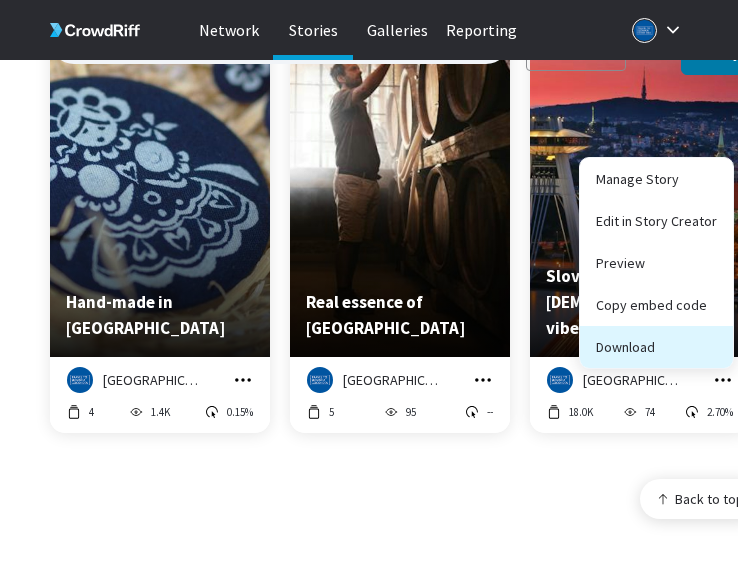 click on "Download" at bounding box center (656, 347) 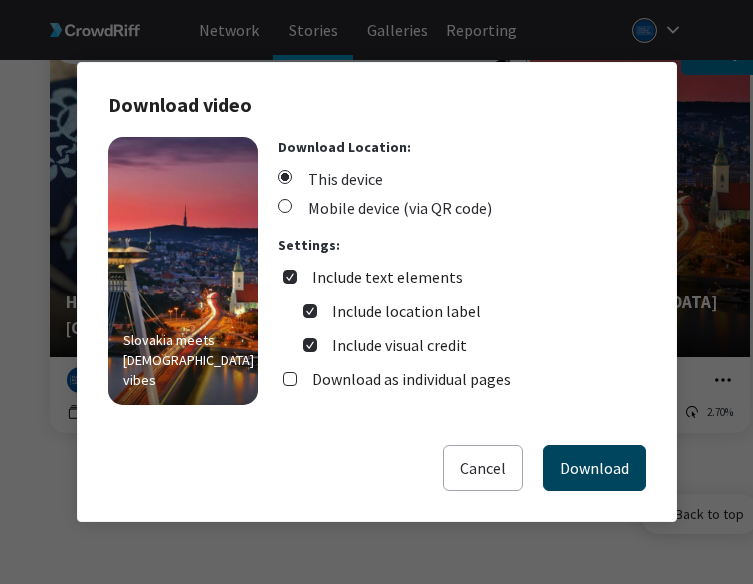 click on "Download" at bounding box center [594, 468] 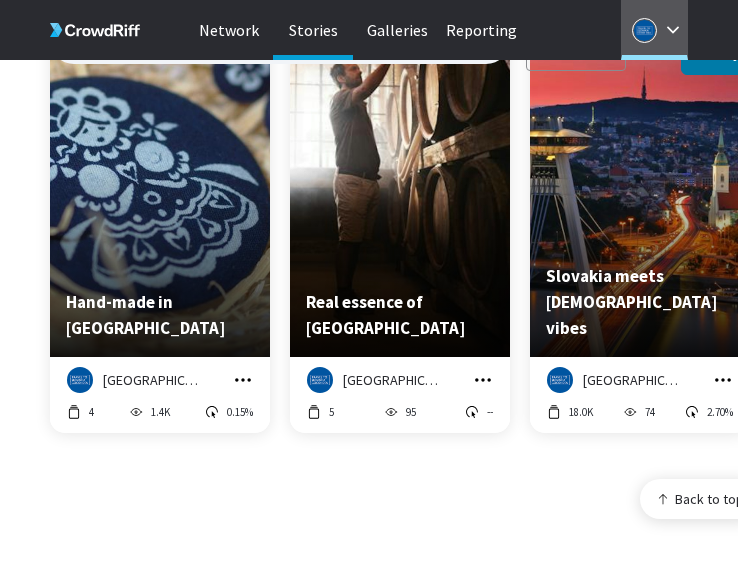 click at bounding box center (644, 30) 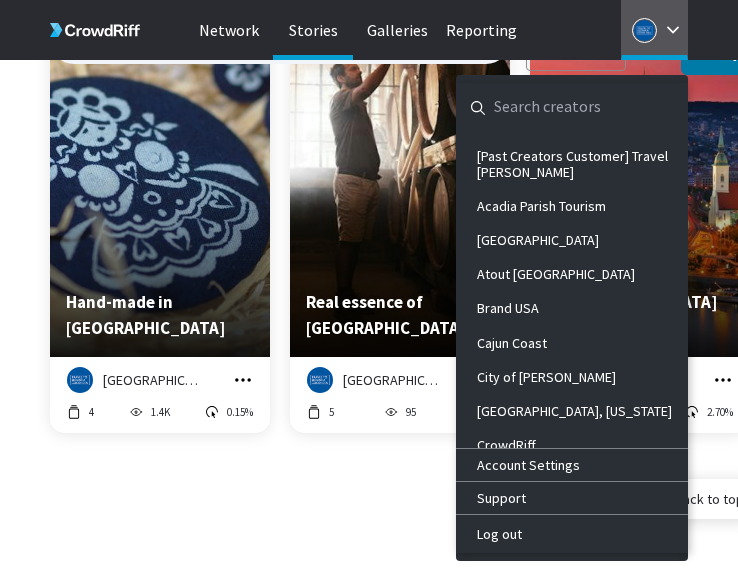 paste on "Atout [GEOGRAPHIC_DATA]" 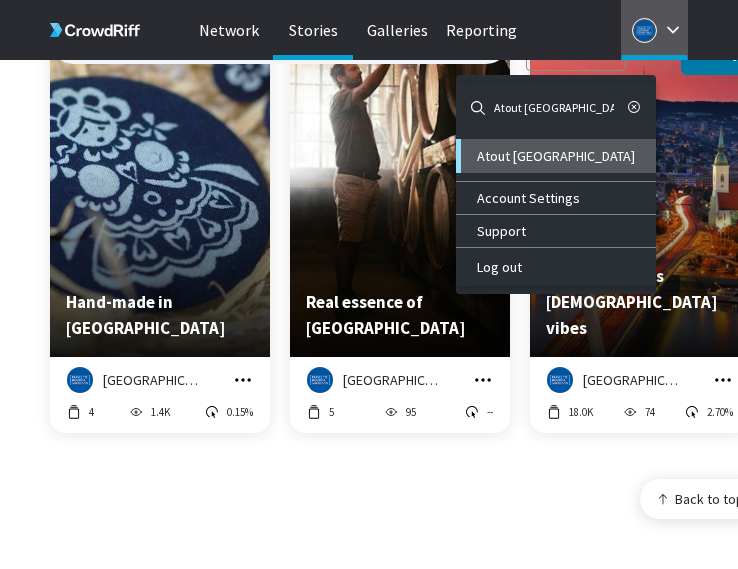 type on "Atout [GEOGRAPHIC_DATA]" 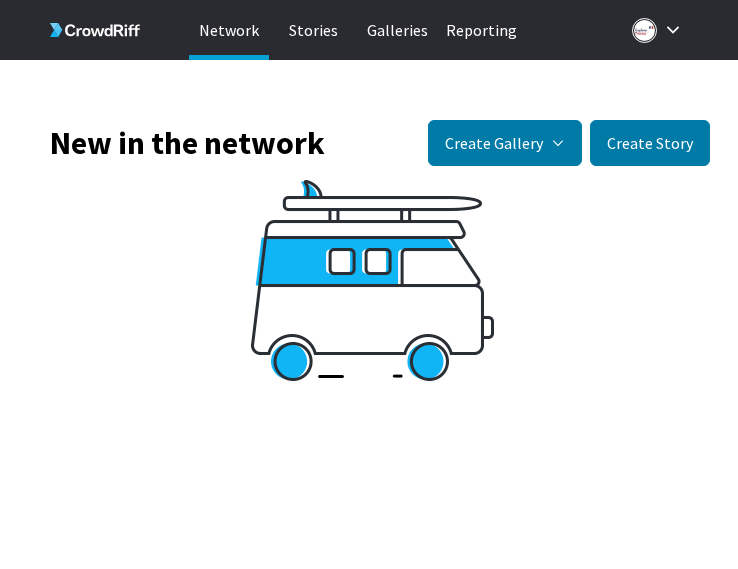 scroll, scrollTop: 0, scrollLeft: 0, axis: both 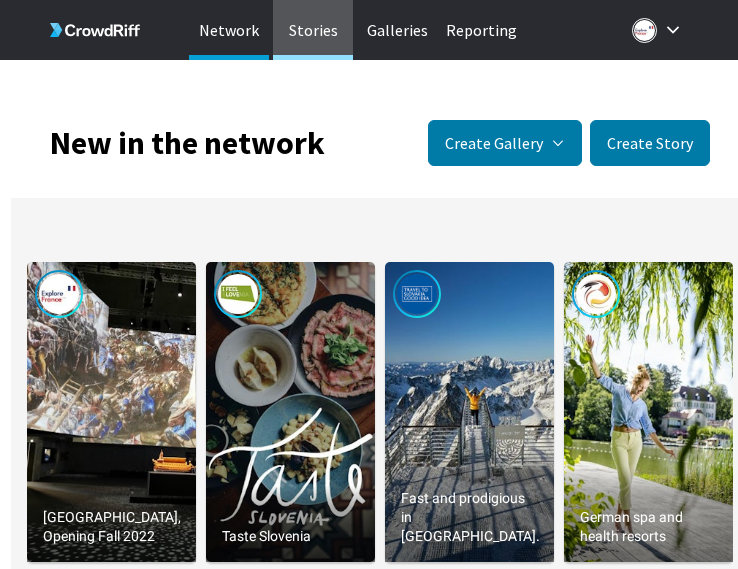 click on "Stories" at bounding box center [313, 30] 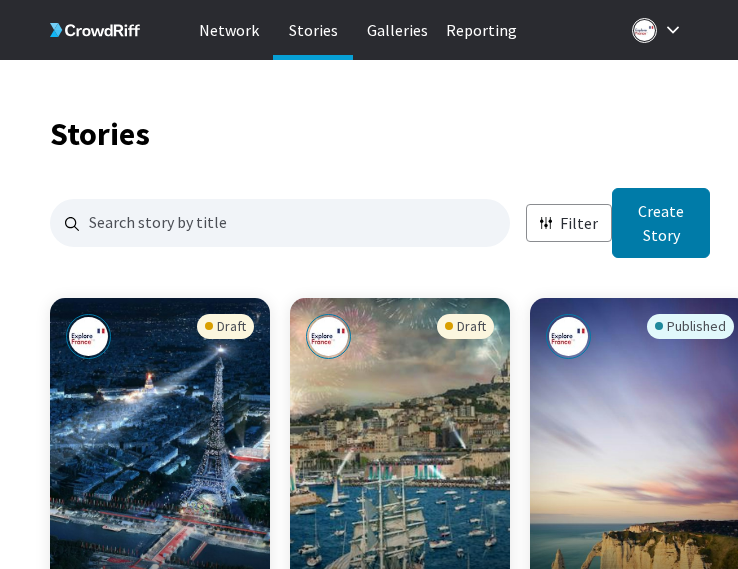 scroll, scrollTop: 16, scrollLeft: 16, axis: both 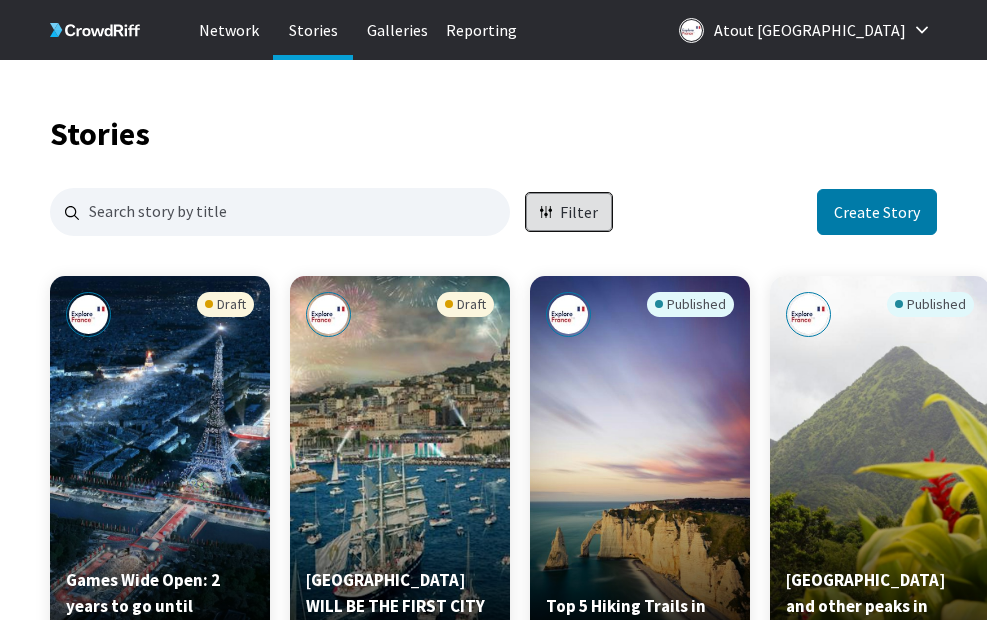 click on "Filter" at bounding box center [579, 212] 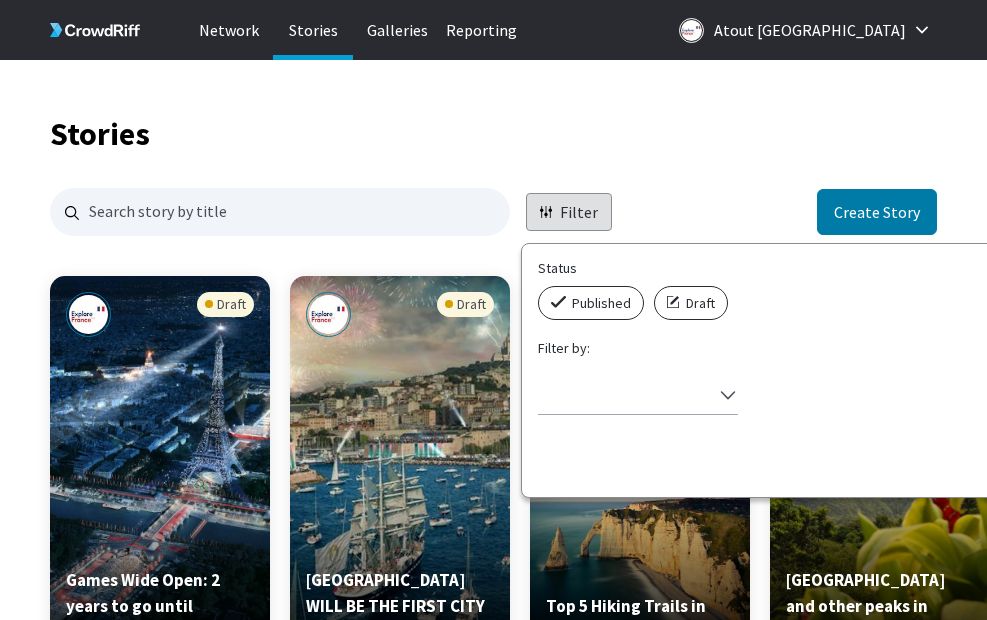 click on "Published" at bounding box center (591, 303) 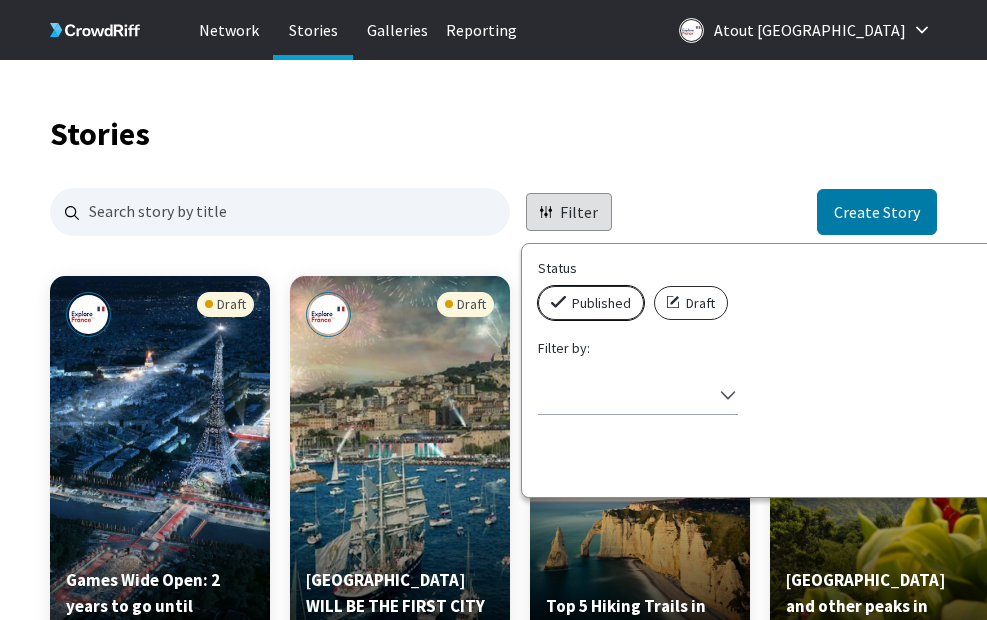 click on "Published" at bounding box center (544, 286) 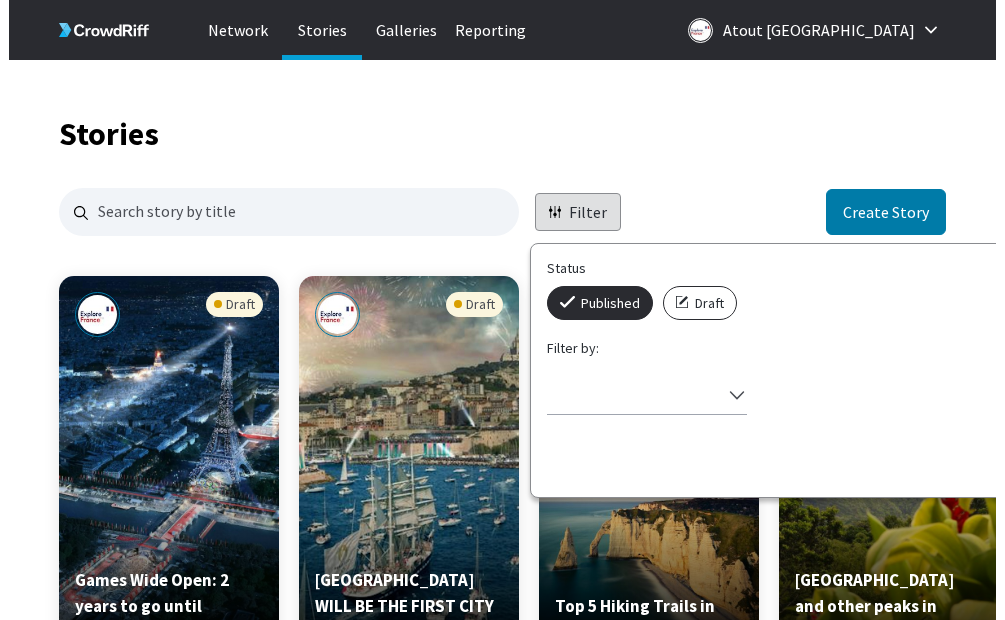 scroll, scrollTop: 16, scrollLeft: 16, axis: both 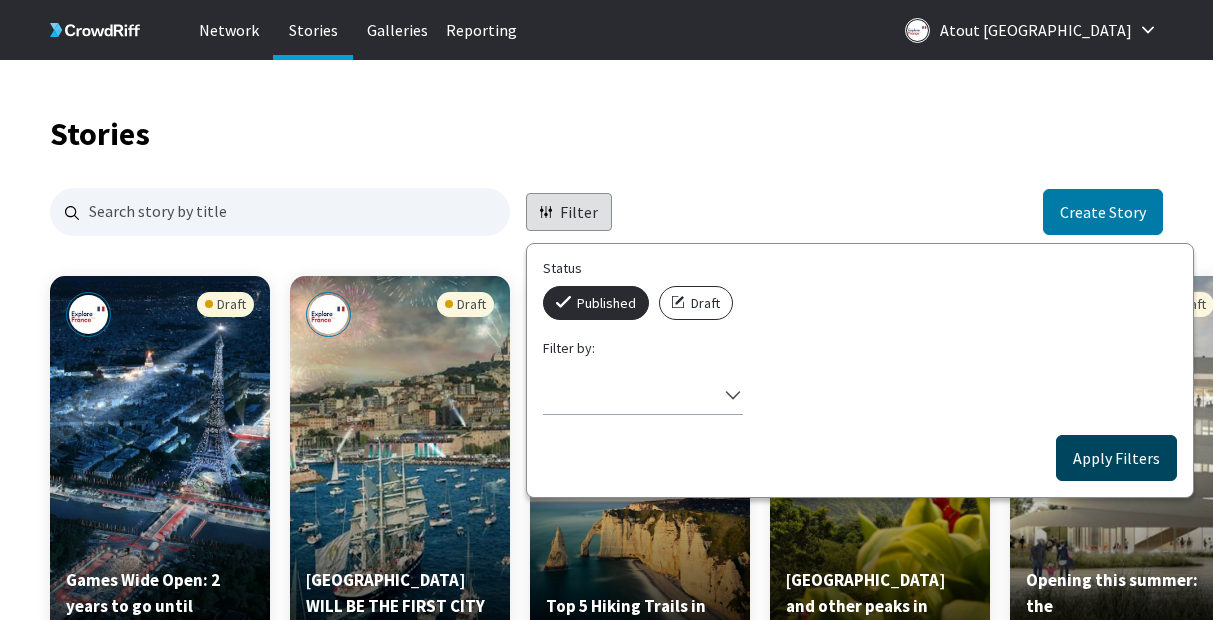 click on "Apply Filters" at bounding box center [1116, 458] 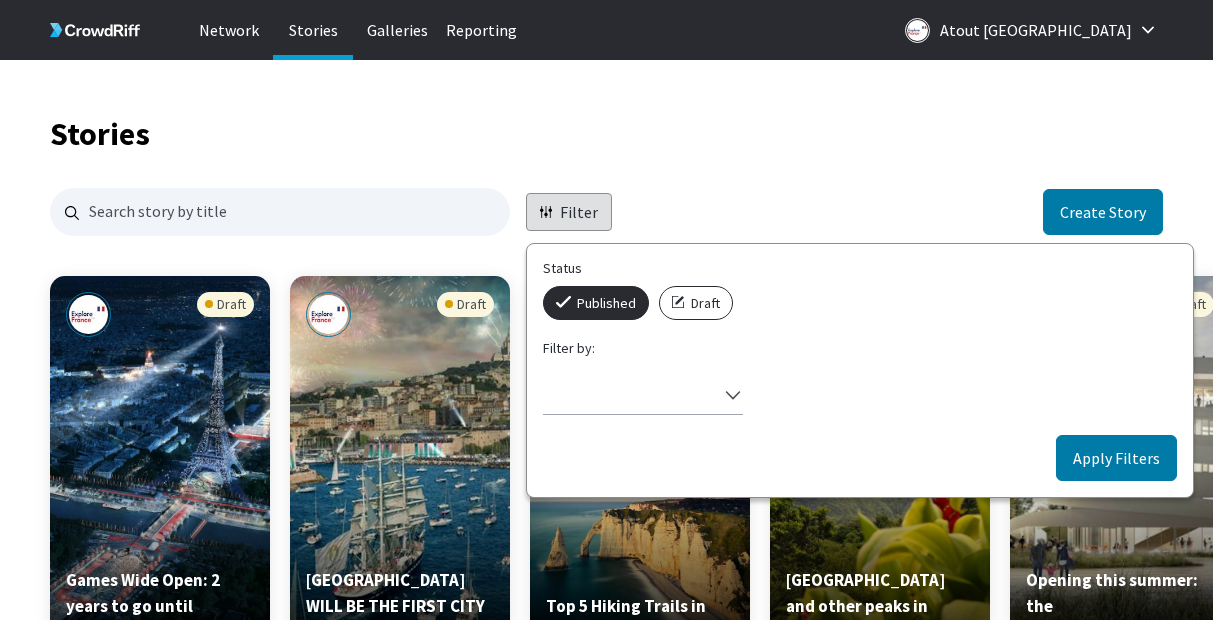 click on "Apply Filters" at bounding box center (1116, 458) 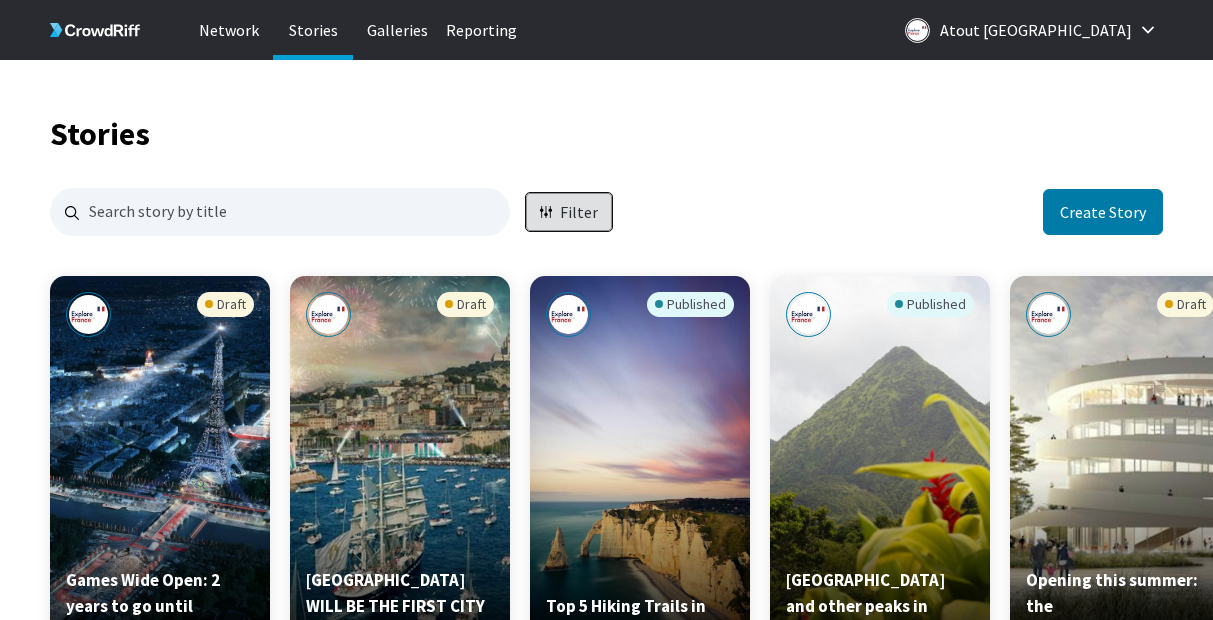 click on "Filter" at bounding box center (579, 212) 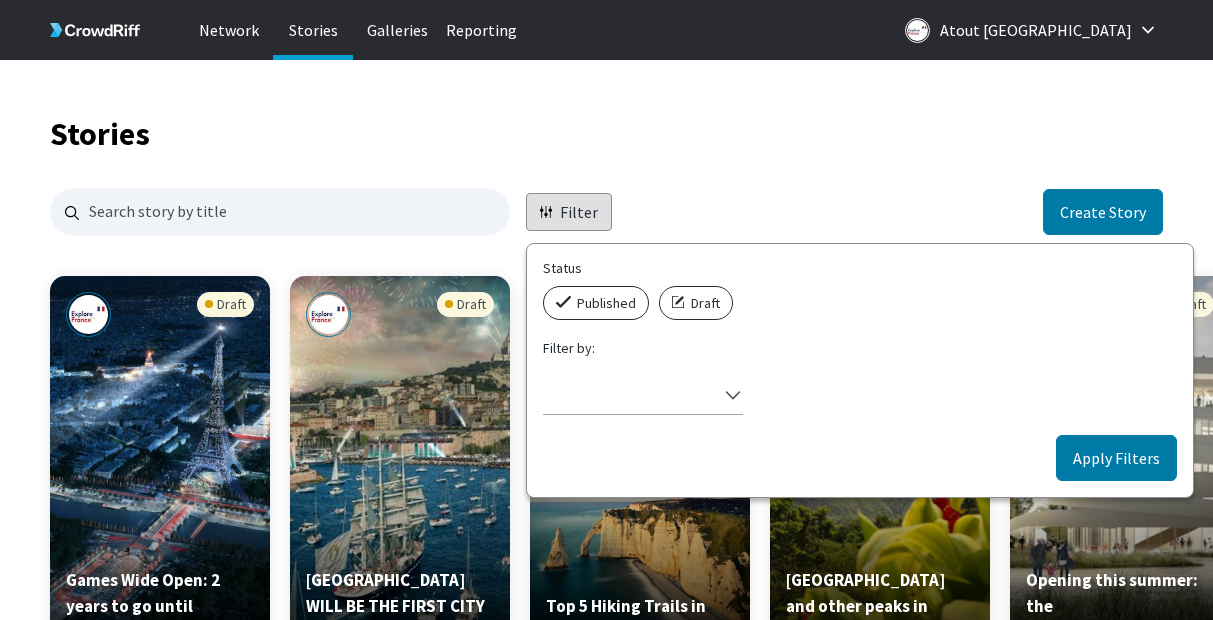 click on "Published" at bounding box center (606, 303) 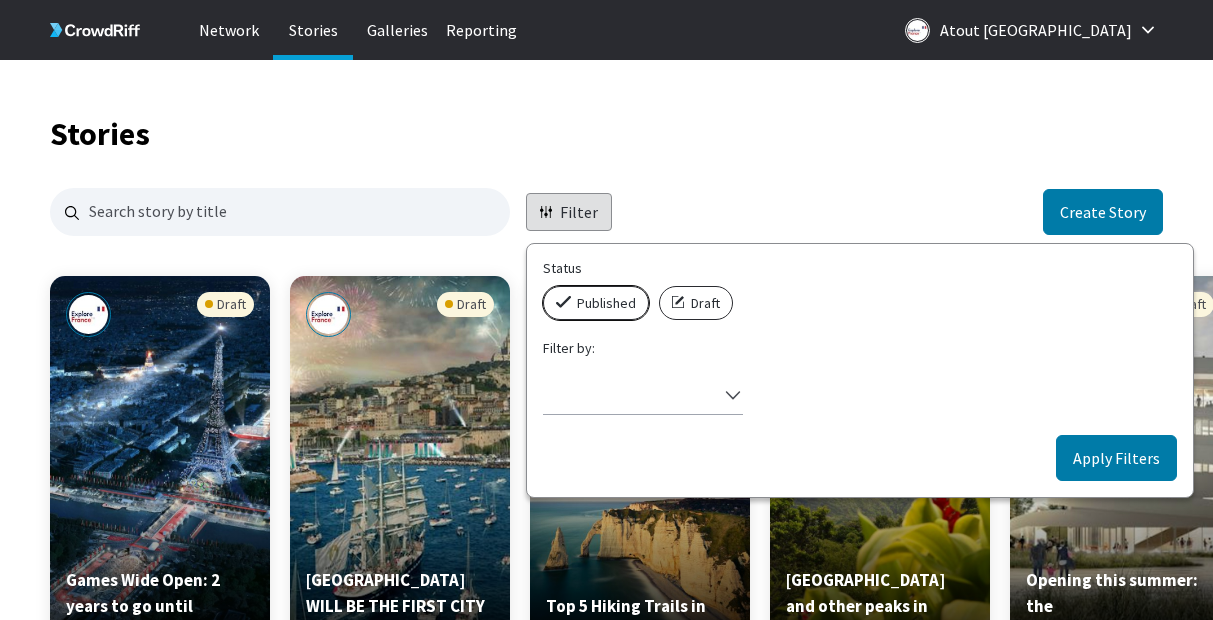 click on "Published" at bounding box center [549, 286] 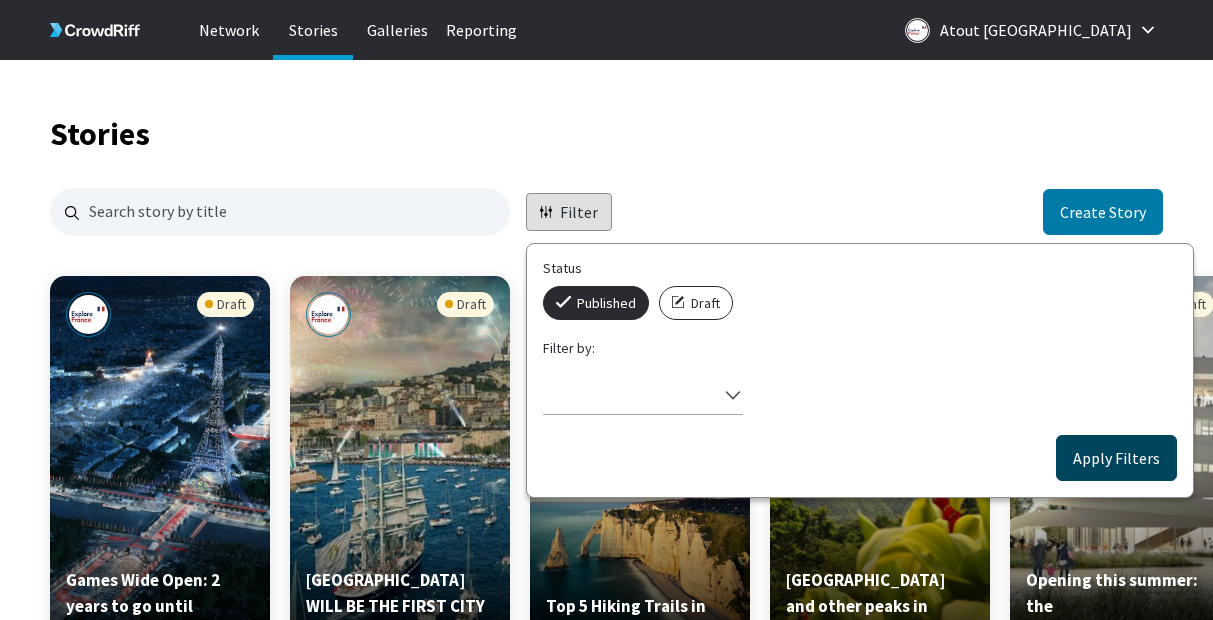 click on "Apply Filters" at bounding box center [1116, 458] 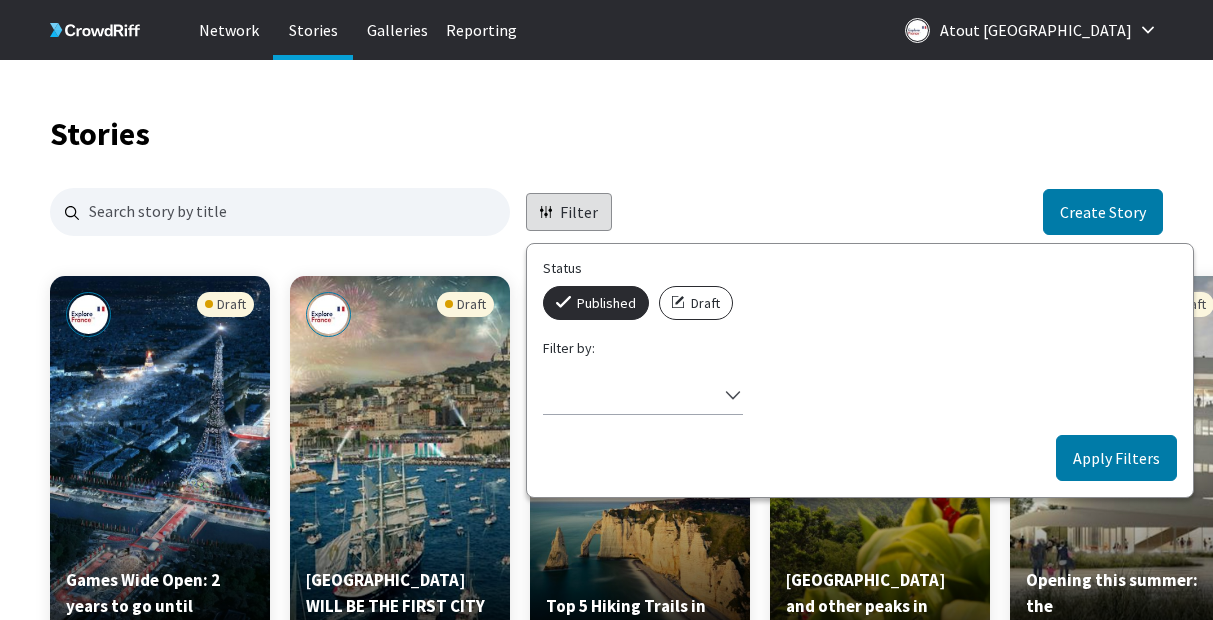 click on "Apply Filters" at bounding box center (1116, 458) 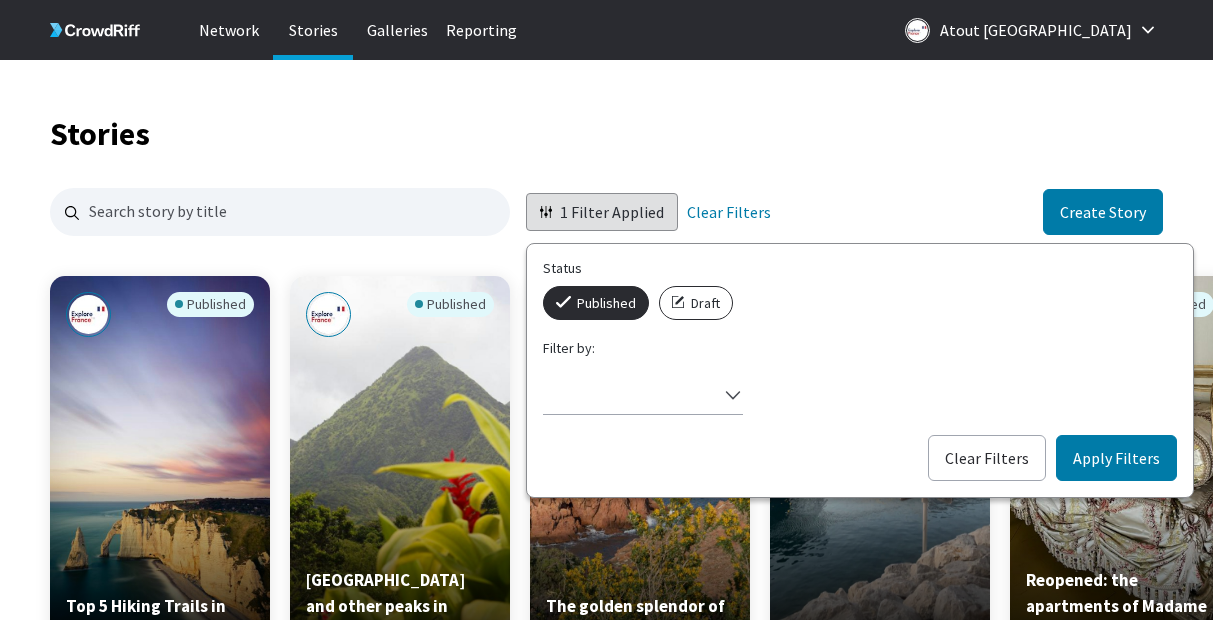 click on "Stories" at bounding box center (606, 104) 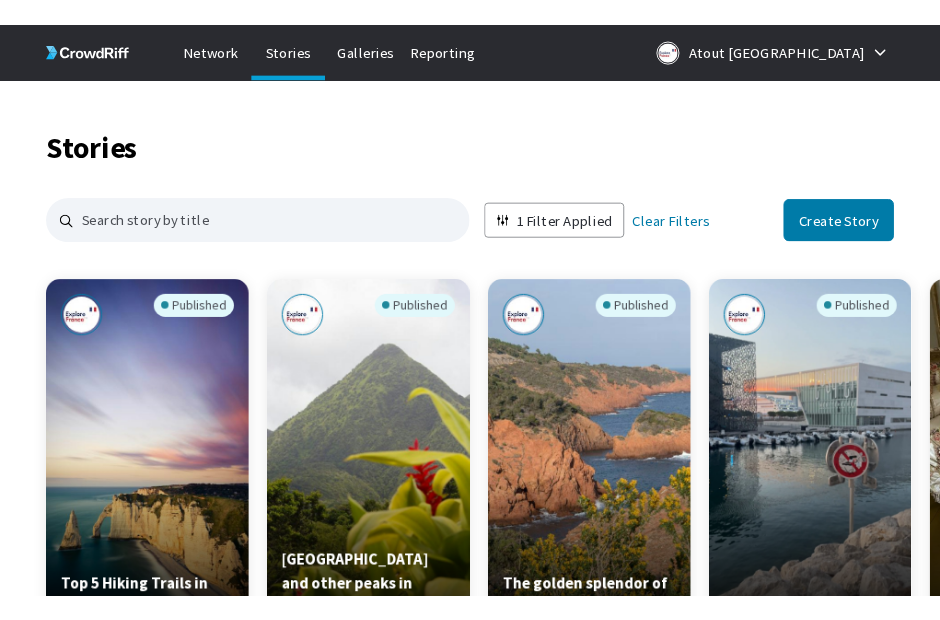 scroll, scrollTop: 1925, scrollLeft: 825, axis: both 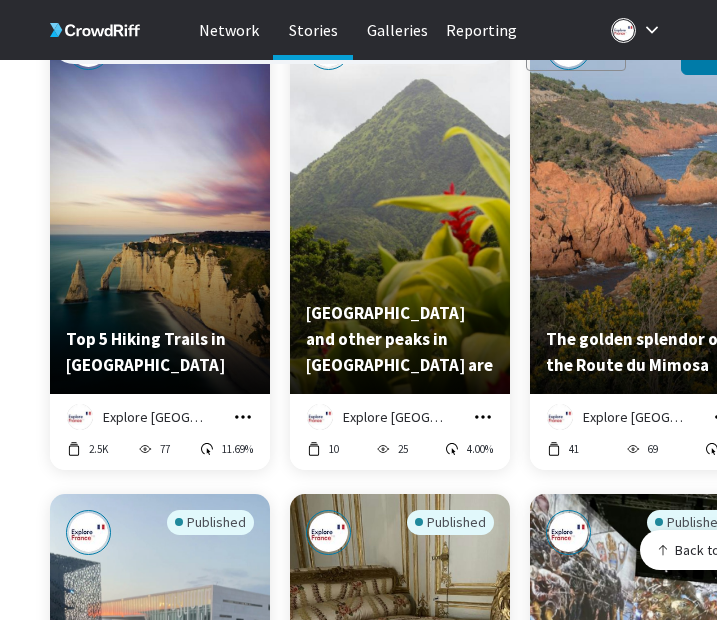 click 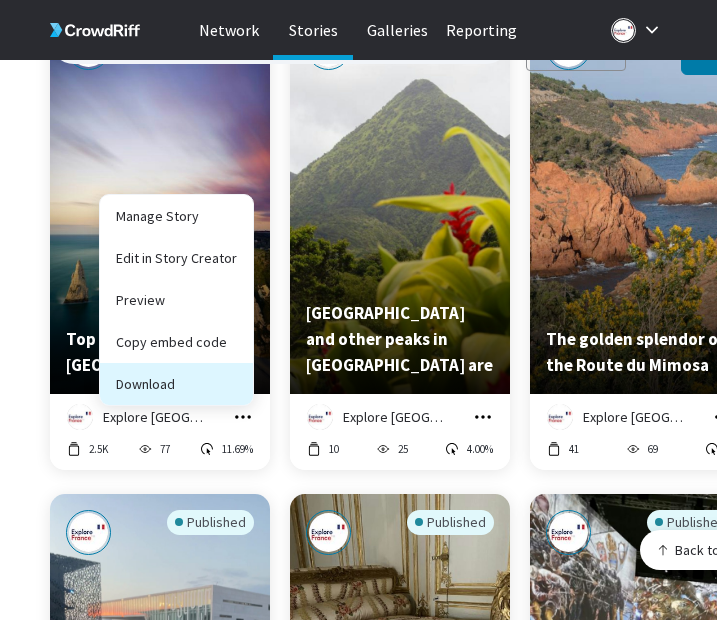 click on "Download" at bounding box center [176, 384] 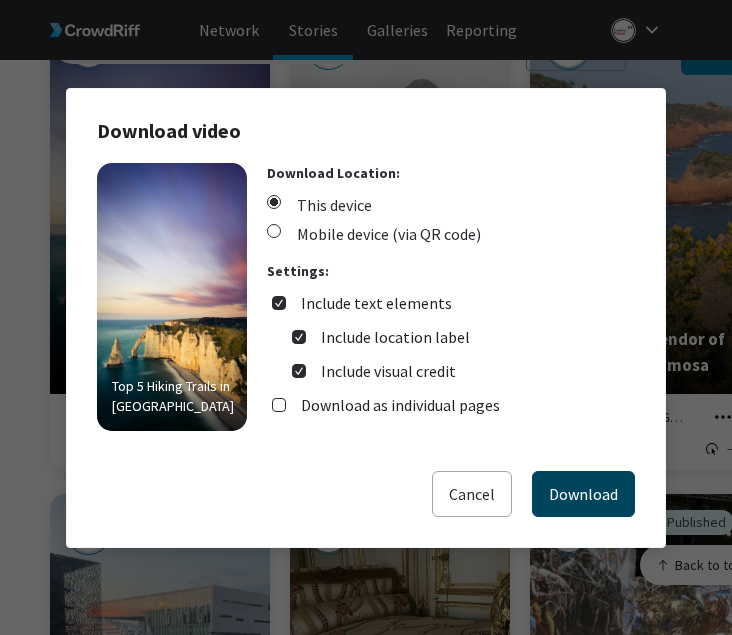 click on "Download" at bounding box center [583, 494] 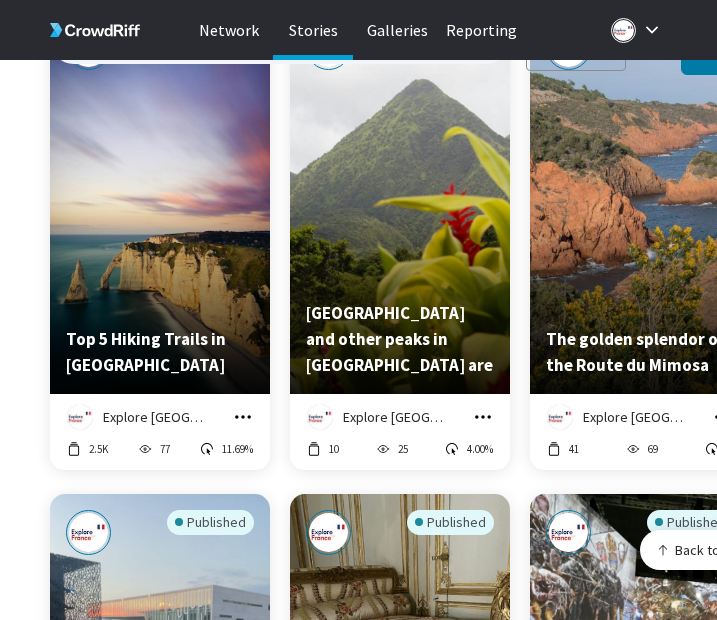 click 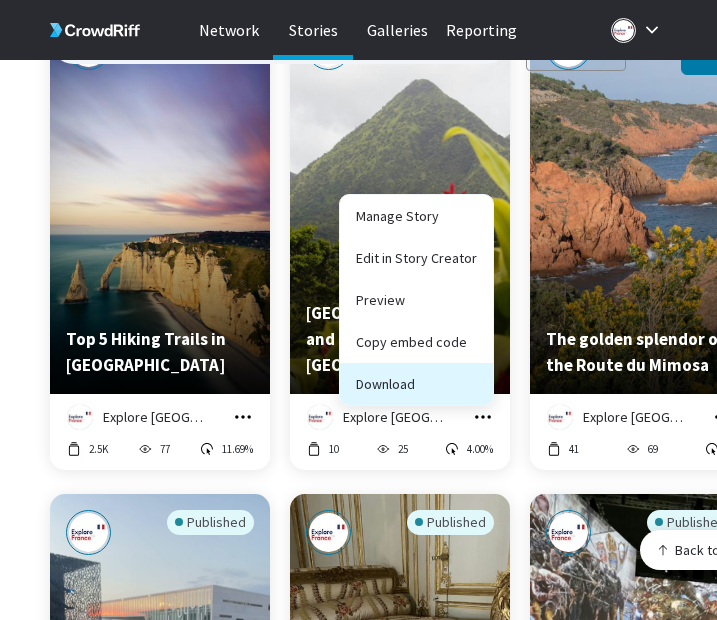 click on "Download" at bounding box center (416, 384) 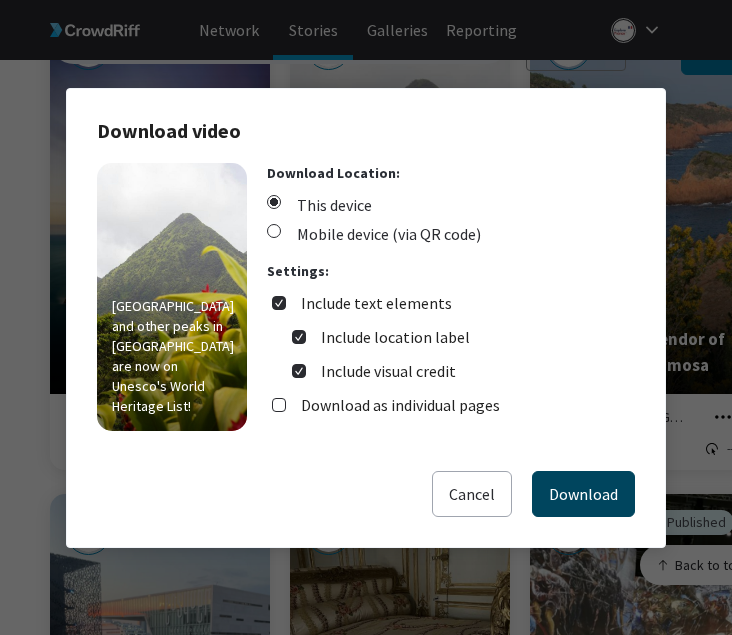 click on "Download" at bounding box center [583, 494] 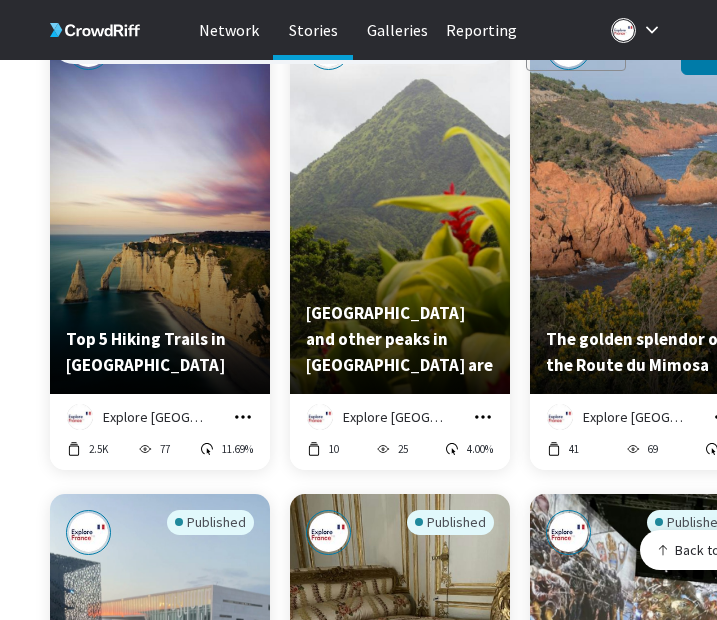 click 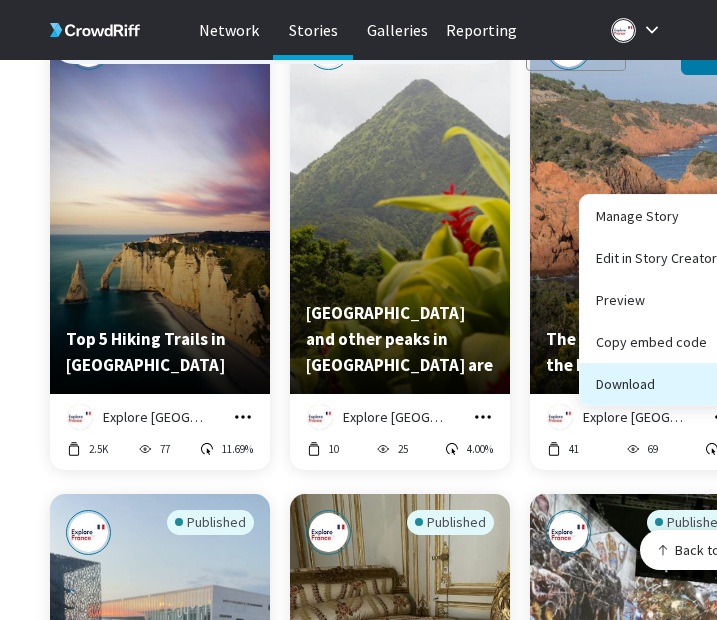 click on "Download" at bounding box center (656, 384) 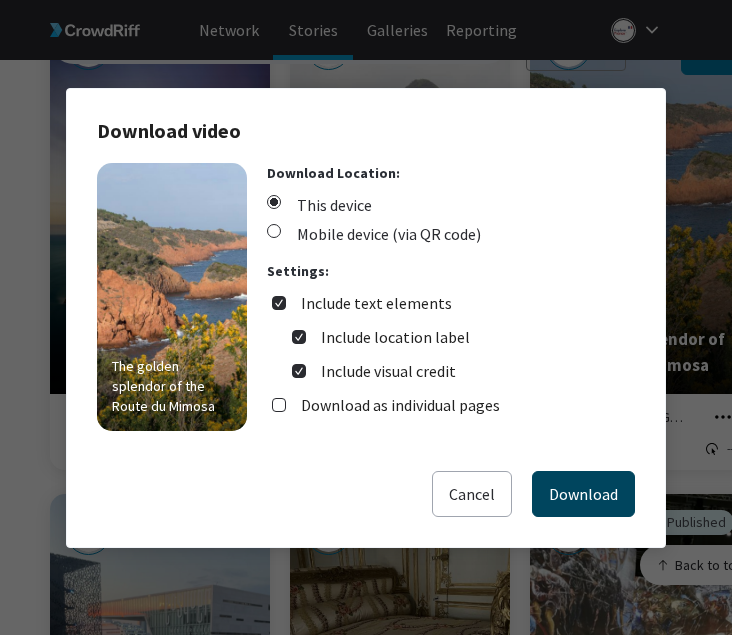 click on "Download" at bounding box center [583, 494] 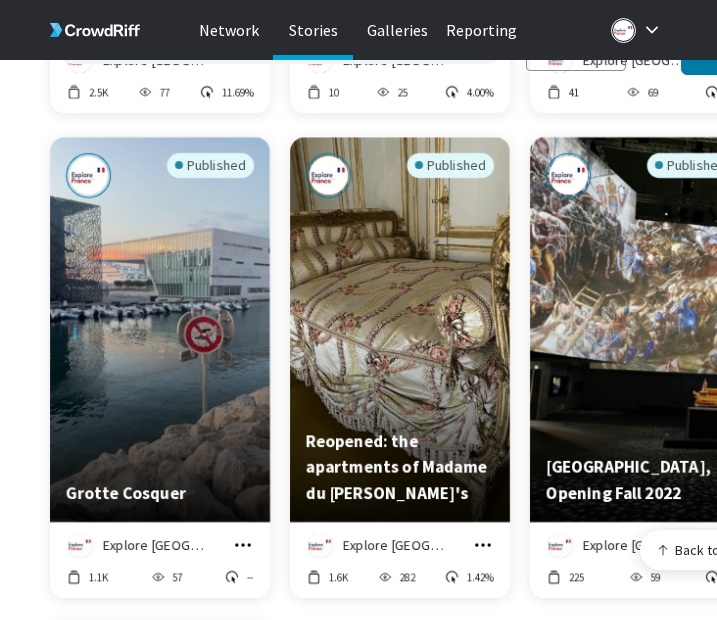 scroll, scrollTop: 668, scrollLeft: 0, axis: vertical 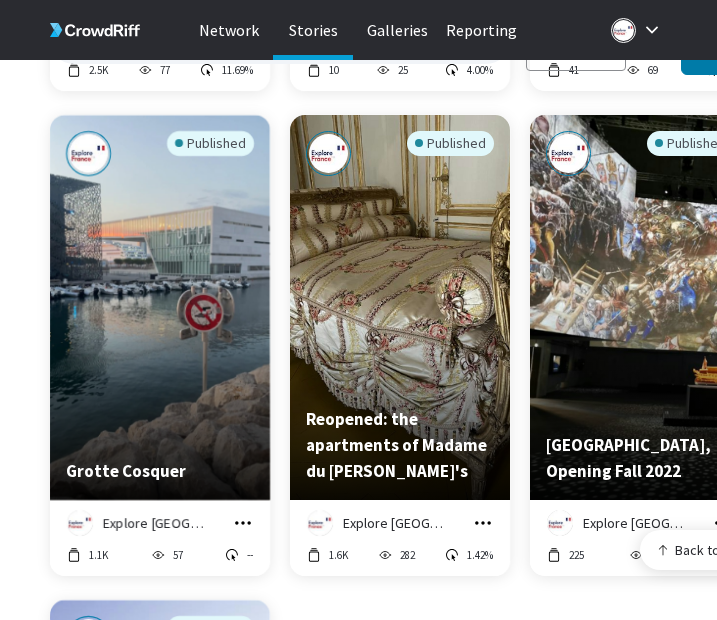 click 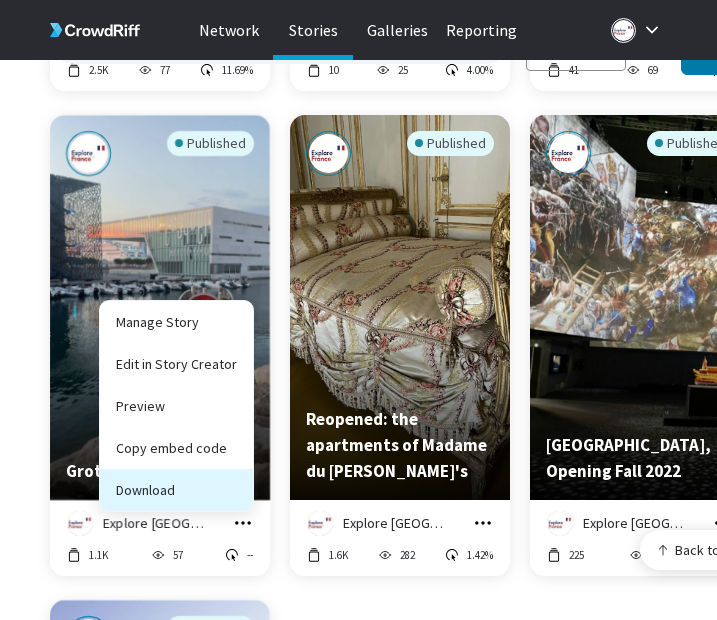 click on "Download" at bounding box center [176, 490] 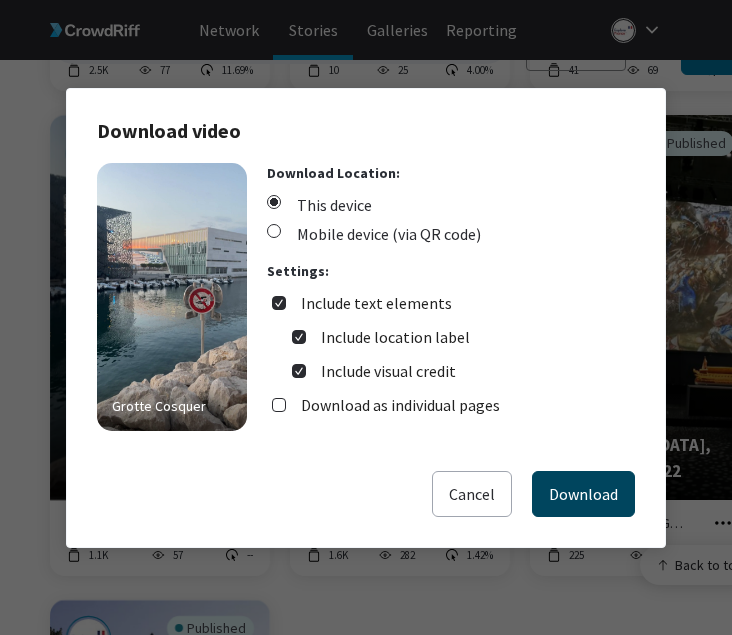 click on "Download" at bounding box center [583, 494] 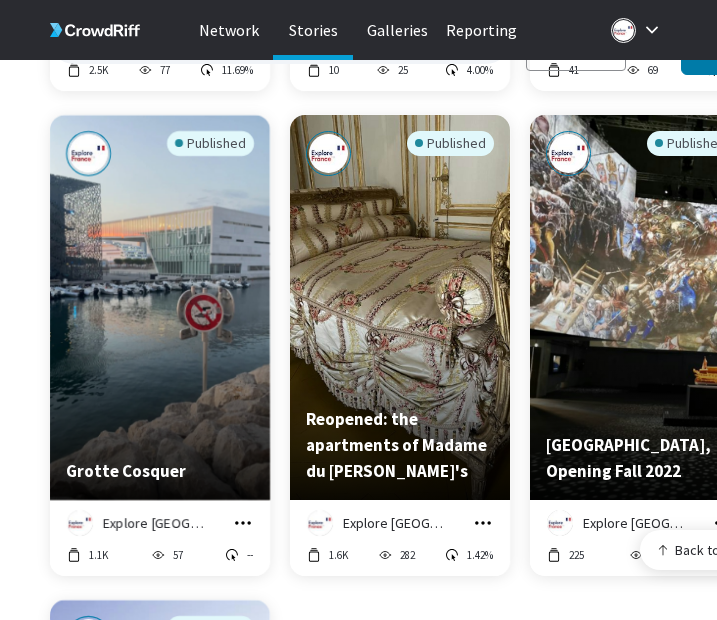 click at bounding box center (483, 523) 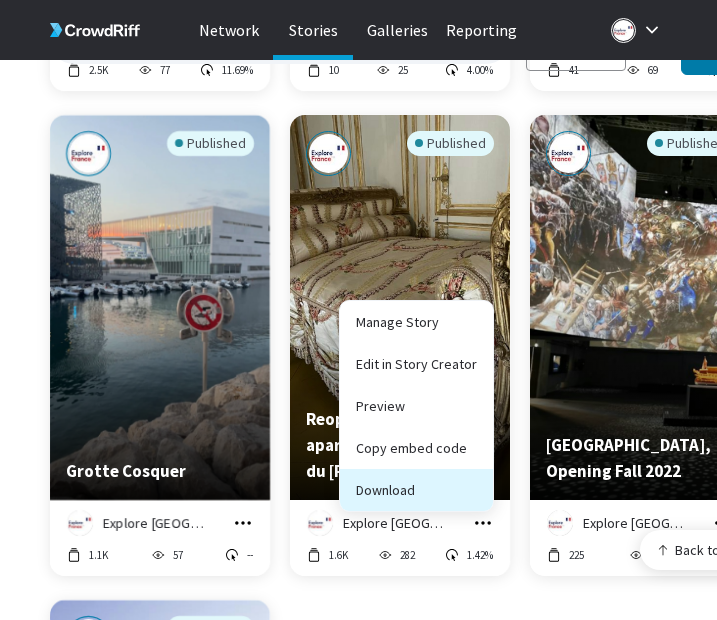 click on "Download" at bounding box center (416, 490) 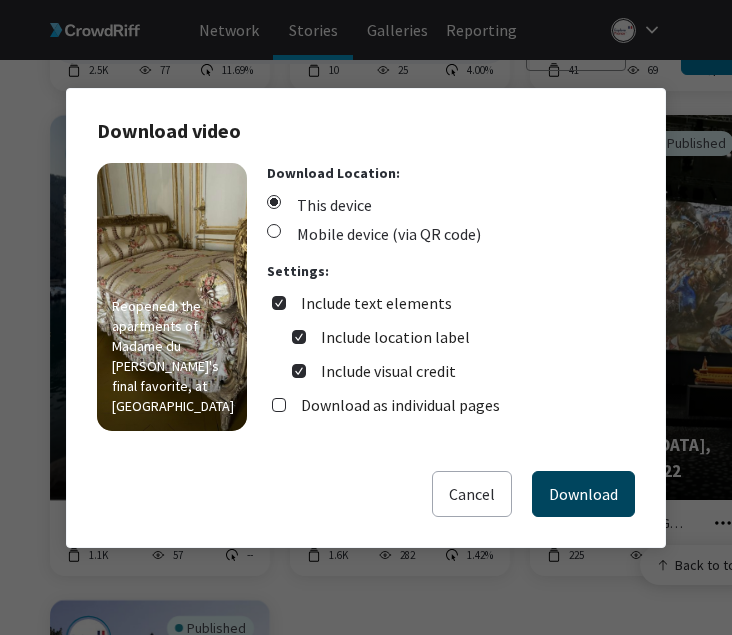 click on "Download" at bounding box center [583, 494] 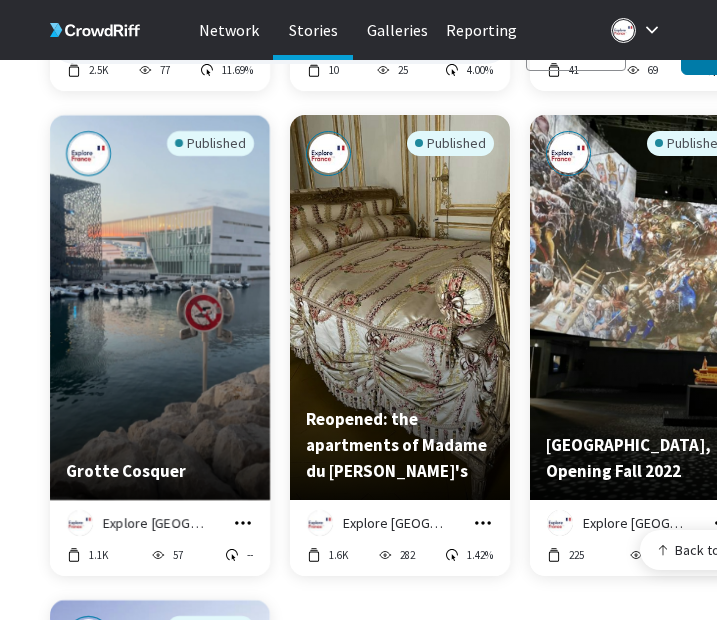 click 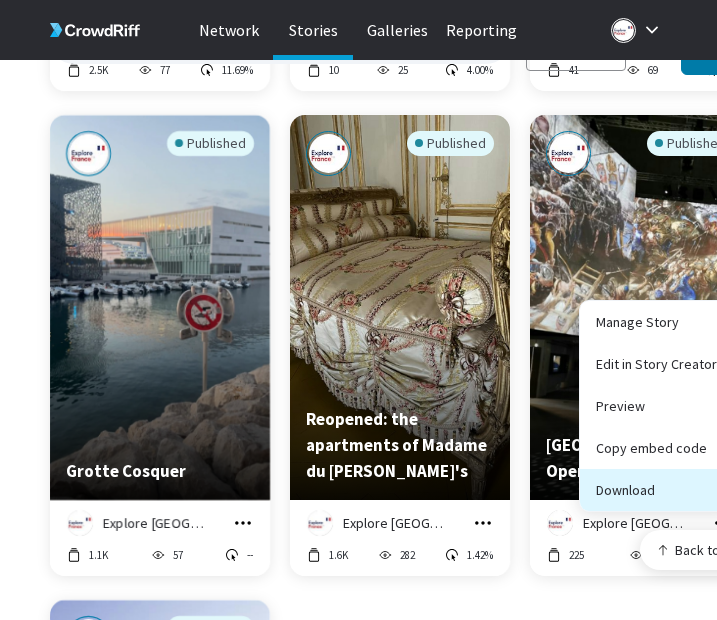 click on "Download" at bounding box center (656, 490) 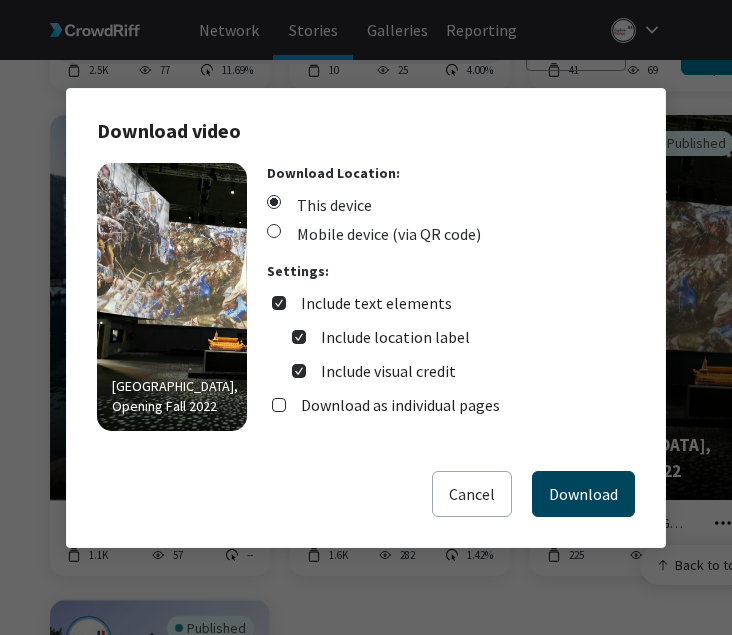 click on "Download" at bounding box center (583, 494) 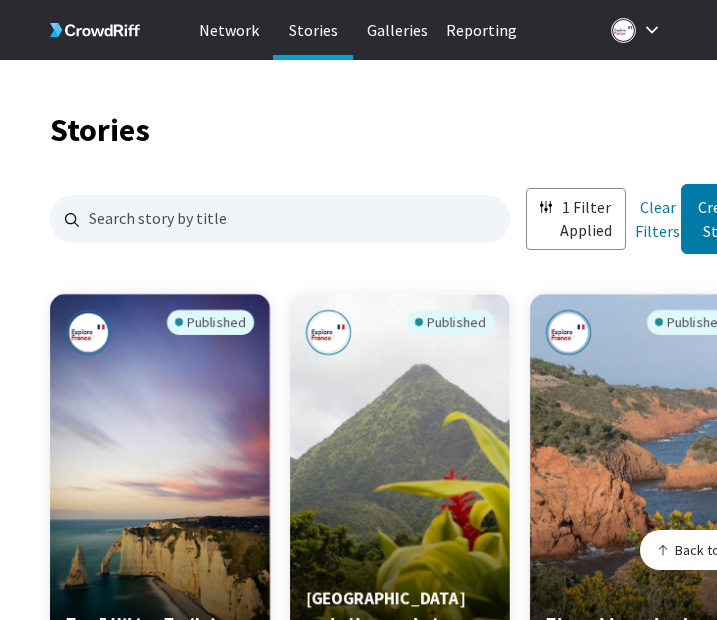 scroll, scrollTop: 0, scrollLeft: 0, axis: both 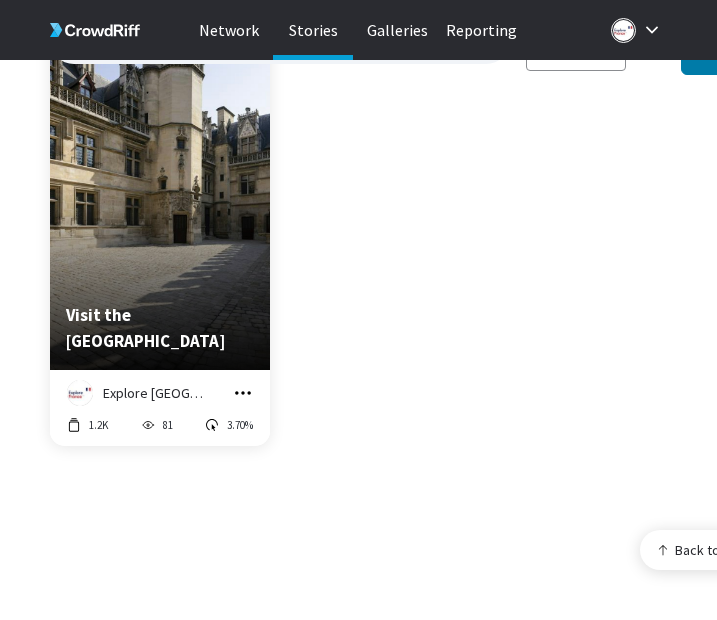 click 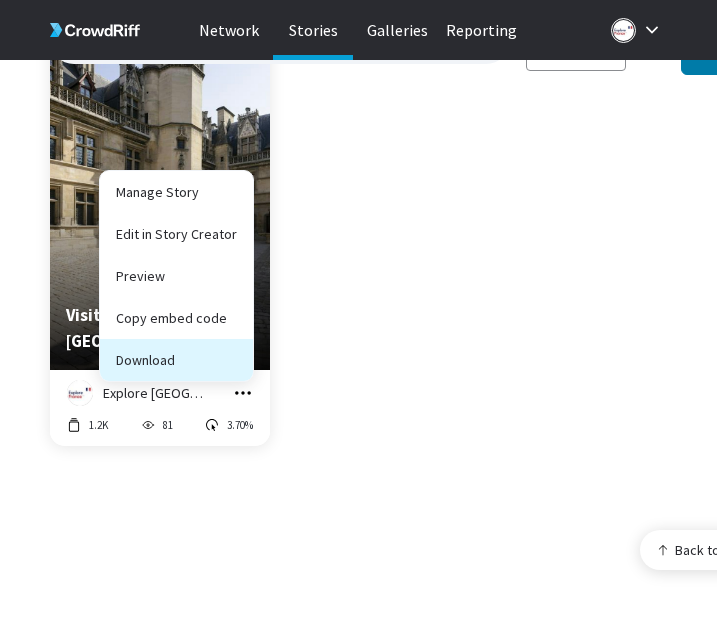 click on "Download" at bounding box center [176, 360] 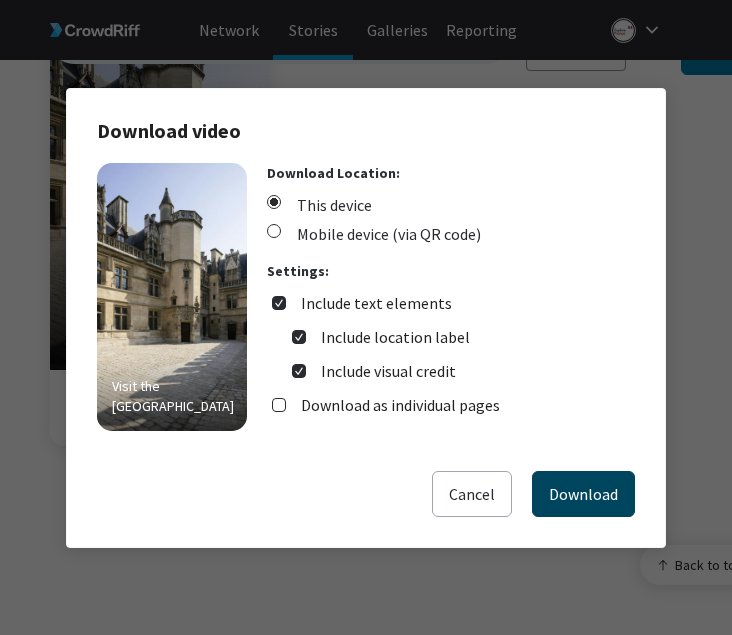 click on "Download" at bounding box center (583, 494) 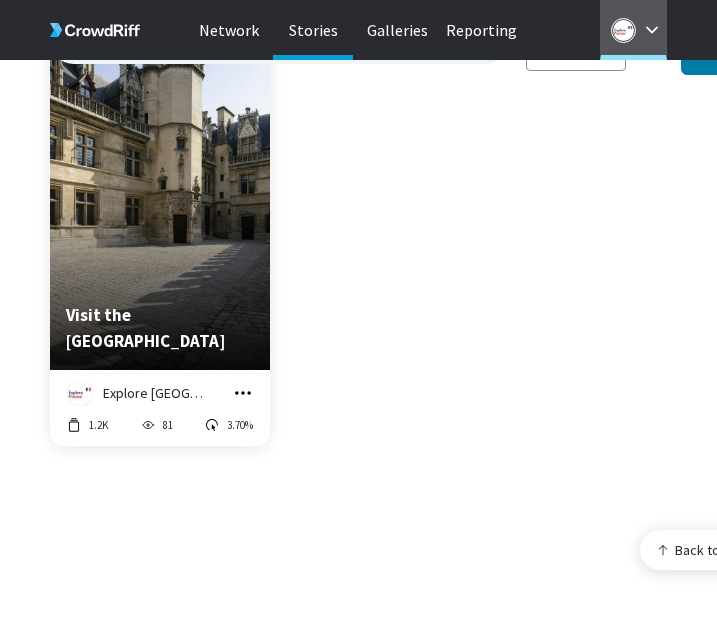 click at bounding box center [623, 30] 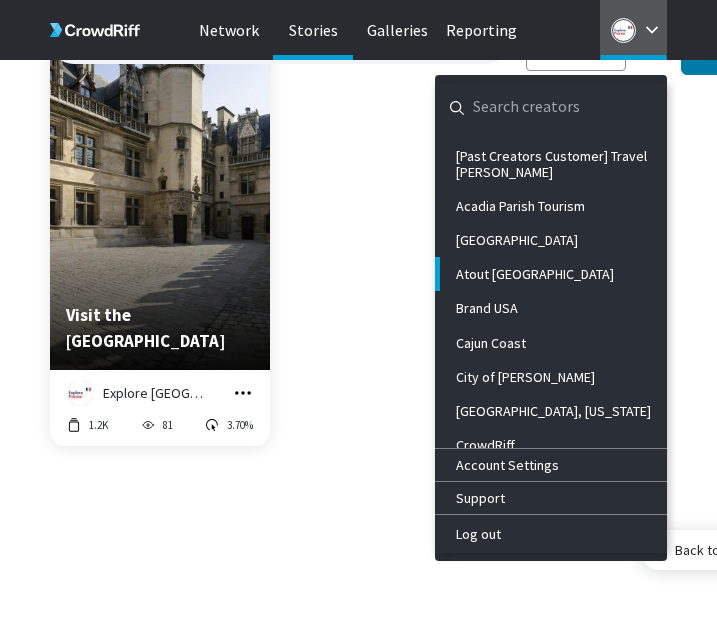 click at bounding box center [535, 107] 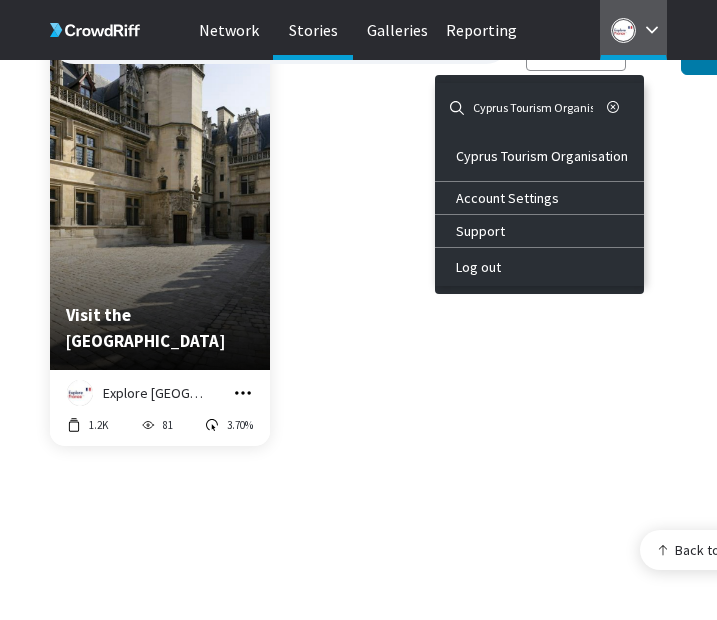 scroll, scrollTop: 0, scrollLeft: 24, axis: horizontal 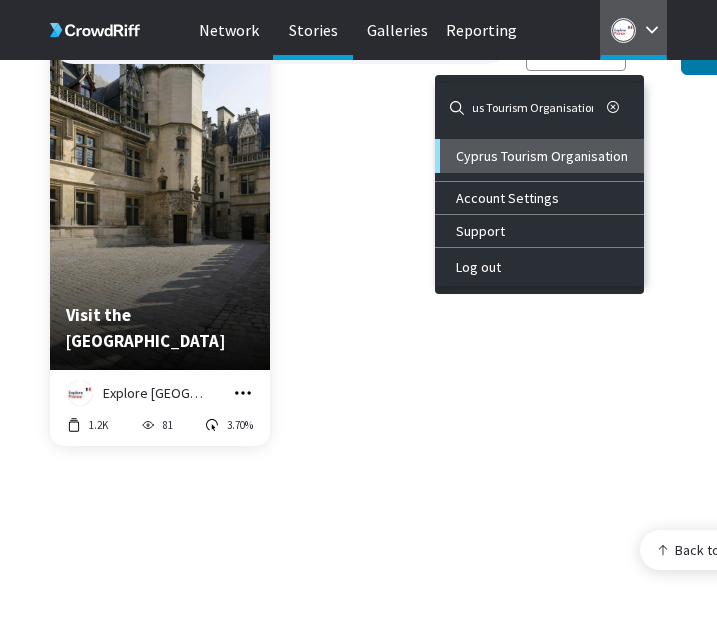 type on "Cyprus Tourism Organisation" 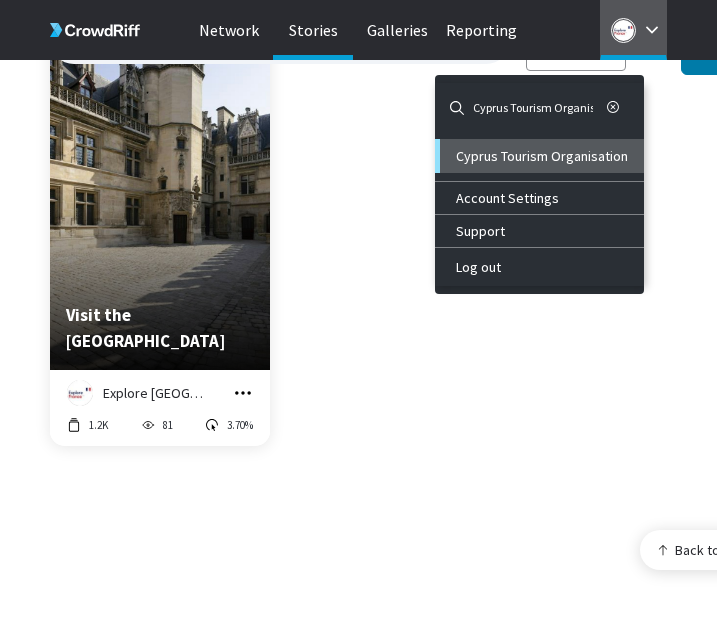 click on "Cyprus Tourism Organisation" at bounding box center (542, 156) 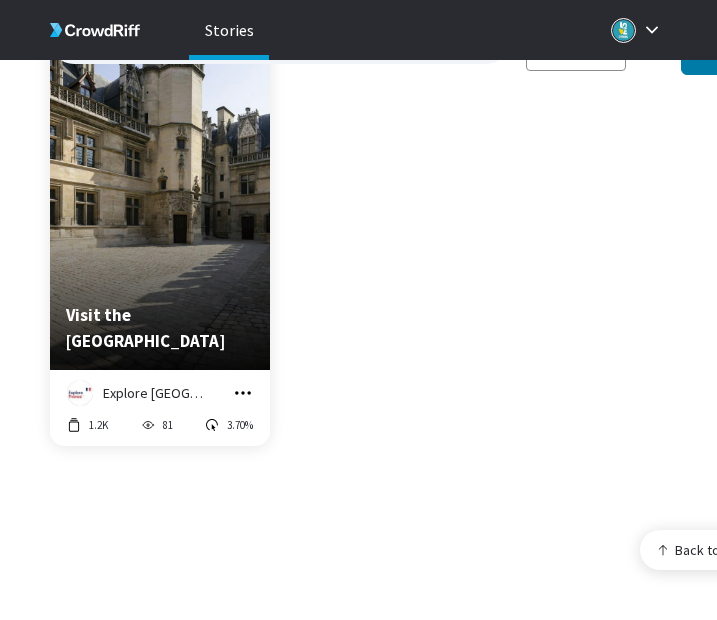 scroll, scrollTop: 0, scrollLeft: 0, axis: both 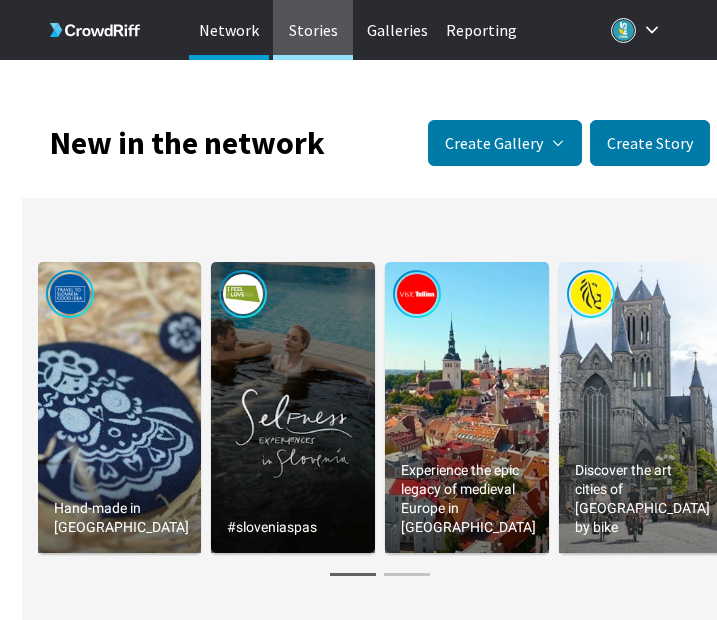 click on "Stories" at bounding box center [313, 30] 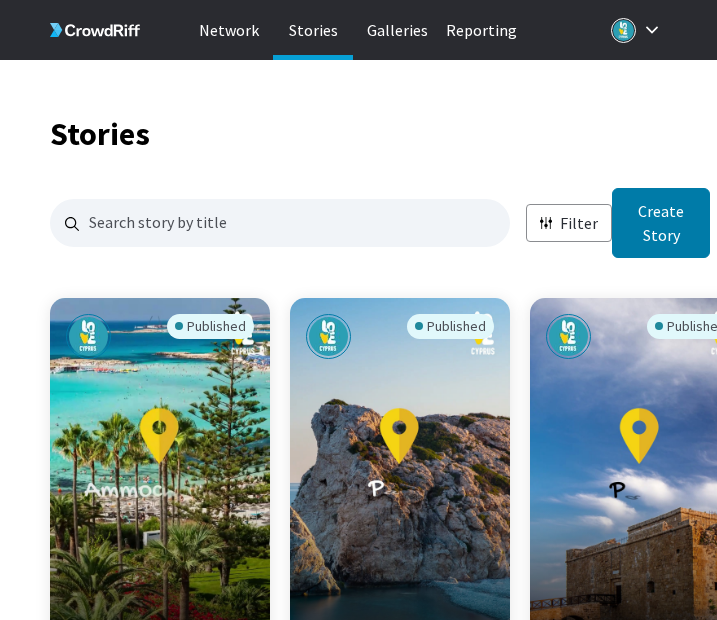 scroll, scrollTop: 16, scrollLeft: 16, axis: both 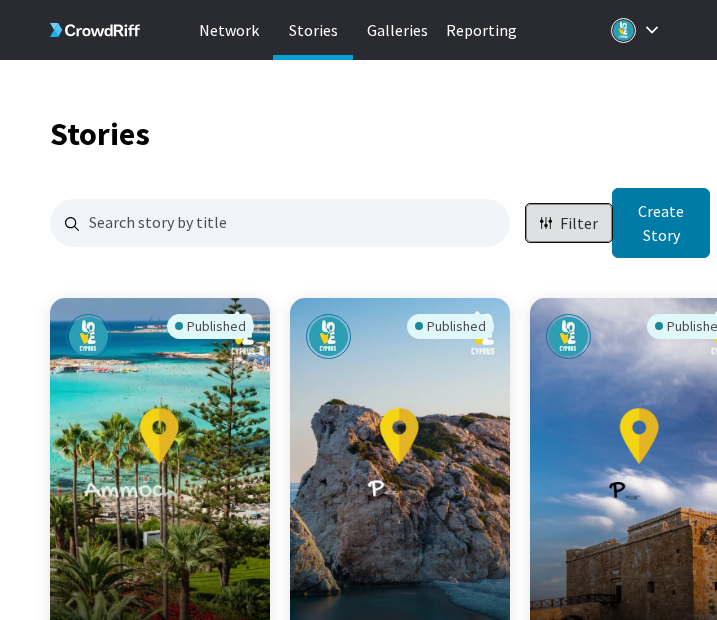 click on "Filter" at bounding box center [579, 223] 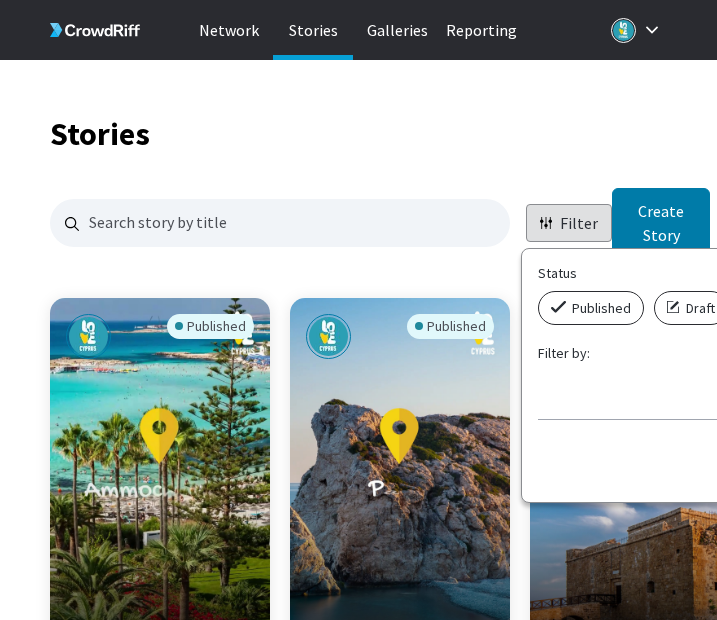 click at bounding box center (561, 307) 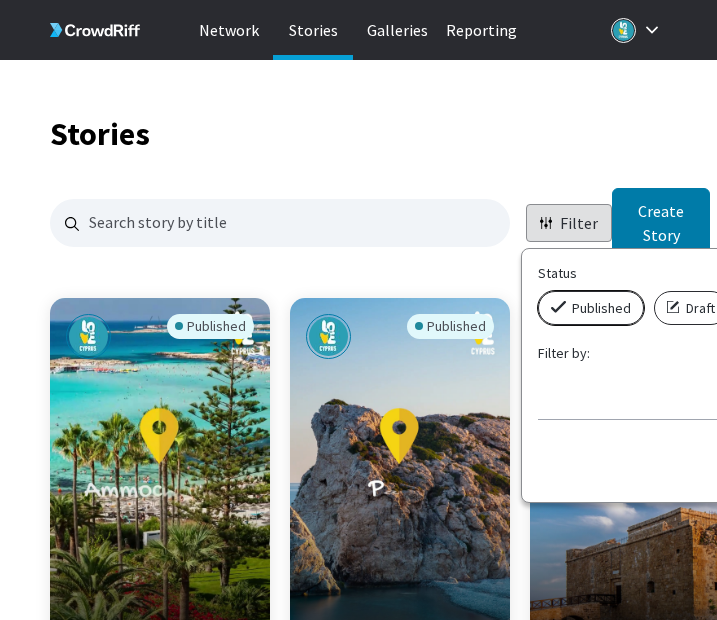 click on "Published" at bounding box center [544, 291] 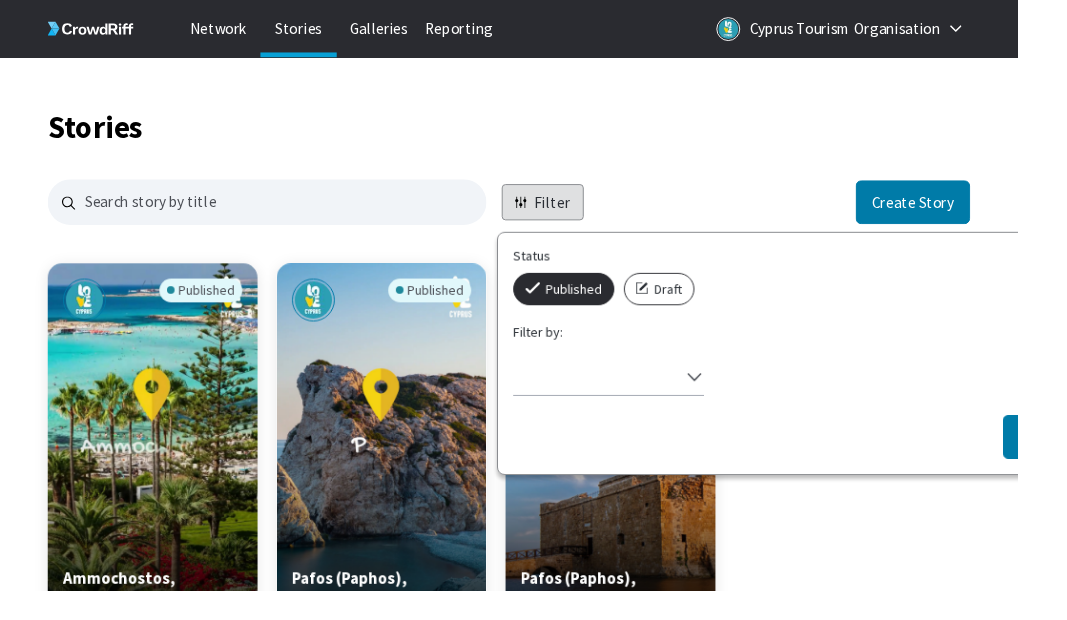 scroll, scrollTop: 16, scrollLeft: 16, axis: both 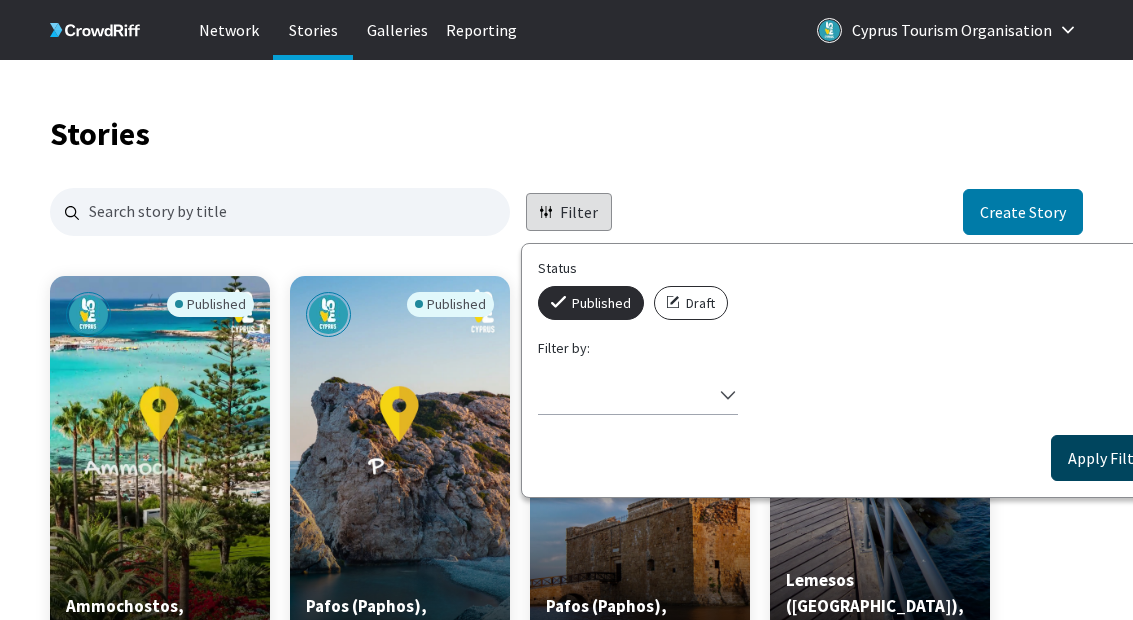 click on "Apply Filters" at bounding box center (1111, 458) 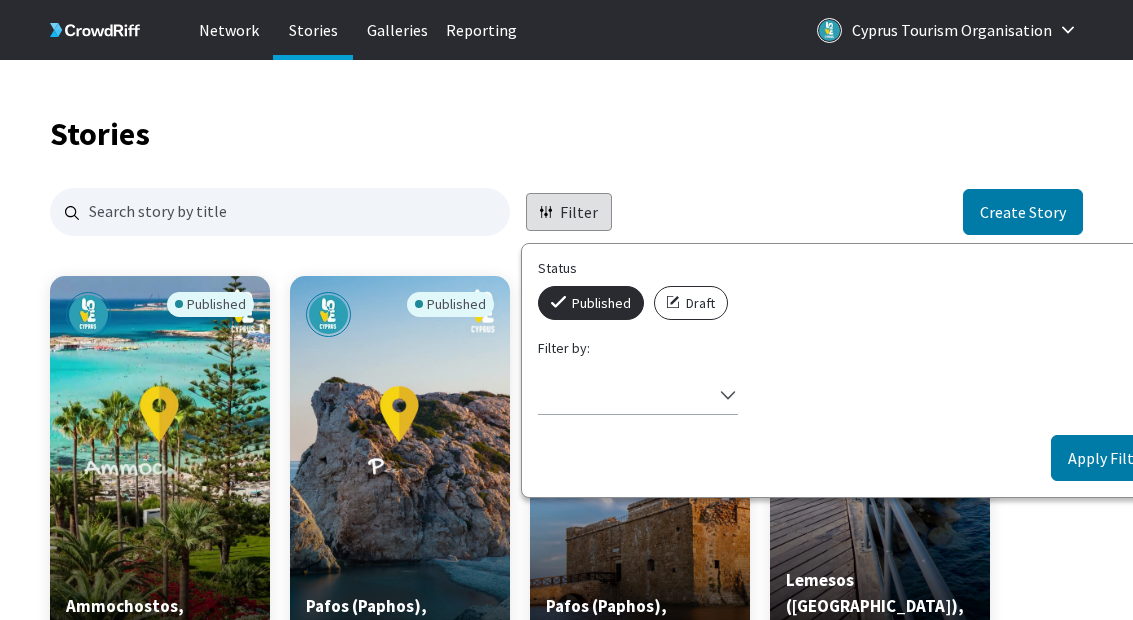 click on "Apply Filters" at bounding box center (1111, 458) 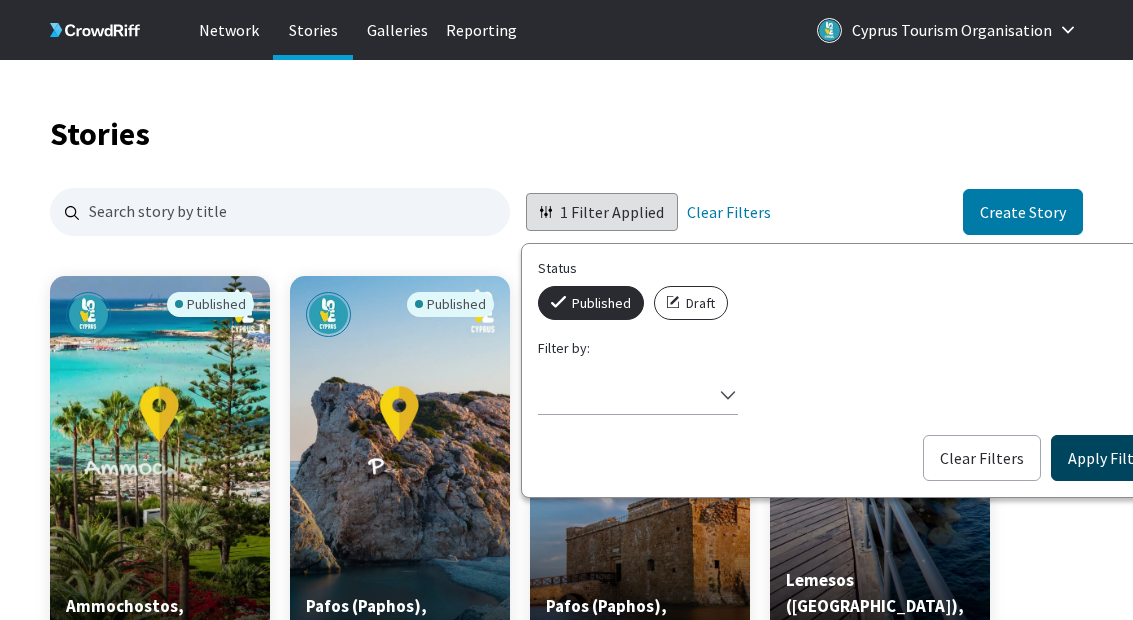 click on "Apply Filters" at bounding box center [1111, 458] 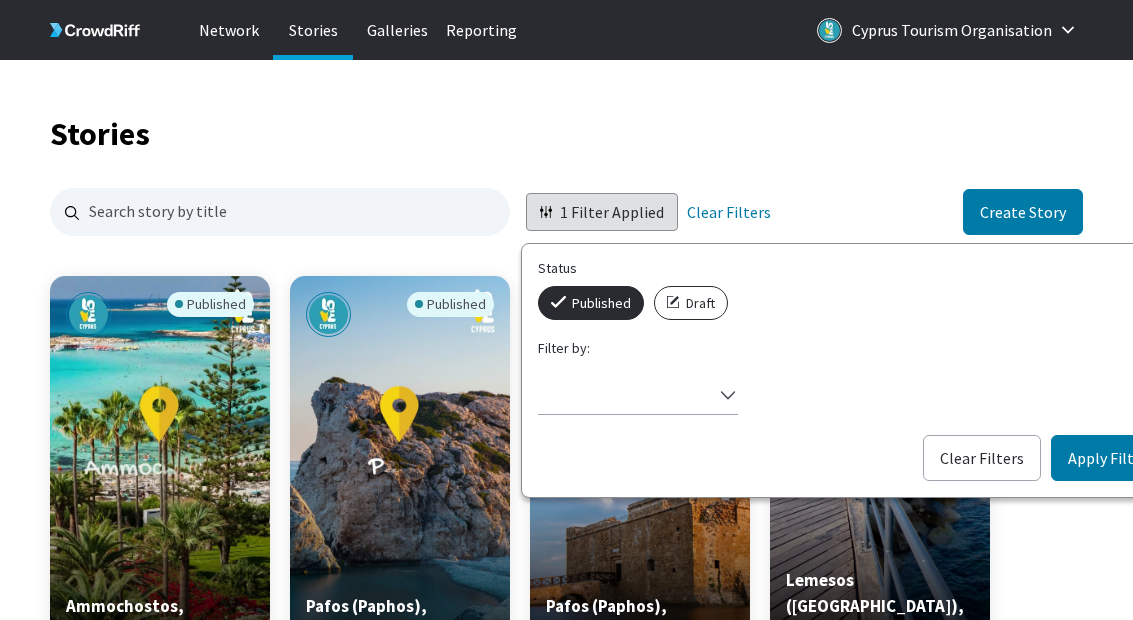 click on "Stories" at bounding box center (566, 134) 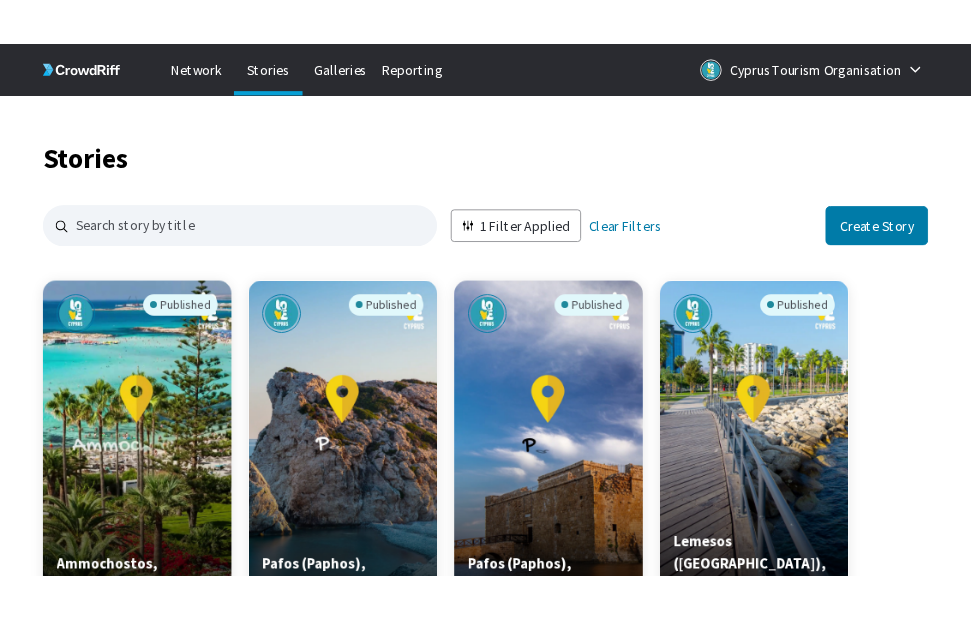 scroll, scrollTop: 2410, scrollLeft: 742, axis: both 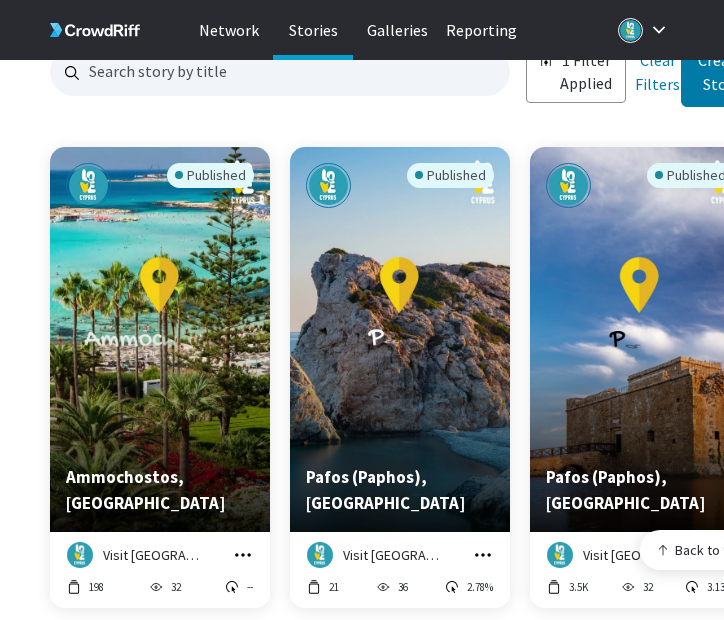 click 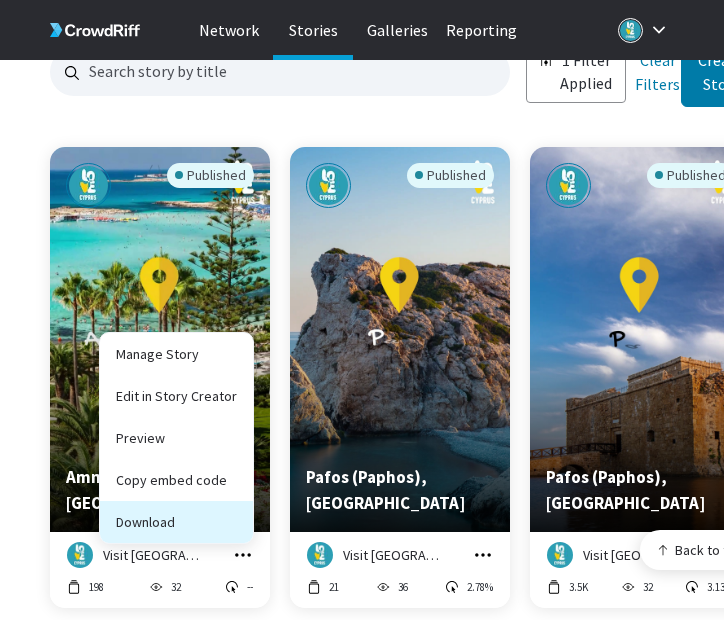 click on "Download" at bounding box center (176, 522) 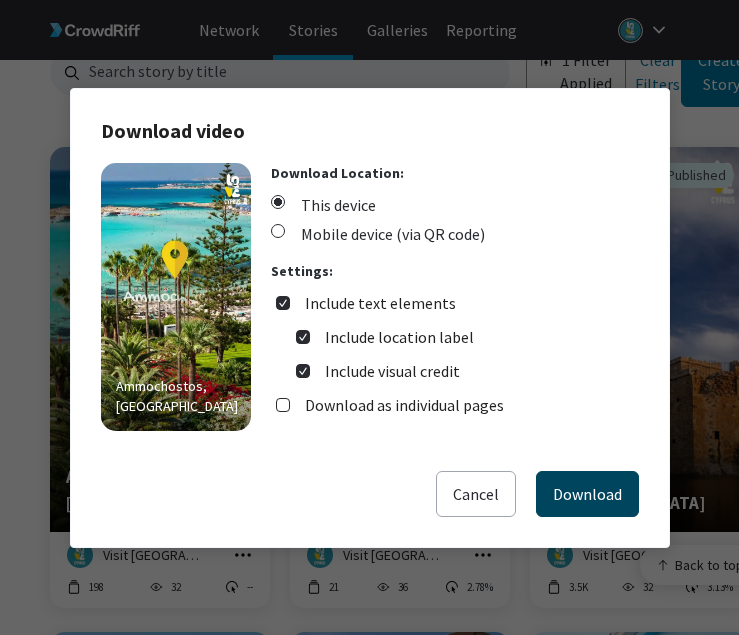 click on "Download" at bounding box center [587, 494] 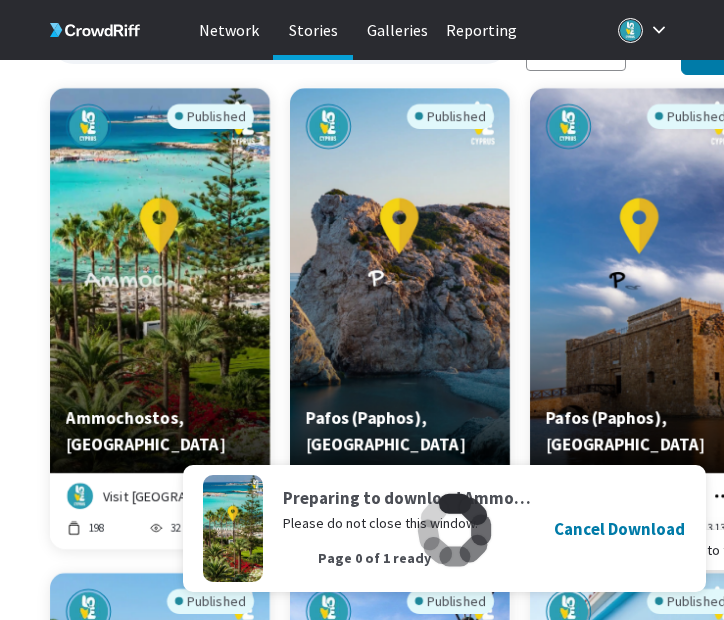 scroll, scrollTop: 217, scrollLeft: 0, axis: vertical 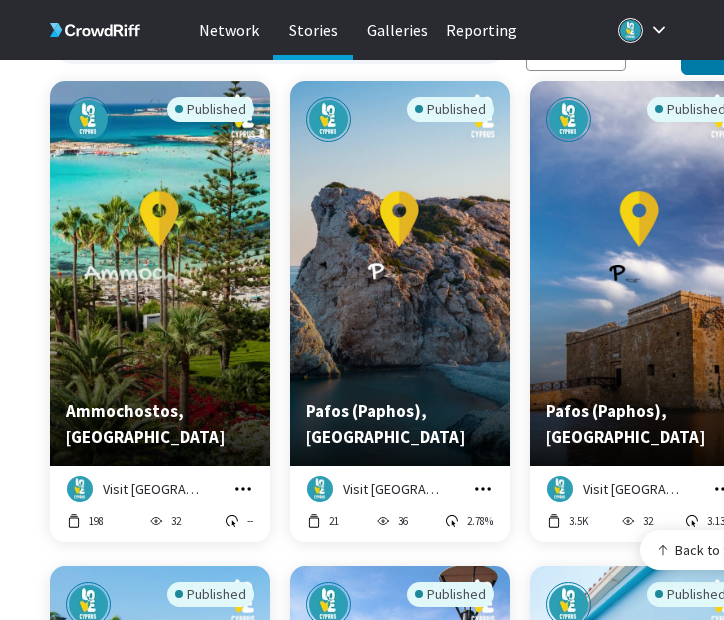 click 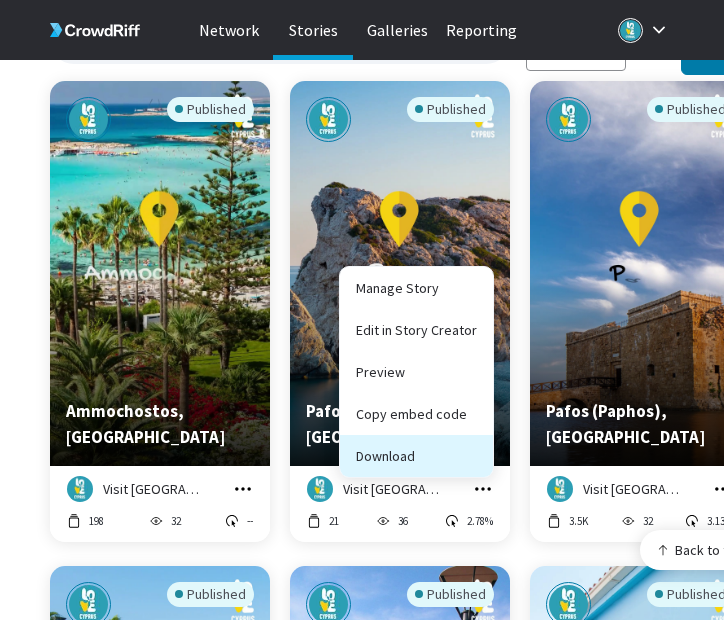 click on "Download" at bounding box center [416, 456] 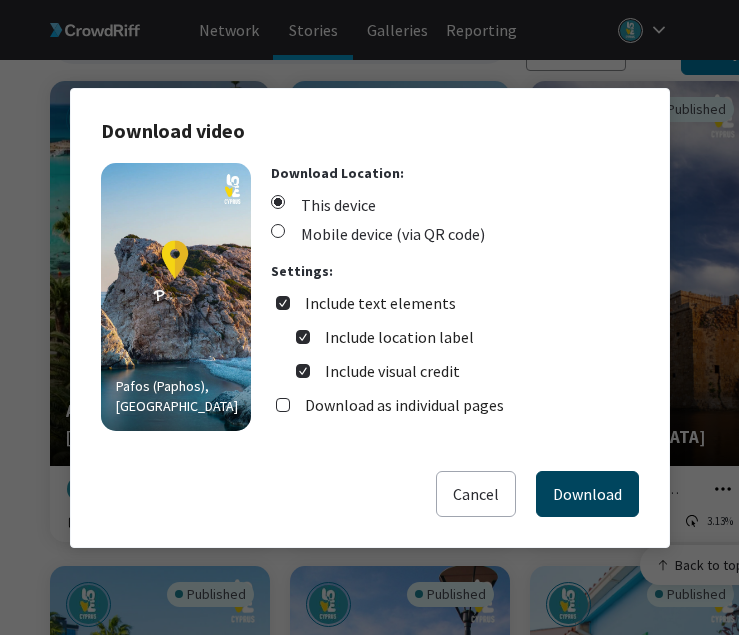 click on "Download" at bounding box center [587, 494] 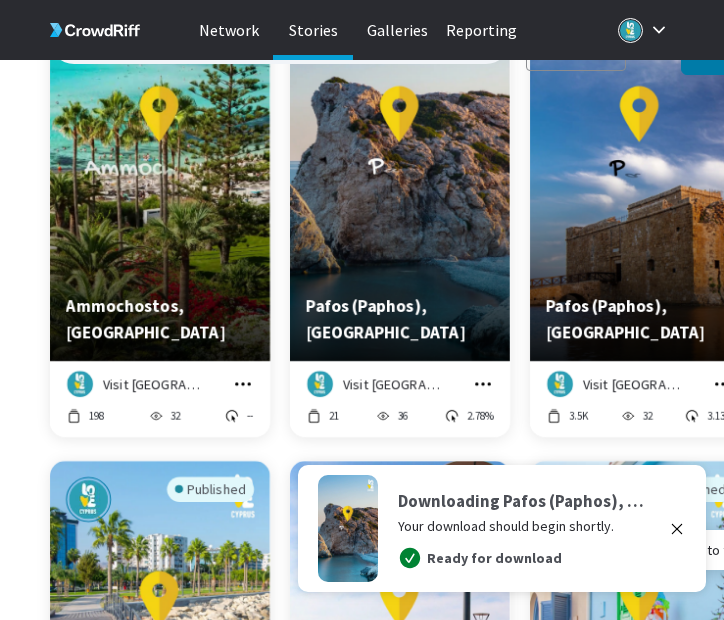 scroll, scrollTop: 337, scrollLeft: 0, axis: vertical 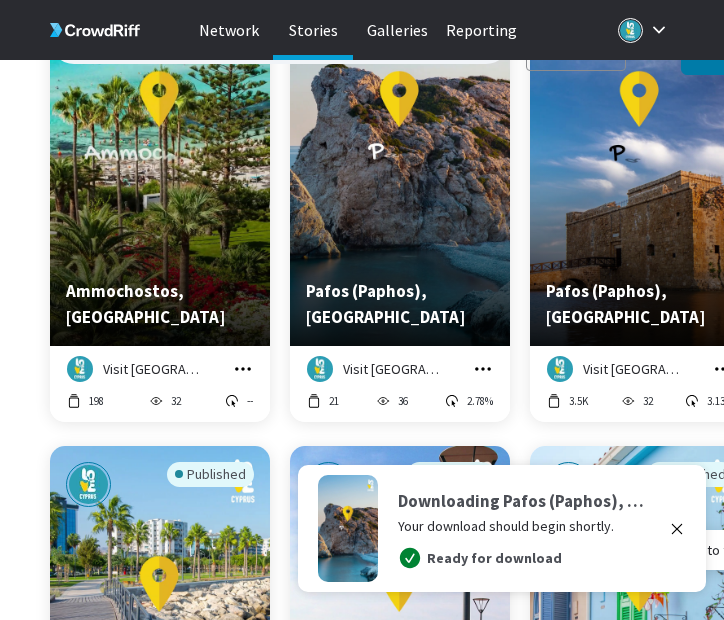 click 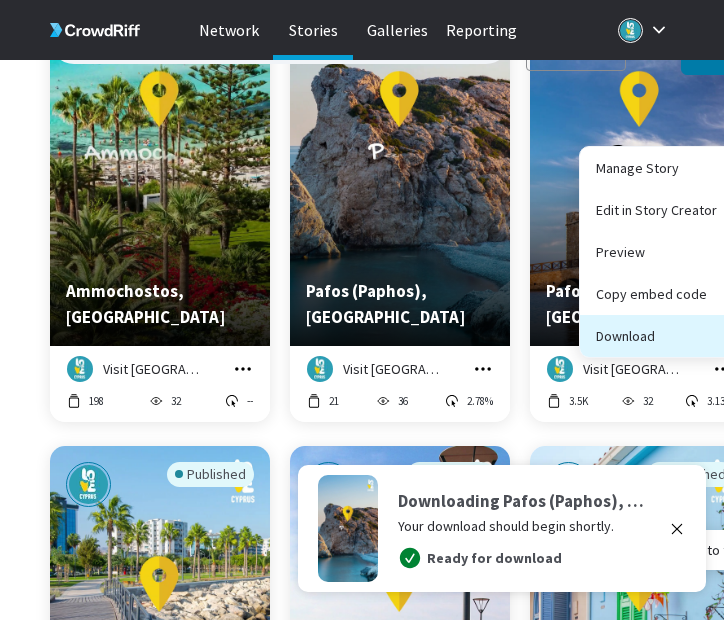 click on "Download" at bounding box center (656, 336) 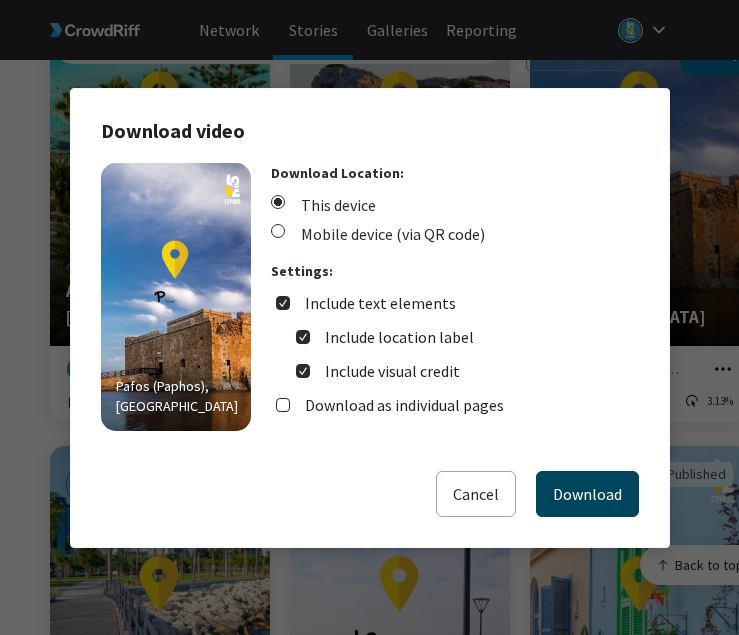 click on "Download" at bounding box center [587, 494] 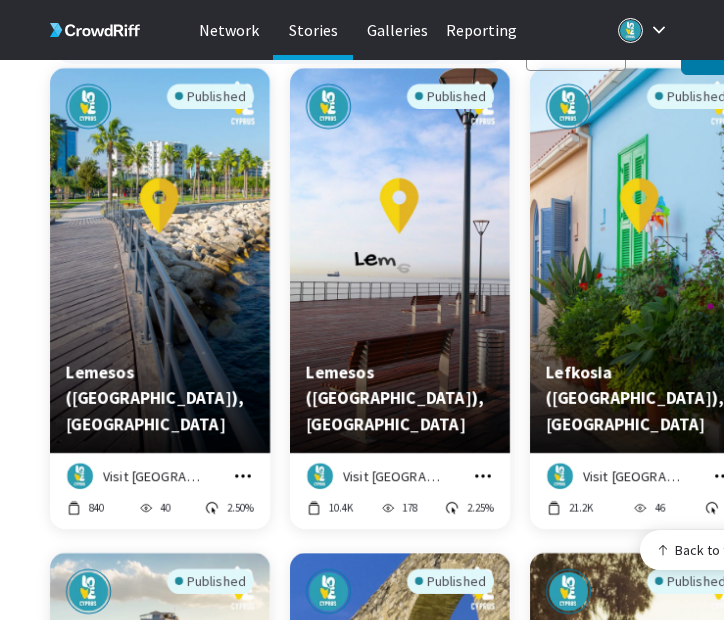 scroll, scrollTop: 723, scrollLeft: 0, axis: vertical 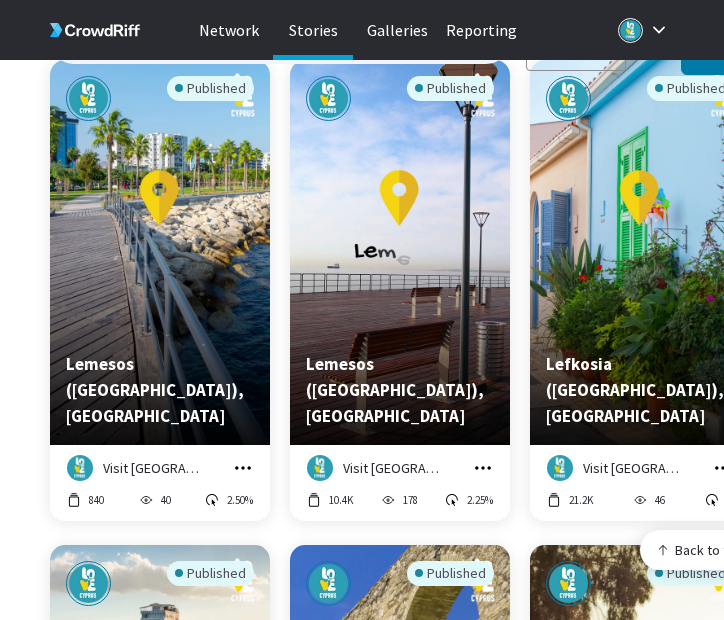 click 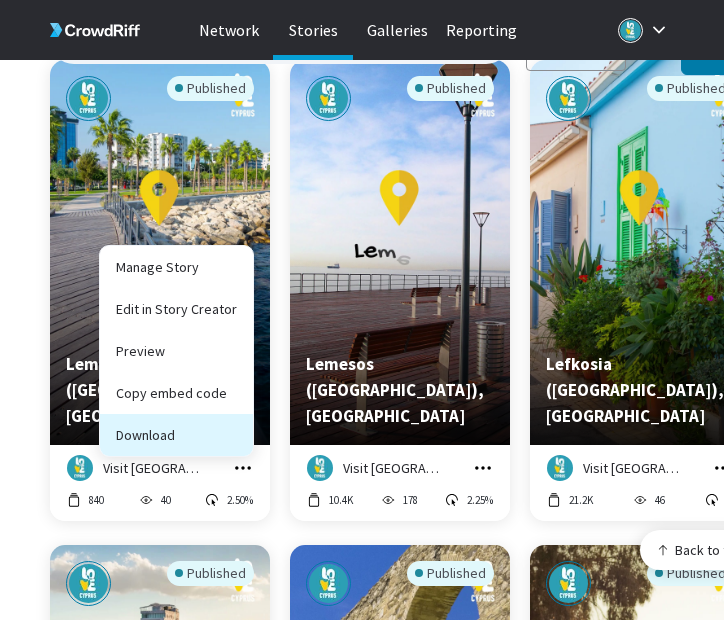 click on "Download" at bounding box center (176, 435) 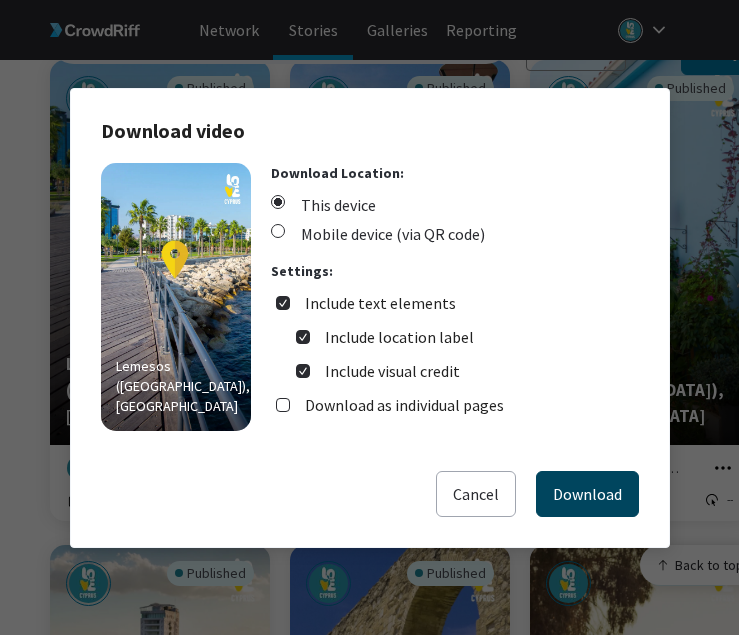 click on "Download" at bounding box center (587, 494) 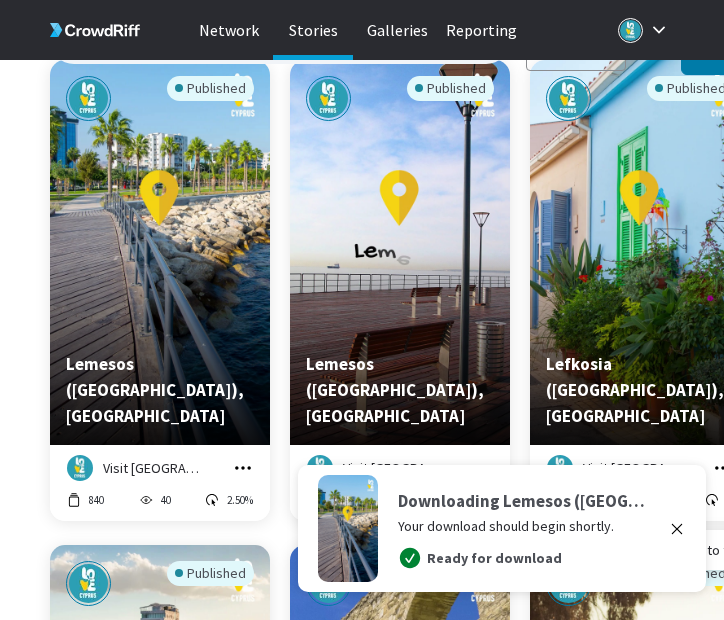 click 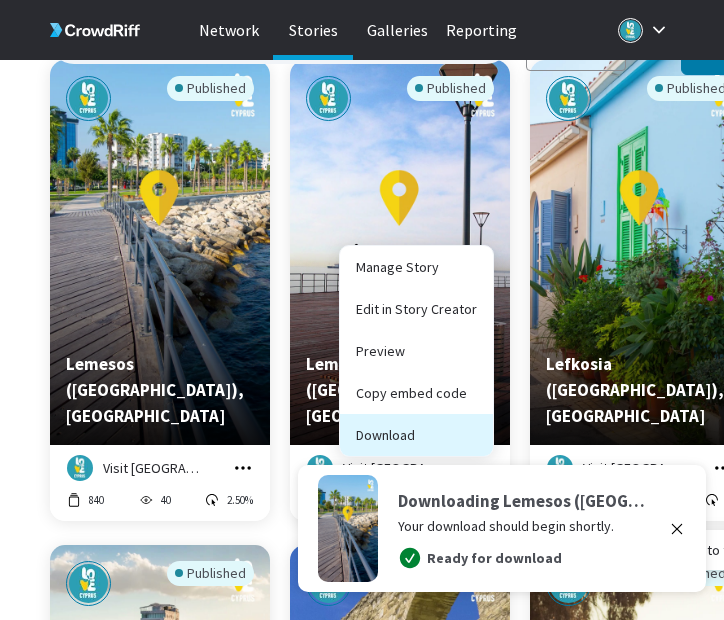 click on "Download" at bounding box center [416, 435] 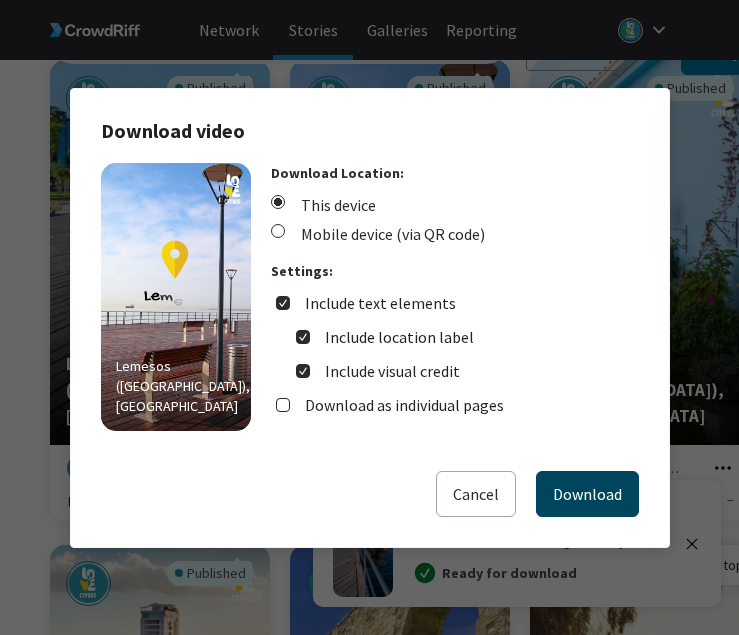 click on "Download" at bounding box center (587, 494) 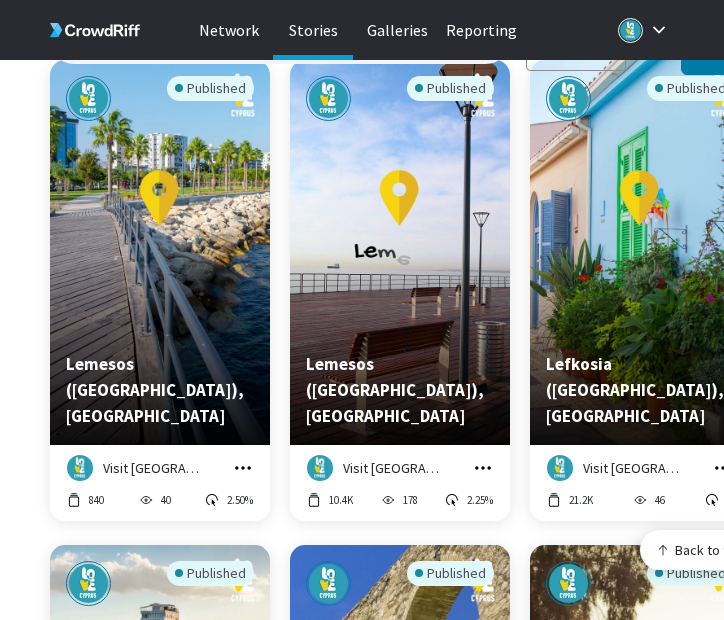 click 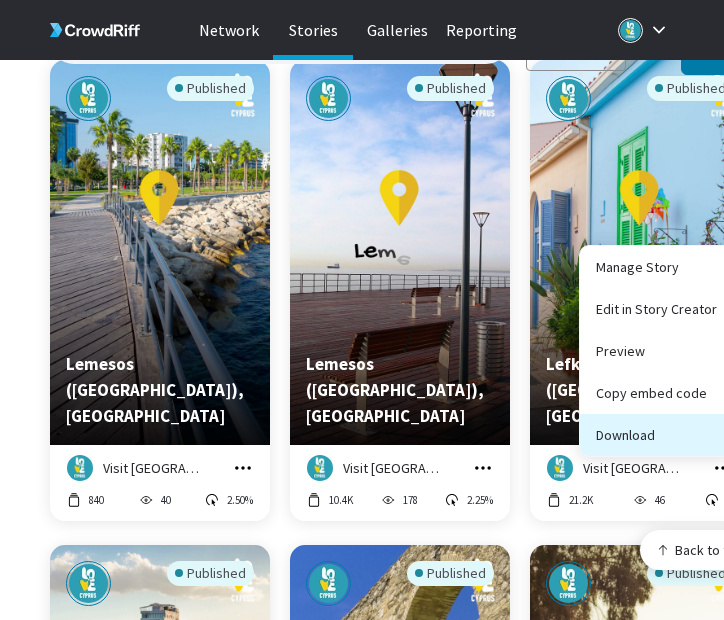 click on "Download" at bounding box center [656, 435] 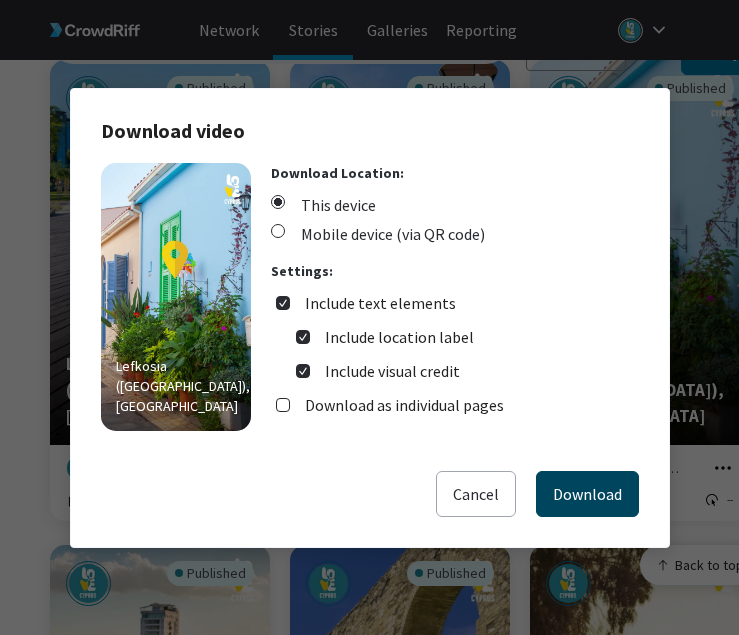click on "Download" at bounding box center [587, 494] 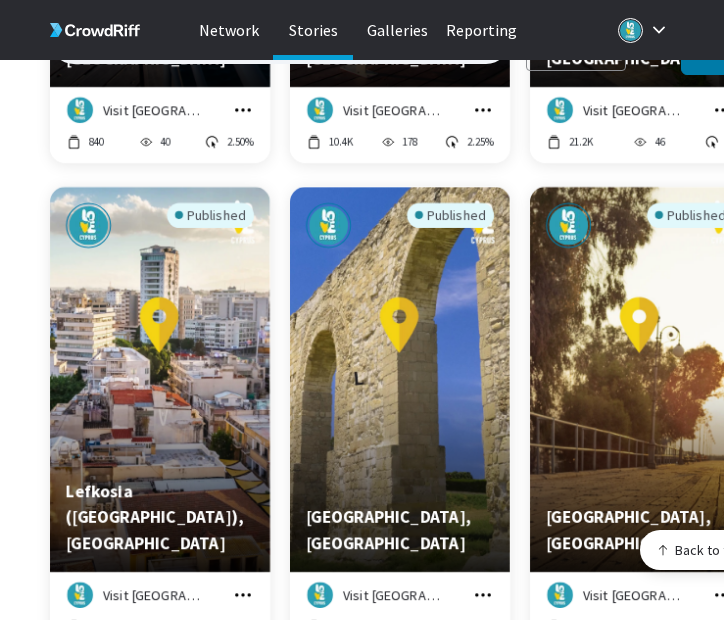 scroll, scrollTop: 1109, scrollLeft: 0, axis: vertical 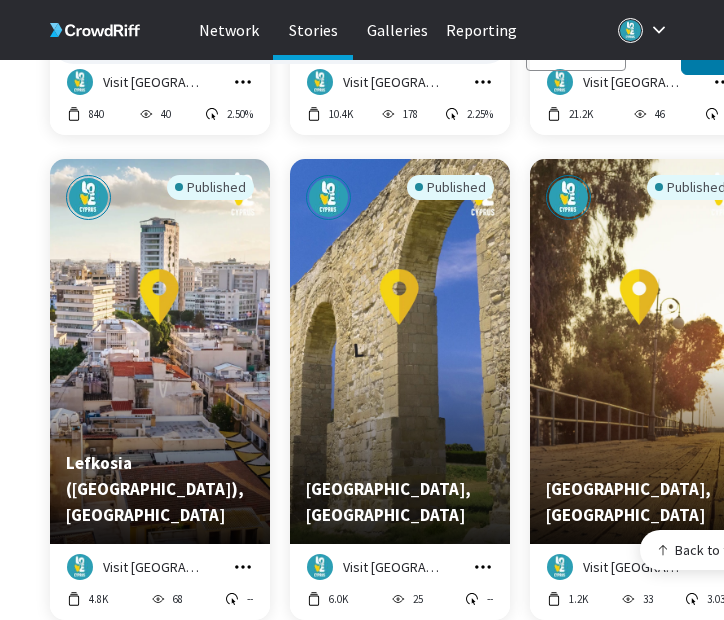 click 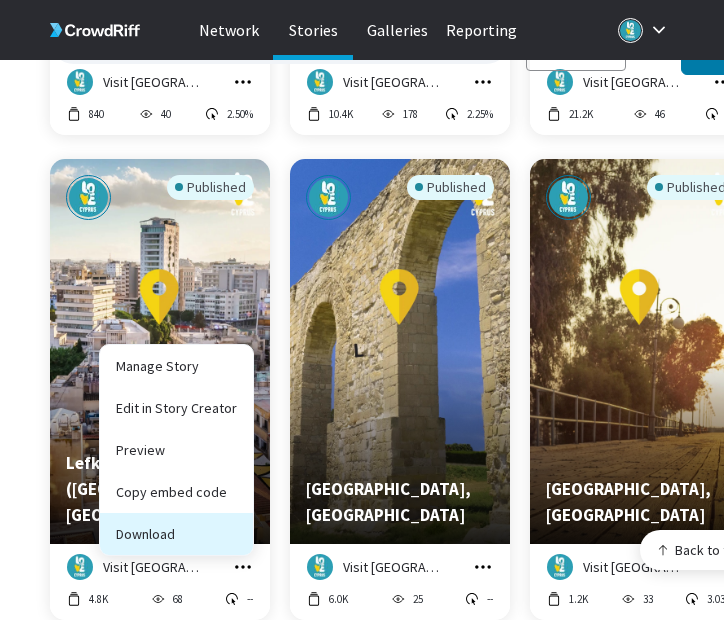 click on "Download" at bounding box center [176, 534] 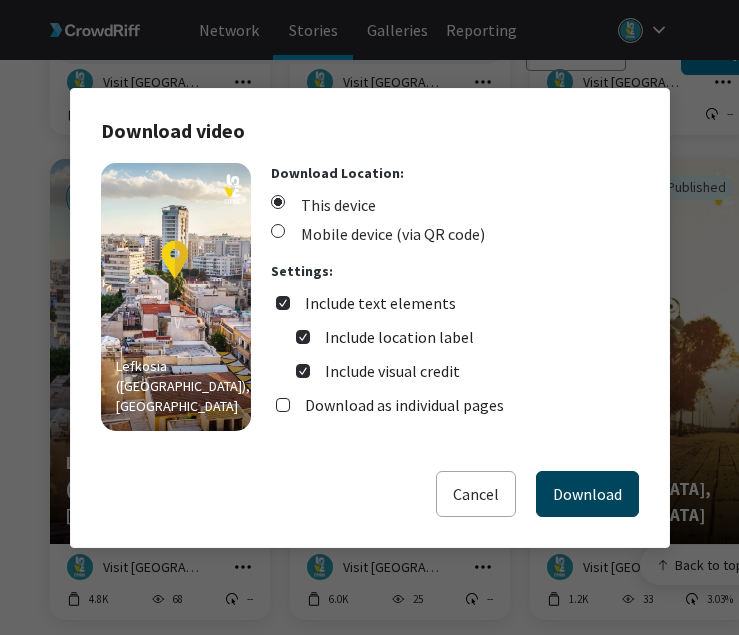 click on "Download" at bounding box center [587, 494] 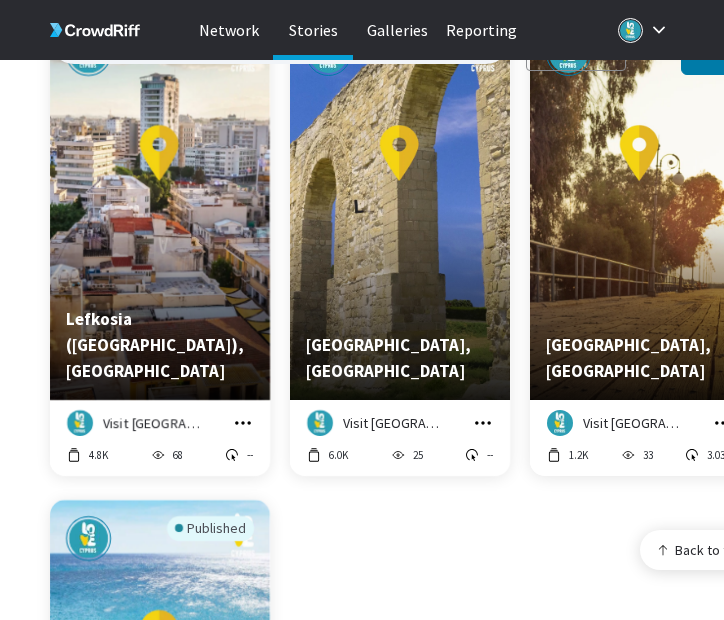 scroll, scrollTop: 1254, scrollLeft: 0, axis: vertical 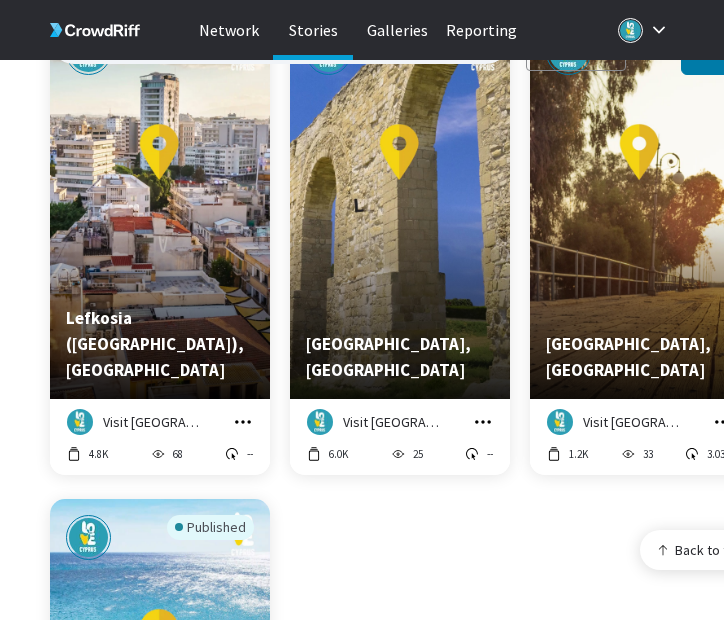 click 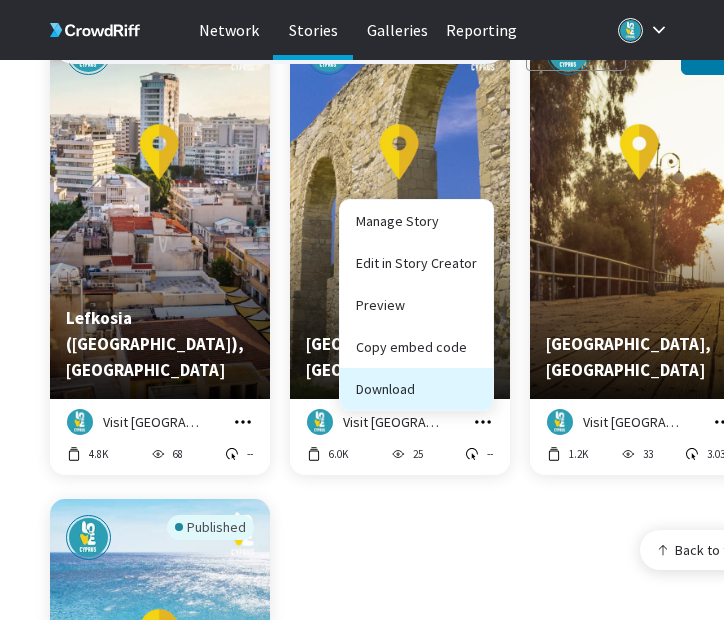 click on "Download" at bounding box center (416, 389) 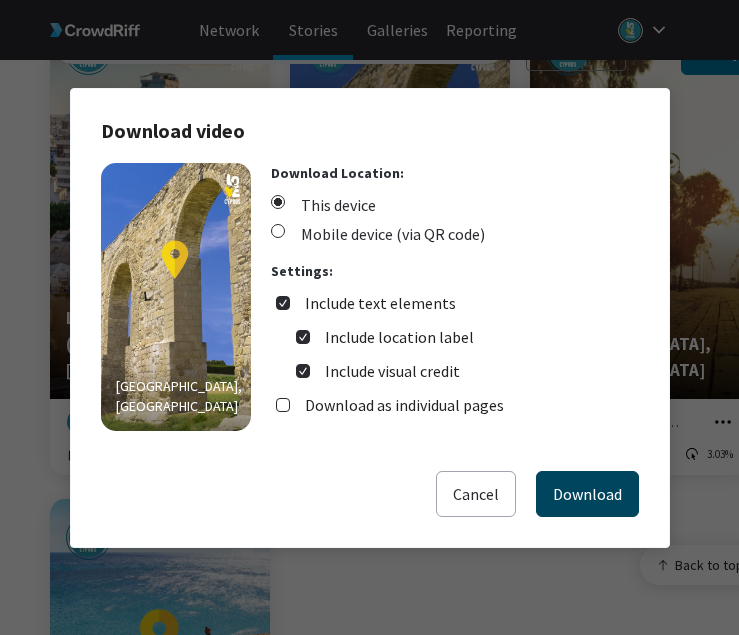 click on "Download" at bounding box center (587, 494) 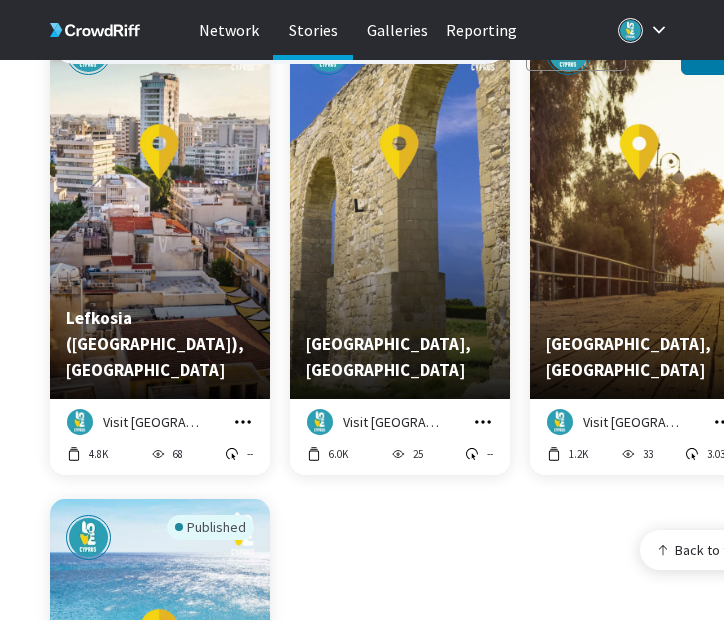click 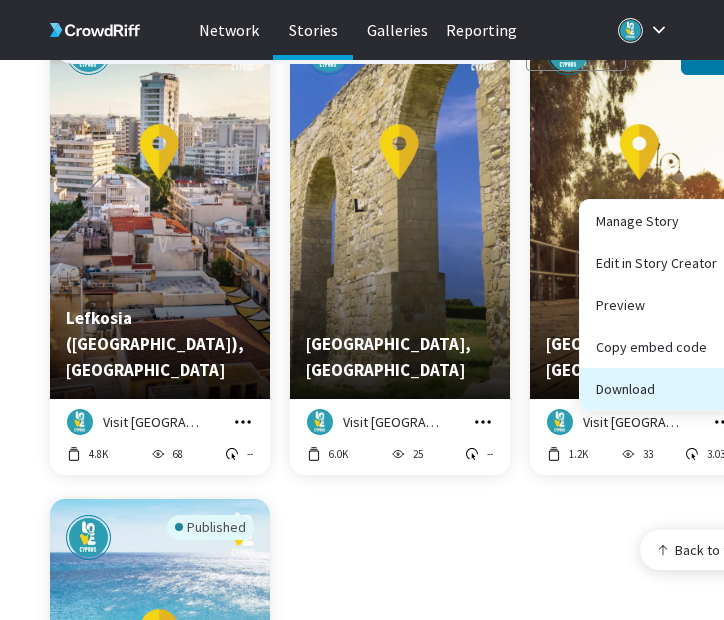 click on "Download" at bounding box center (656, 389) 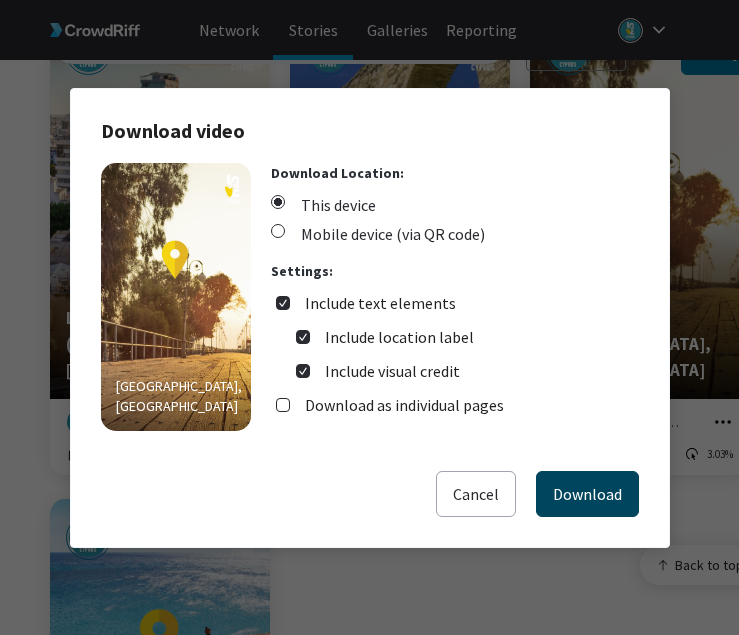 click on "Download" at bounding box center [587, 494] 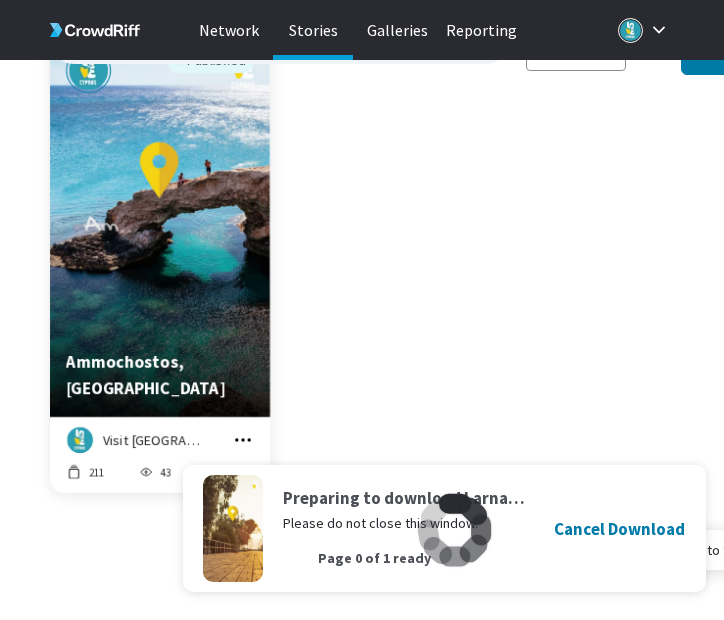 scroll, scrollTop: 1771, scrollLeft: 0, axis: vertical 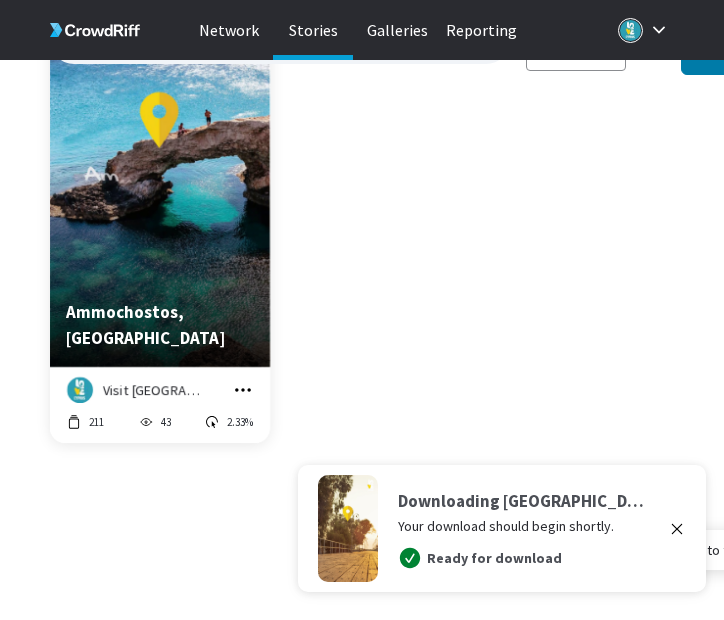 click 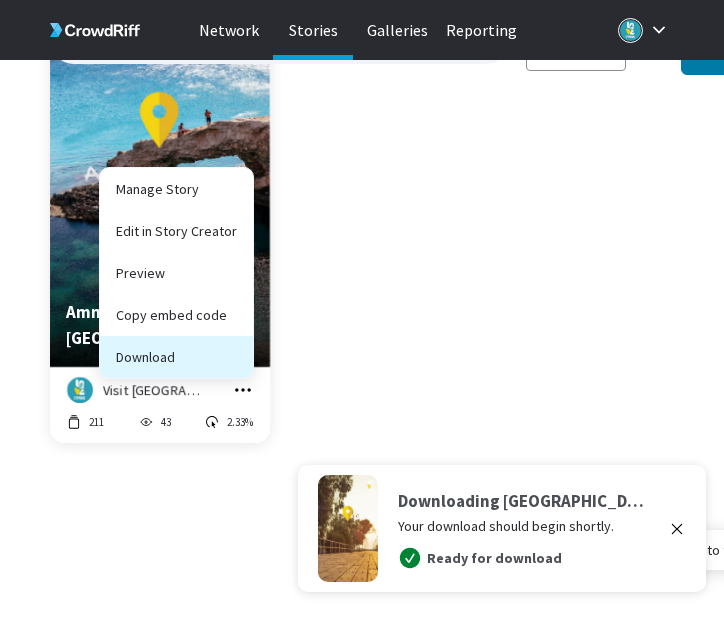click on "Download" at bounding box center [176, 357] 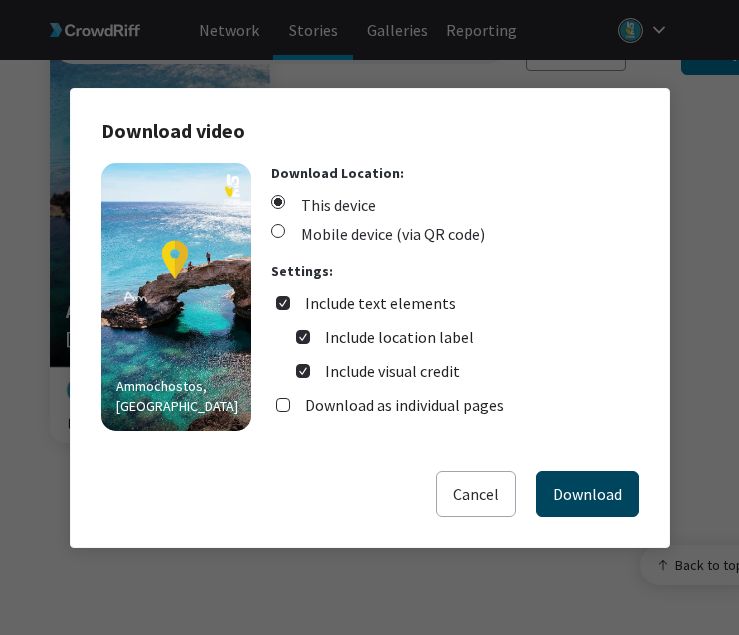 click on "Download" at bounding box center (587, 494) 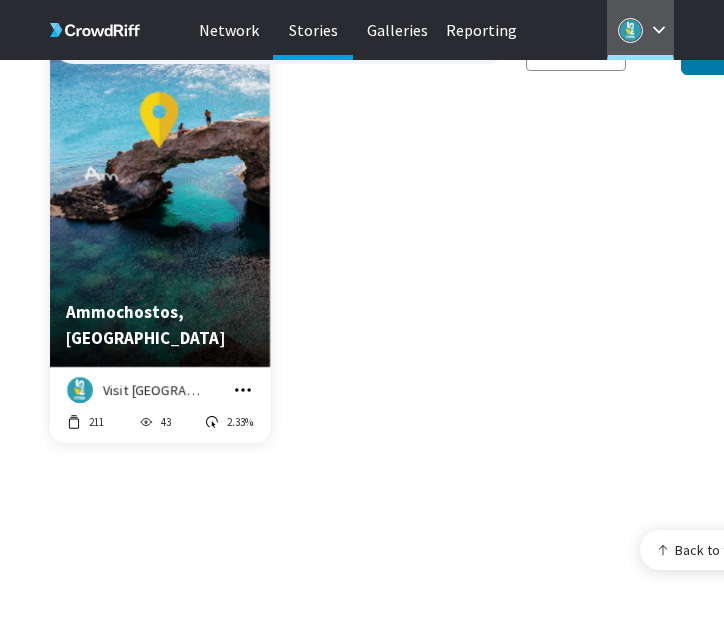 click at bounding box center (630, 30) 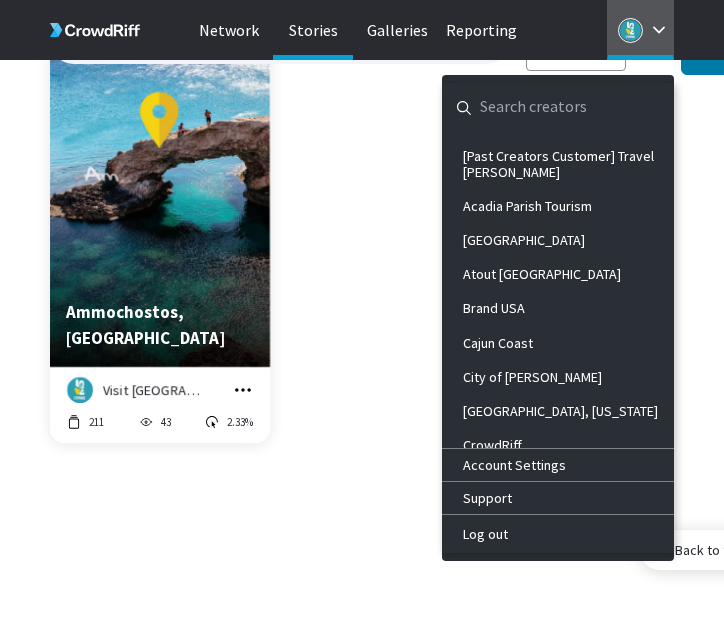 click at bounding box center [542, 107] 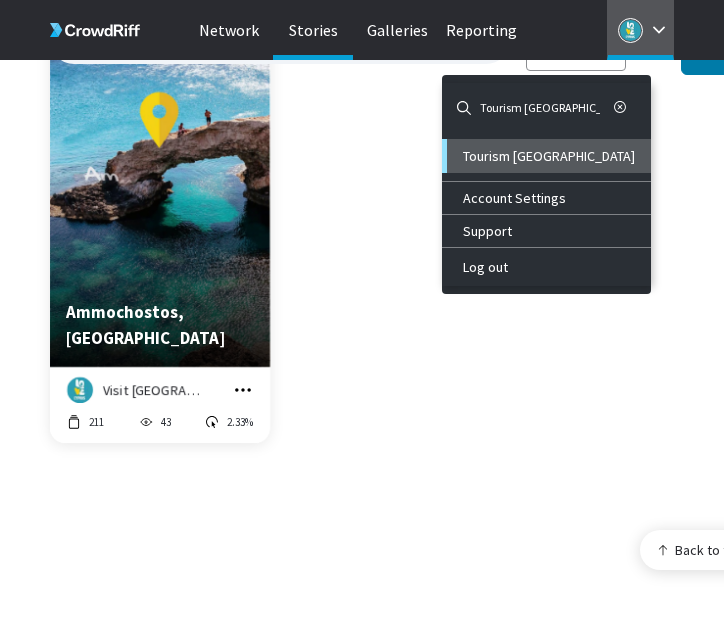 type on "Tourism [GEOGRAPHIC_DATA]" 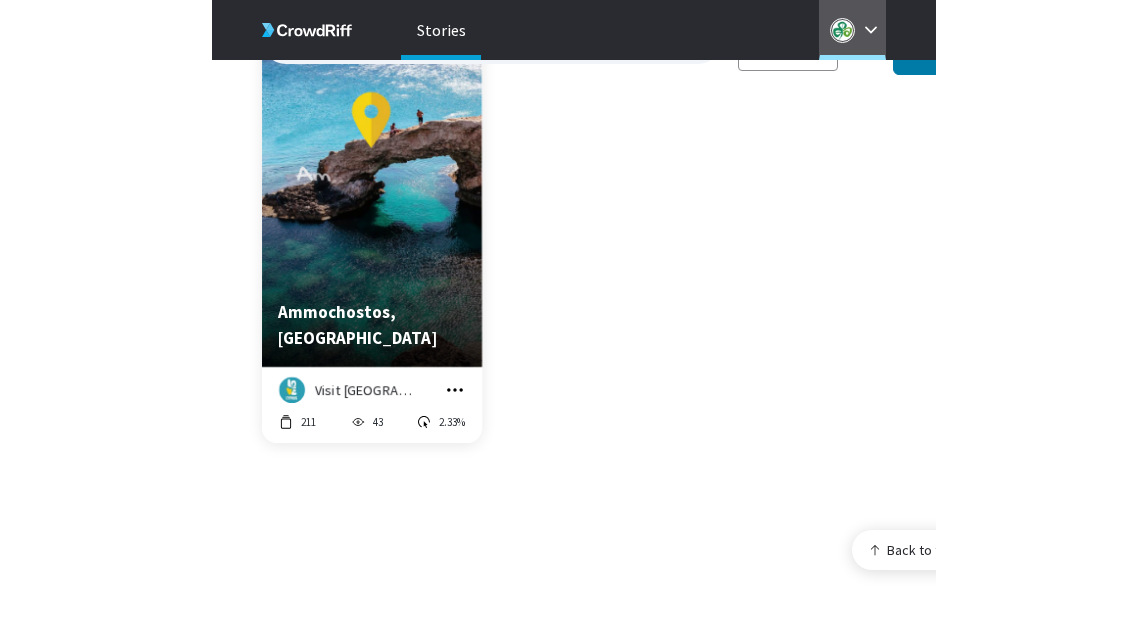 scroll, scrollTop: 0, scrollLeft: 0, axis: both 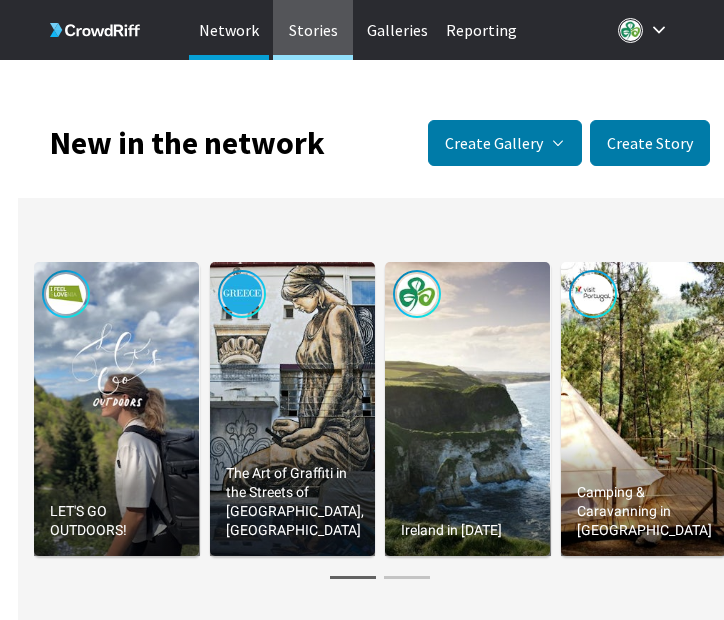click on "Stories" at bounding box center [313, 30] 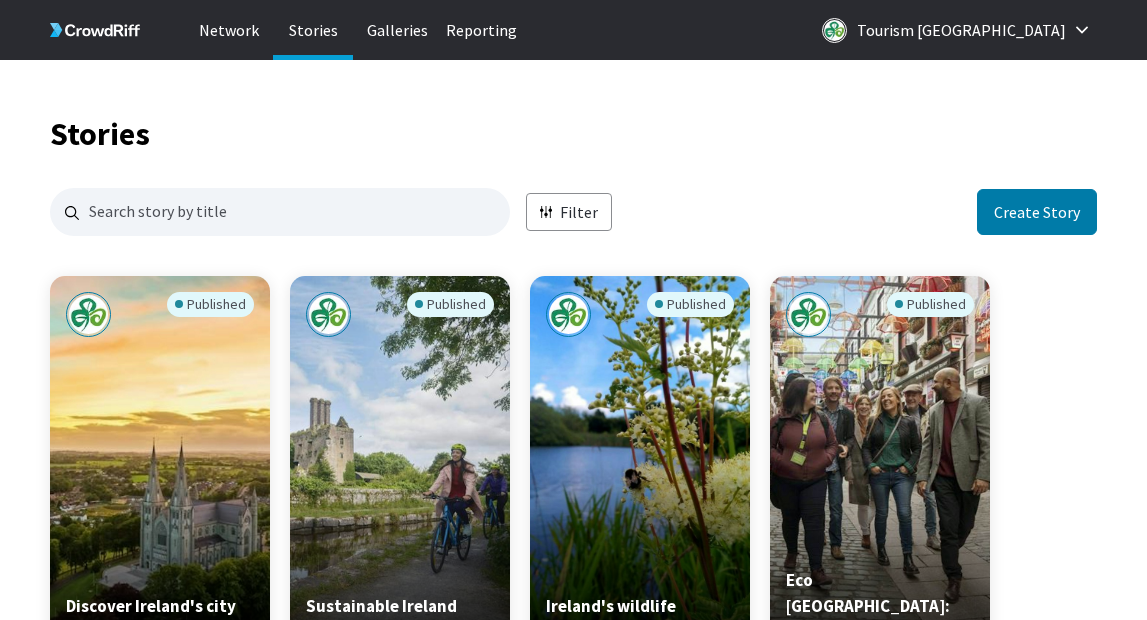 scroll, scrollTop: 16, scrollLeft: 16, axis: both 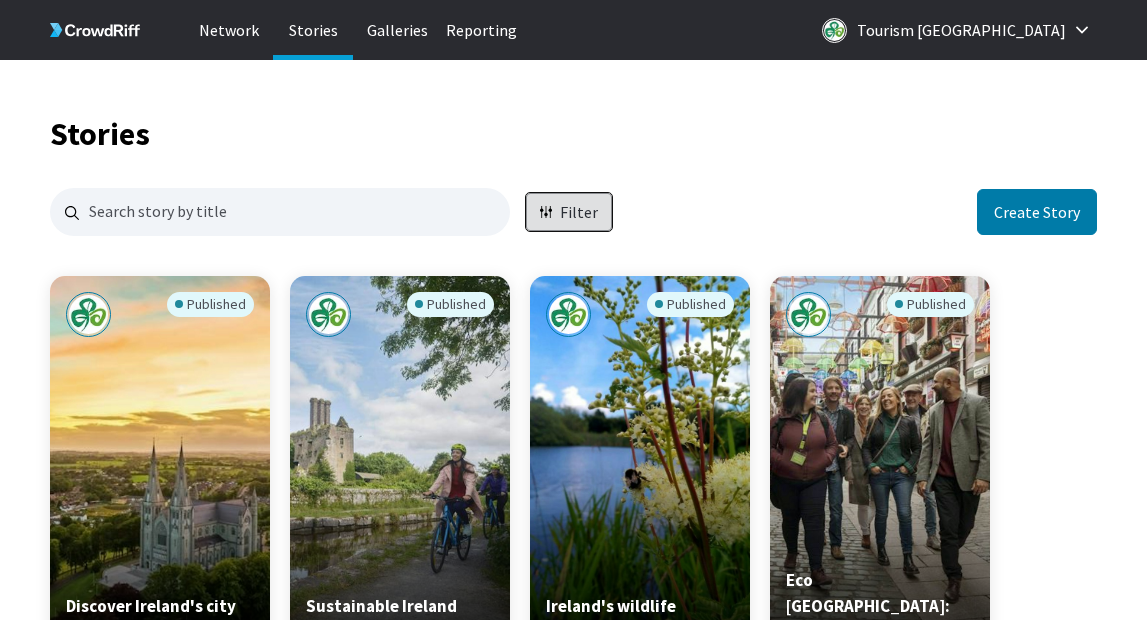 click on "Filter" at bounding box center (579, 212) 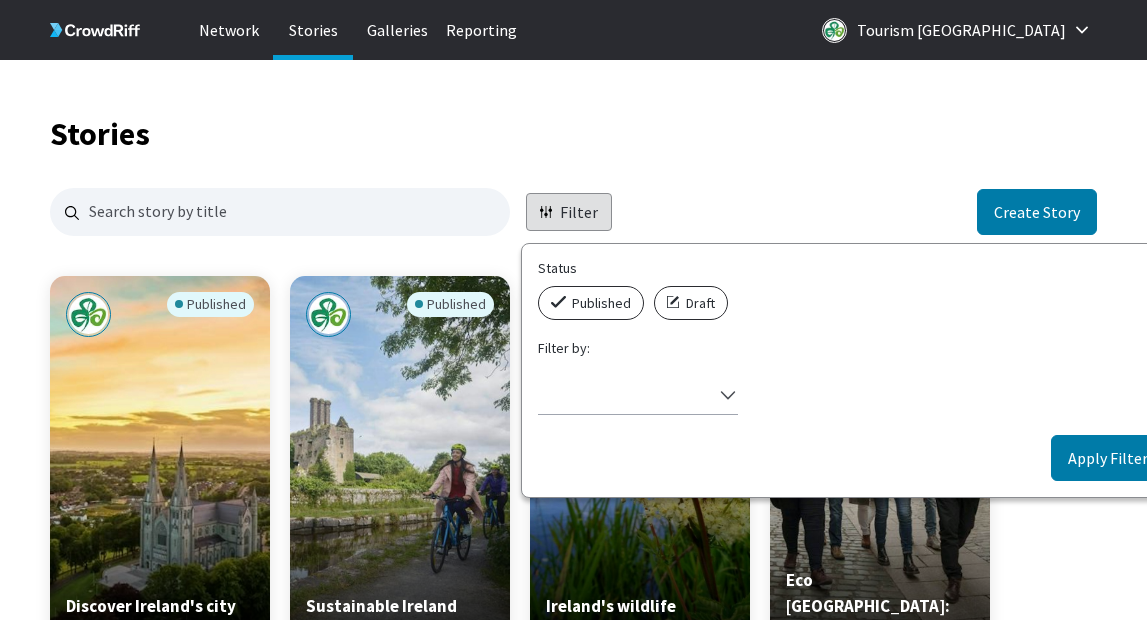 click at bounding box center [561, 302] 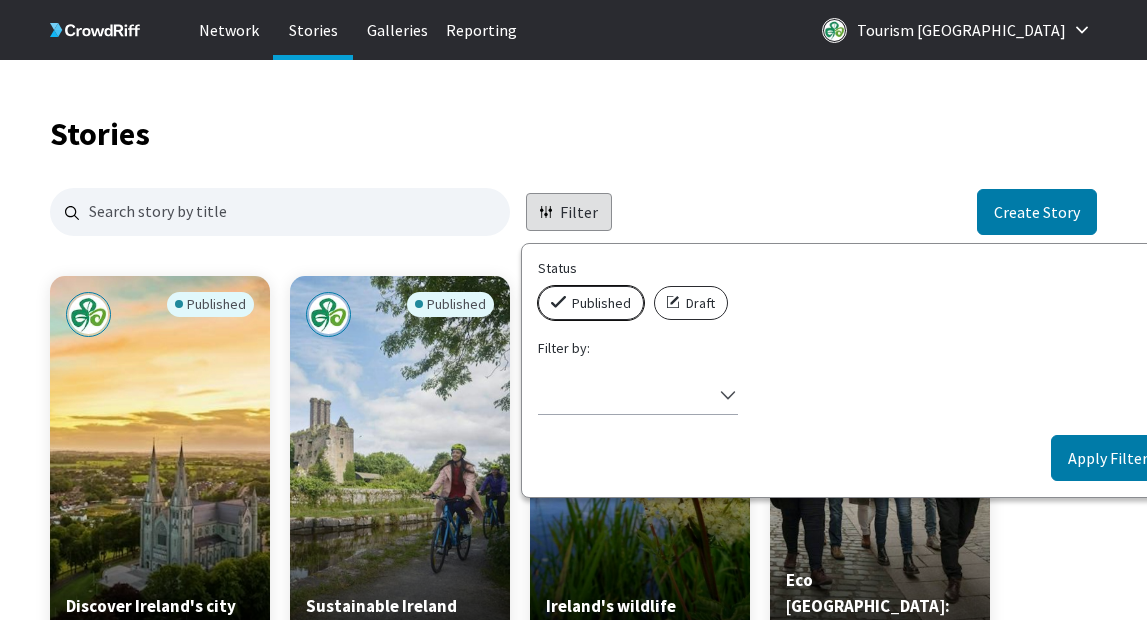 click on "Published" at bounding box center [544, 286] 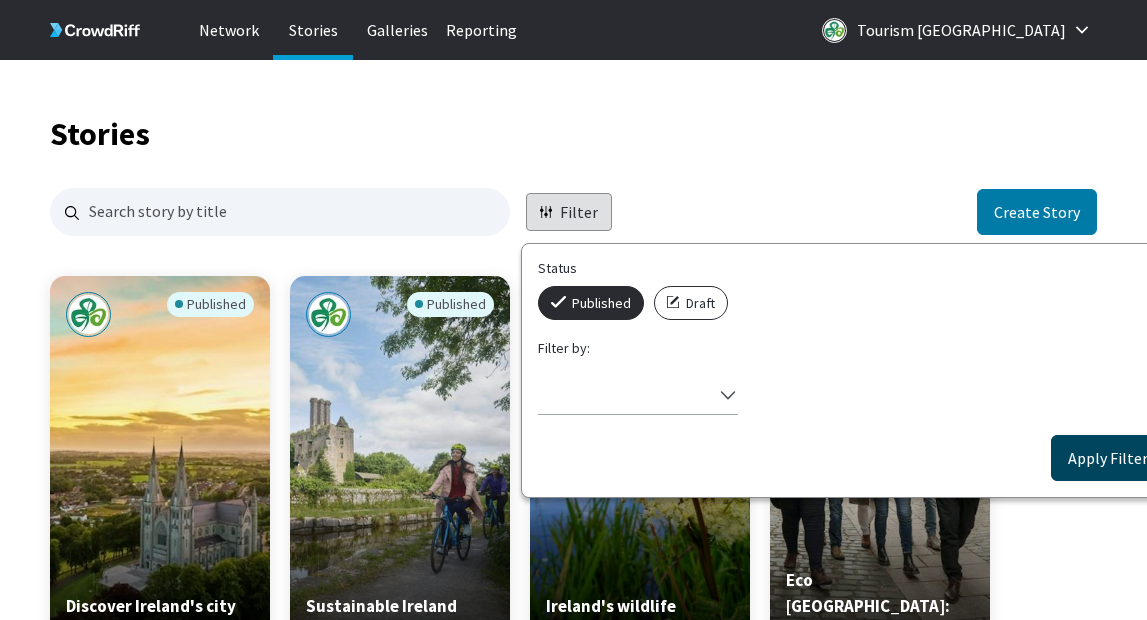 click on "Apply Filters" at bounding box center [1111, 458] 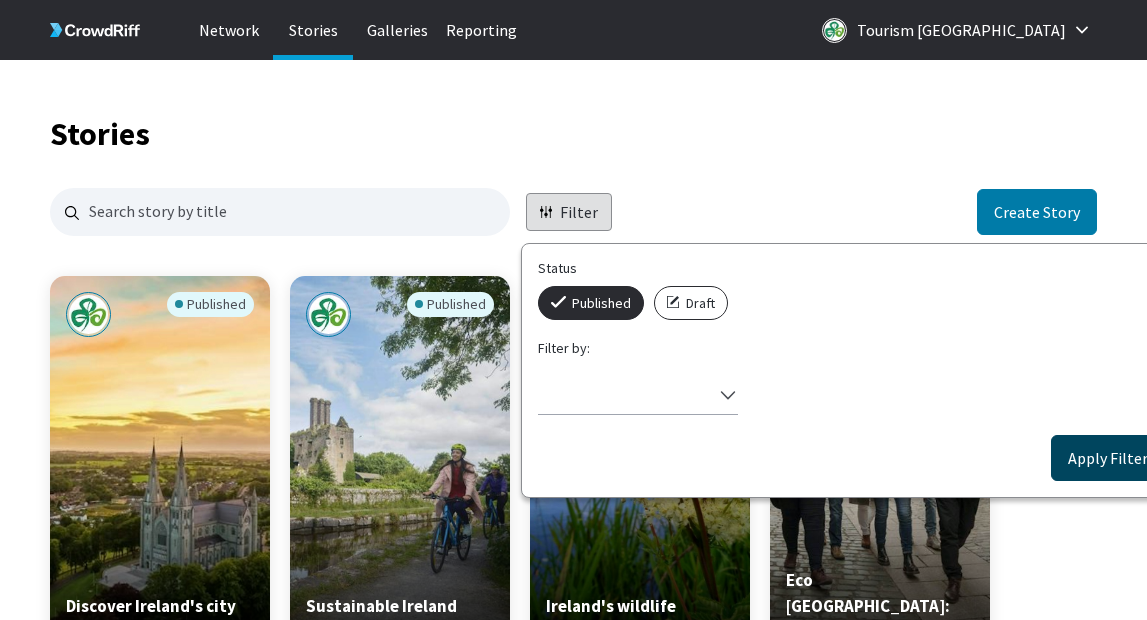 click on "Apply Filters" at bounding box center [1111, 458] 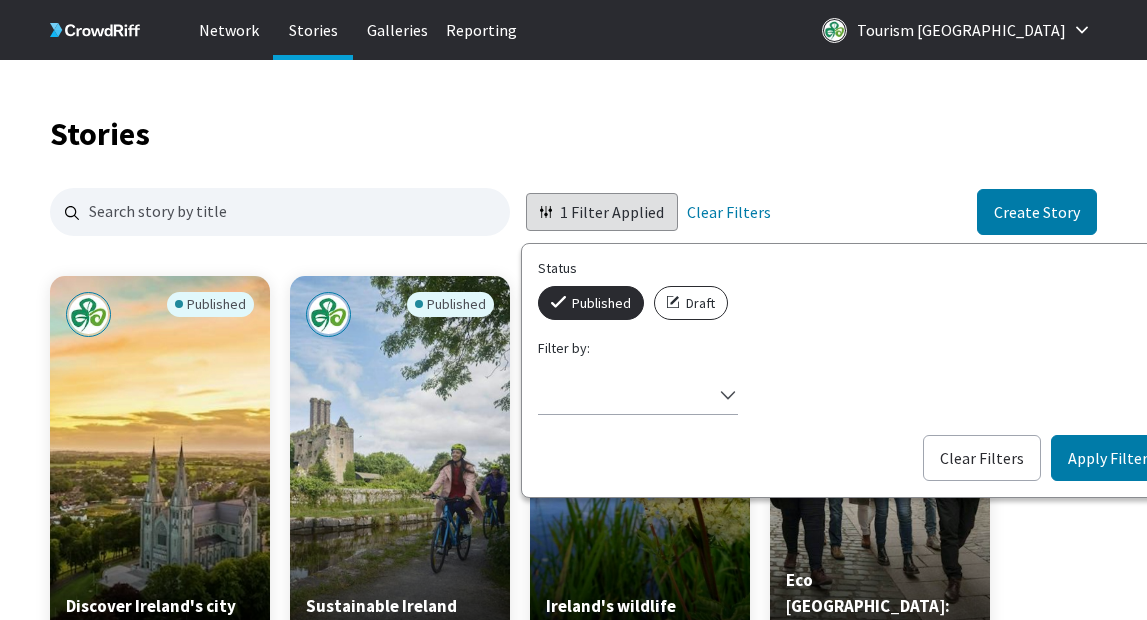 click on "Stories" at bounding box center (573, 104) 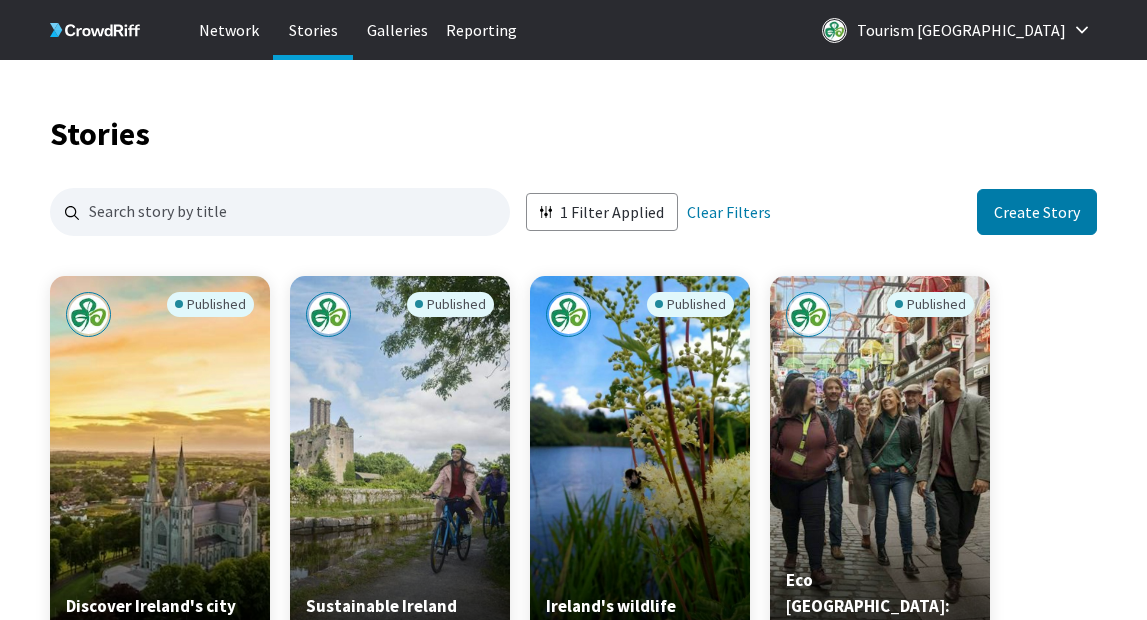 scroll, scrollTop: 70, scrollLeft: 0, axis: vertical 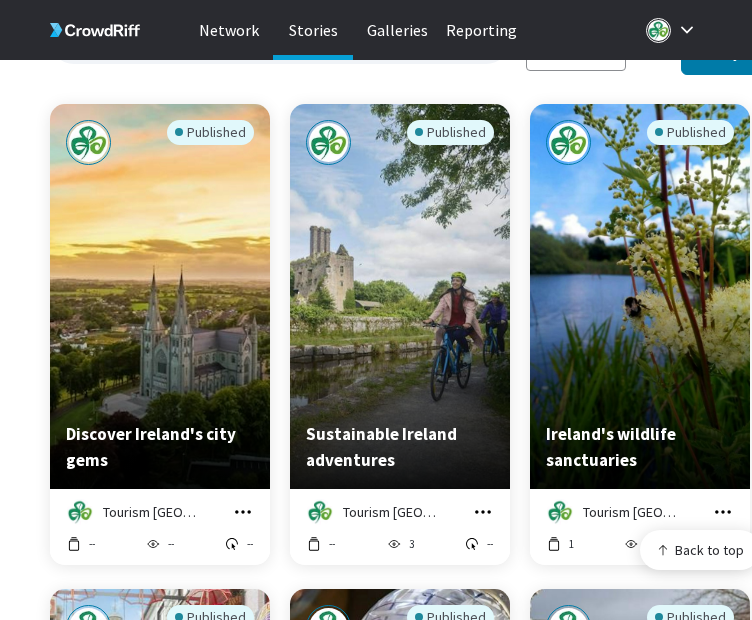 click 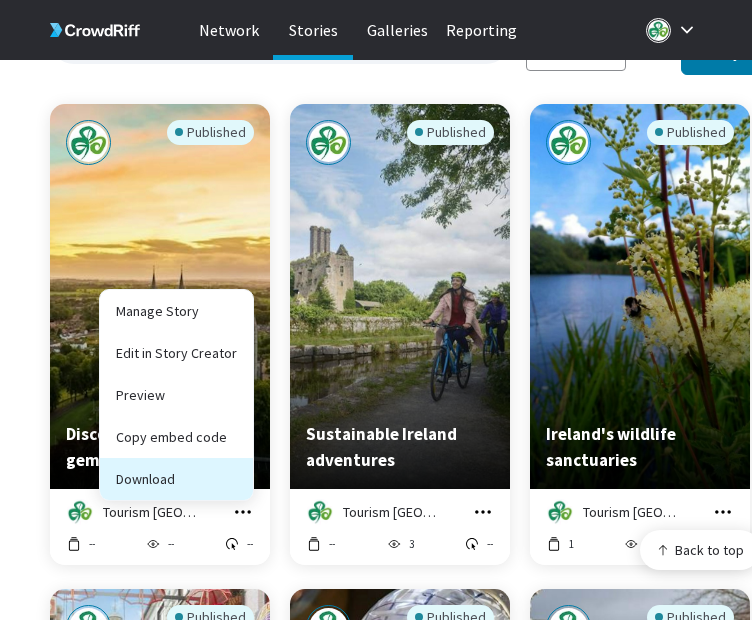 click on "Download" at bounding box center [176, 479] 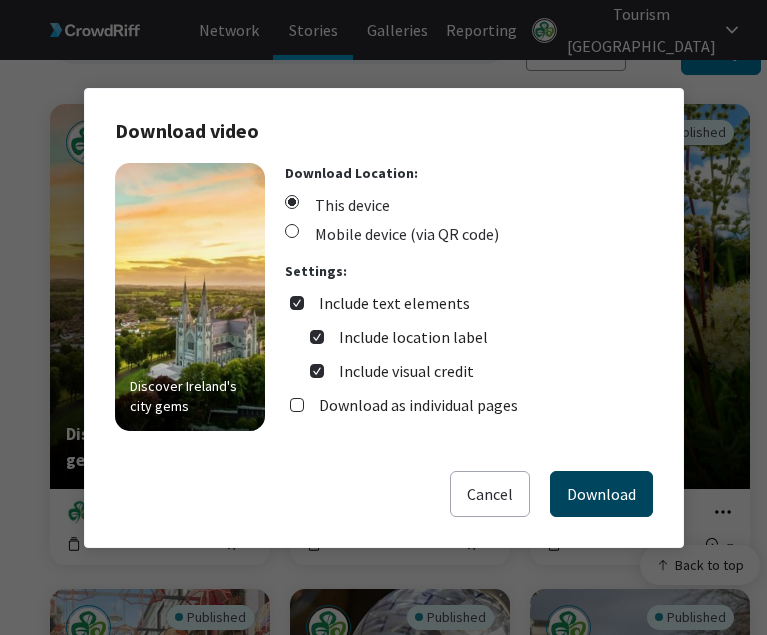 click on "Download" at bounding box center [601, 494] 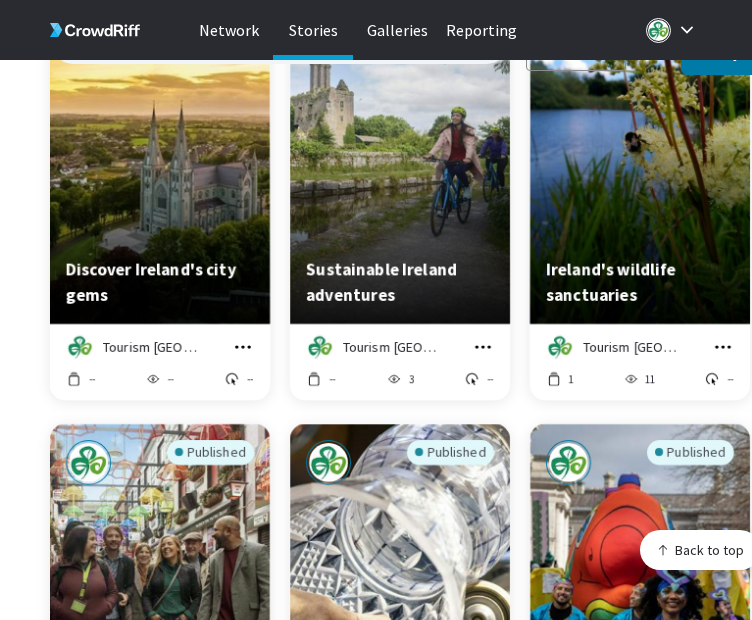 scroll, scrollTop: 449, scrollLeft: 0, axis: vertical 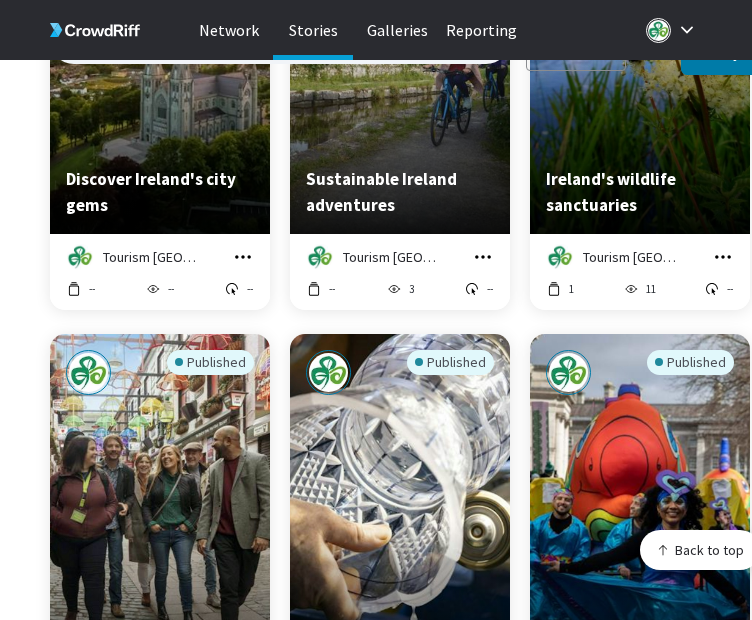 click 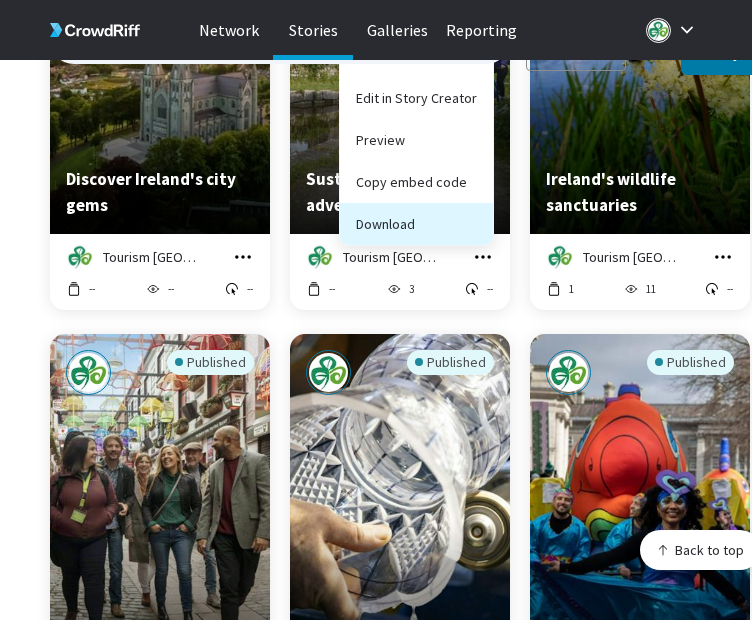 click on "Download" at bounding box center [416, 224] 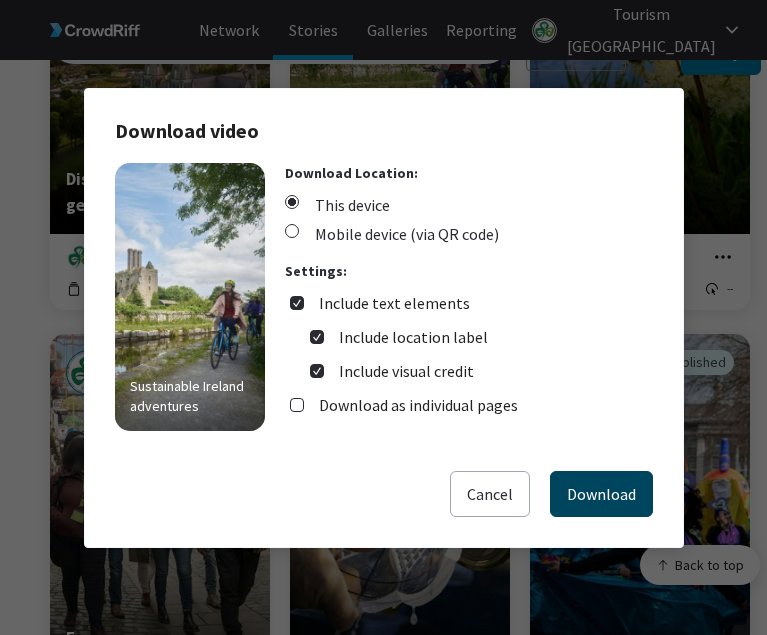 drag, startPoint x: 582, startPoint y: 496, endPoint x: 579, endPoint y: 515, distance: 19.235384 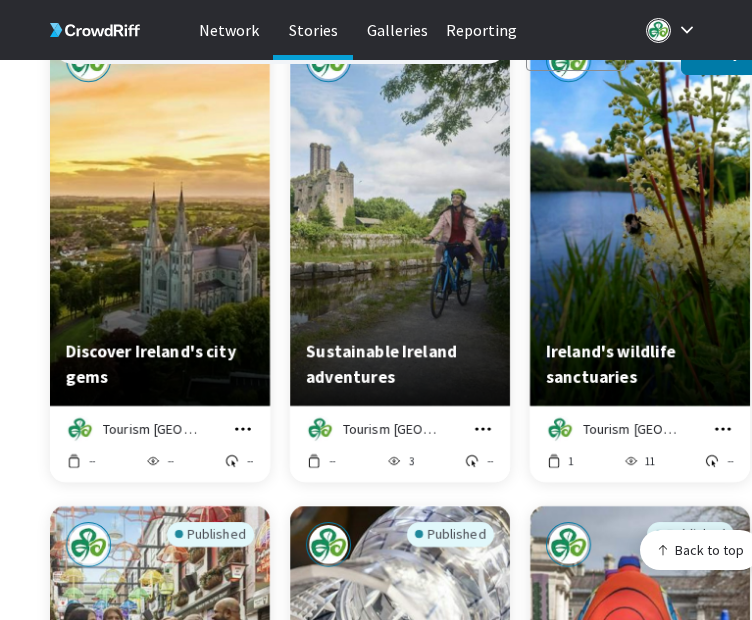 scroll, scrollTop: 285, scrollLeft: 0, axis: vertical 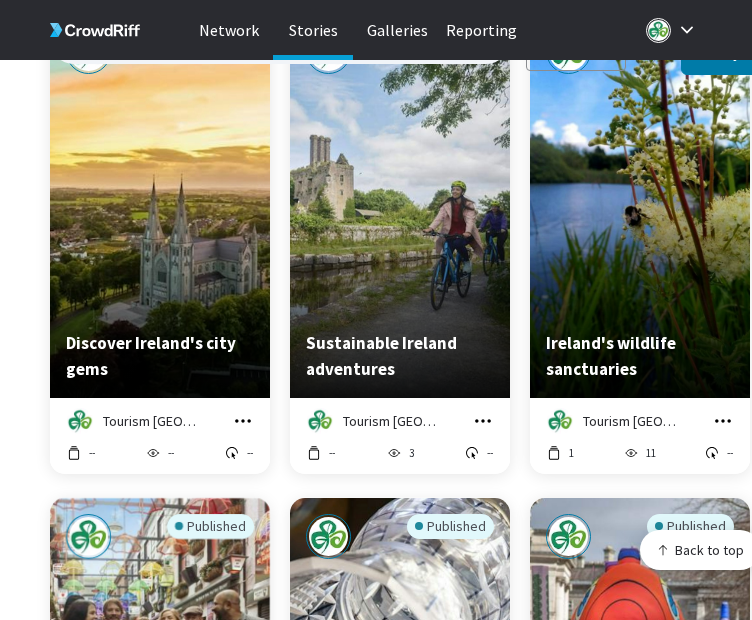 click 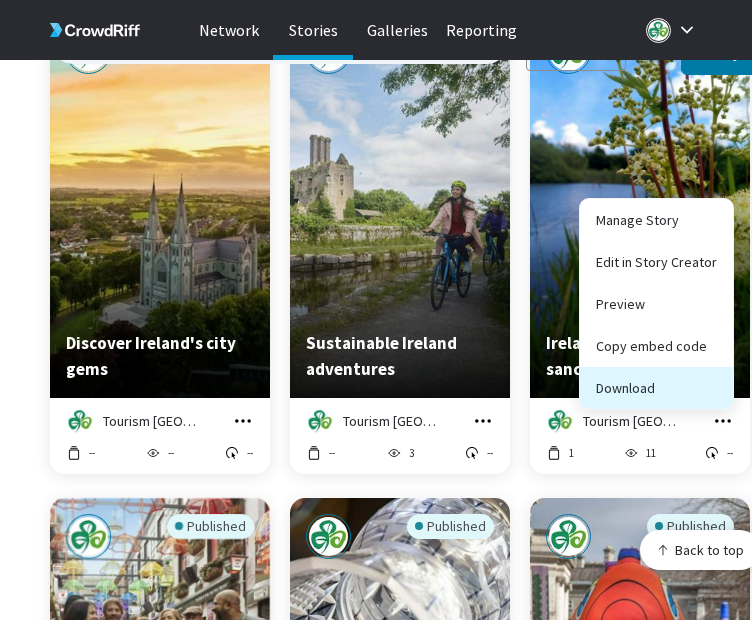 click on "Download" at bounding box center (656, 388) 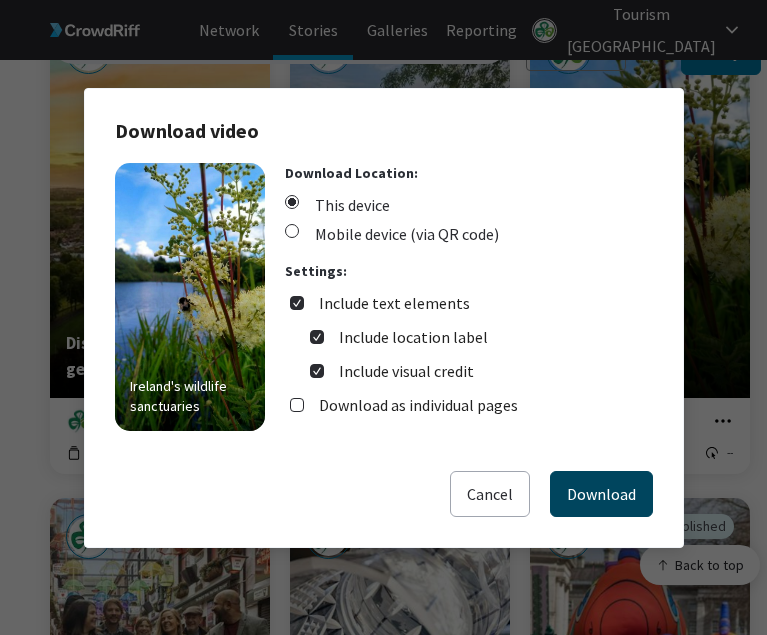 click on "Download" at bounding box center (601, 494) 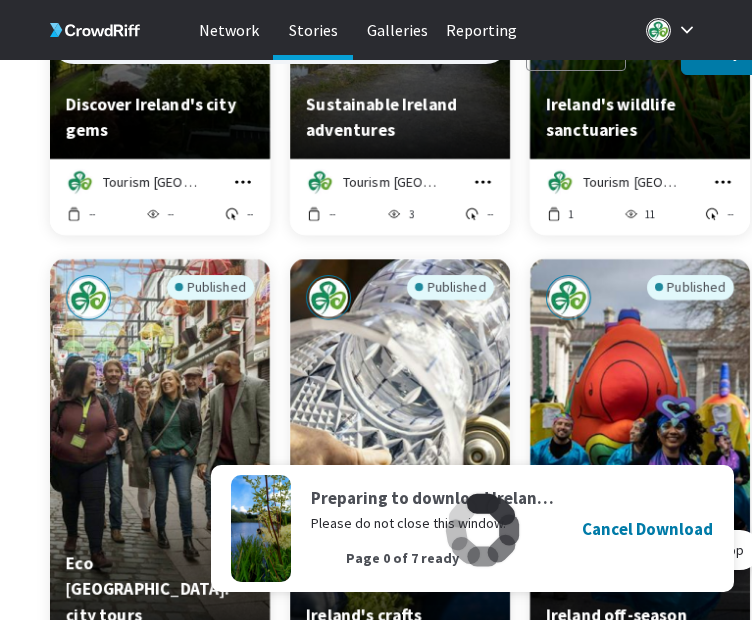 scroll, scrollTop: 624, scrollLeft: 0, axis: vertical 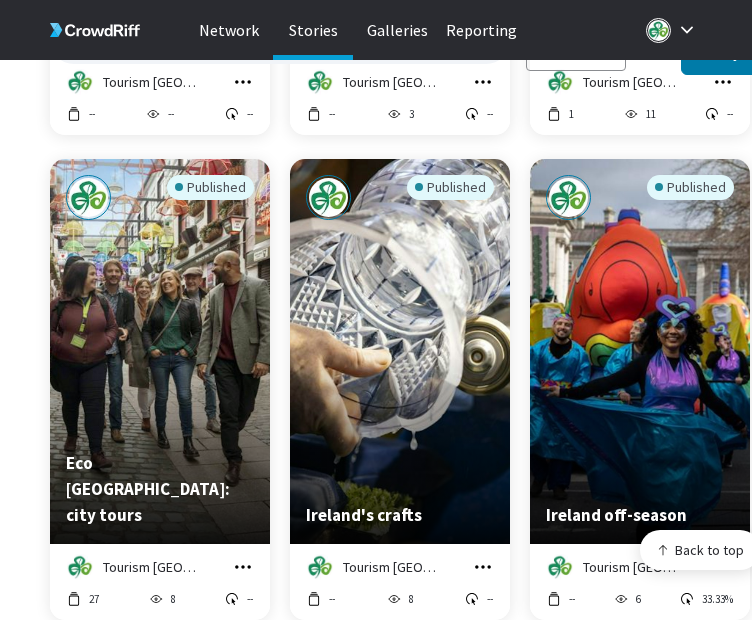 click on "Published Discover Ireland's city gems   Tourism [GEOGRAPHIC_DATA] Manage Story Edit in Story Creator Preview Copy embed code Download -- -- -- Published Sustainable Ireland adventures   Tourism [GEOGRAPHIC_DATA] Manage Story Edit in Story Creator Preview Copy embed code Download -- 3 -- Published Ireland's wildlife sanctuaries   Tourism [GEOGRAPHIC_DATA] Manage Story Edit in Story Creator Preview Copy embed code Download 1 11 -- Published Eco [GEOGRAPHIC_DATA]: city tours   Tourism [GEOGRAPHIC_DATA] Manage Story Edit in Story Creator Preview Copy embed code Download 27 8 -- Published [GEOGRAPHIC_DATA]'s crafts   Tourism [GEOGRAPHIC_DATA] Manage Story Edit in Story Creator Preview Copy embed code Download -- 8 -- Published [GEOGRAPHIC_DATA] off-season   Tourism [GEOGRAPHIC_DATA] Manage Story Edit in Story Creator Preview Copy embed code Download -- 6 33.33% Published Ireland in [DATE]   Tourism [GEOGRAPHIC_DATA] Manage Story Edit in Story Creator Preview Copy embed code Download -- 16 -- Published Ireland's winter escapes   Tourism [GEOGRAPHIC_DATA] Manage Story Edit in Story Creator Preview Copy embed code Download 1" at bounding box center [405, 3094] 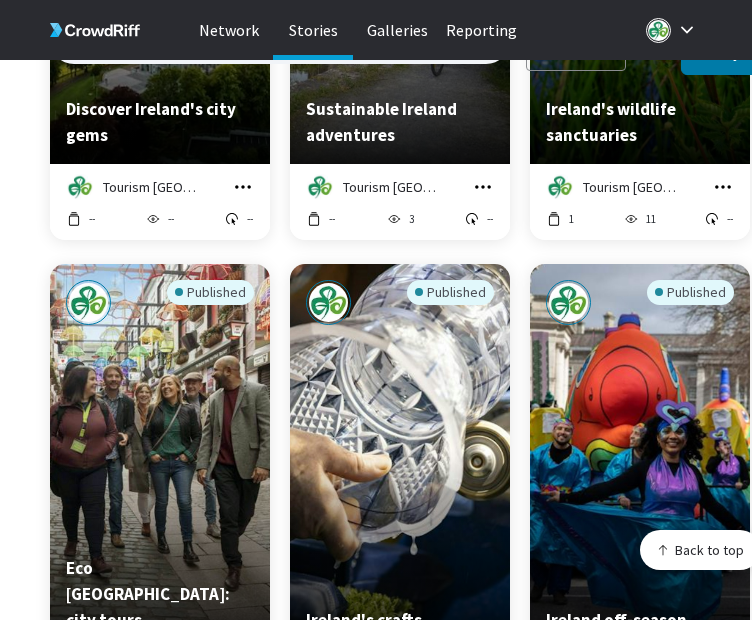 scroll, scrollTop: 685, scrollLeft: 0, axis: vertical 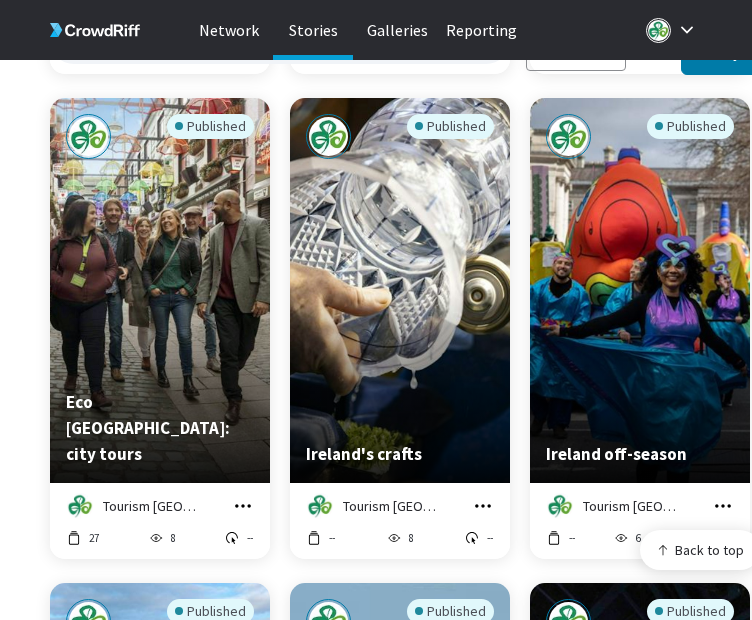 click 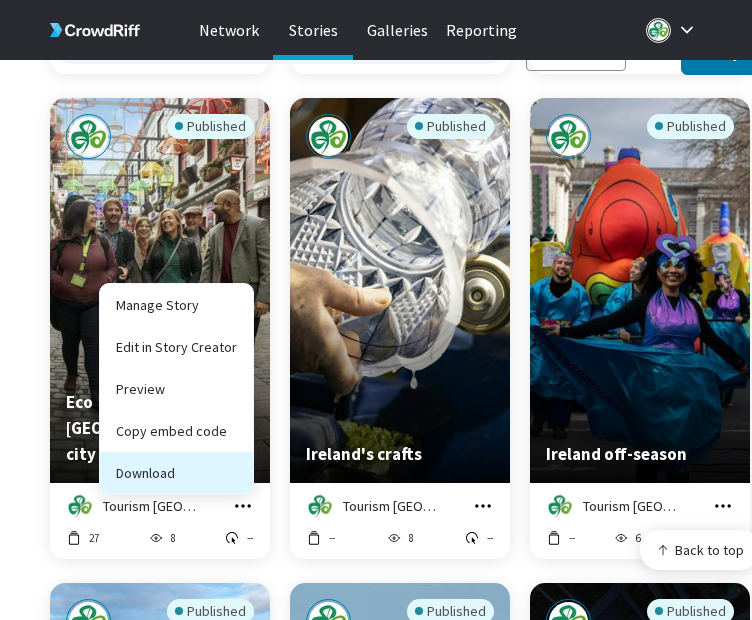 click on "Download" at bounding box center [176, 473] 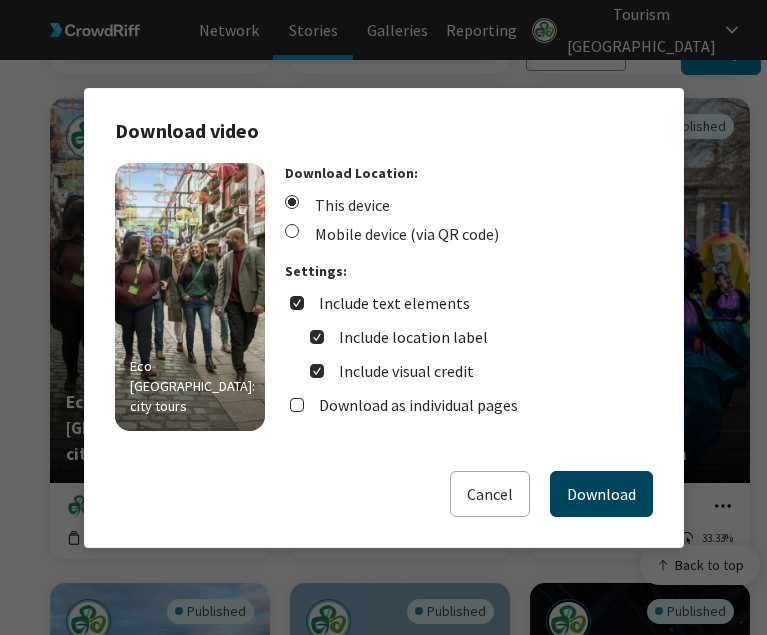 click on "Download" at bounding box center (601, 494) 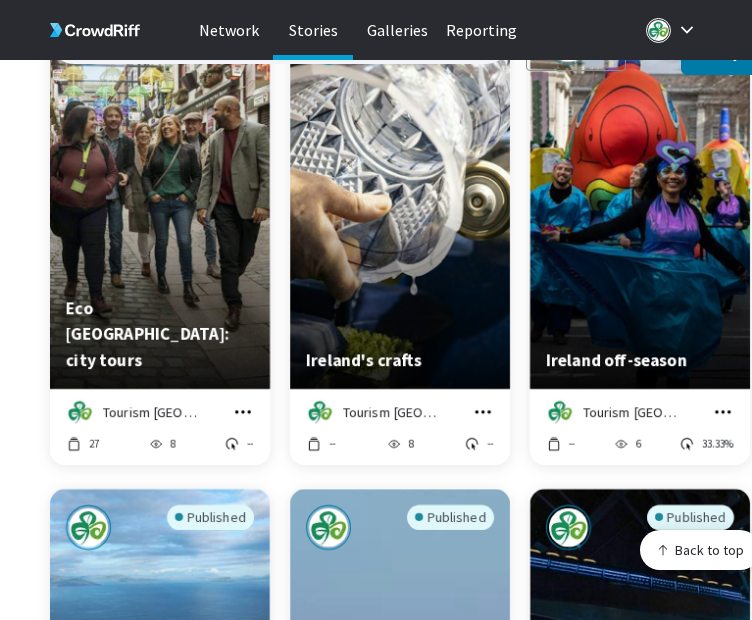 scroll, scrollTop: 710, scrollLeft: 0, axis: vertical 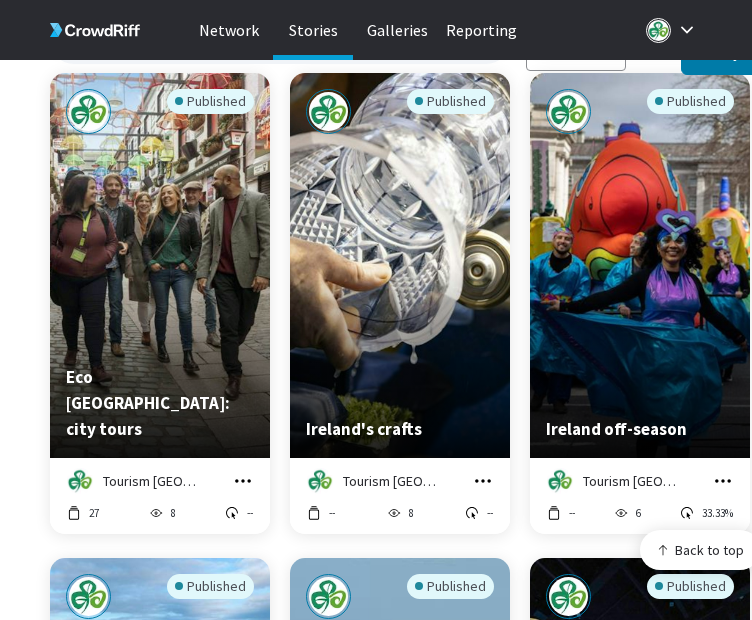 click 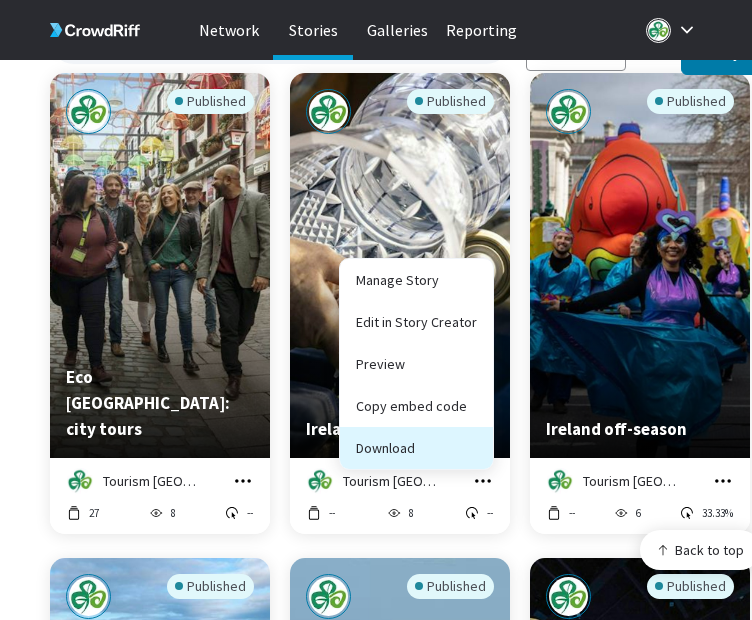 click on "Download" at bounding box center (416, 448) 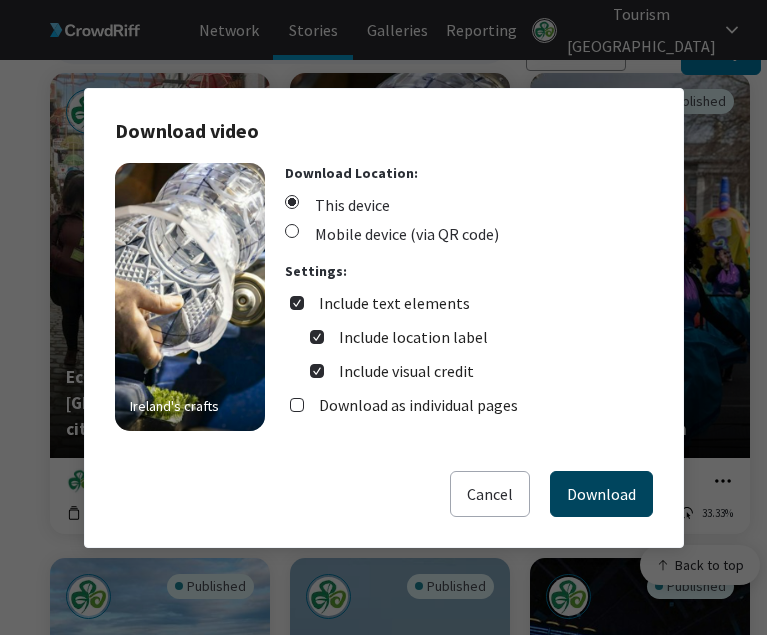click on "Download" at bounding box center (601, 494) 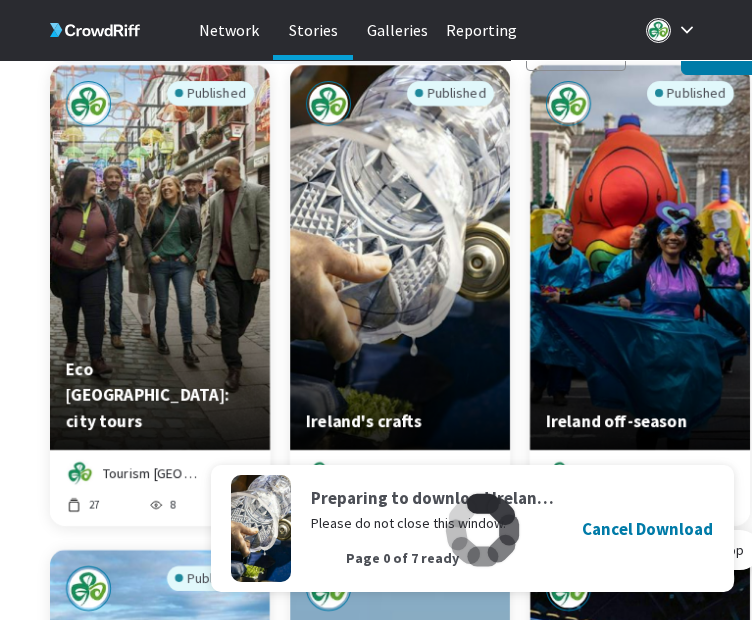 scroll, scrollTop: 730, scrollLeft: 0, axis: vertical 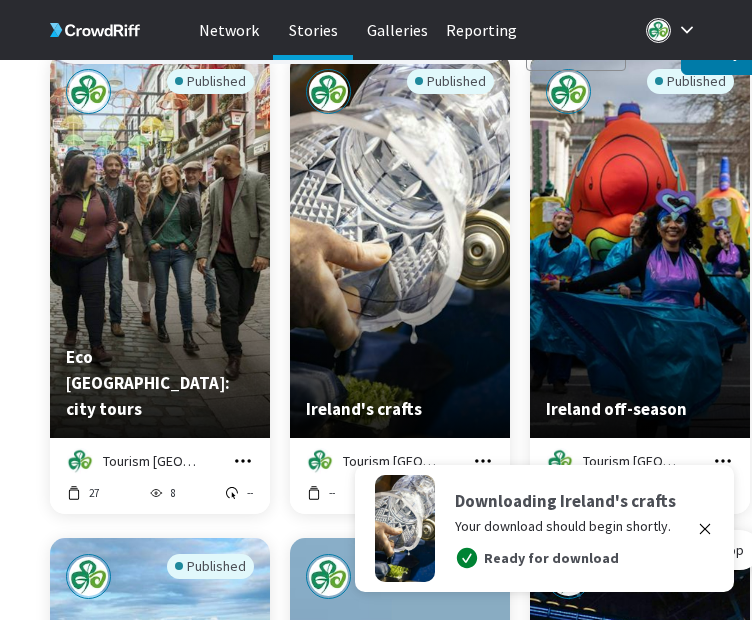 click 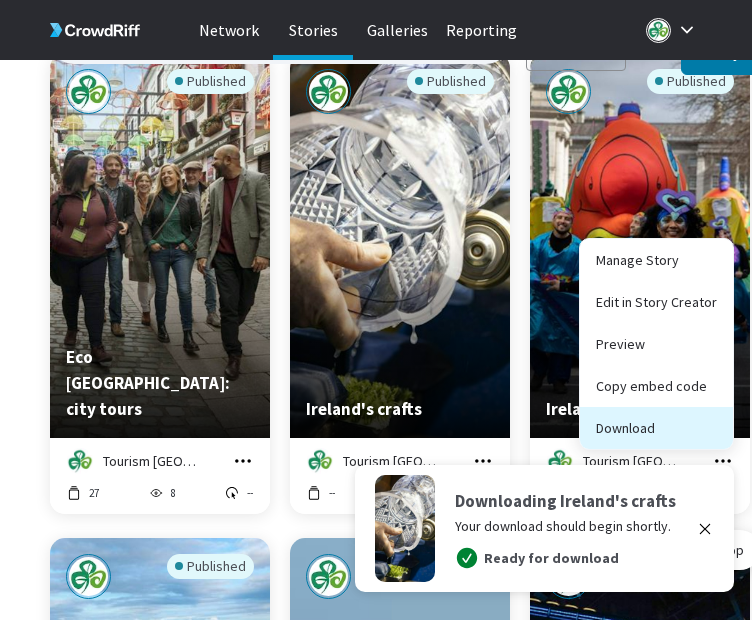 click on "Download" at bounding box center [656, 428] 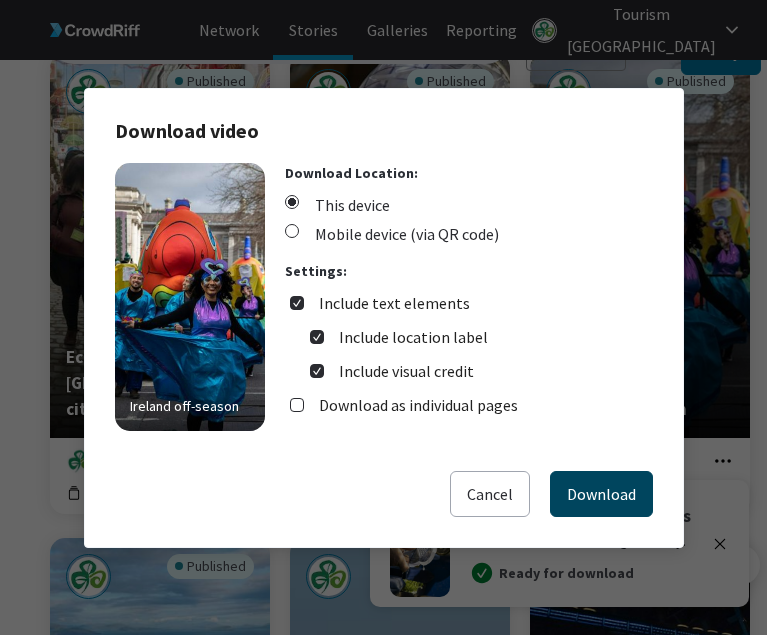 click on "Download" at bounding box center (601, 494) 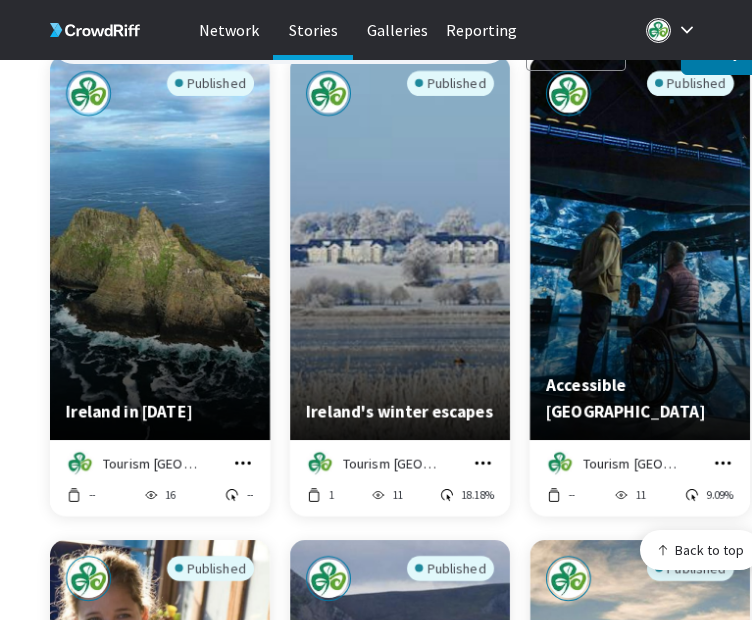 scroll, scrollTop: 1217, scrollLeft: 0, axis: vertical 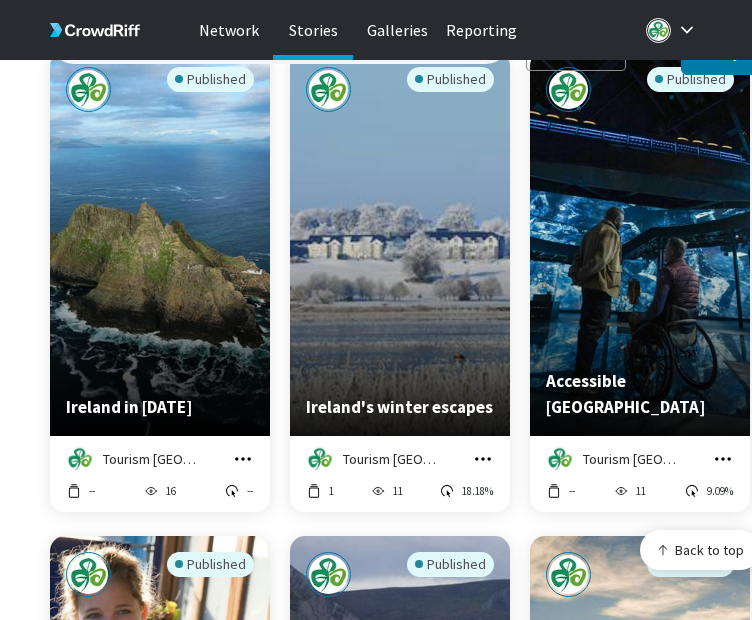 click 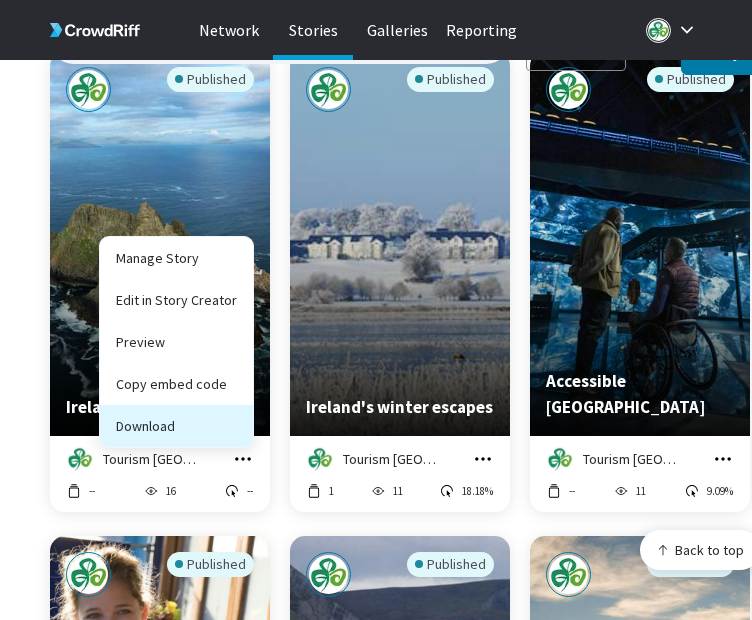 click on "Download" at bounding box center [176, 426] 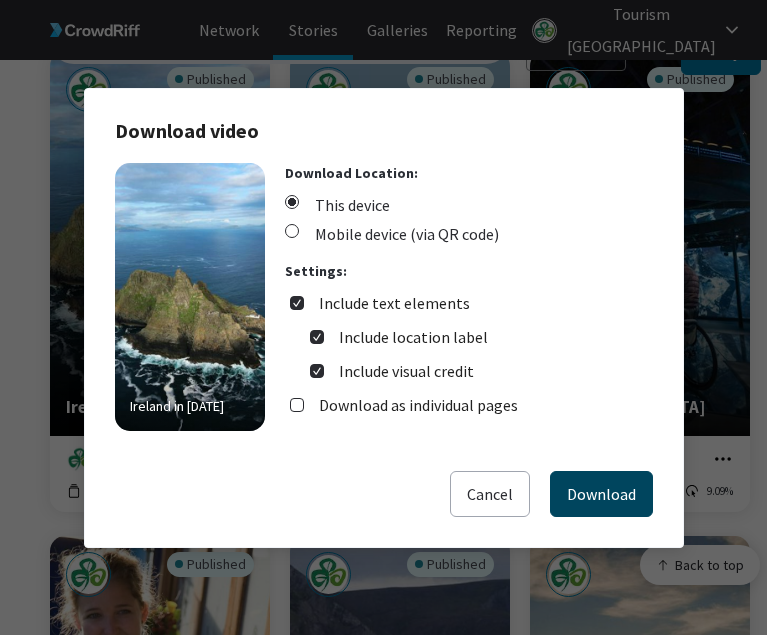 click on "Download" at bounding box center (601, 494) 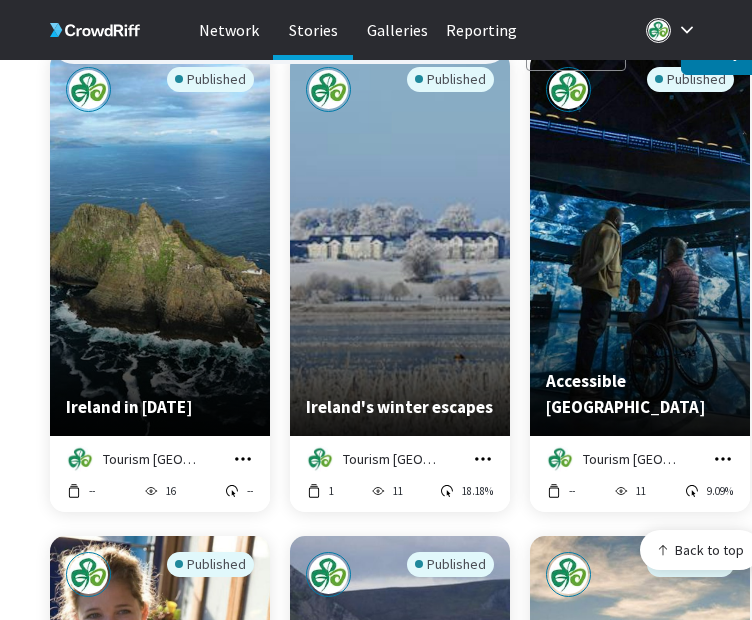 click 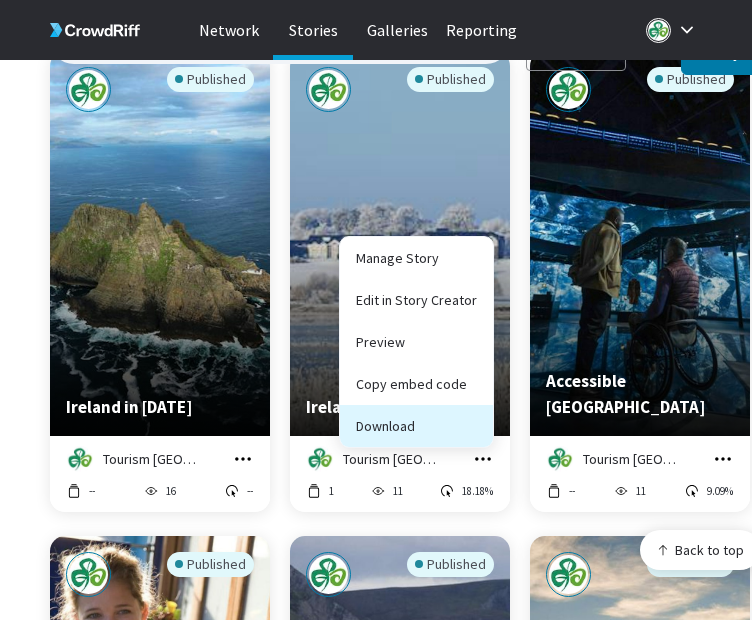 click on "Download" at bounding box center (416, 426) 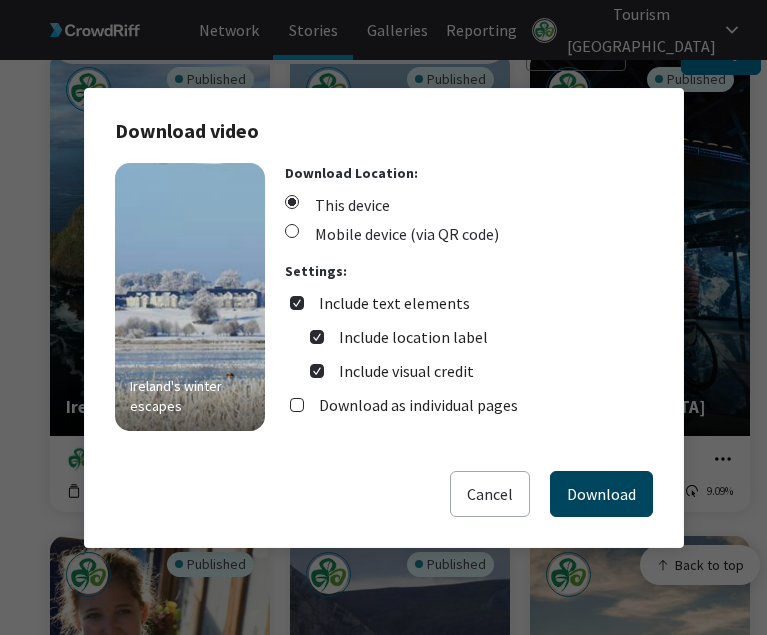 click on "Download" at bounding box center (601, 494) 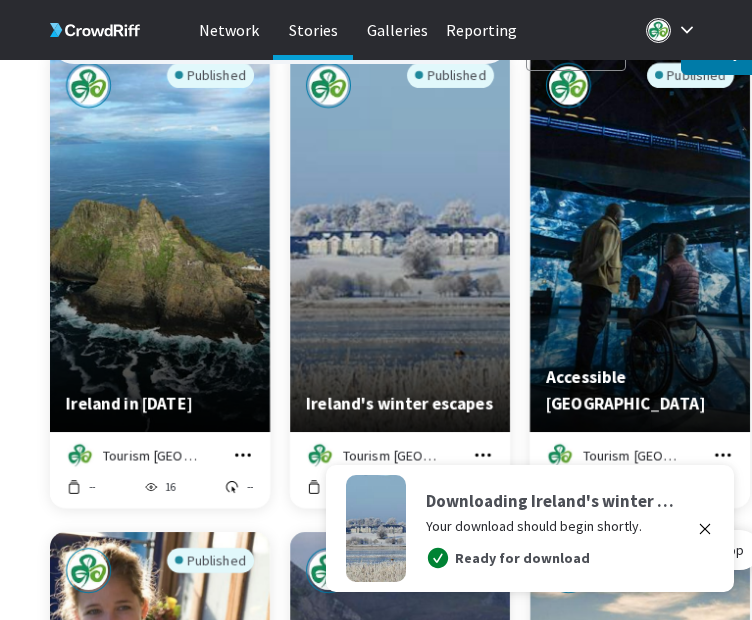 scroll, scrollTop: 1274, scrollLeft: 0, axis: vertical 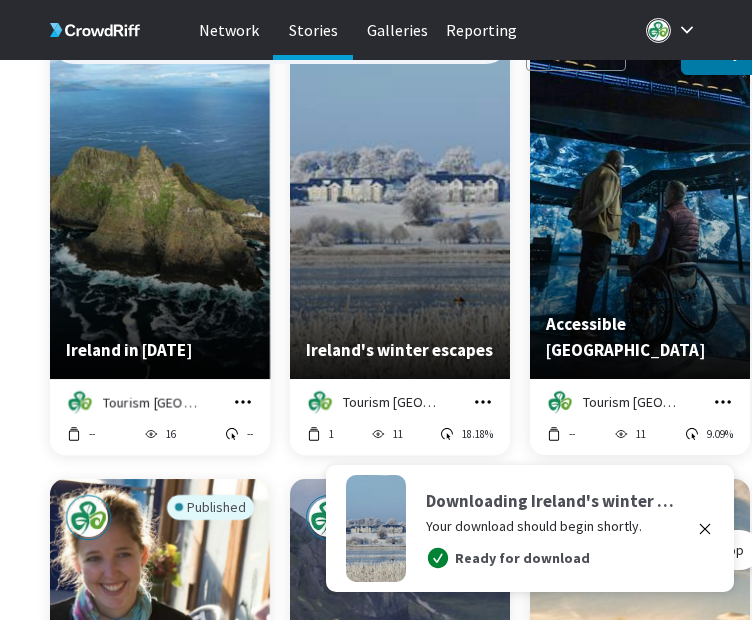 click 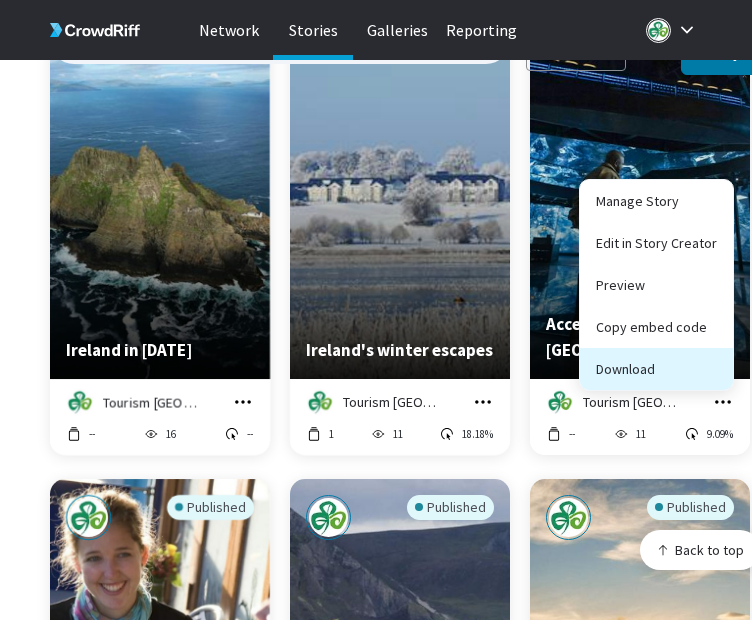 click on "Download" at bounding box center (656, 369) 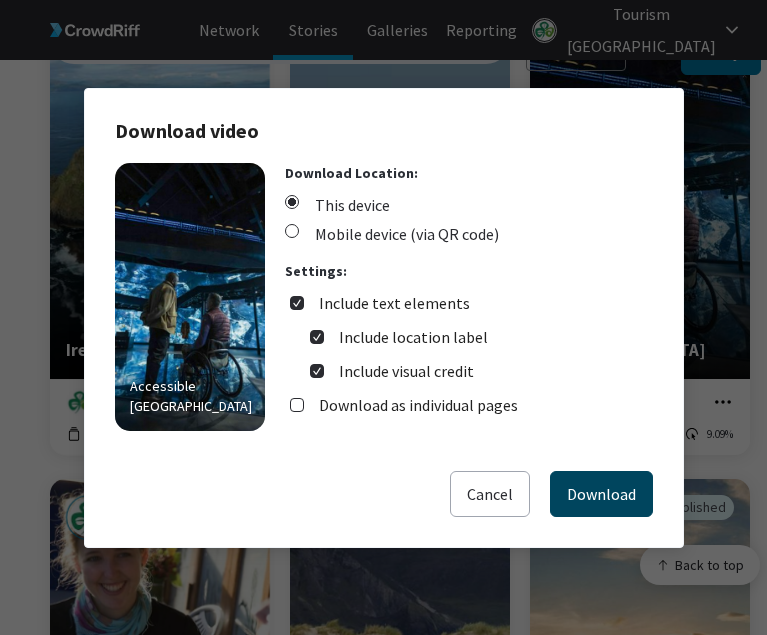 click on "Download" at bounding box center [601, 494] 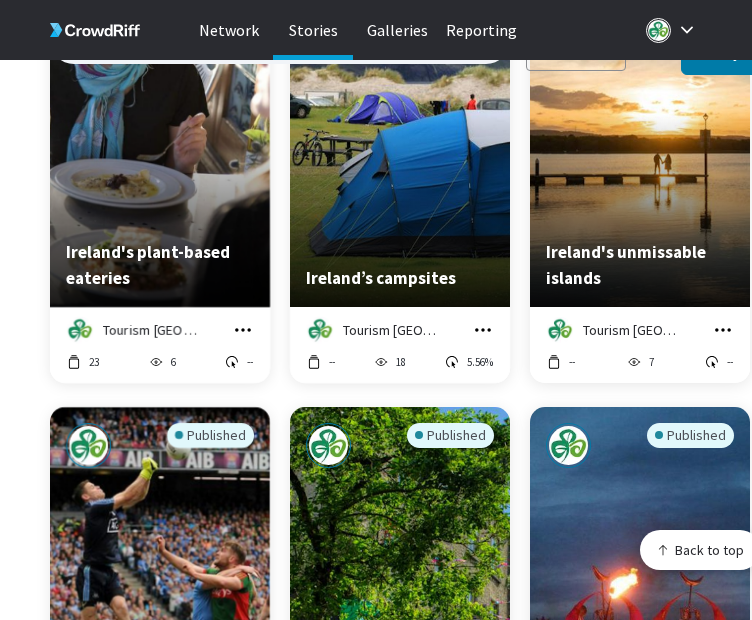 scroll, scrollTop: 1832, scrollLeft: 0, axis: vertical 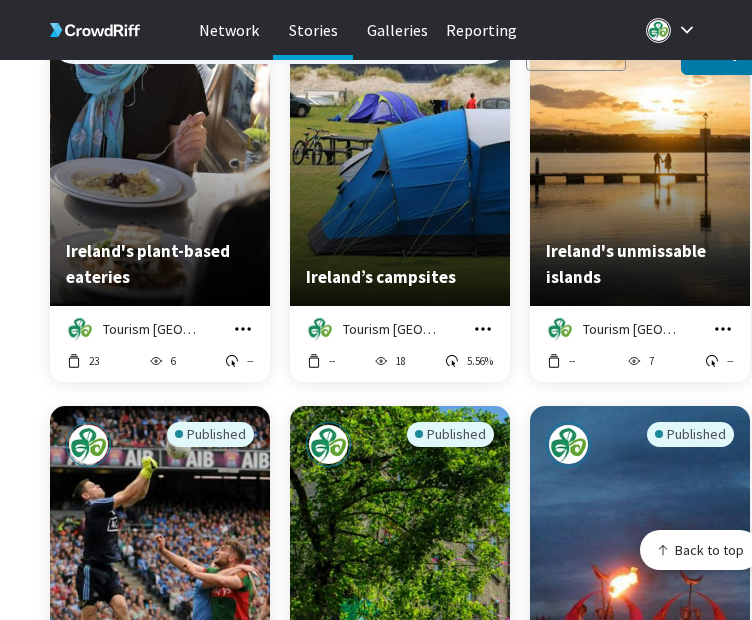 click 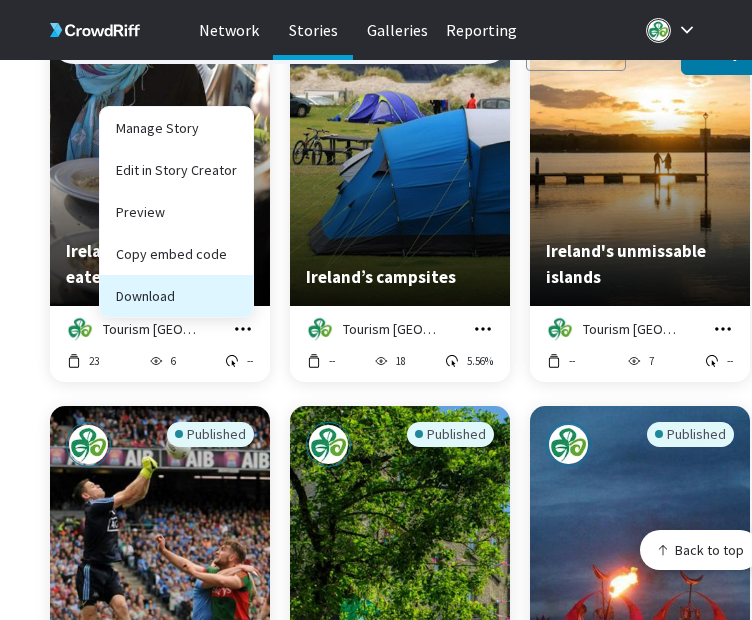 click on "Download" at bounding box center [176, 296] 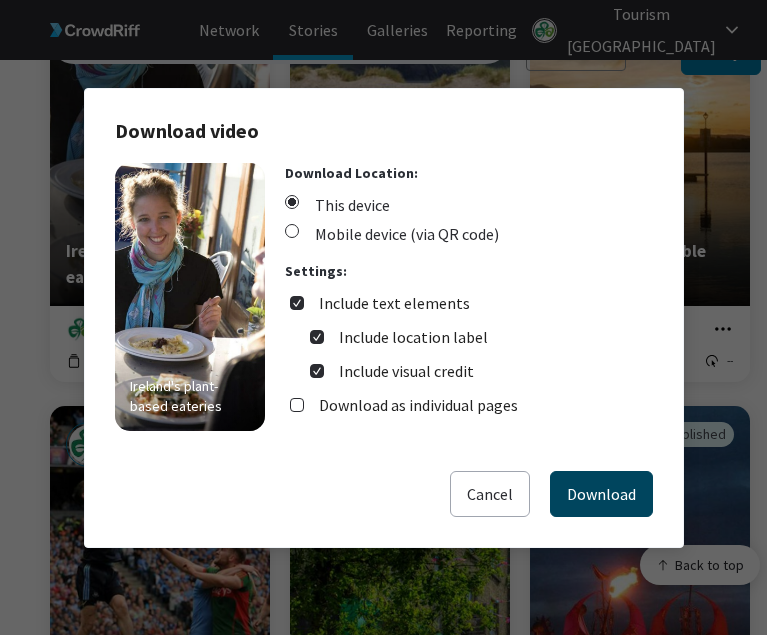 click on "Download" at bounding box center [601, 494] 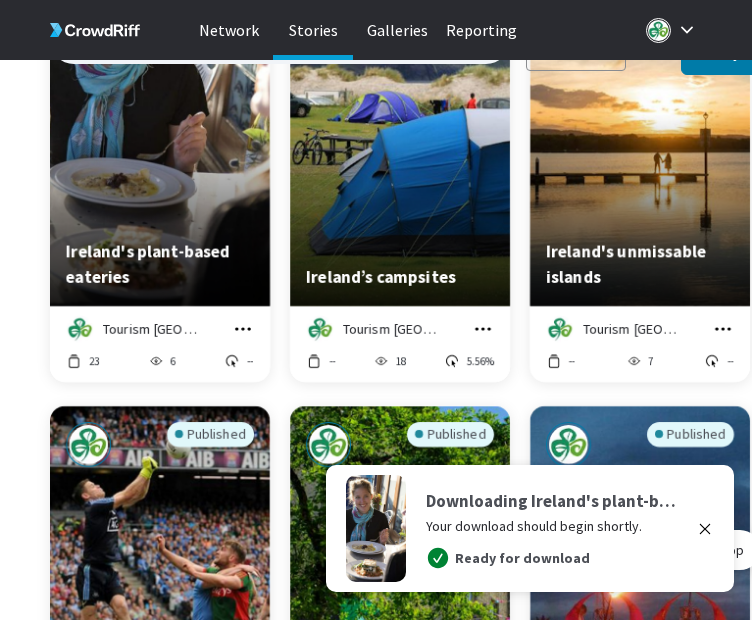 click 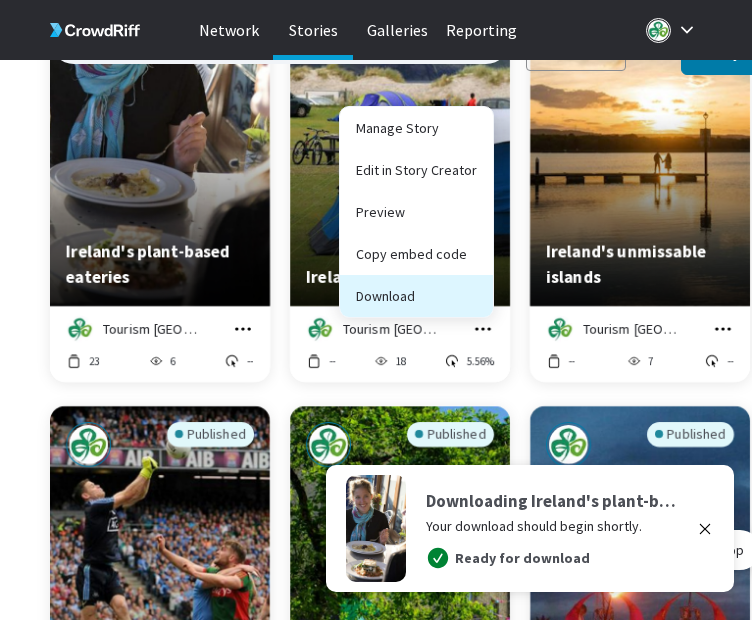click on "Download" at bounding box center (416, 296) 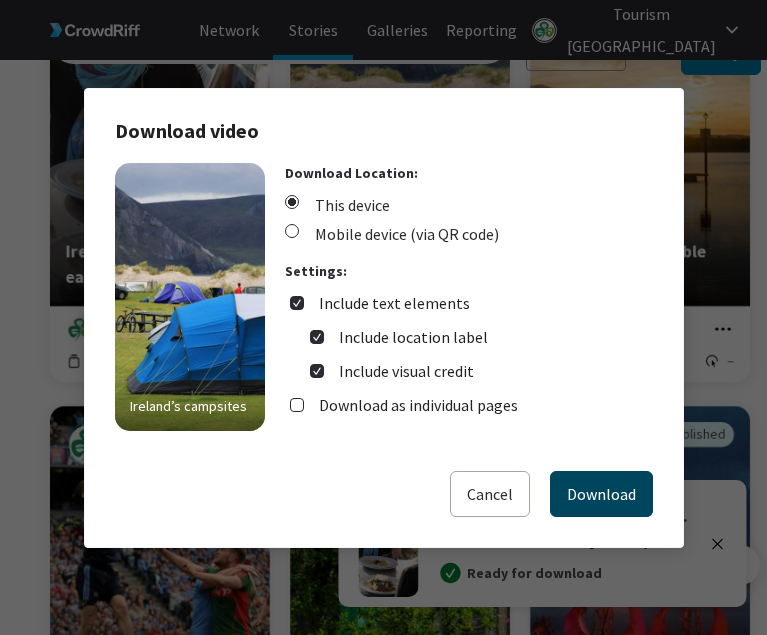 click on "Download" at bounding box center (601, 494) 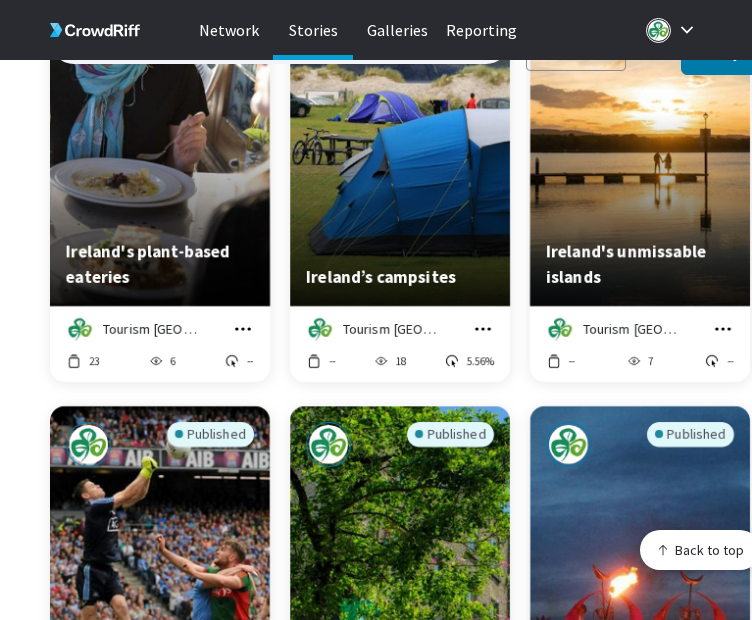 click 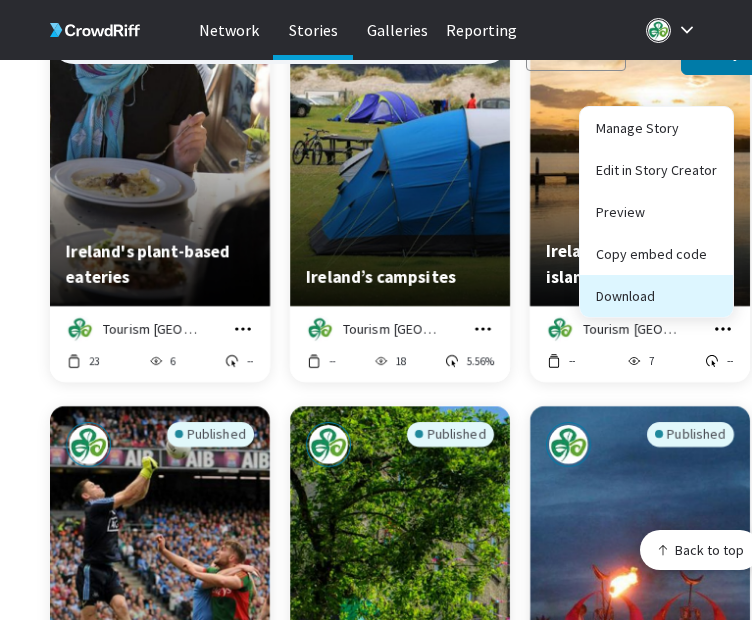 click on "Download" at bounding box center [656, 296] 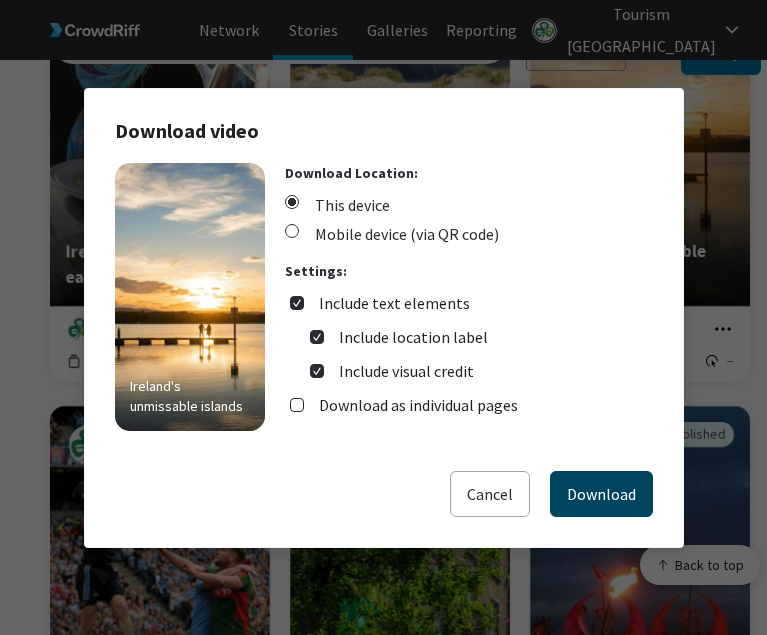 click on "Download" at bounding box center [601, 494] 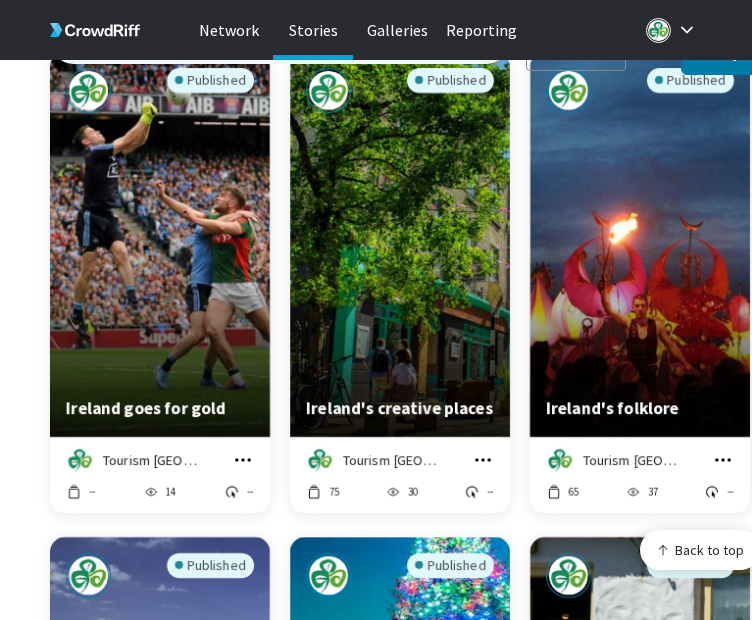 scroll, scrollTop: 2187, scrollLeft: 0, axis: vertical 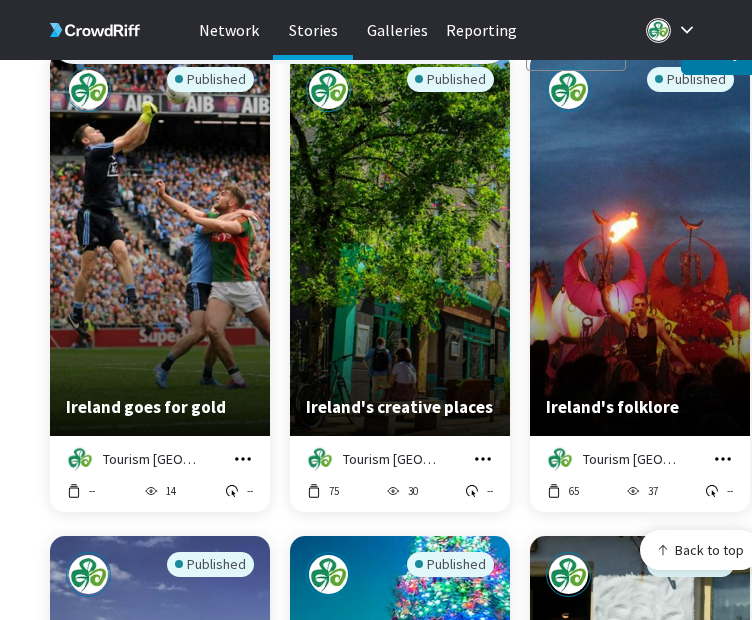 click 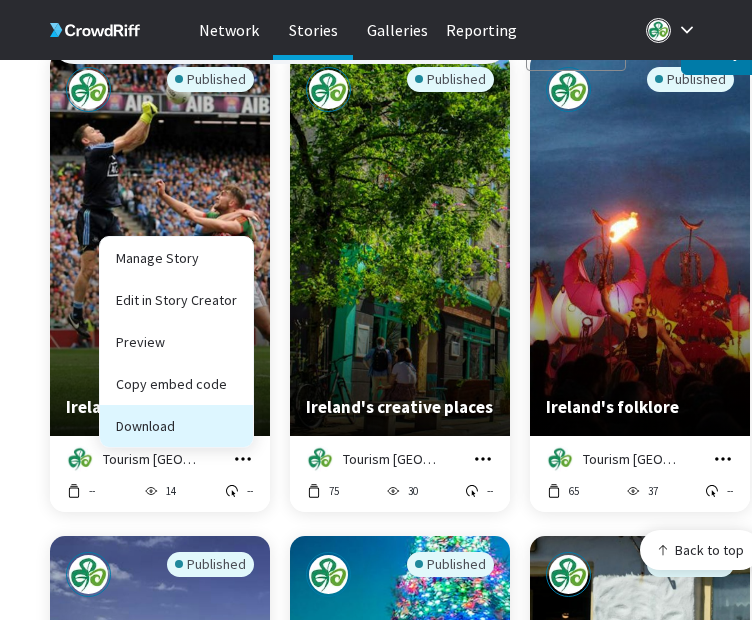 click on "Download" at bounding box center (176, 426) 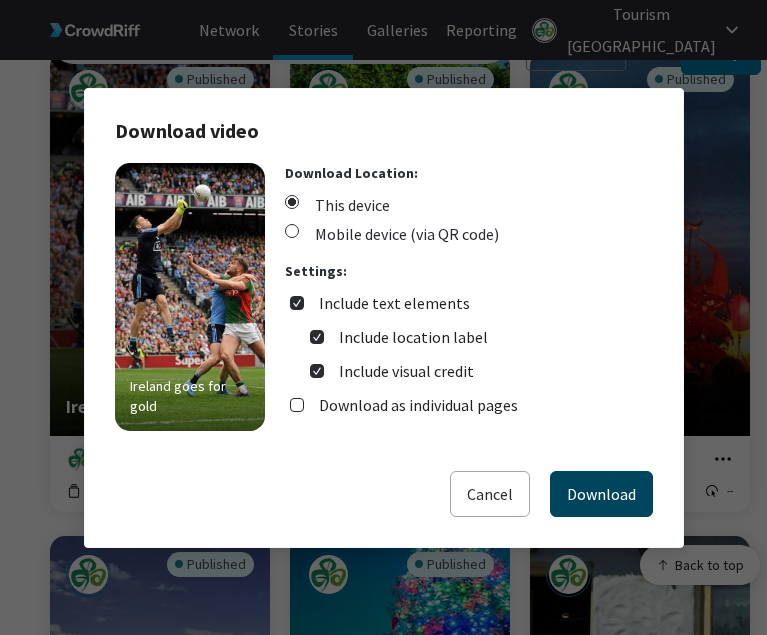 click on "Download" at bounding box center (601, 494) 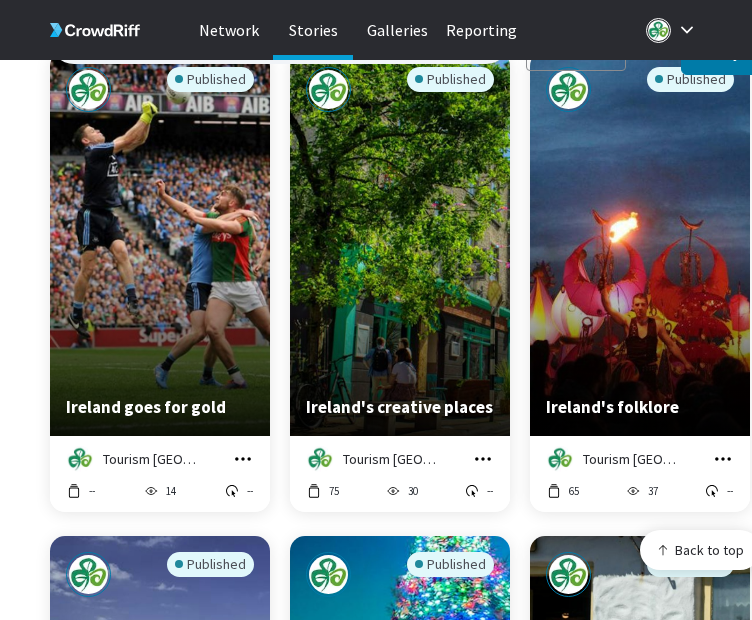 click 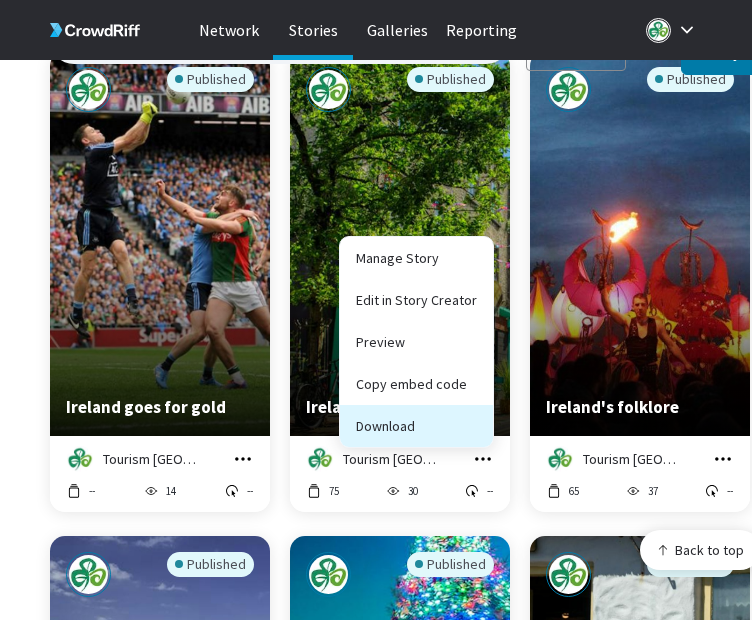 click on "Download" at bounding box center [416, 426] 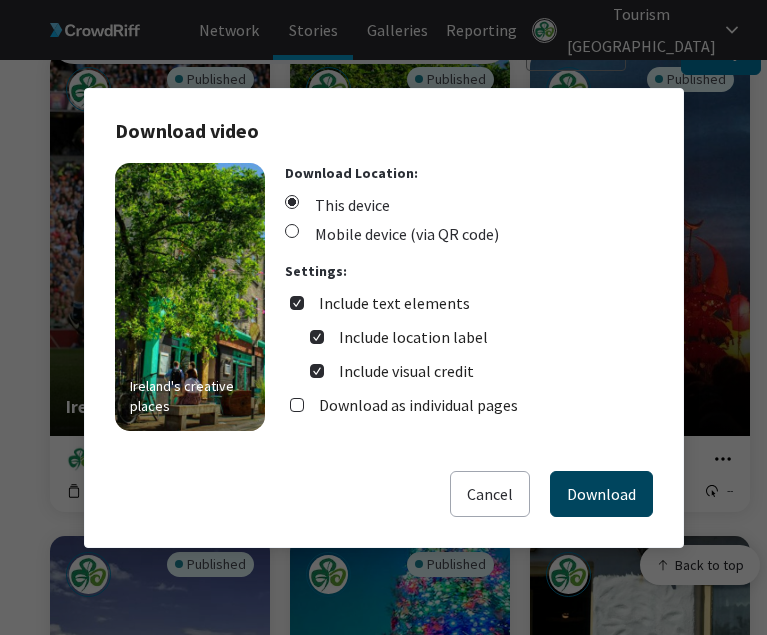 click on "Download" at bounding box center (601, 494) 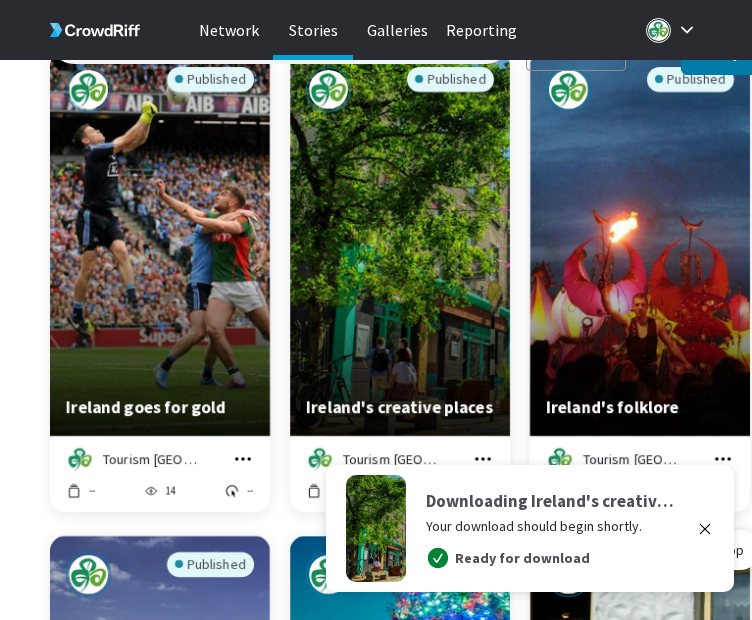 click 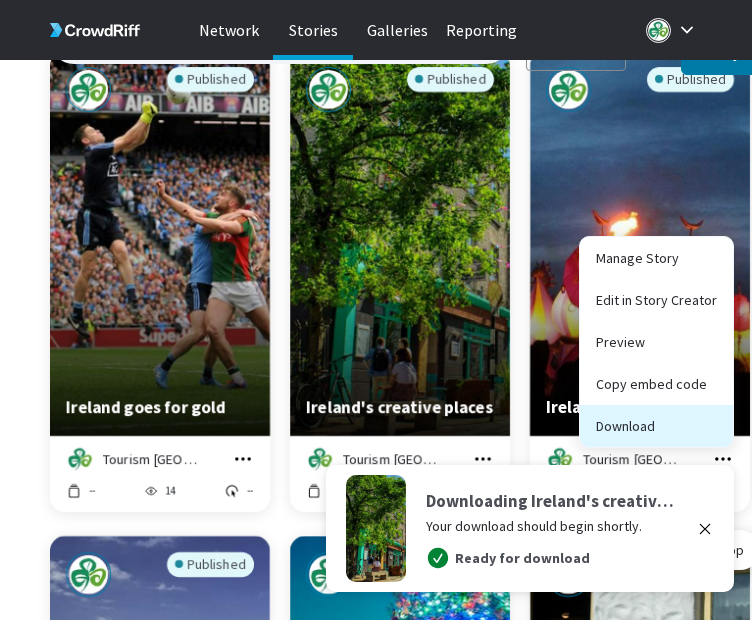 click on "Download" at bounding box center (656, 426) 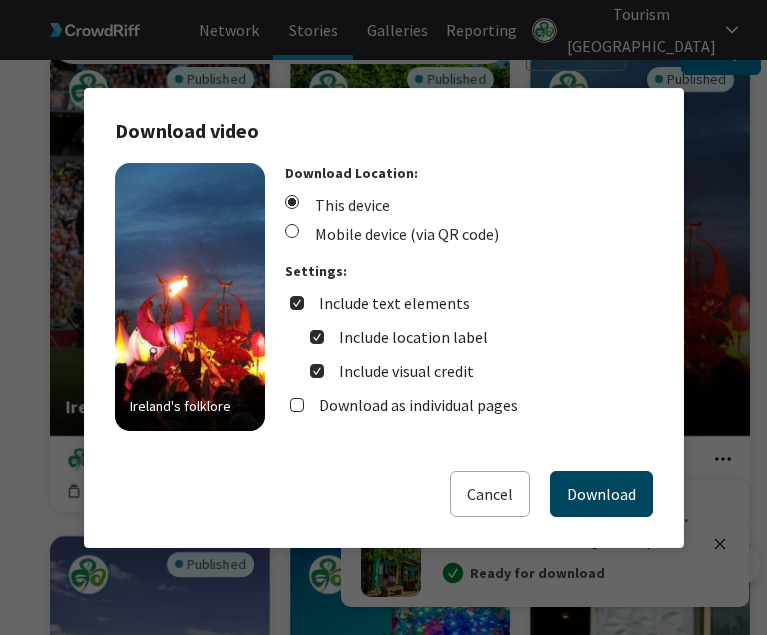 click on "Download" at bounding box center [601, 494] 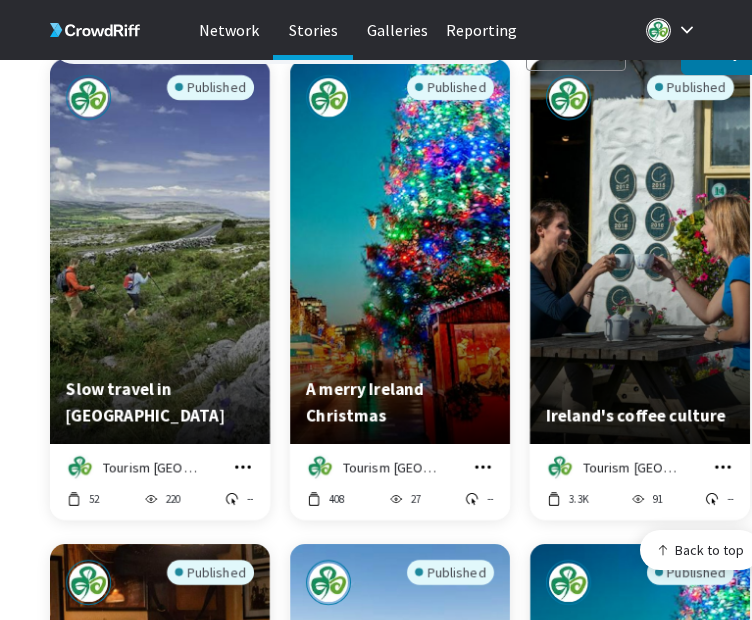 scroll, scrollTop: 2672, scrollLeft: 0, axis: vertical 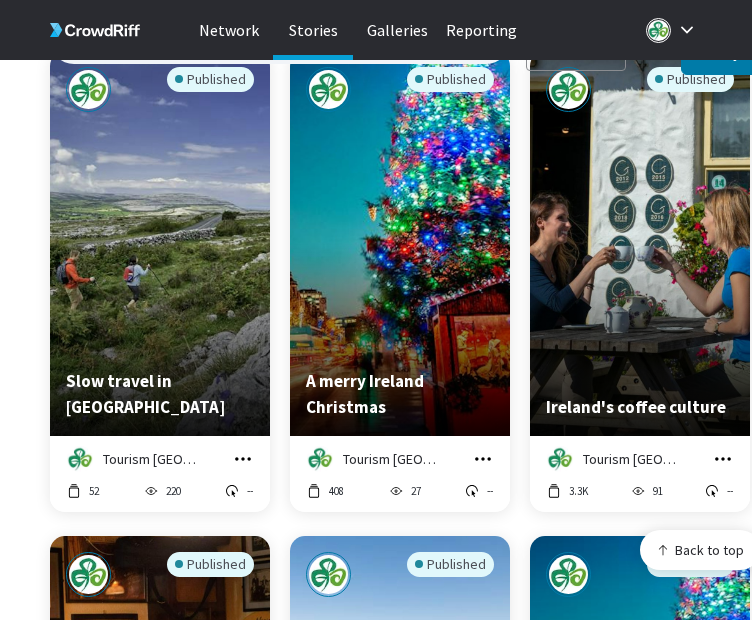 click 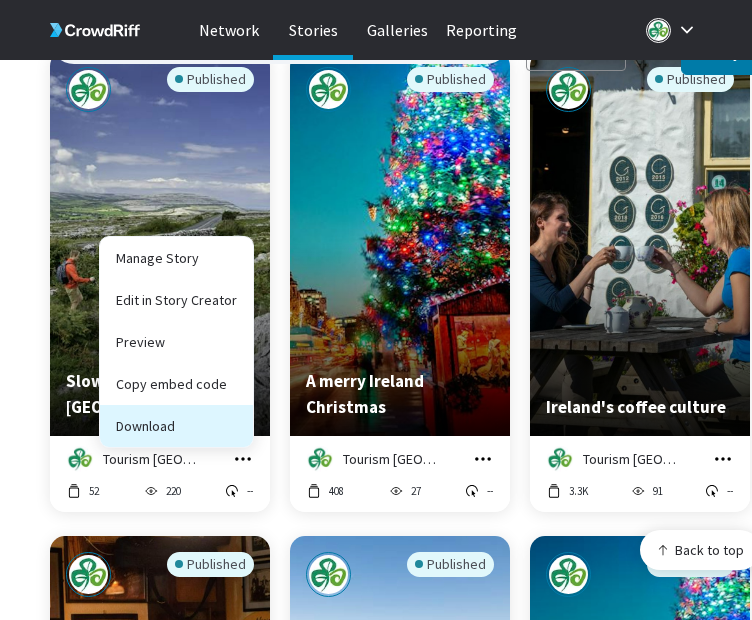 click on "Download" at bounding box center [176, 426] 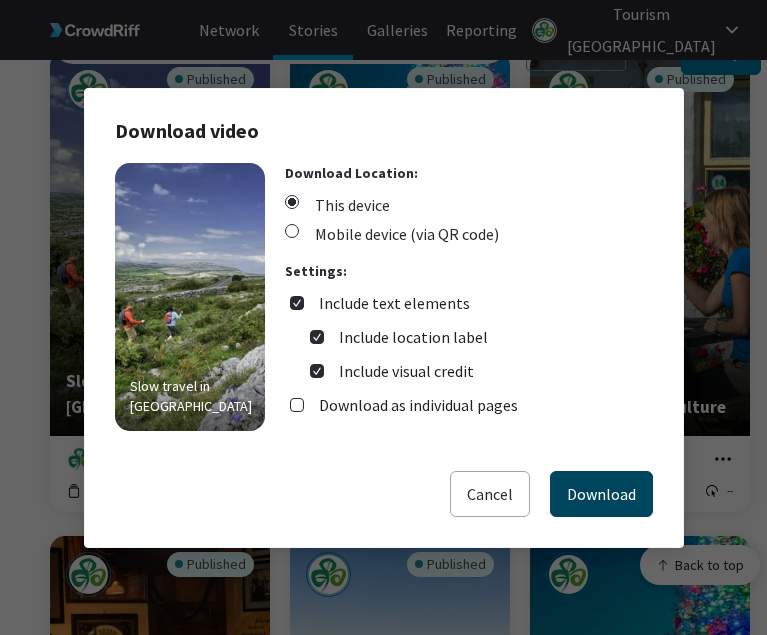 click on "Download" at bounding box center [601, 494] 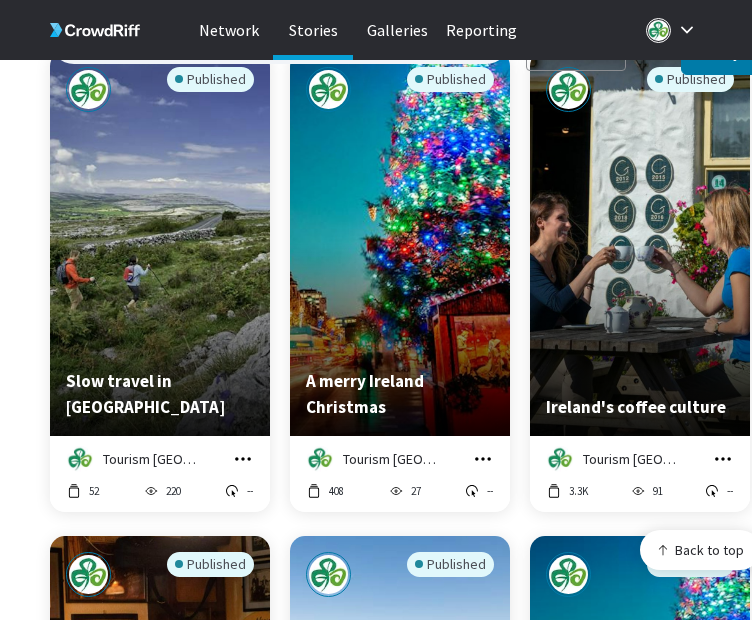 click 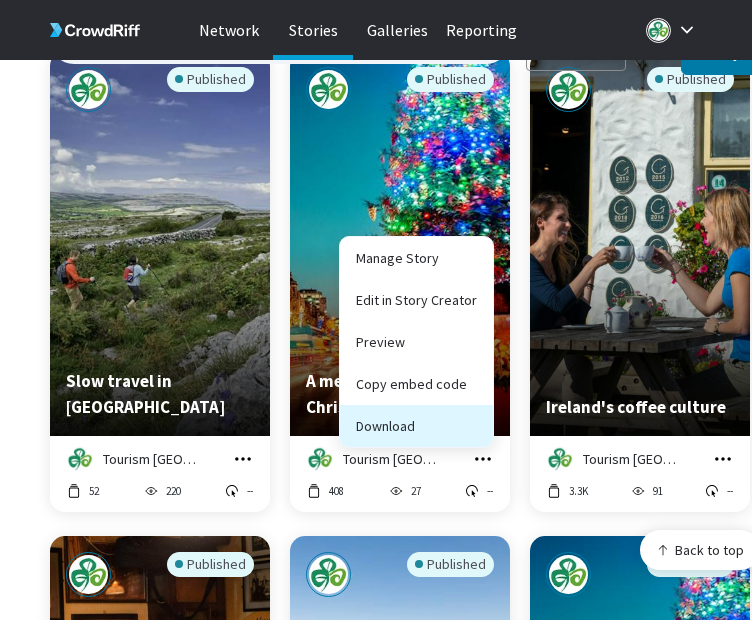 click on "Download" at bounding box center [416, 426] 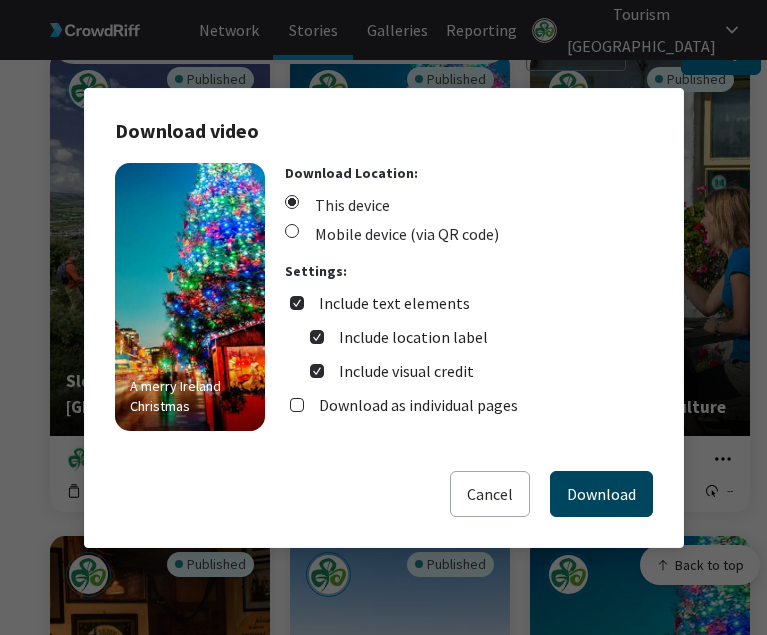 click on "Download" at bounding box center (601, 494) 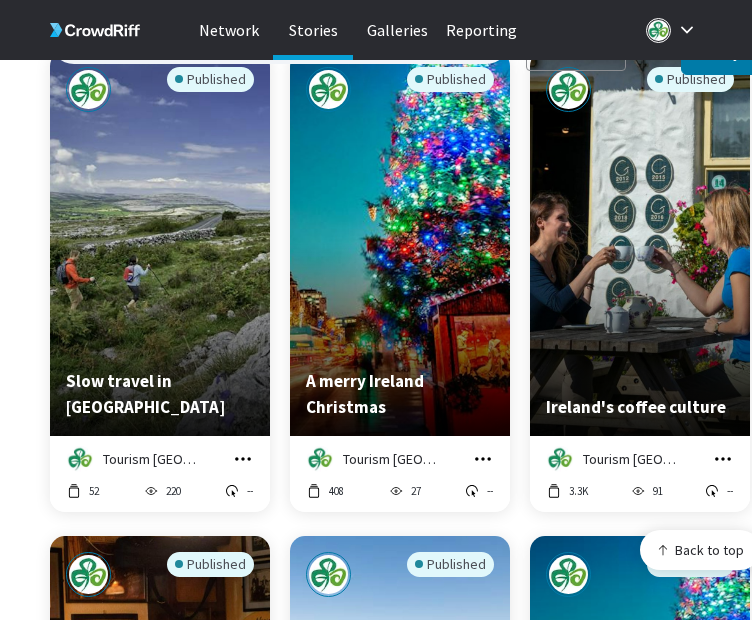click 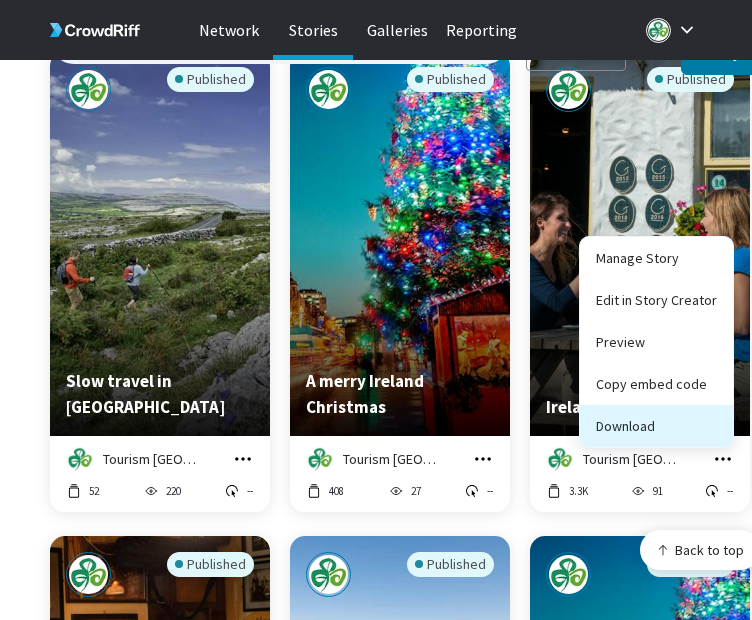 click on "Download" at bounding box center (656, 426) 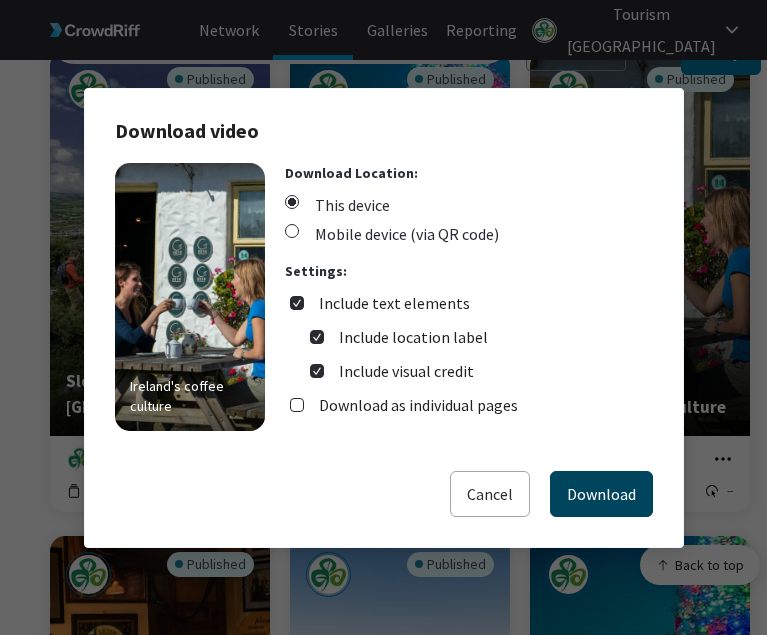 click on "Download" at bounding box center (601, 494) 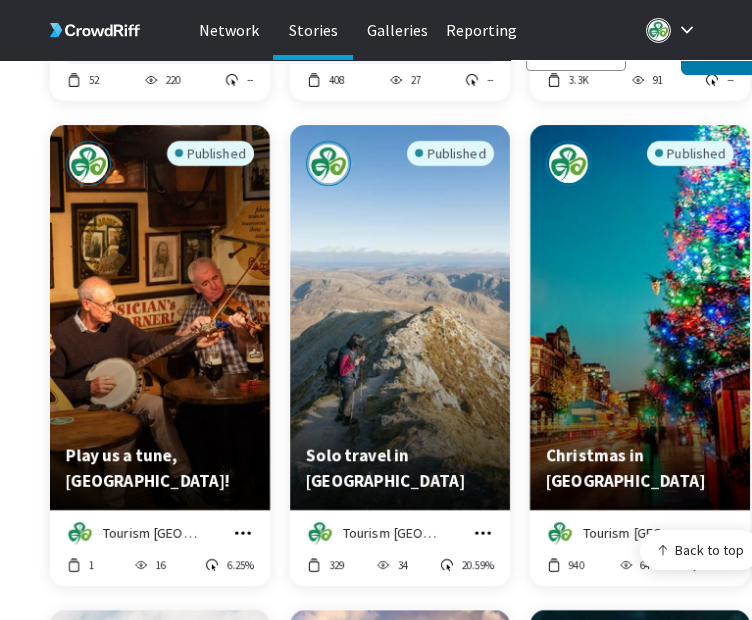 scroll, scrollTop: 3165, scrollLeft: 0, axis: vertical 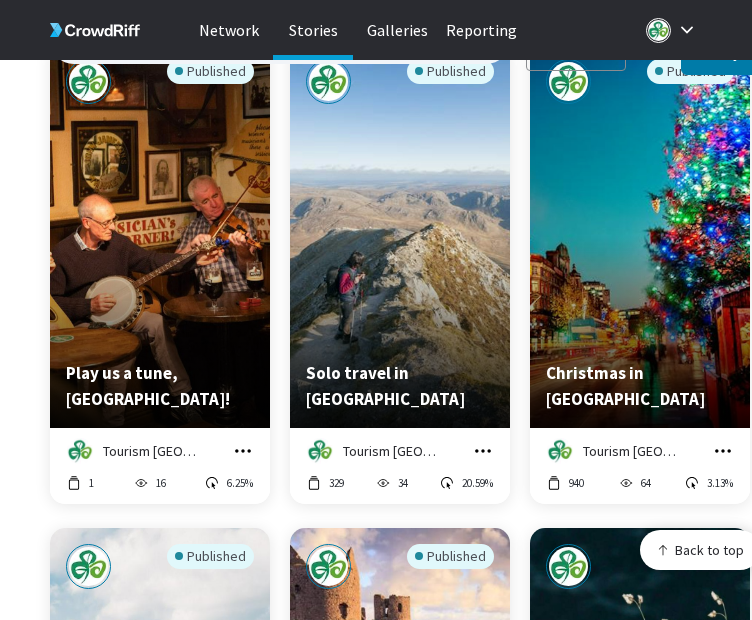 click 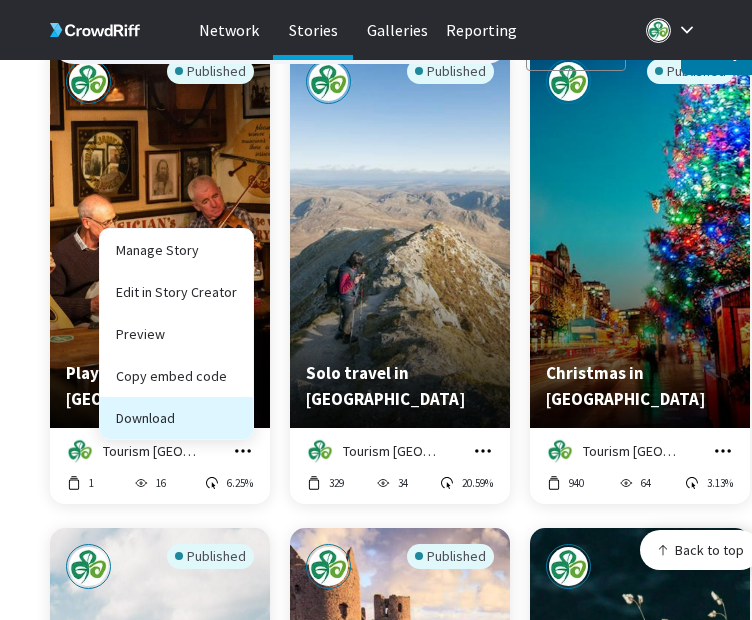 click on "Download" at bounding box center (176, 418) 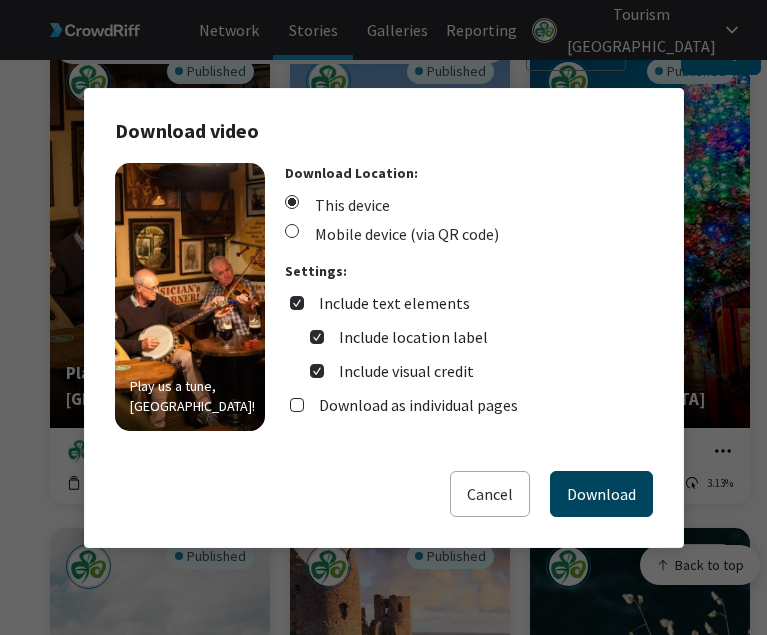 click on "Download" at bounding box center (601, 494) 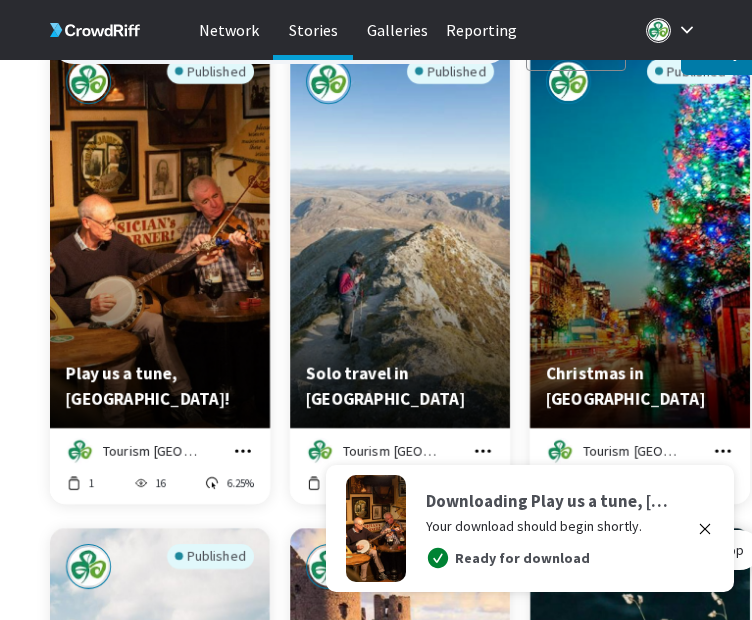 click 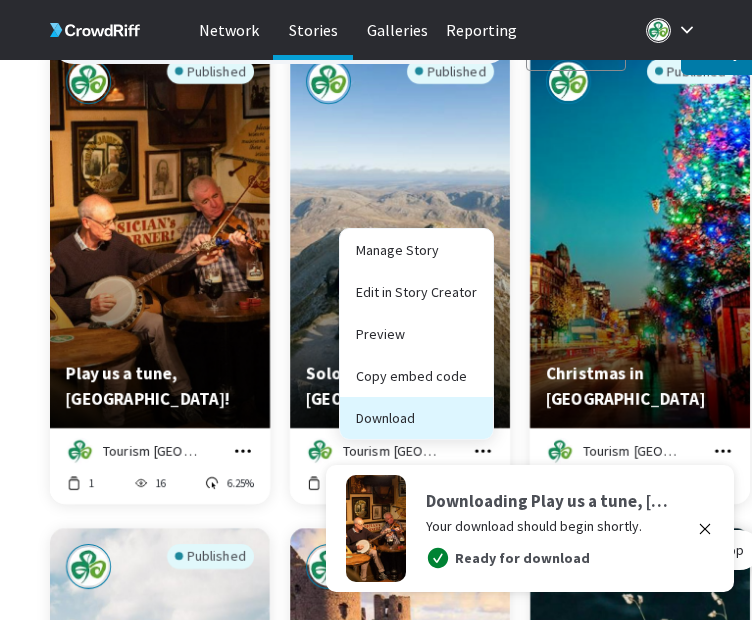 click on "Download" at bounding box center (416, 418) 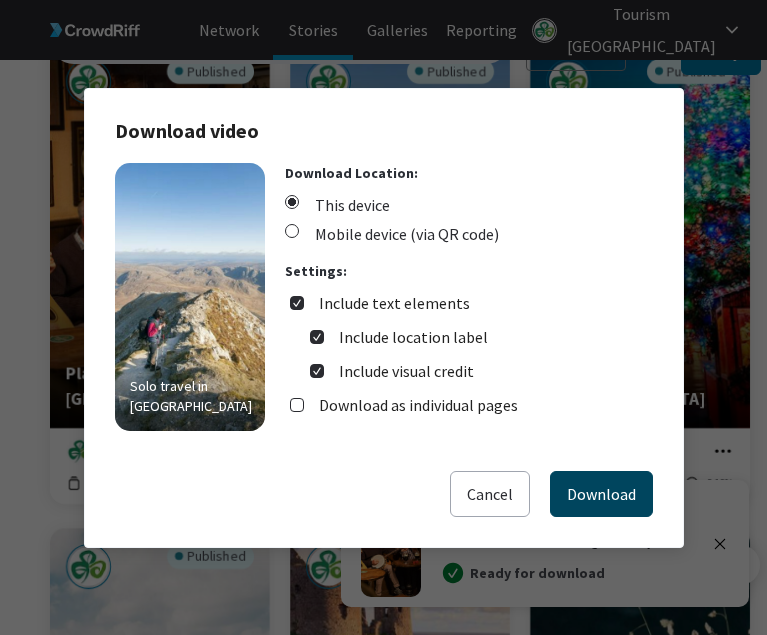 drag, startPoint x: 557, startPoint y: 476, endPoint x: 570, endPoint y: 474, distance: 13.152946 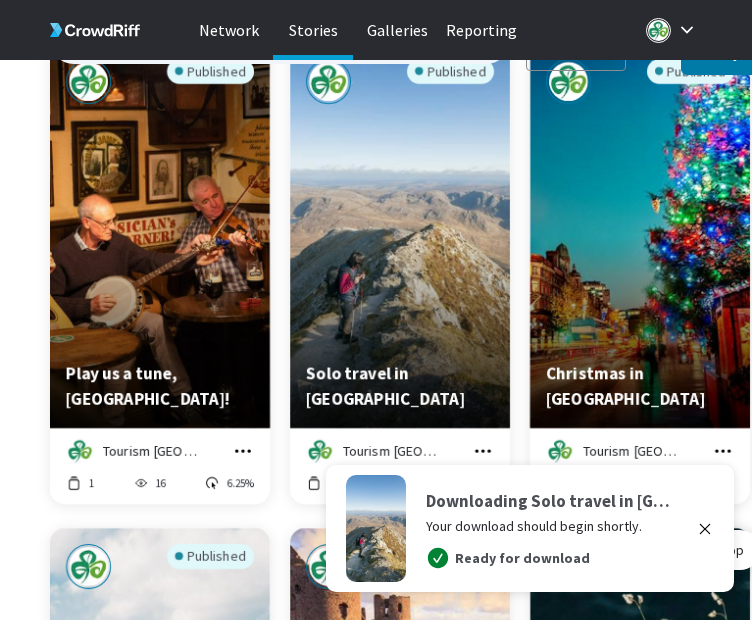 click 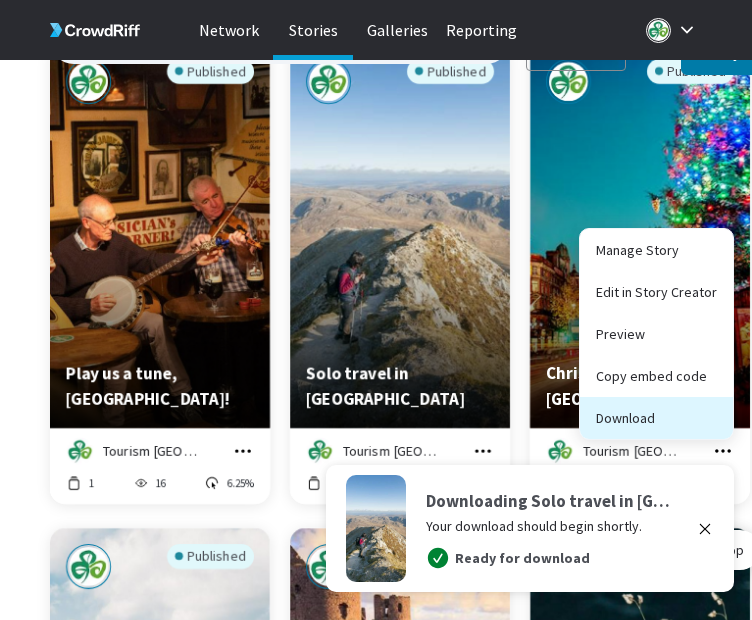 click on "Download" at bounding box center (656, 418) 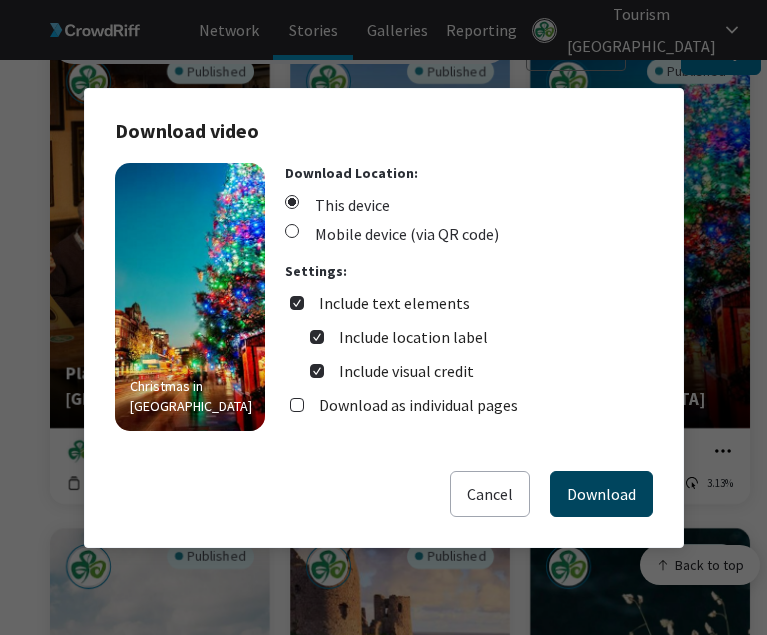 click on "Download" at bounding box center (601, 494) 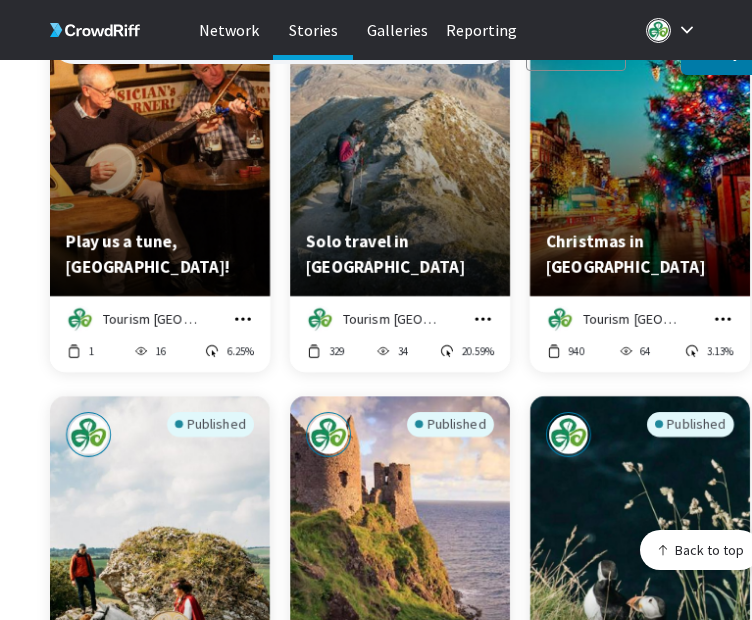 scroll, scrollTop: 3651, scrollLeft: 0, axis: vertical 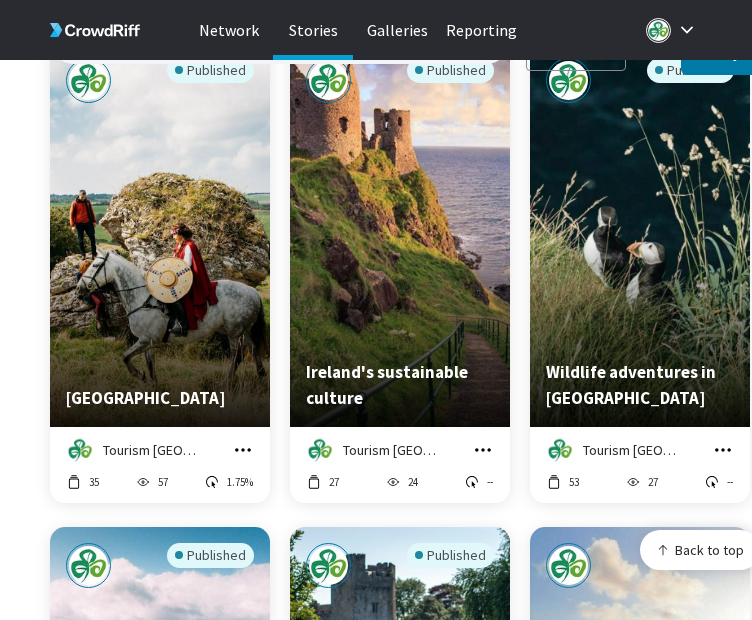 click 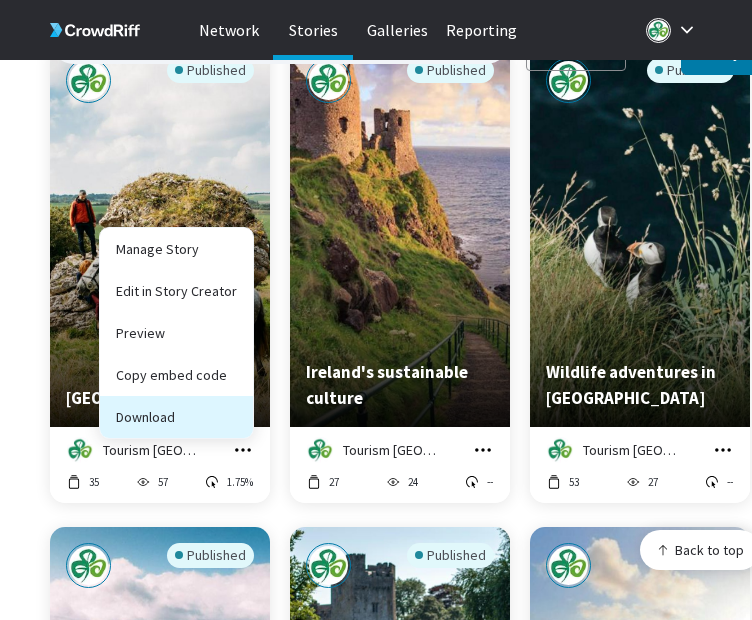 click on "Download" at bounding box center [176, 417] 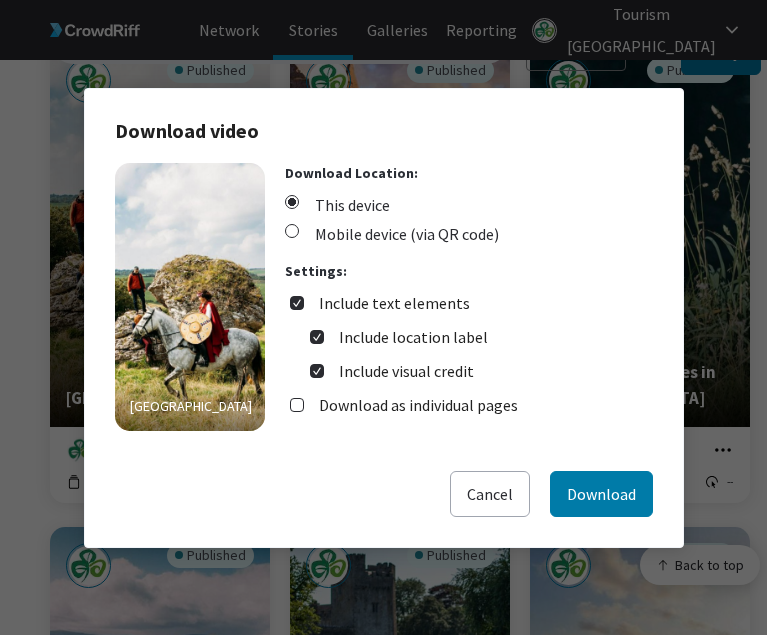 click on "Download video Royal Ireland Download Location: This device Mobile device (via QR code) Settings: Include text elements Include location label Include visual credit Download as individual pages Cancel Download" at bounding box center [384, 318] 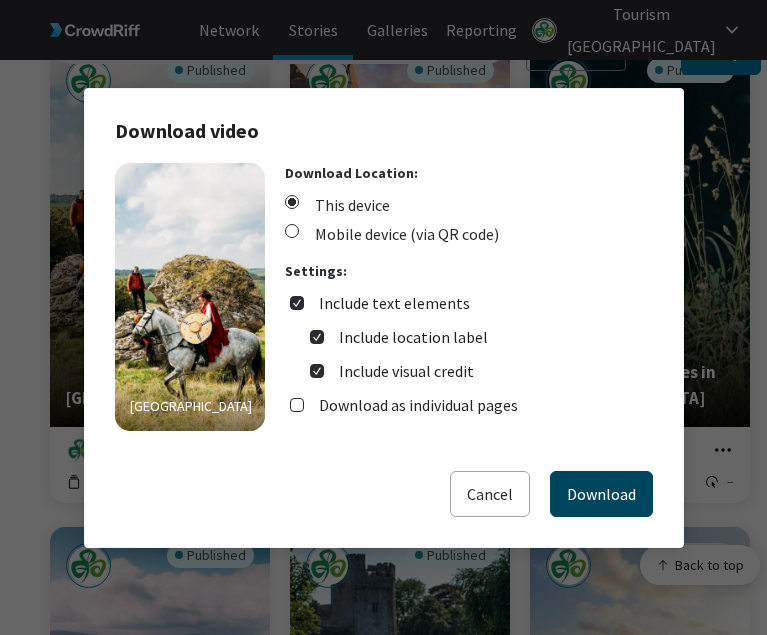 click on "Download" at bounding box center [601, 494] 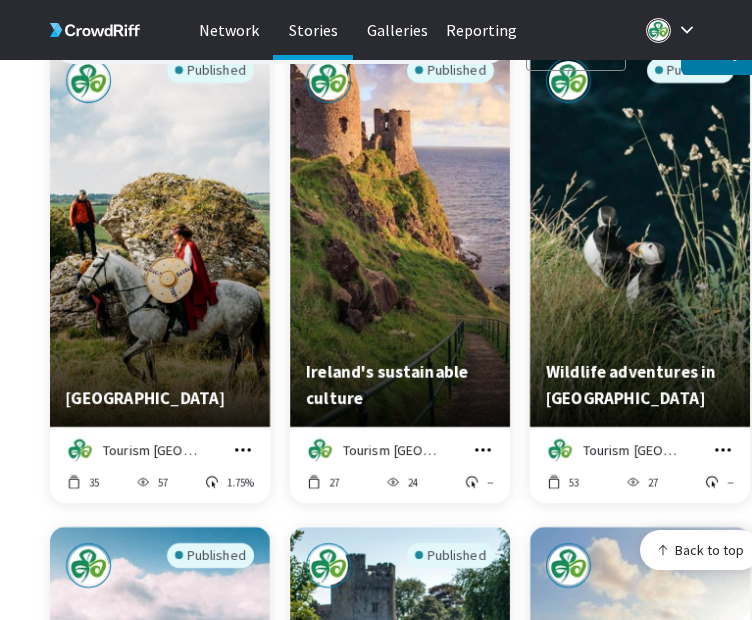 scroll, scrollTop: 3666, scrollLeft: 0, axis: vertical 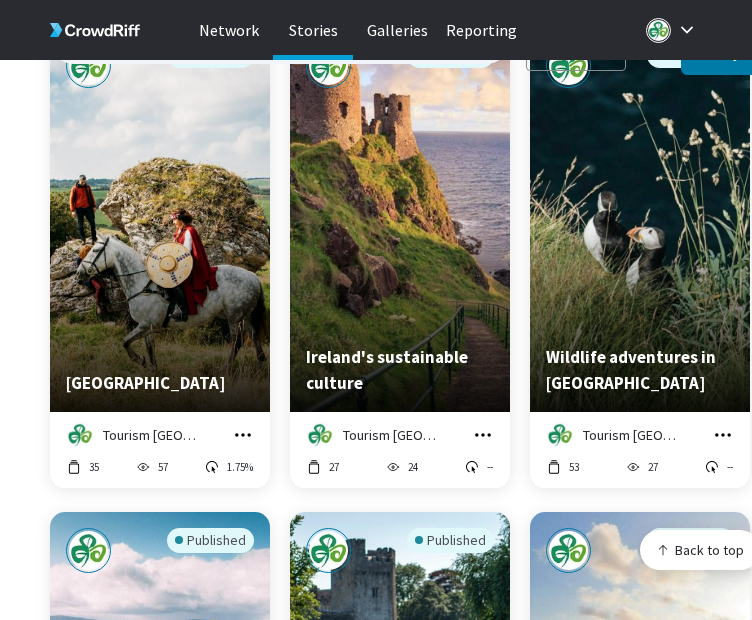click on "Stories 1 Filter Applied Clear Filters Create Story Published Slow travel in [GEOGRAPHIC_DATA]   Tourism [GEOGRAPHIC_DATA] Manage Story Edit in Story Creator Preview Copy embed code Download 52 220 -- Published A merry Ireland Christmas   Tourism [GEOGRAPHIC_DATA] Manage Story Edit in Story Creator Preview Copy embed code Download 408 27 -- Published Ireland's coffee culture   Tourism [GEOGRAPHIC_DATA] Manage Story Edit in Story Creator Preview Copy embed code Download 3.3K 91 -- Published Play us a tune, [GEOGRAPHIC_DATA]!   Tourism Ireland Manage Story Edit in Story Creator Preview Copy embed code Download 1 16 6.25% Published Solo travel in [GEOGRAPHIC_DATA]   Tourism [GEOGRAPHIC_DATA] Manage Story Edit in Story Creator Preview Copy embed code Download 329 34 20.59% Published Christmas in [GEOGRAPHIC_DATA]   Tourism [GEOGRAPHIC_DATA] Manage Story Edit in Story Creator Preview Copy embed code Download 940 64 3.13% Published Royal [GEOGRAPHIC_DATA]   Tourism [GEOGRAPHIC_DATA] Manage Story Edit in Story Creator Preview Copy embed code Download 35 57 1.75% Published Ireland's sustainable culture   Tourism [GEOGRAPHIC_DATA] 27" at bounding box center [380, -67] 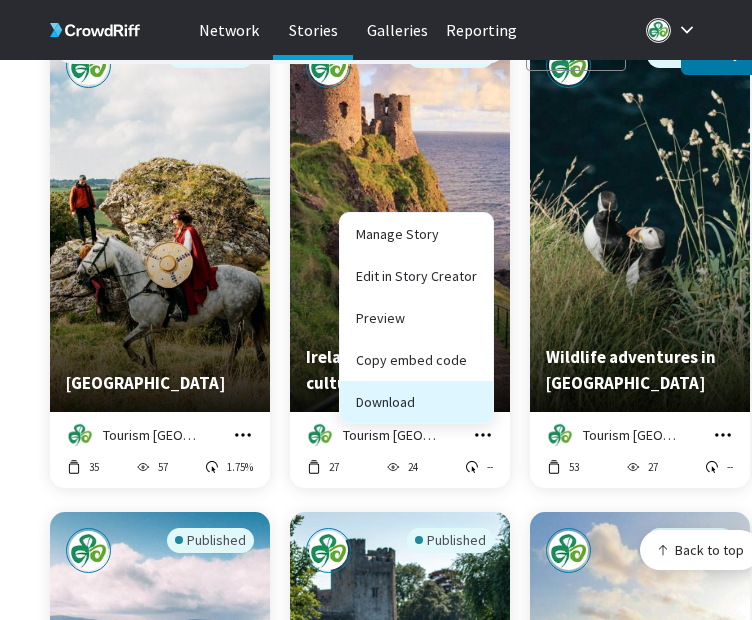 click on "Download" at bounding box center [416, 402] 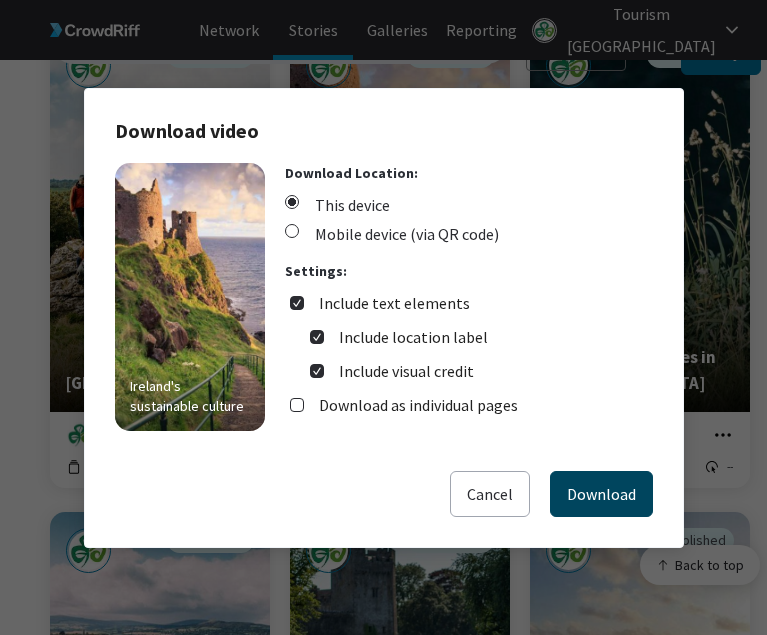 click on "Download" at bounding box center (601, 494) 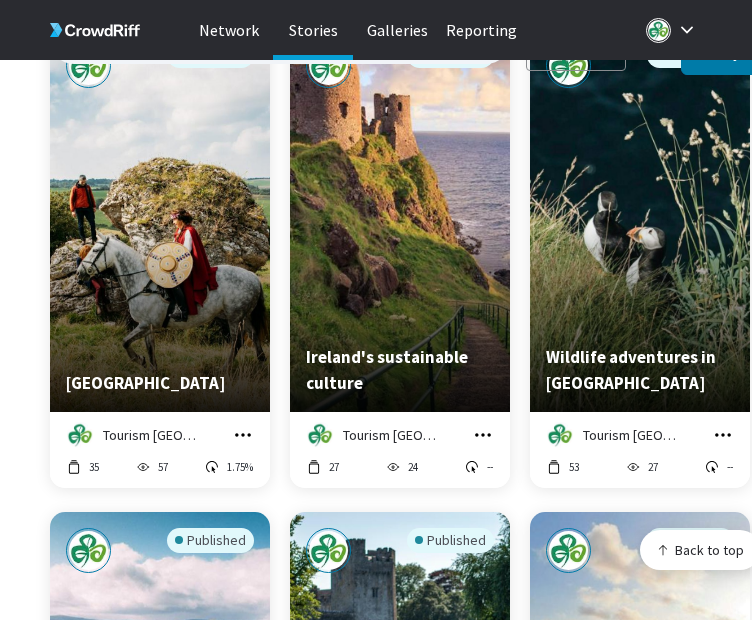 click 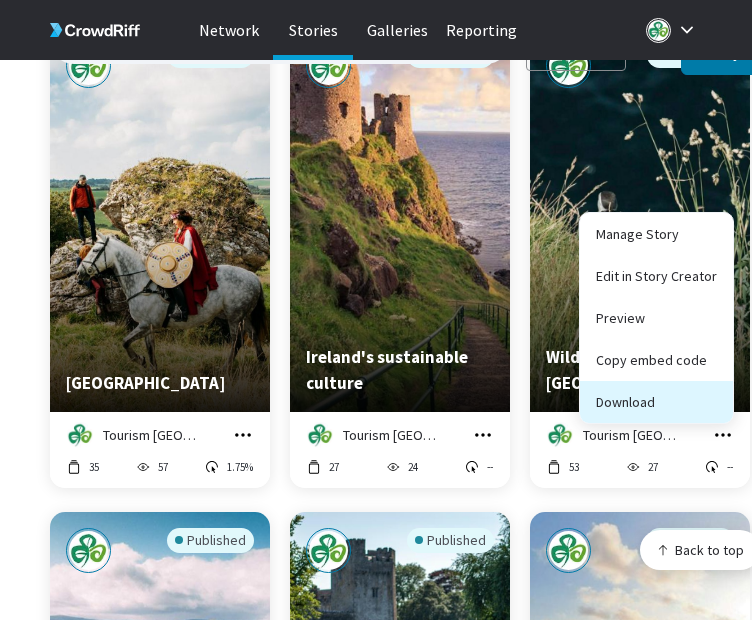 click on "Download" at bounding box center (656, 402) 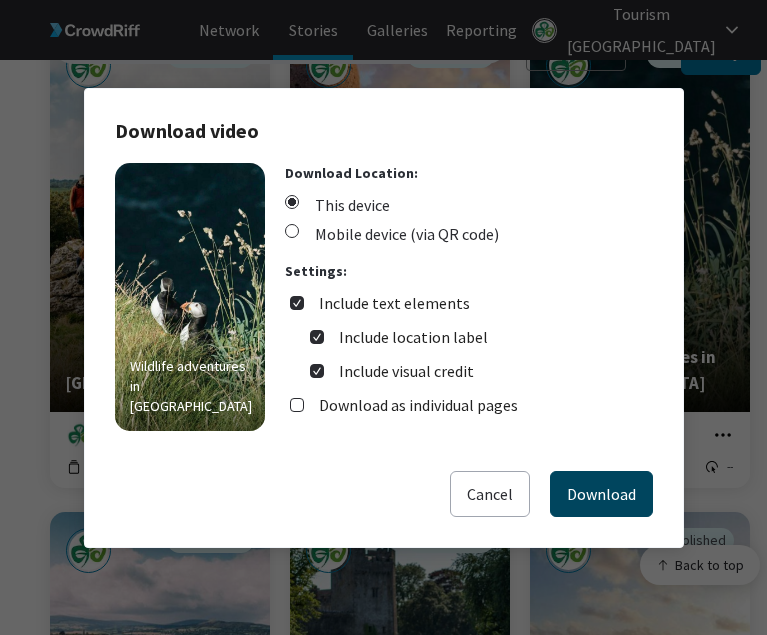 click on "Download" at bounding box center [601, 494] 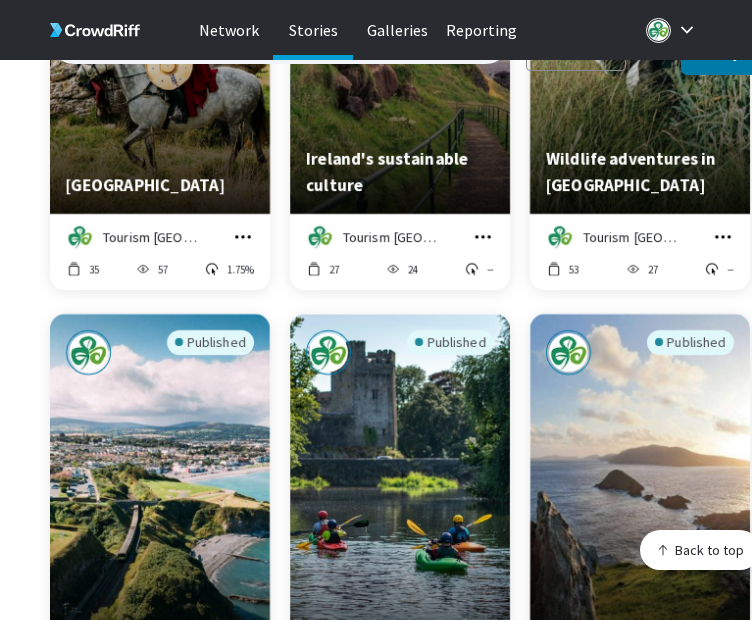 scroll, scrollTop: 4152, scrollLeft: 0, axis: vertical 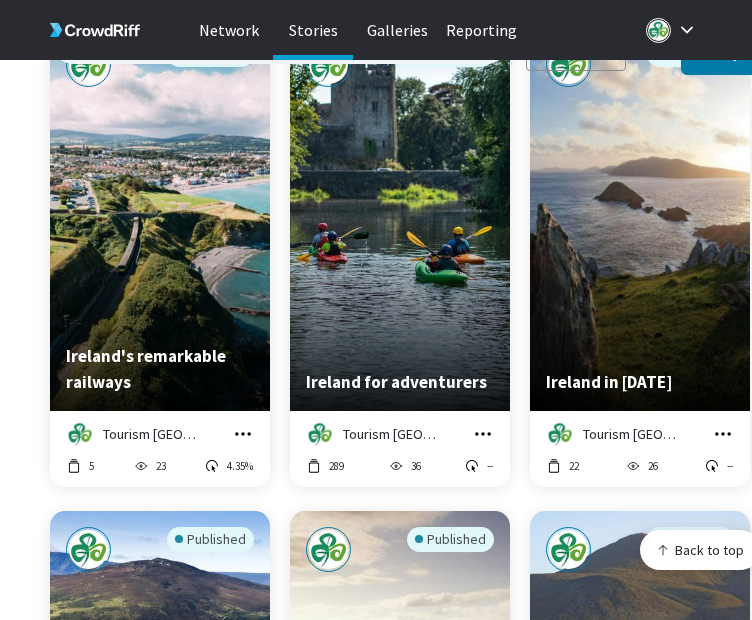 click 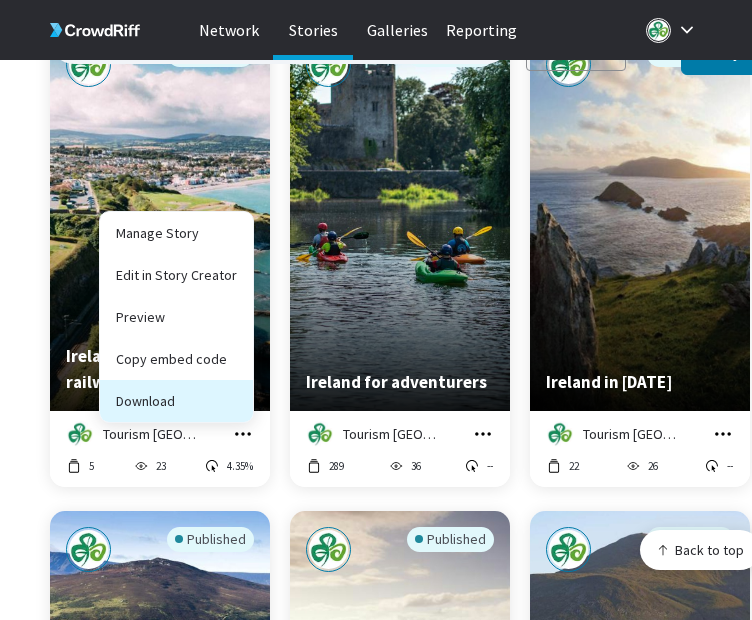 click on "Download" at bounding box center [176, 401] 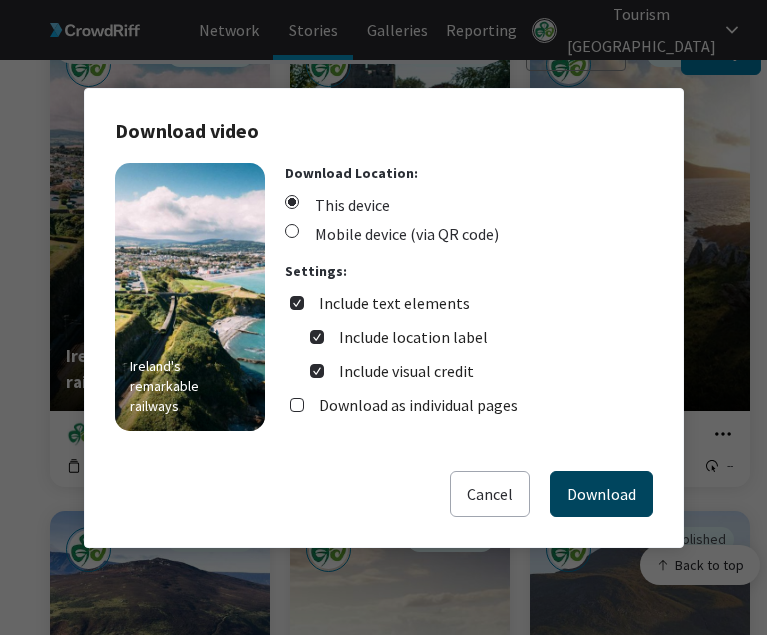click on "Download" at bounding box center [601, 494] 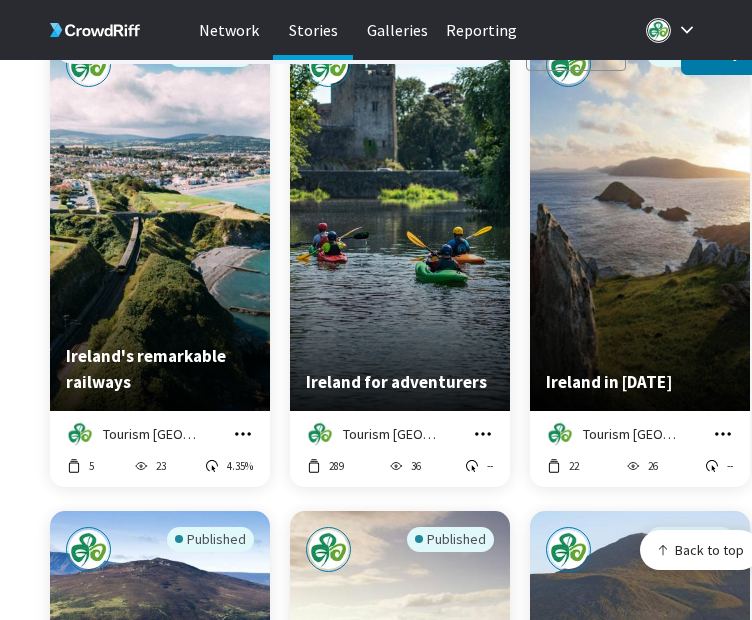 click 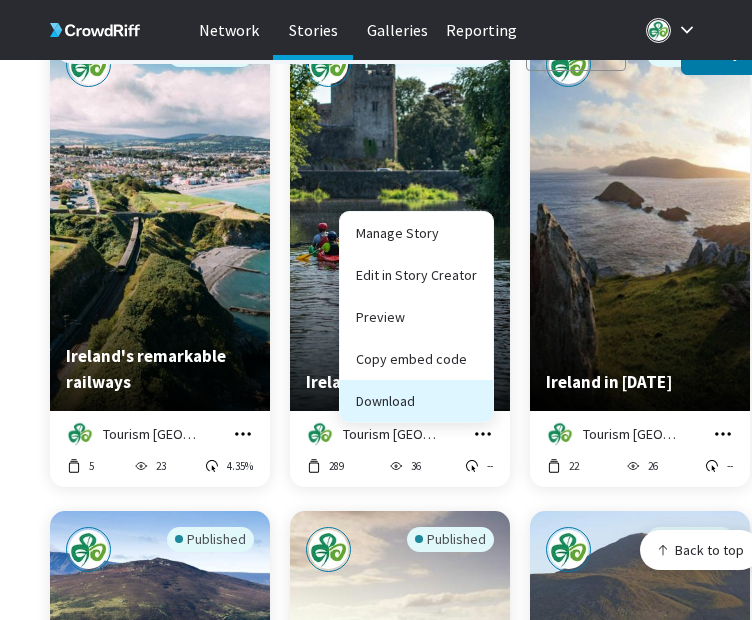 click on "Download" at bounding box center (416, 401) 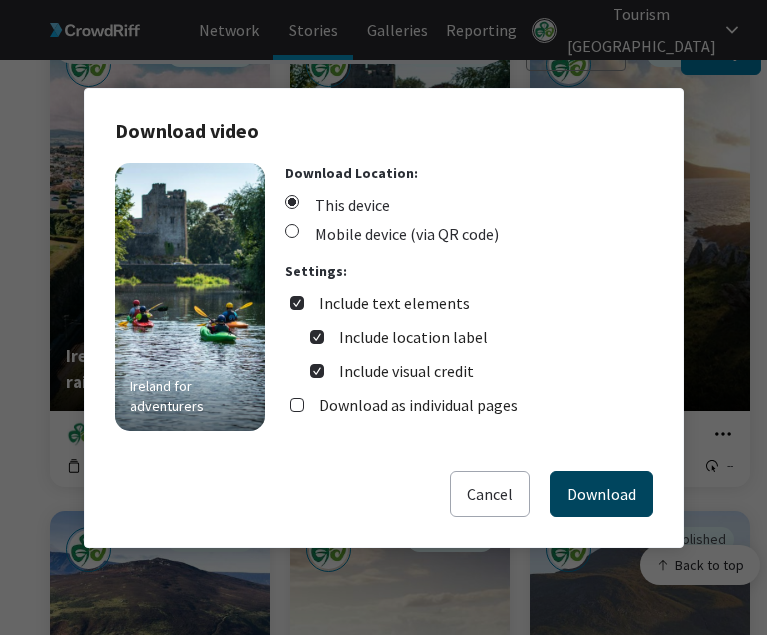 click on "Download" at bounding box center [601, 494] 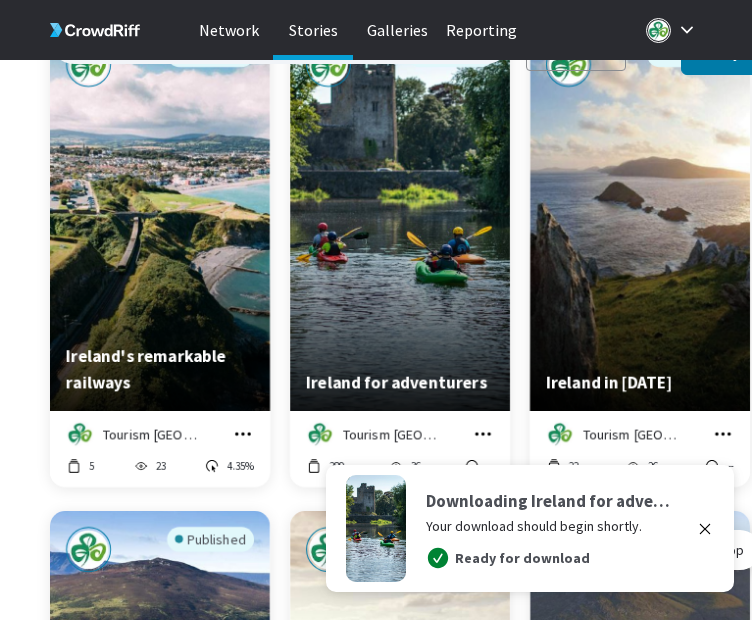 click 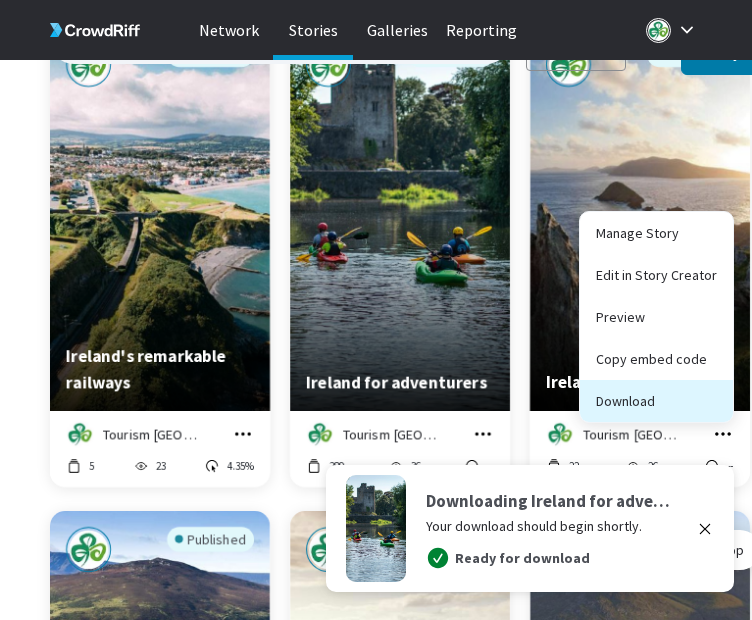 click on "Download" at bounding box center (656, 401) 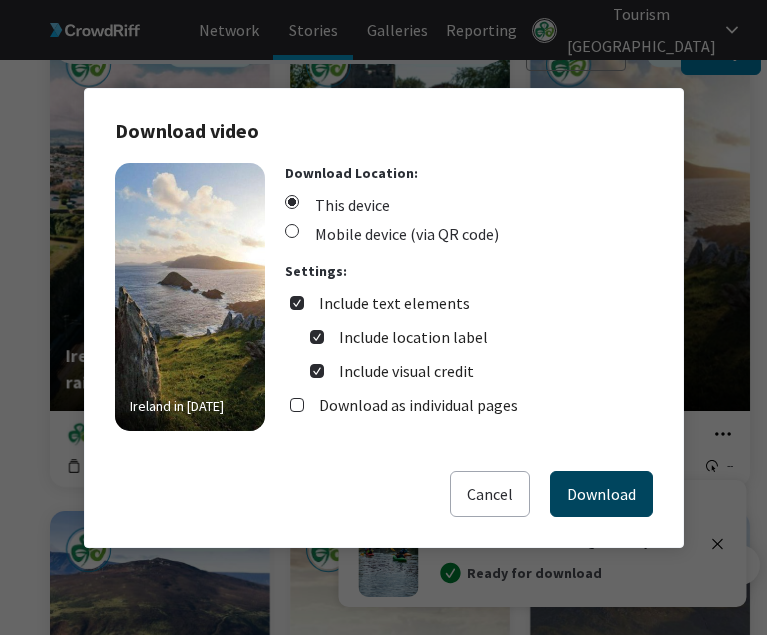 click on "Download" at bounding box center (601, 494) 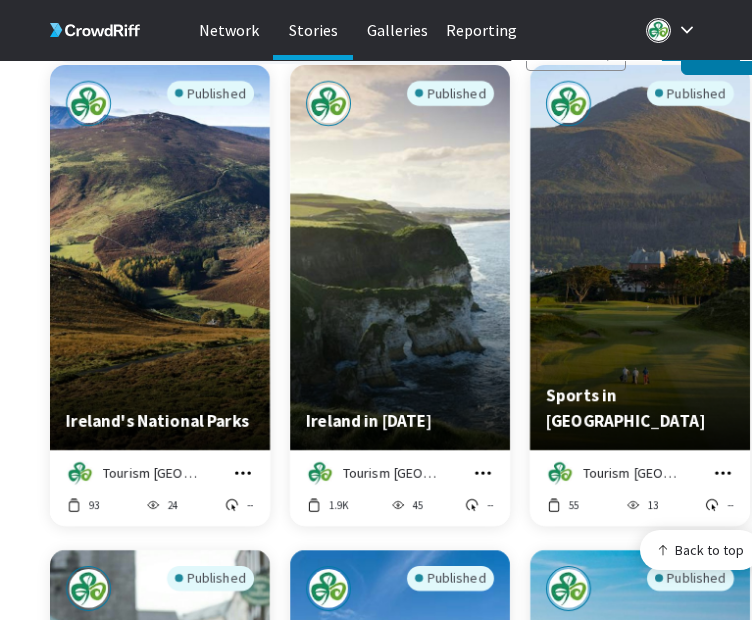 scroll, scrollTop: 4640, scrollLeft: 0, axis: vertical 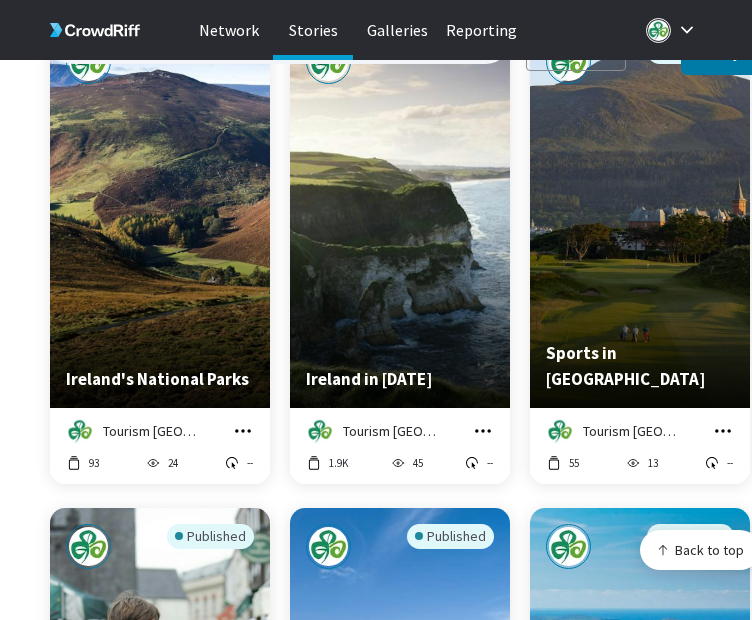 click 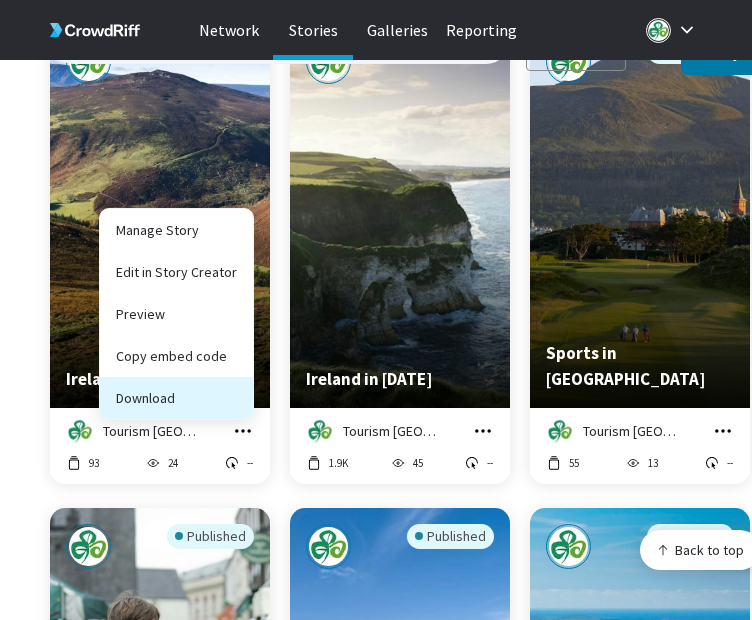 click on "Download" at bounding box center [176, 398] 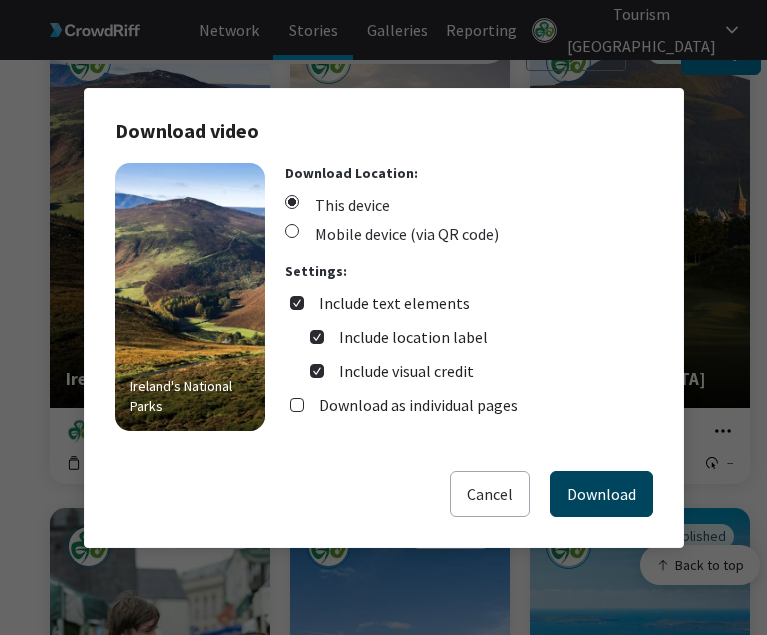 click on "Download" at bounding box center (601, 494) 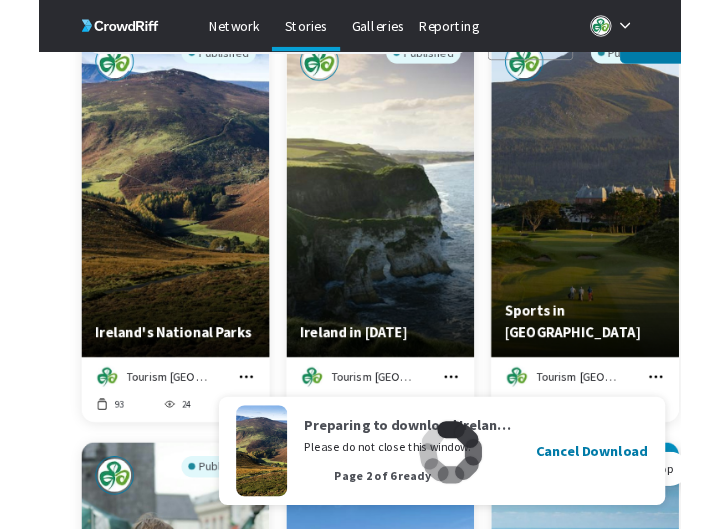 scroll, scrollTop: 4626, scrollLeft: 0, axis: vertical 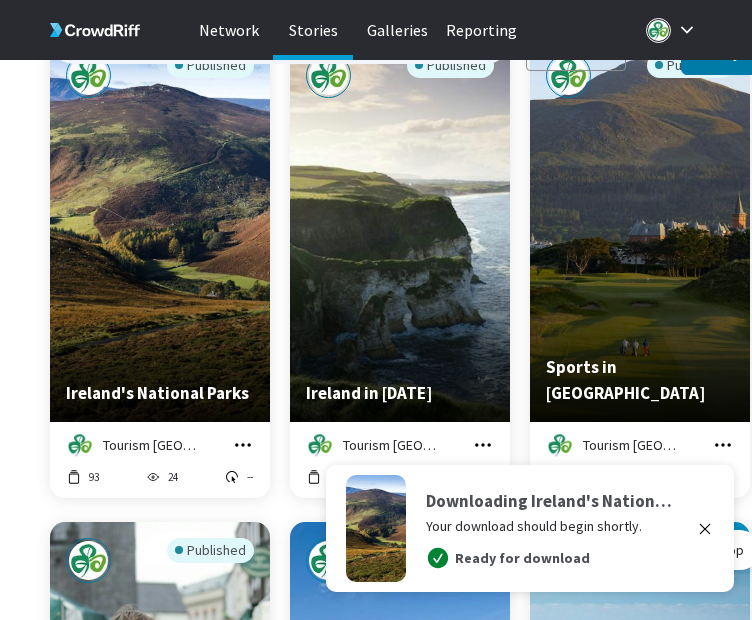 click 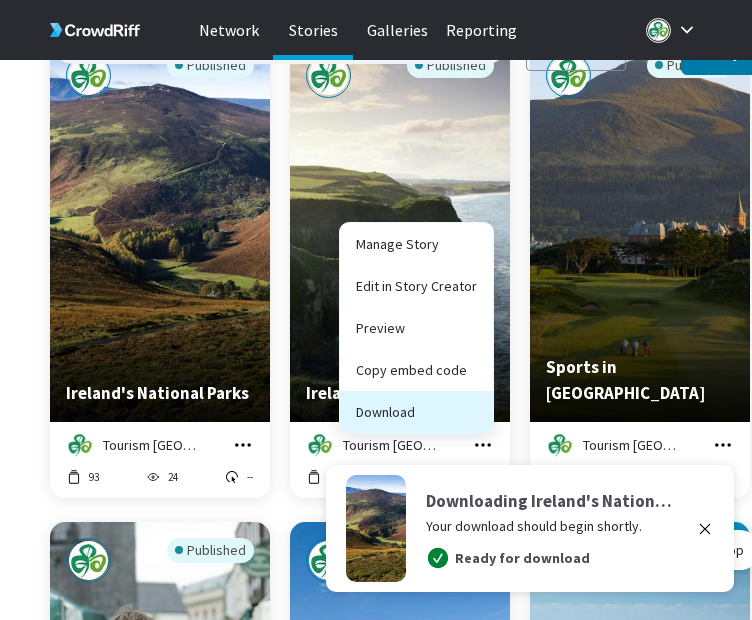 click on "Download" at bounding box center (416, 412) 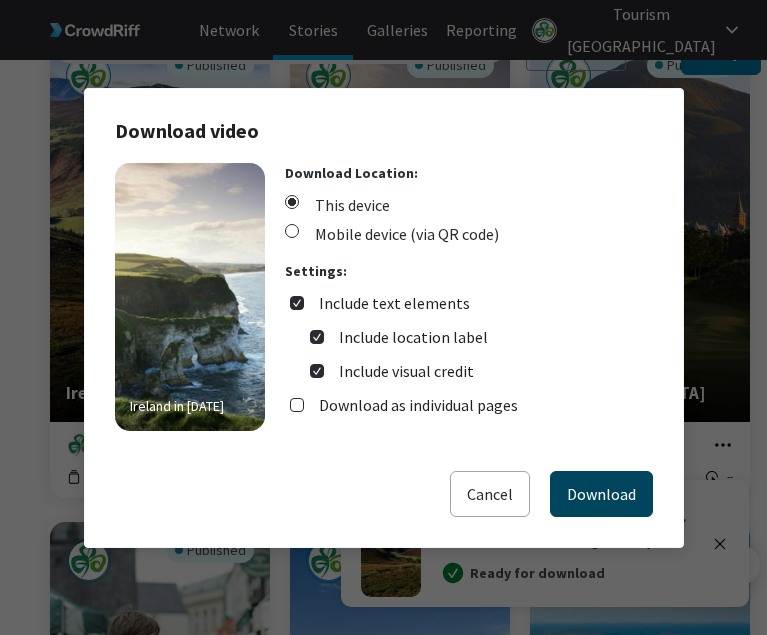 click on "Download" at bounding box center (601, 494) 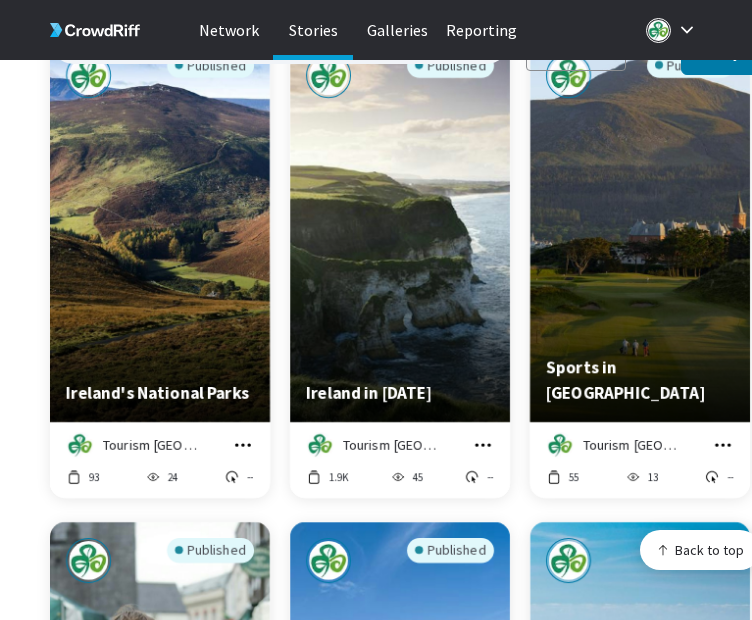 click 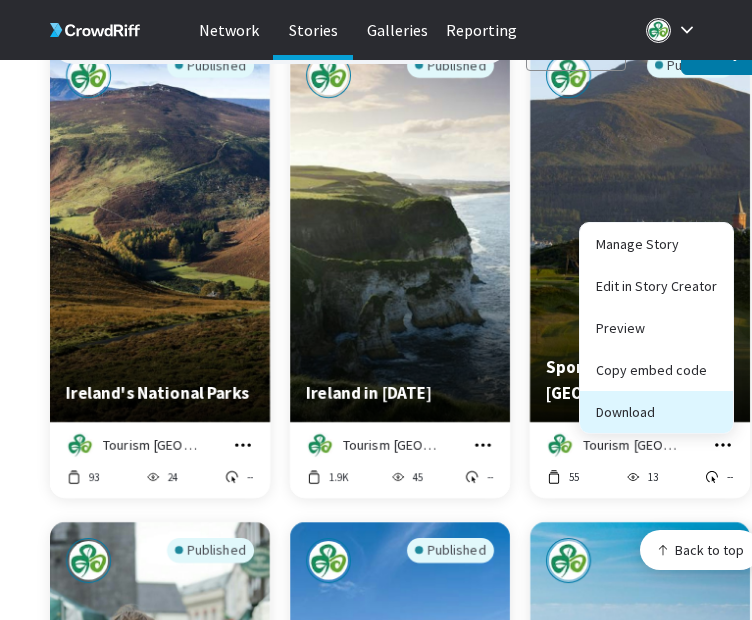 click on "Download" at bounding box center (656, 412) 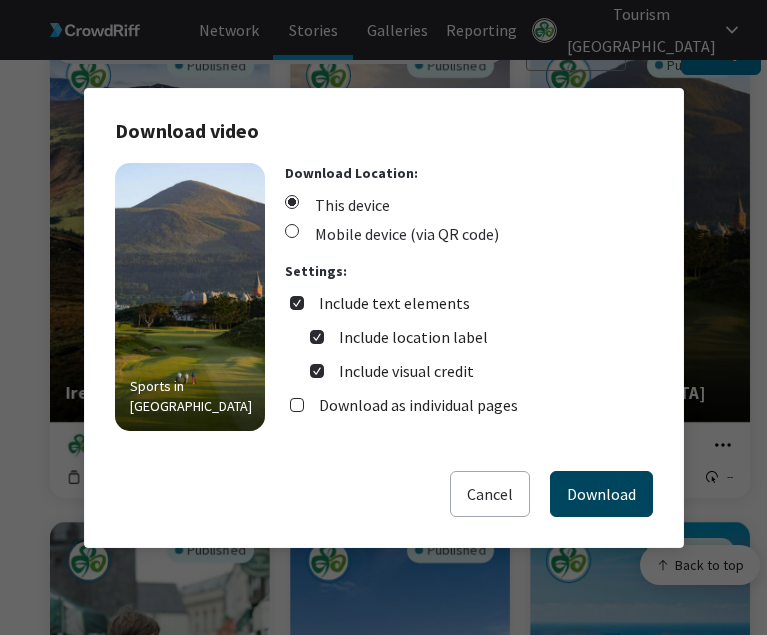 click on "Download" at bounding box center [601, 494] 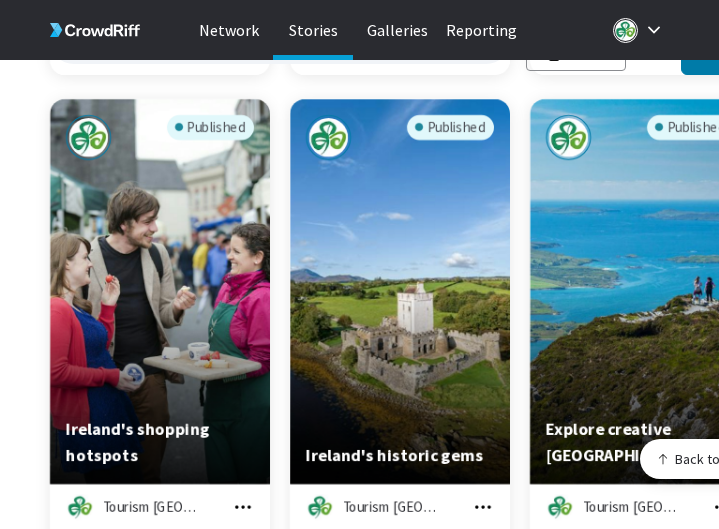 scroll, scrollTop: 5082, scrollLeft: 0, axis: vertical 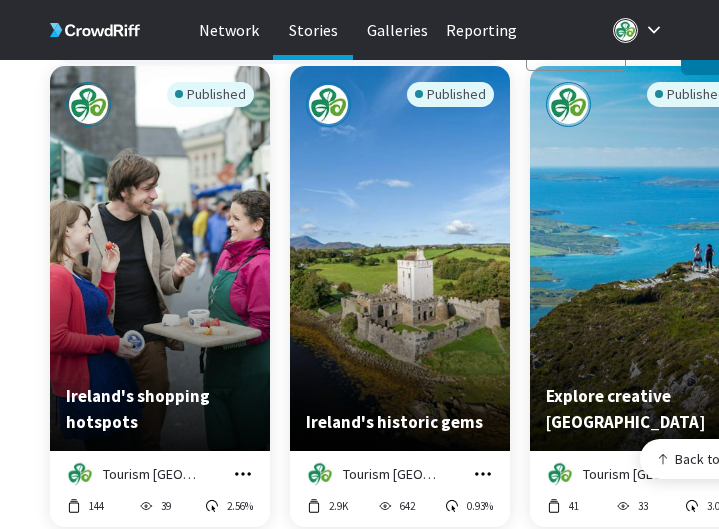 click 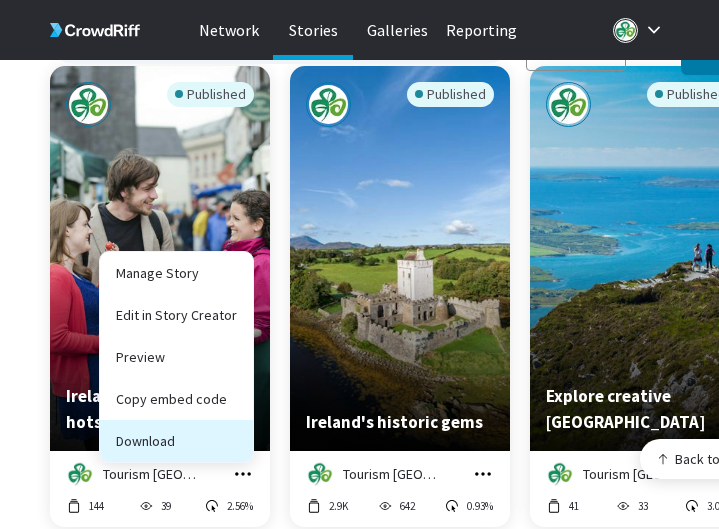click on "Download" at bounding box center [176, 441] 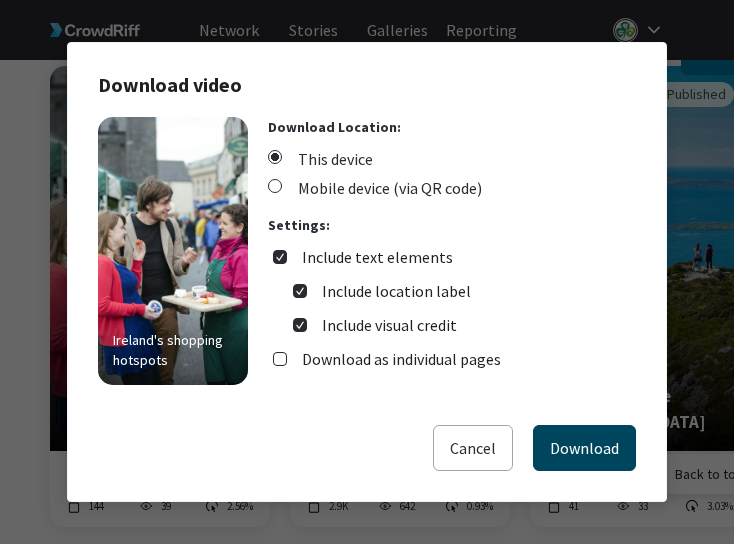 click on "Download" at bounding box center [584, 448] 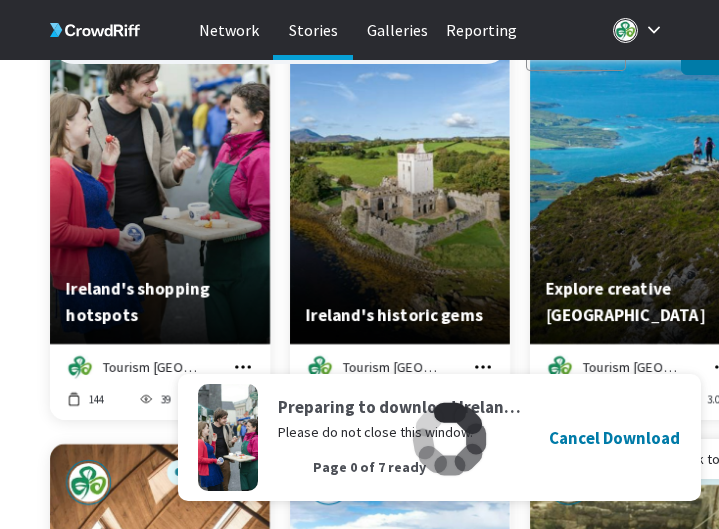 scroll, scrollTop: 5185, scrollLeft: 0, axis: vertical 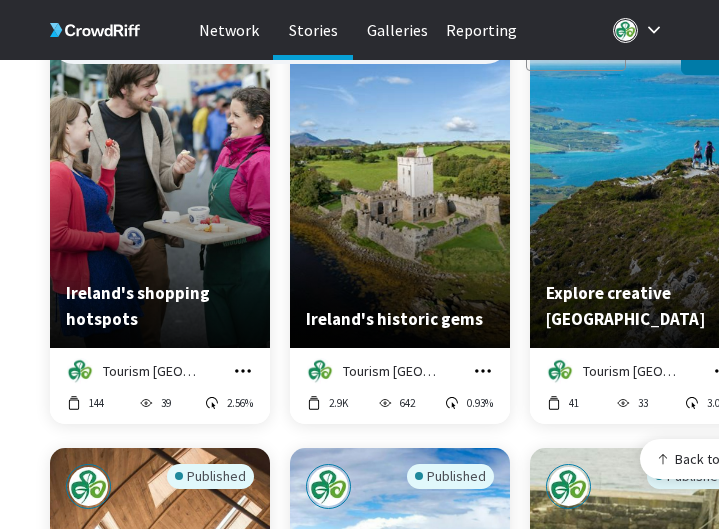 click 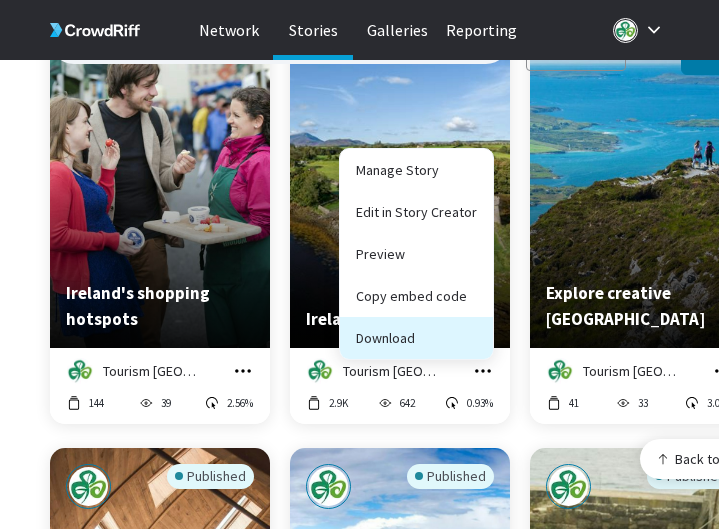 click on "Download" at bounding box center (416, 338) 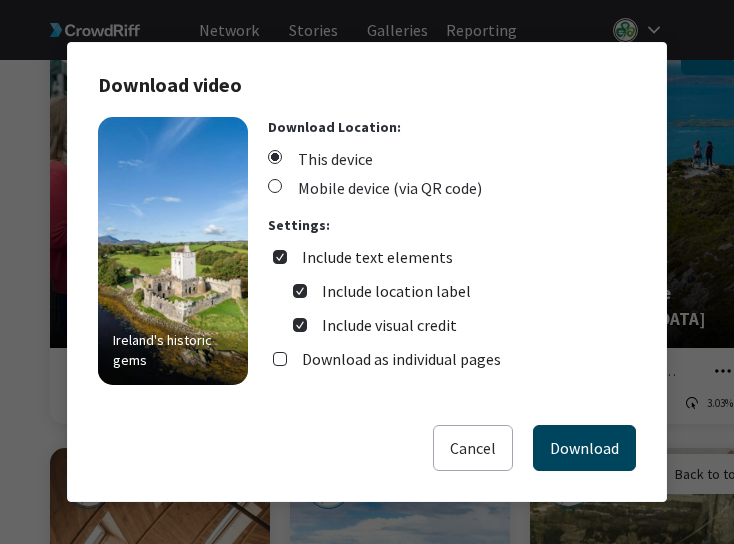 click on "Download" at bounding box center (584, 448) 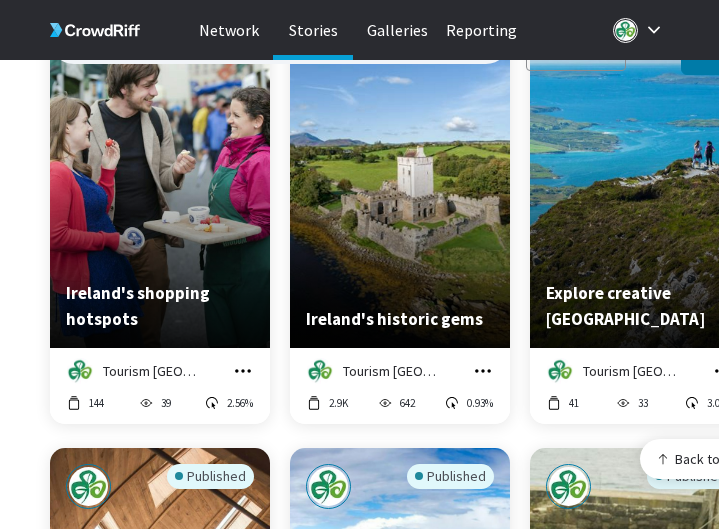 click 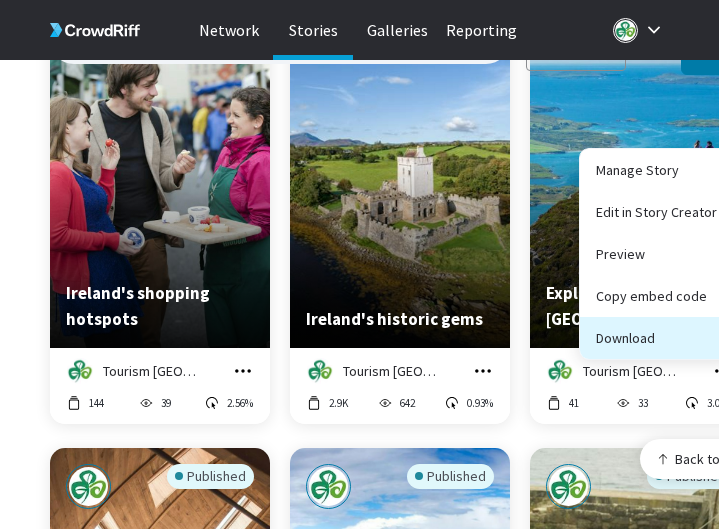 click on "Download" at bounding box center (656, 338) 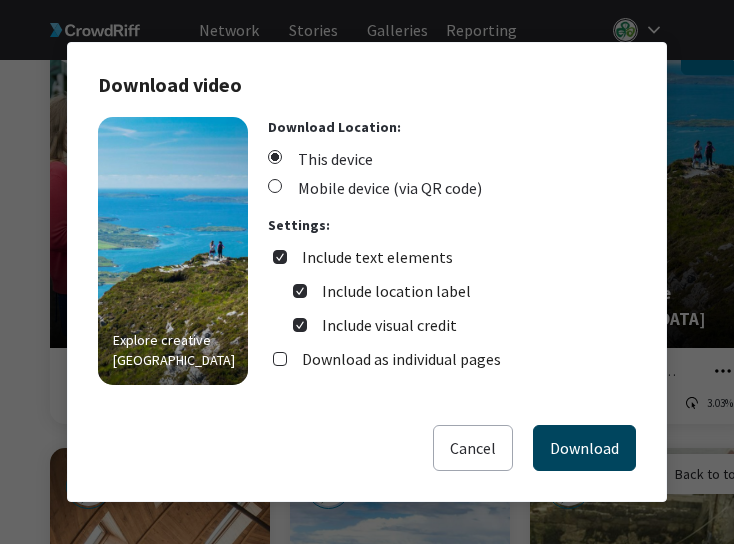 click on "Download" at bounding box center [584, 448] 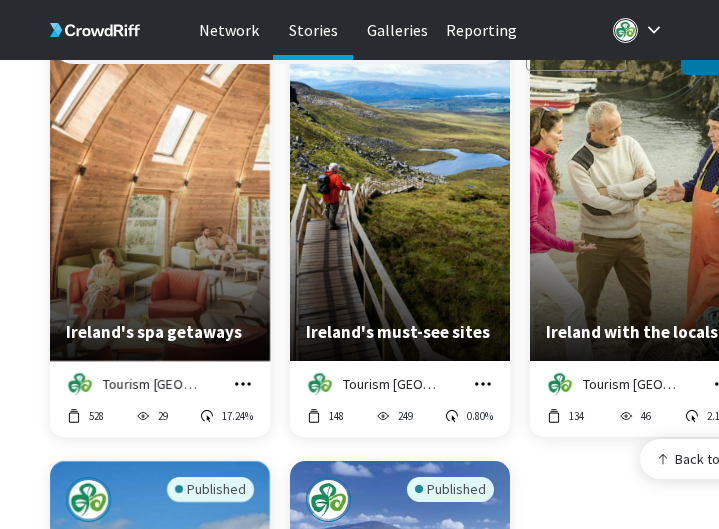 scroll, scrollTop: 5667, scrollLeft: 0, axis: vertical 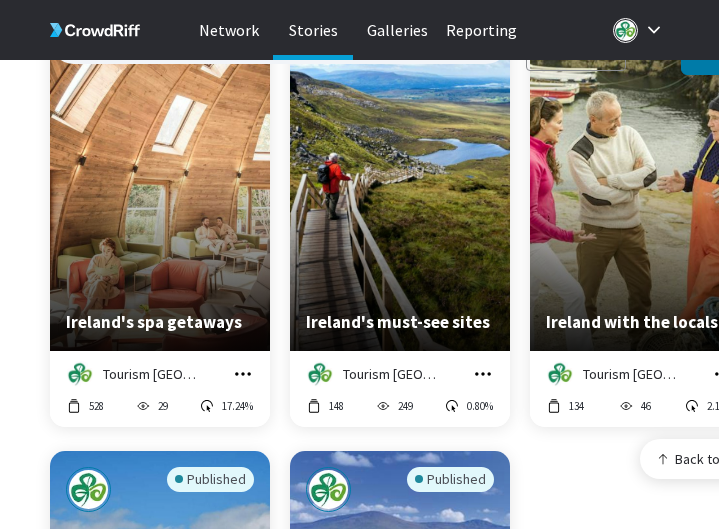 click 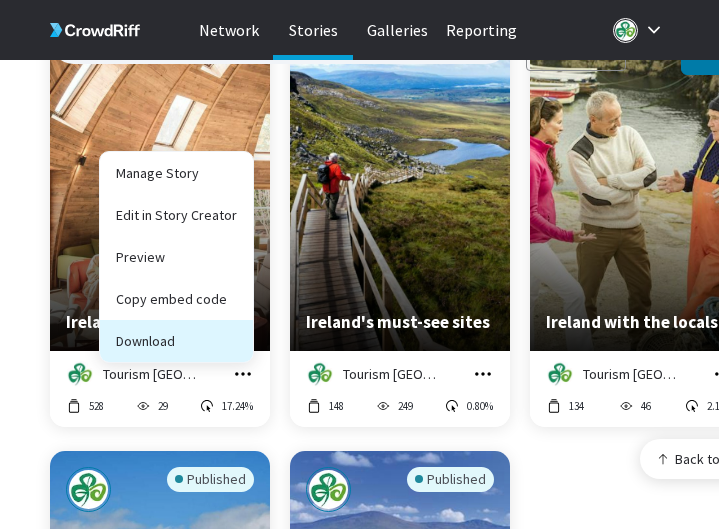 click on "Download" at bounding box center (176, 341) 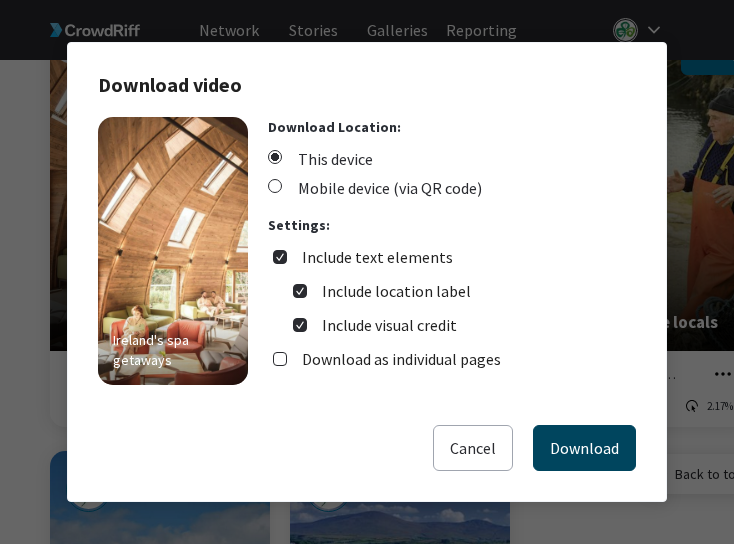 click on "Download" at bounding box center [584, 448] 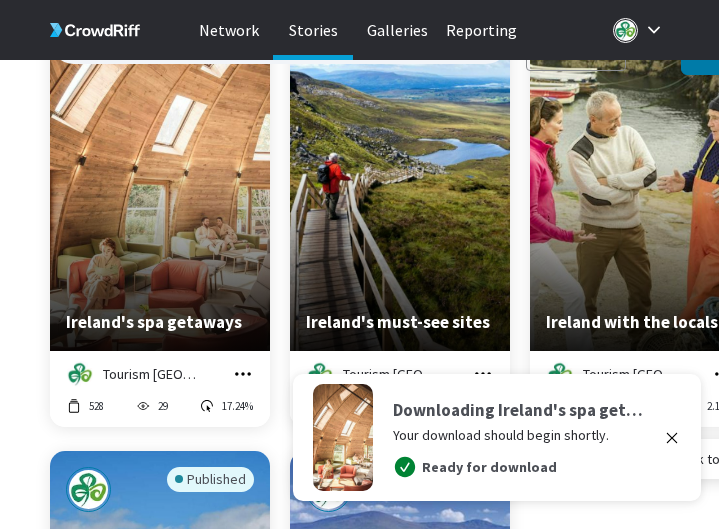 click 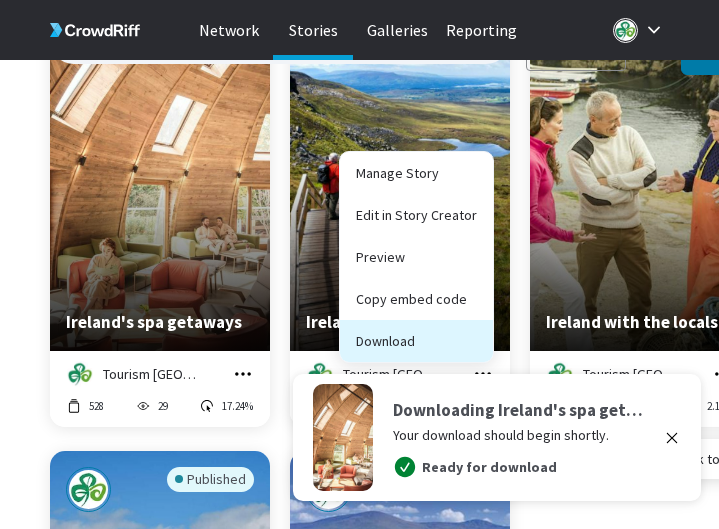 click on "Download" at bounding box center [416, 341] 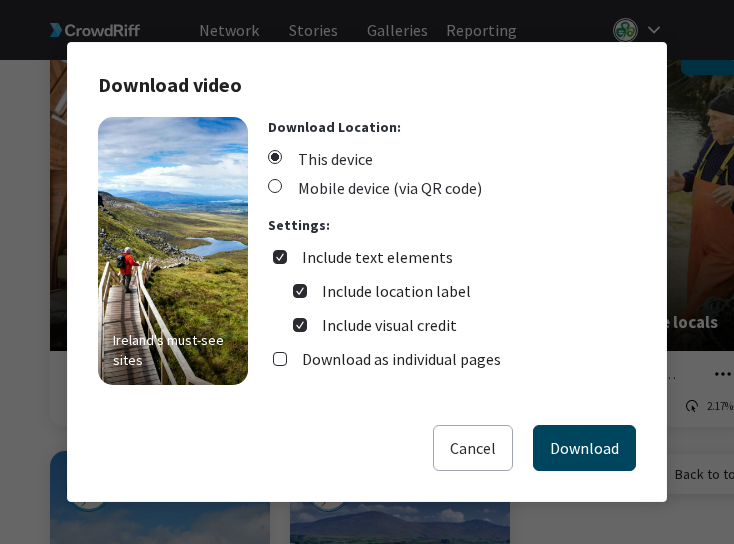click on "Download" at bounding box center (584, 448) 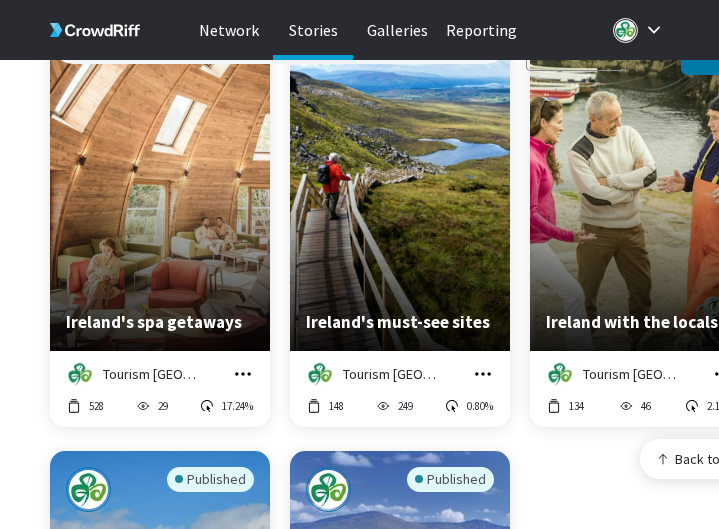 click 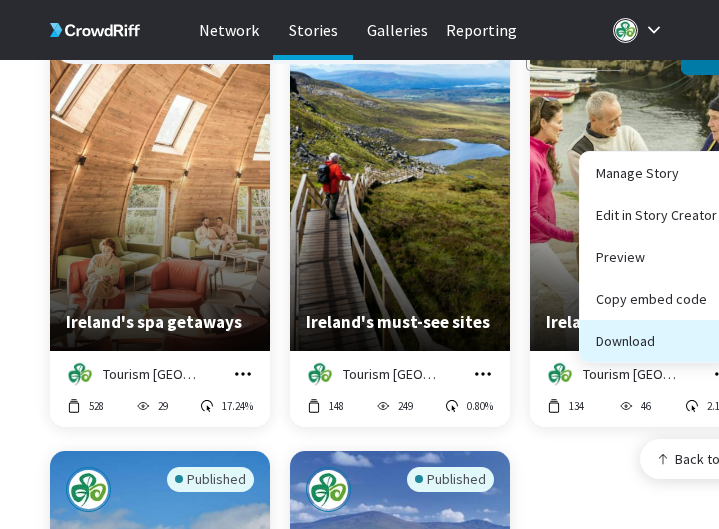 click on "Download" at bounding box center (656, 341) 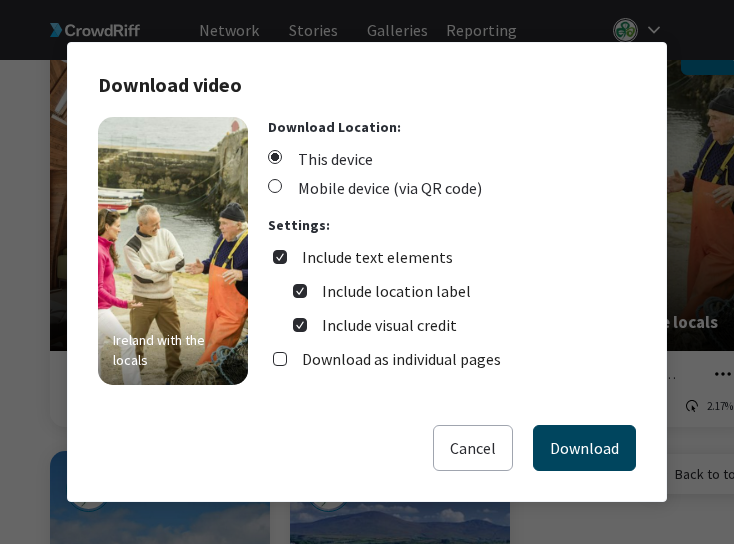 click on "Download" at bounding box center (584, 448) 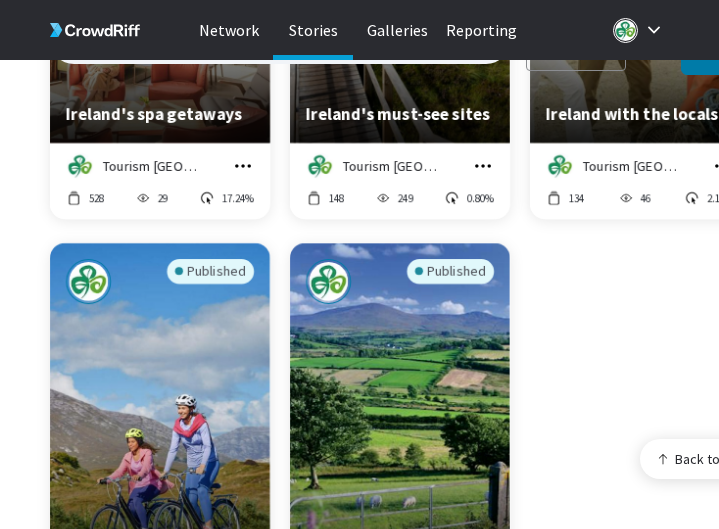 scroll, scrollTop: 6050, scrollLeft: 0, axis: vertical 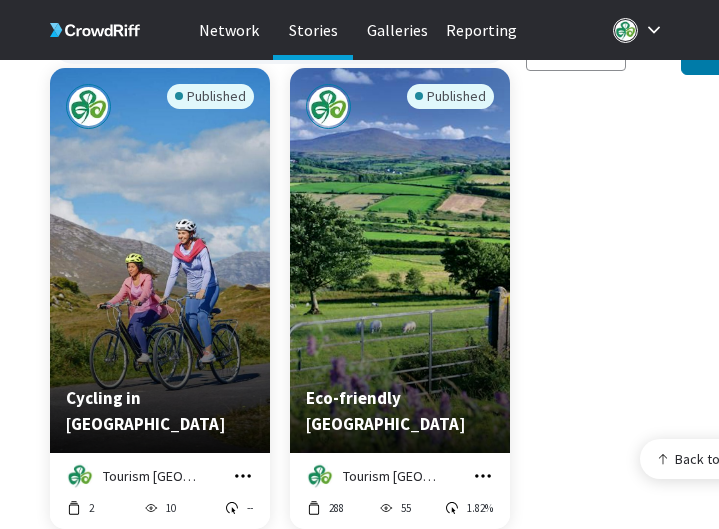 click 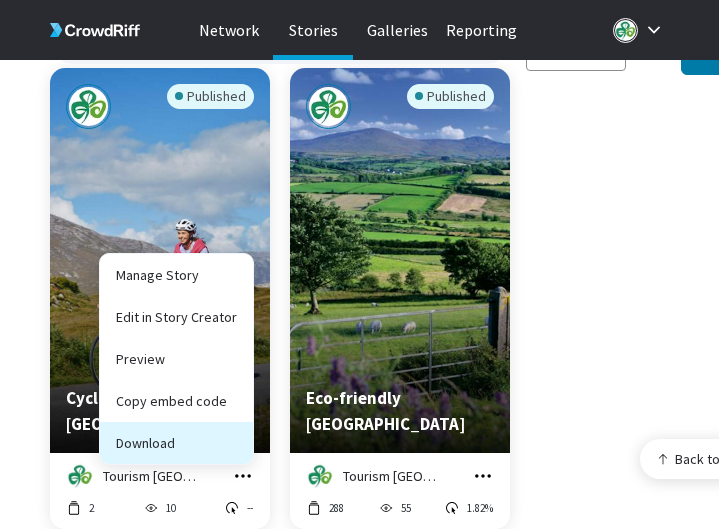 click on "Download" at bounding box center [176, 443] 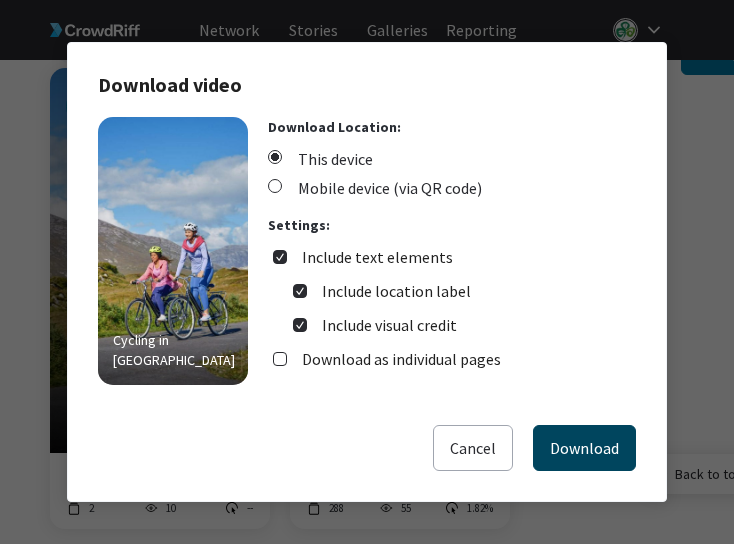 click on "Download" at bounding box center [584, 448] 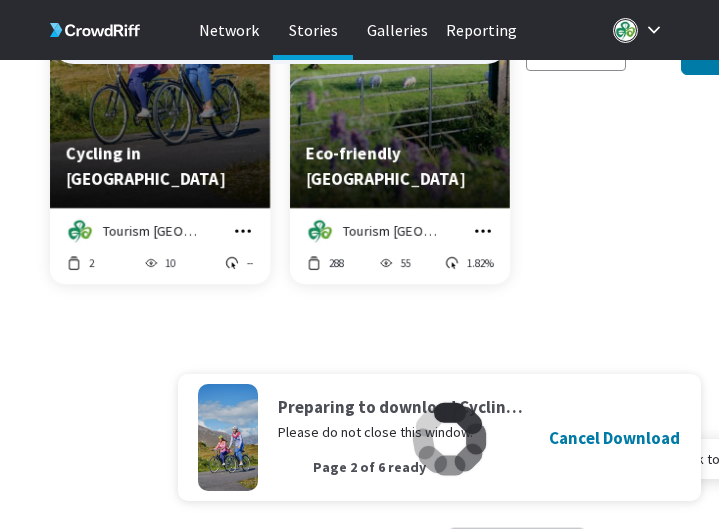 scroll, scrollTop: 6327, scrollLeft: 0, axis: vertical 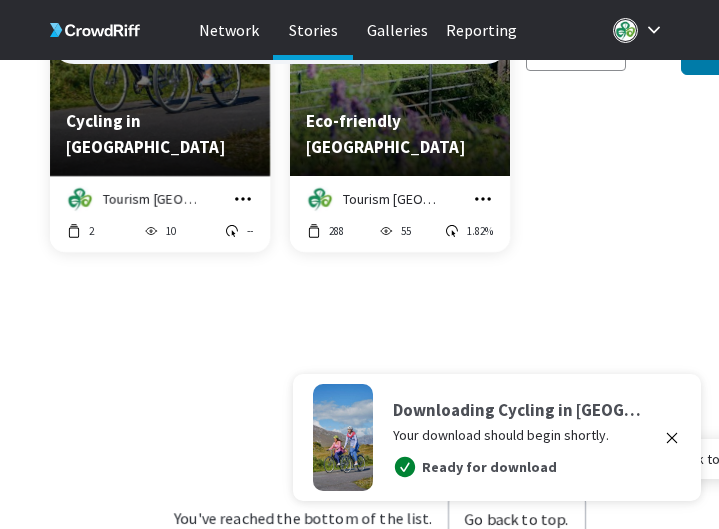 click on "Tourism [GEOGRAPHIC_DATA] Manage Story Edit in Story Creator Preview Copy embed code Download" at bounding box center [400, 199] 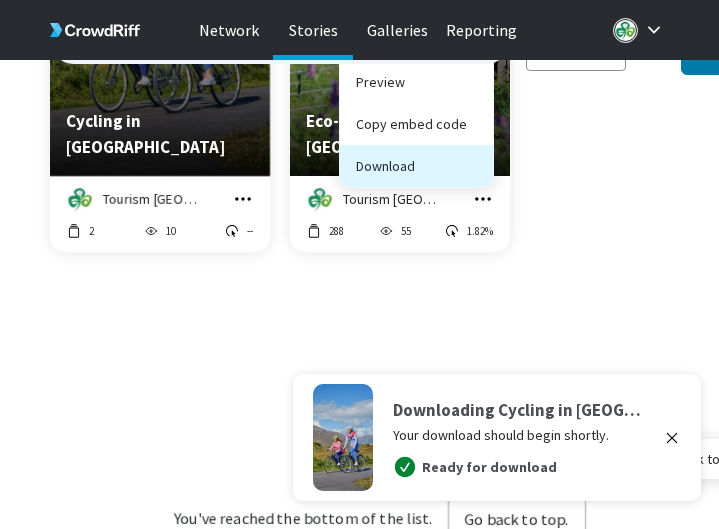 click on "Download" at bounding box center [416, 166] 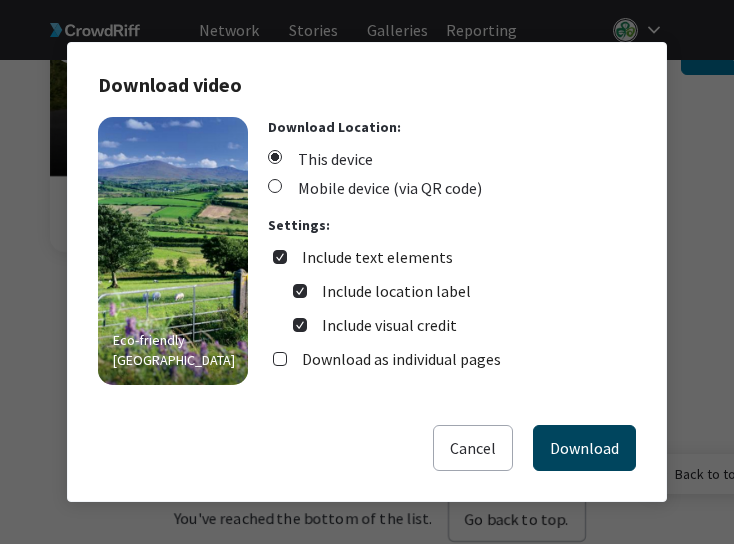 click on "Download" at bounding box center (584, 448) 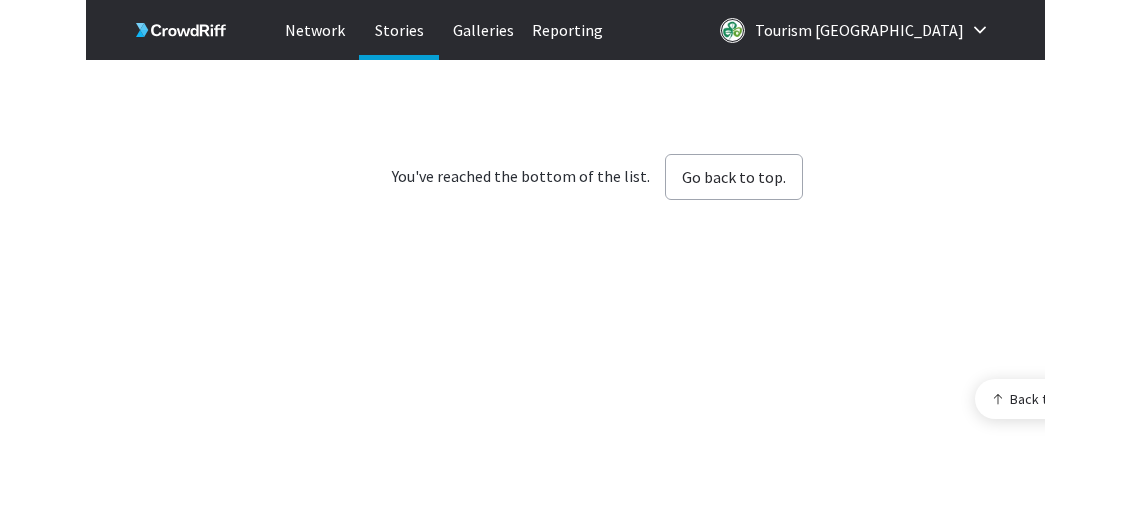 scroll, scrollTop: 5185, scrollLeft: 0, axis: vertical 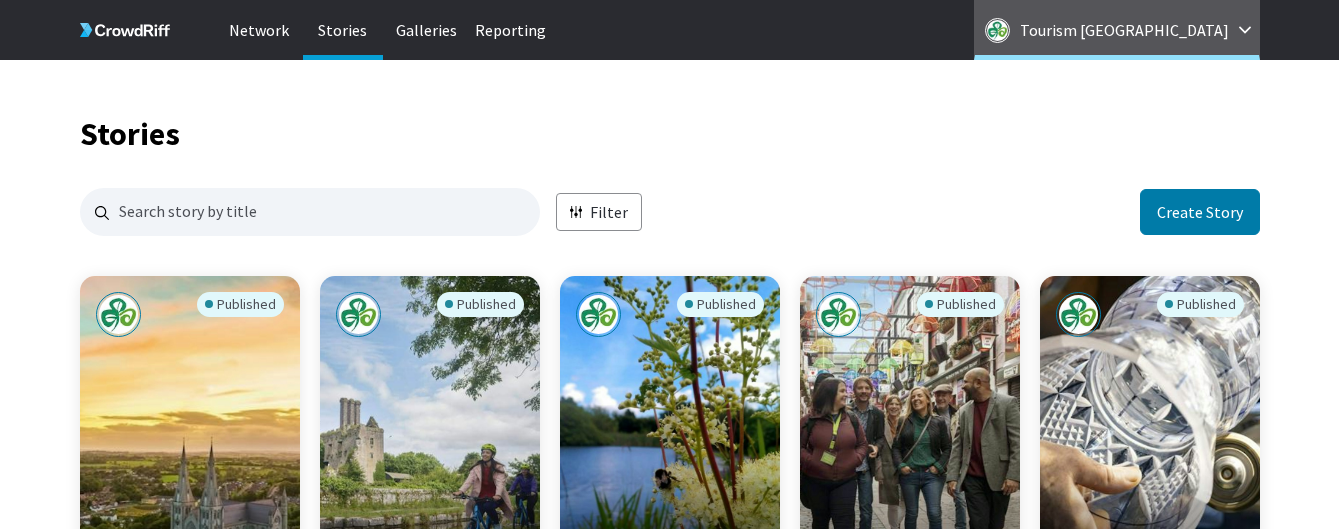 click on "Tourism [GEOGRAPHIC_DATA]" at bounding box center [1117, 30] 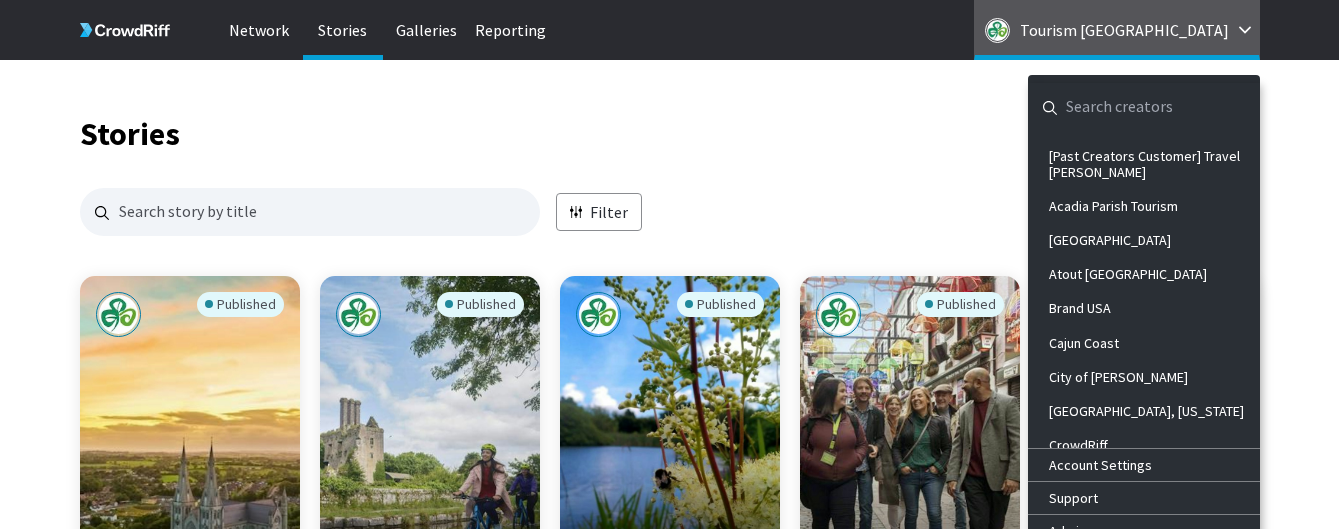 click at bounding box center (1128, 107) 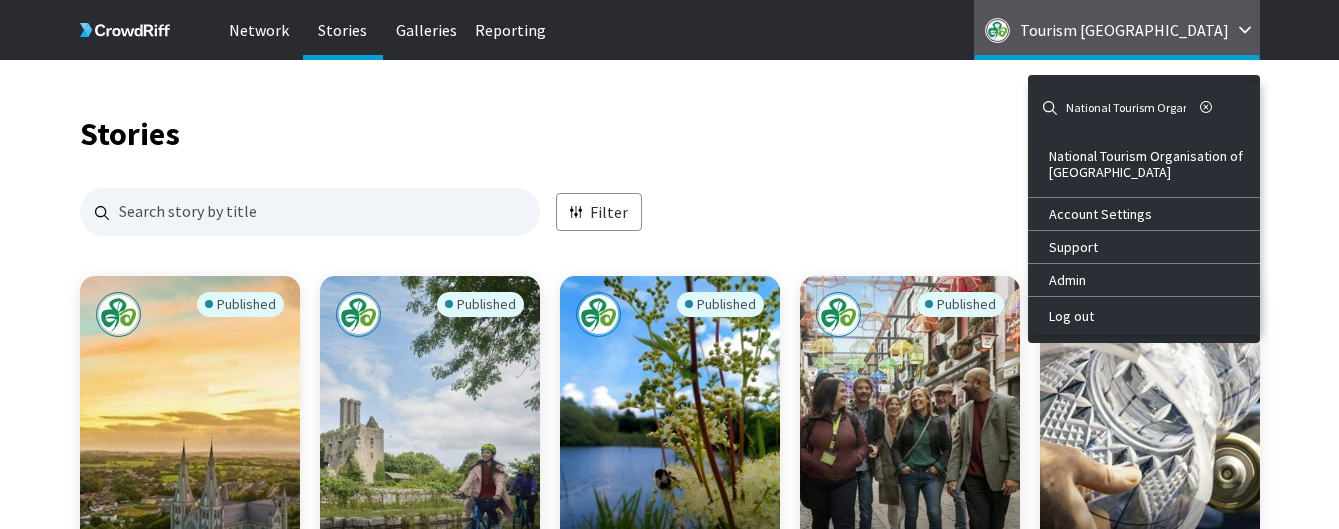 scroll, scrollTop: 0, scrollLeft: 108, axis: horizontal 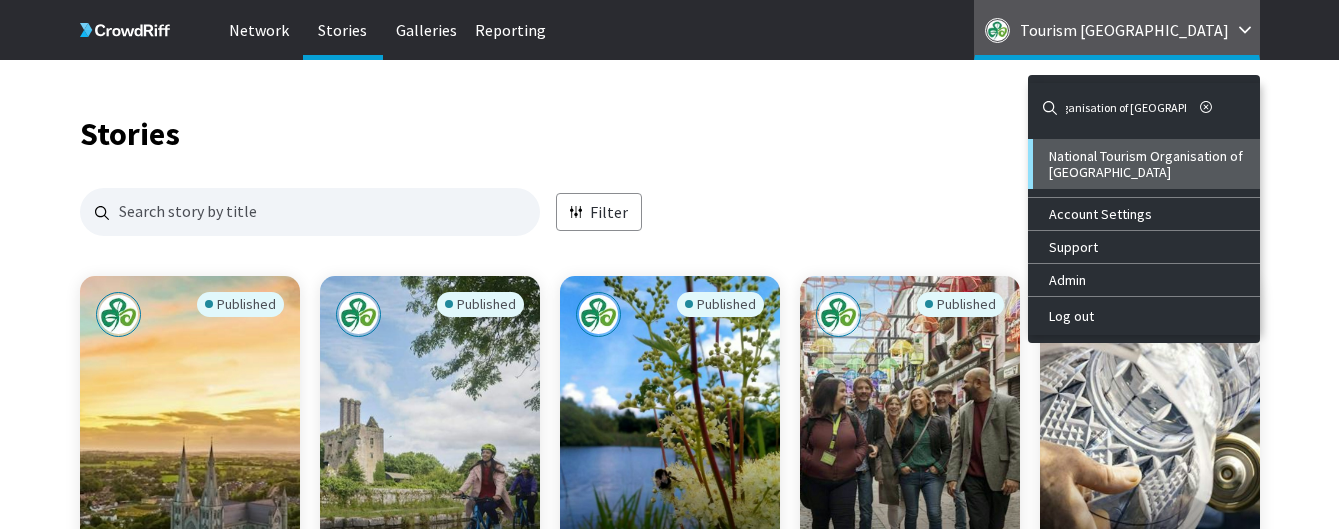 type on "National Tourism Organisation of Montenegro" 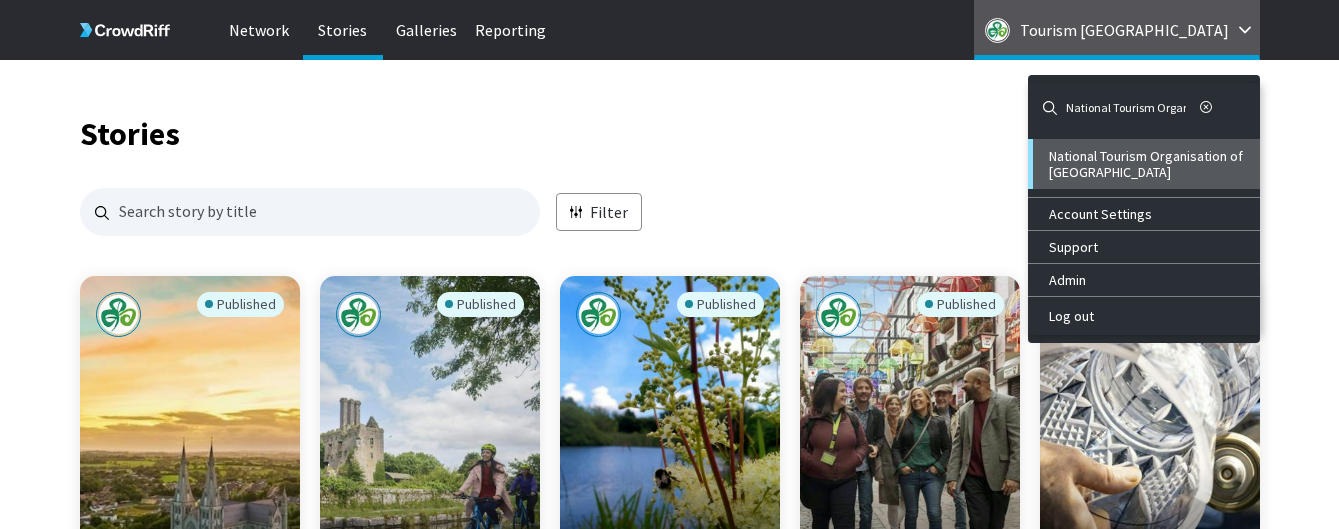 click on "National Tourism Organisation of Montenegro" at bounding box center (1146, 164) 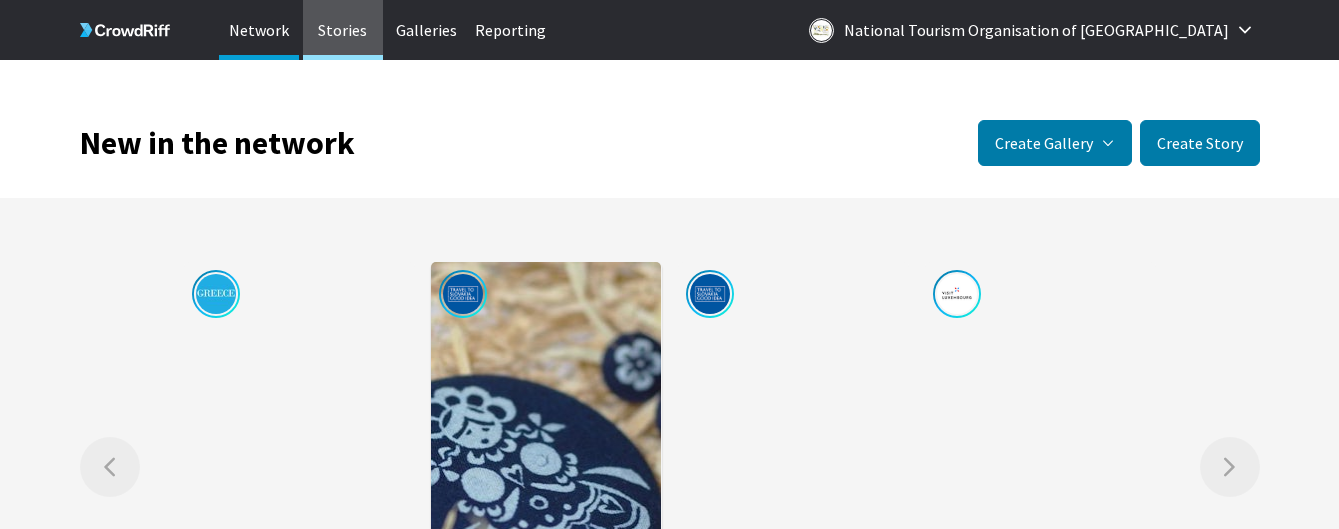 click on "Stories" at bounding box center (343, 30) 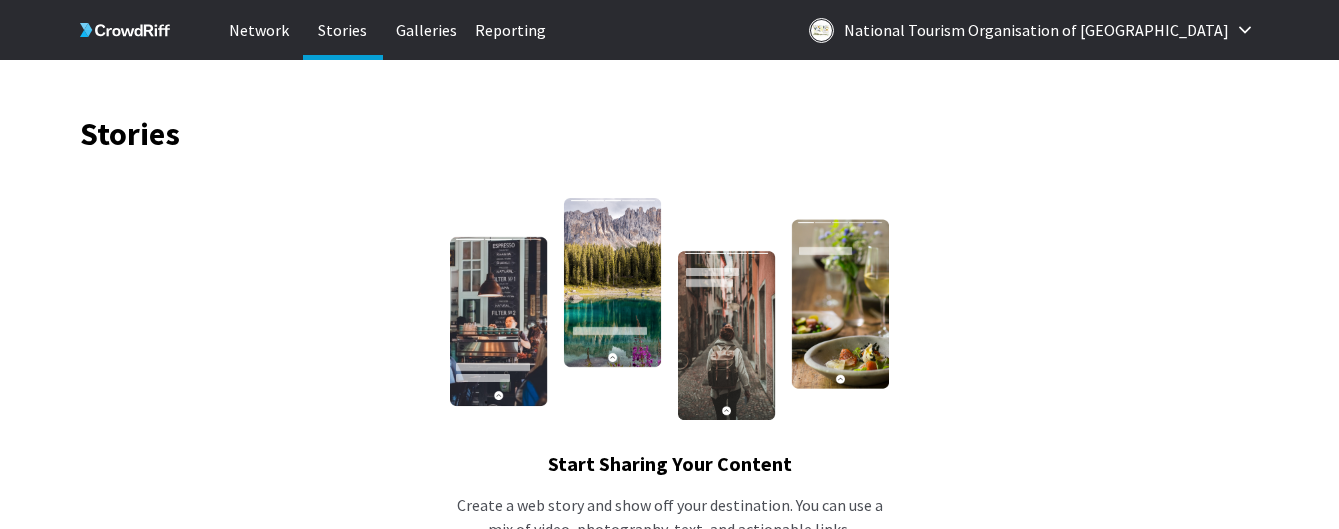 scroll, scrollTop: 40, scrollLeft: 0, axis: vertical 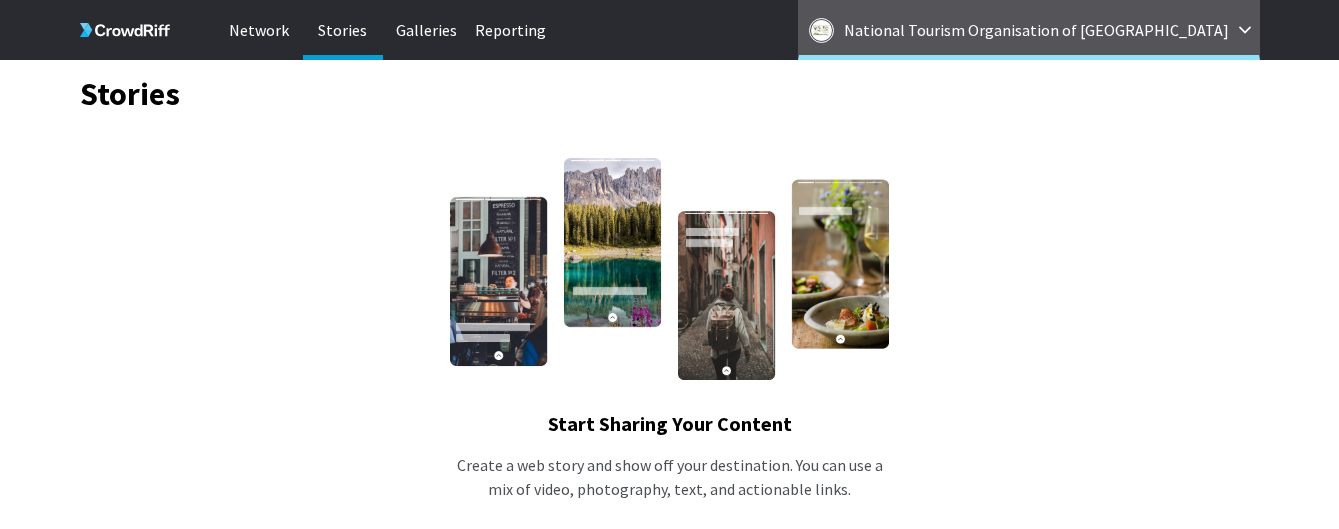 click on "National Tourism Organisation of Montenegro" at bounding box center (1036, 30) 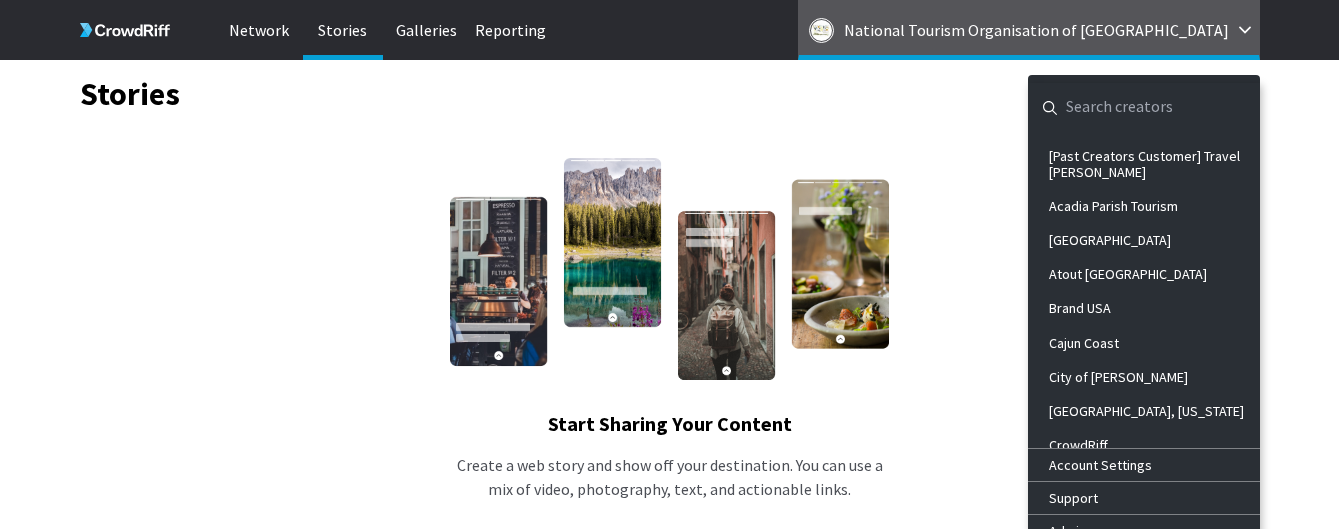 click at bounding box center (1128, 107) 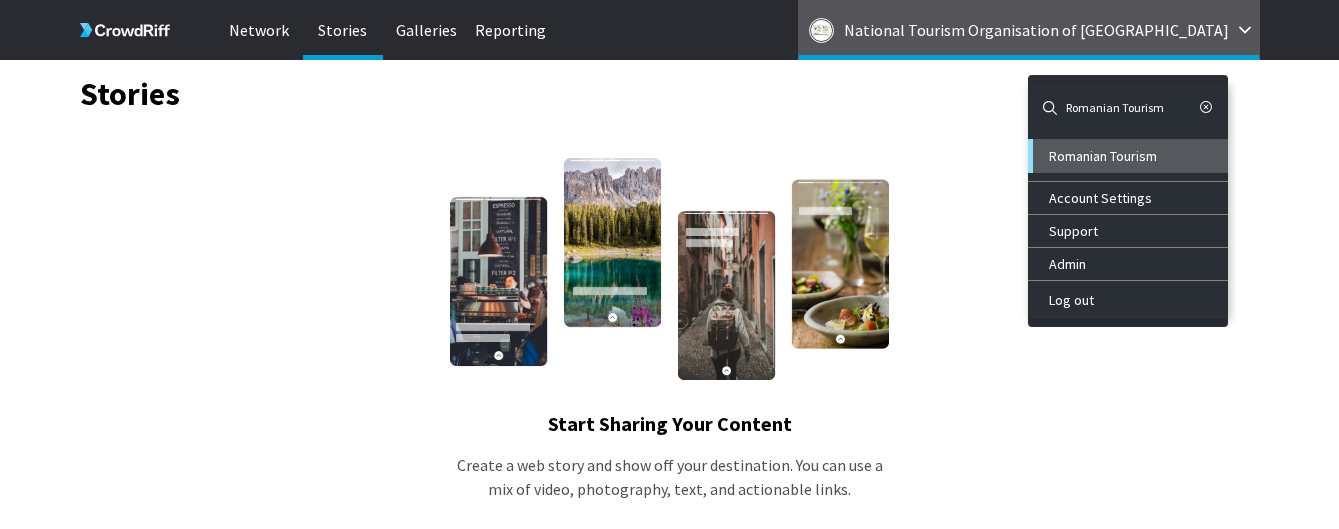 type on "Romanian Tourism" 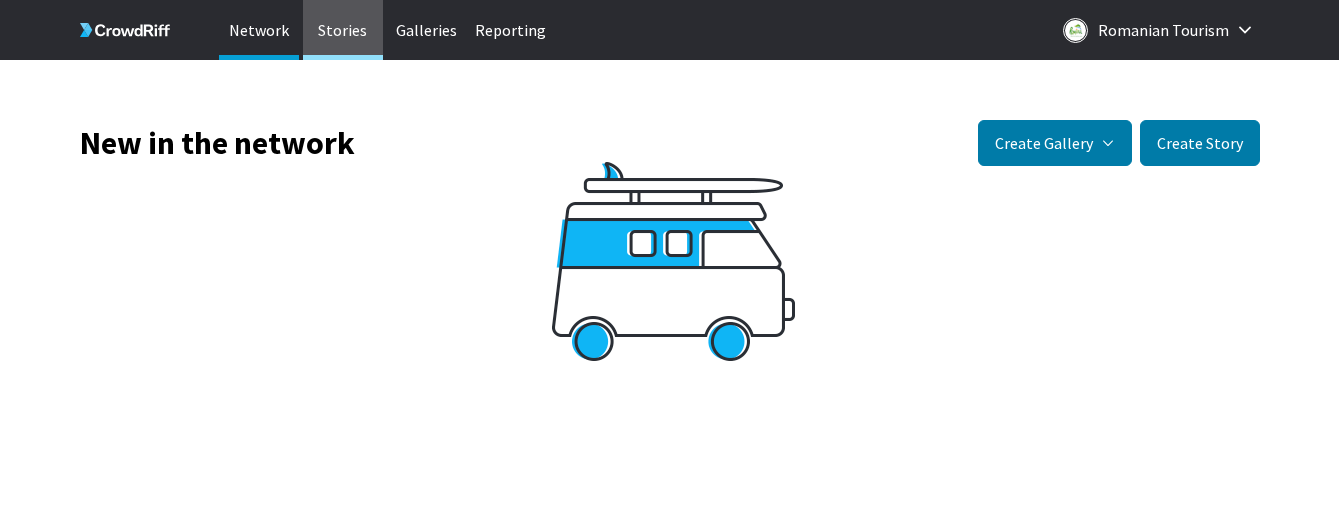 scroll, scrollTop: 0, scrollLeft: 0, axis: both 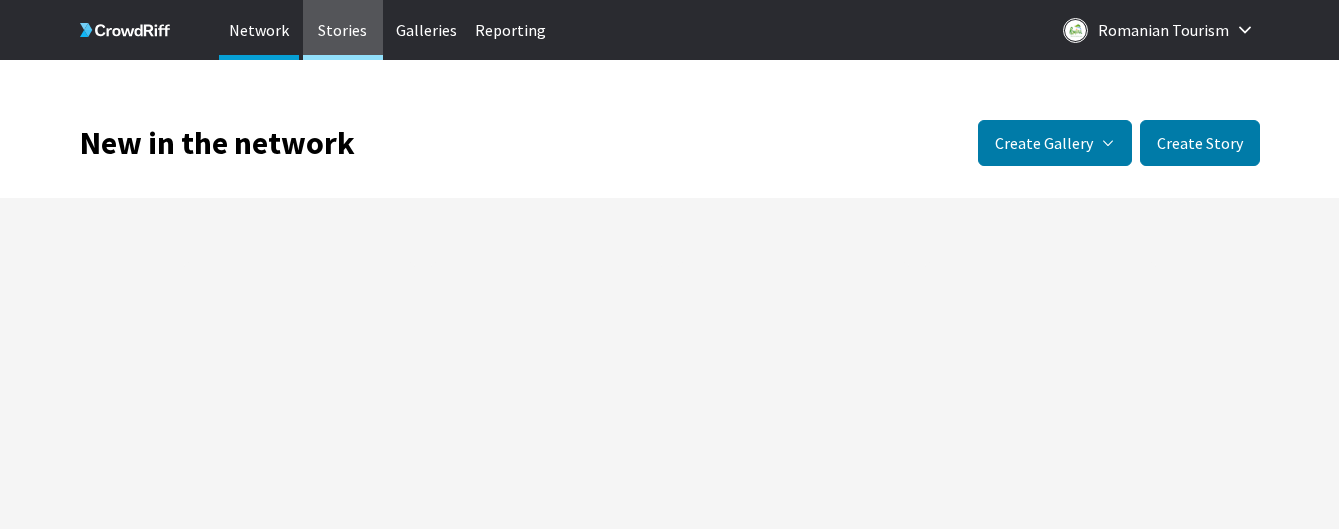 click on "Stories" at bounding box center [343, 30] 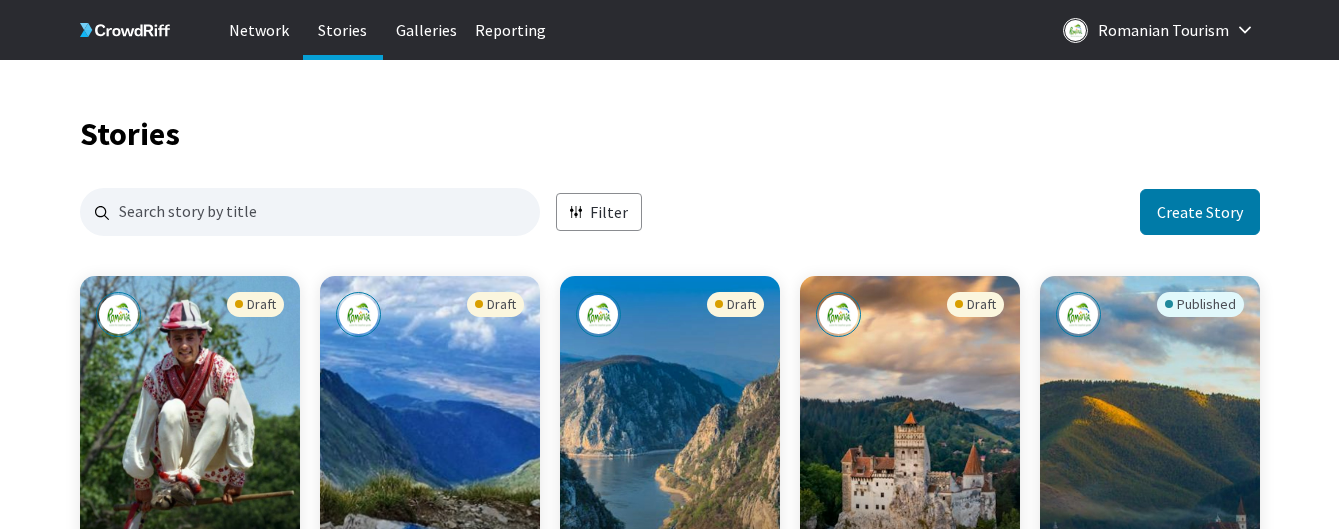 scroll, scrollTop: 16, scrollLeft: 16, axis: both 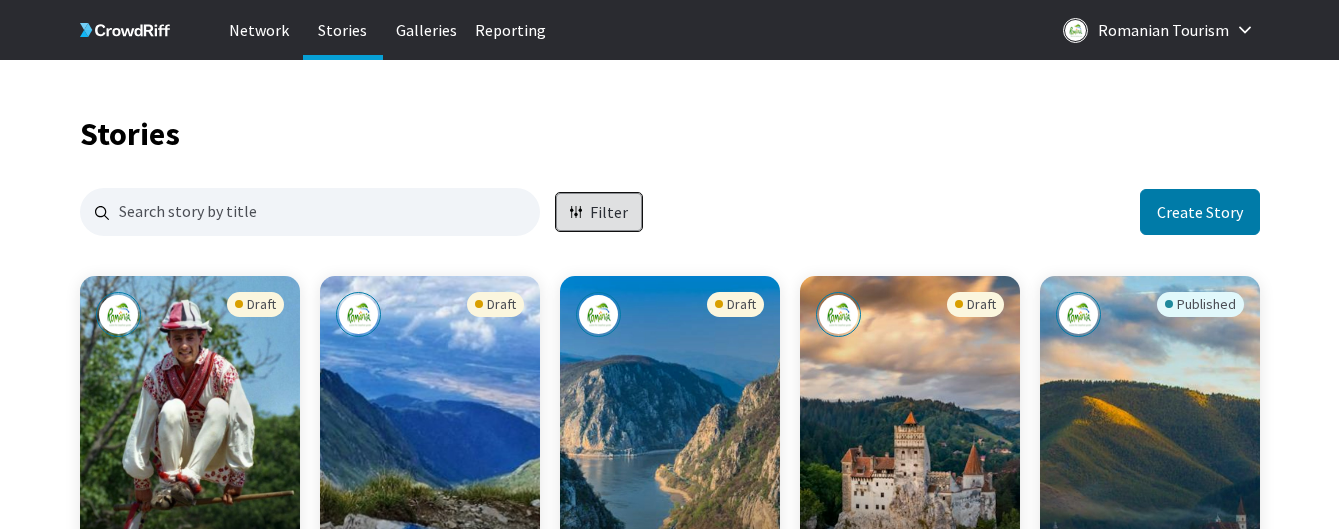 click on "Filter" at bounding box center (599, 212) 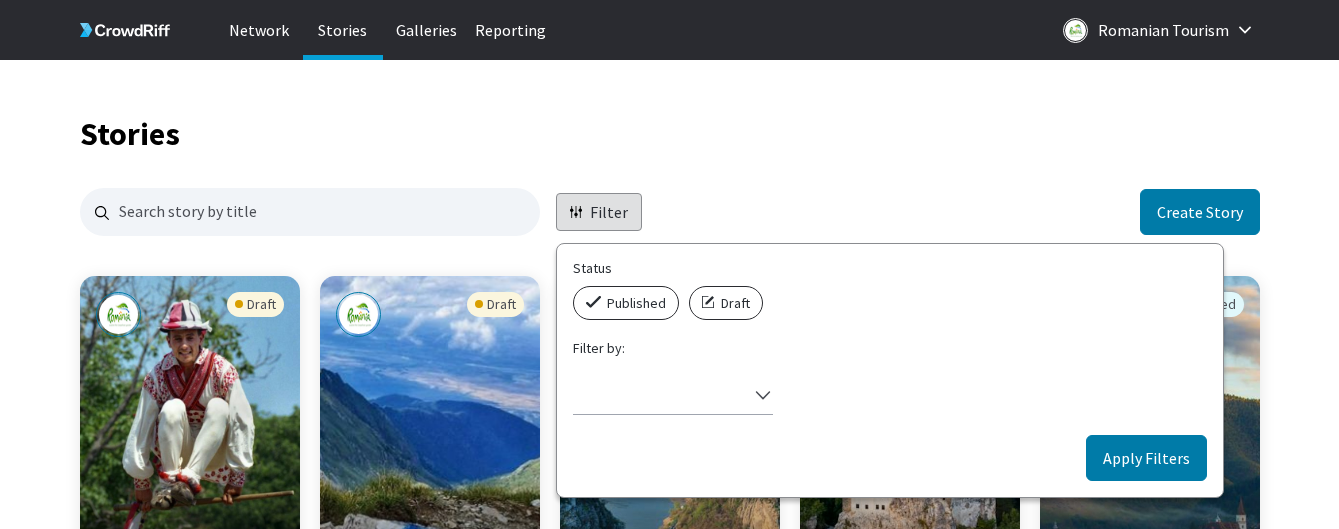 click on "Published" at bounding box center [636, 303] 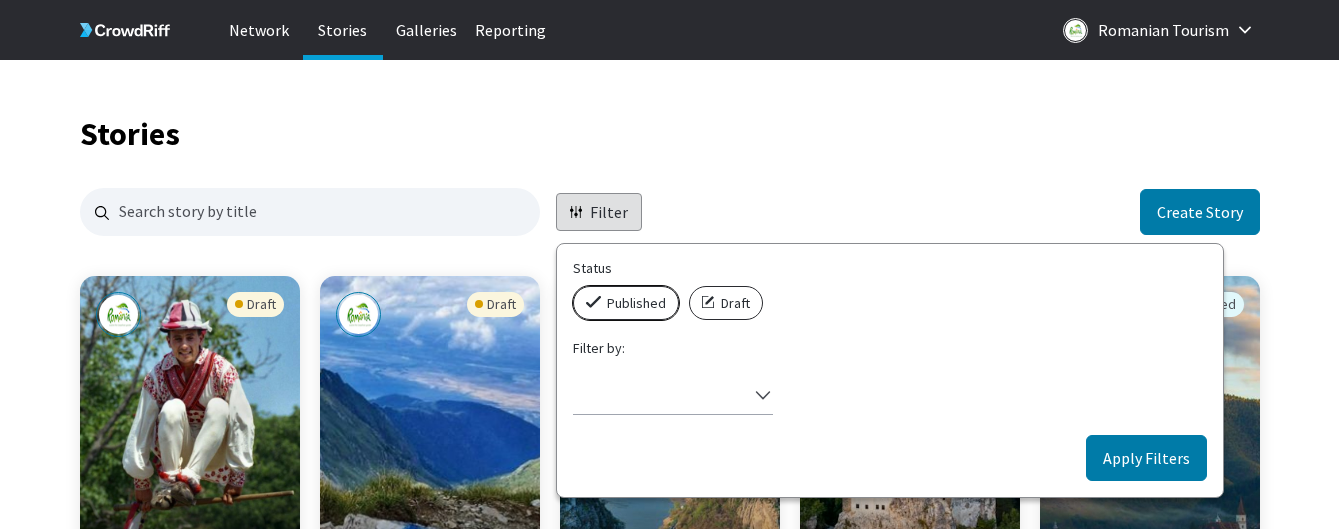 click on "Published" at bounding box center (579, 286) 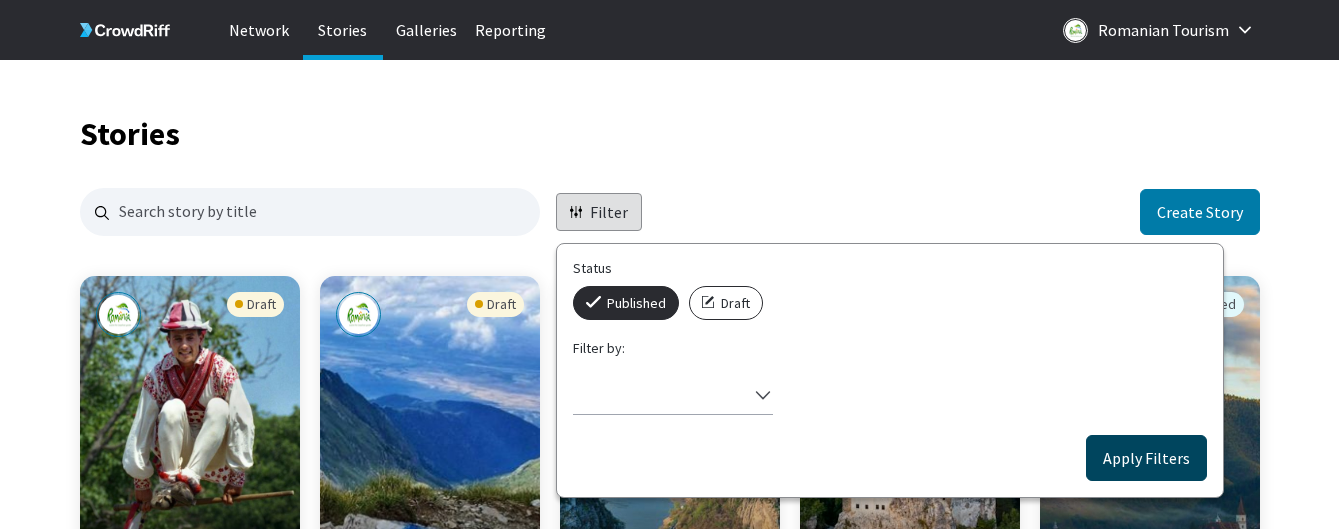 click on "Apply Filters" at bounding box center [1146, 458] 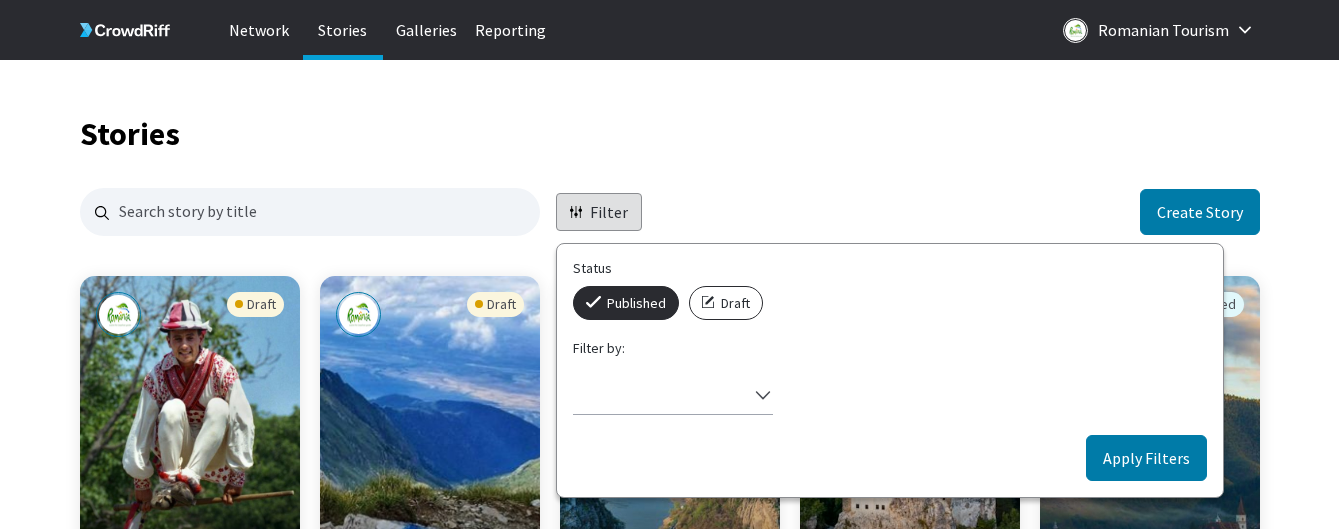 click on "Apply Filters" at bounding box center (1146, 458) 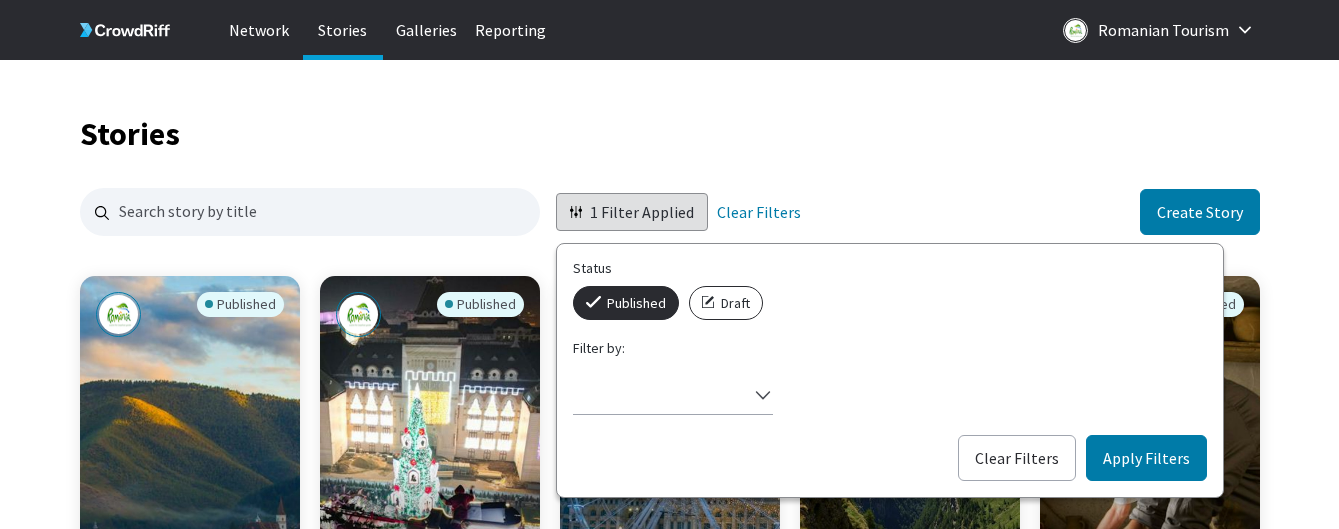 scroll, scrollTop: 1440, scrollLeft: 1165, axis: both 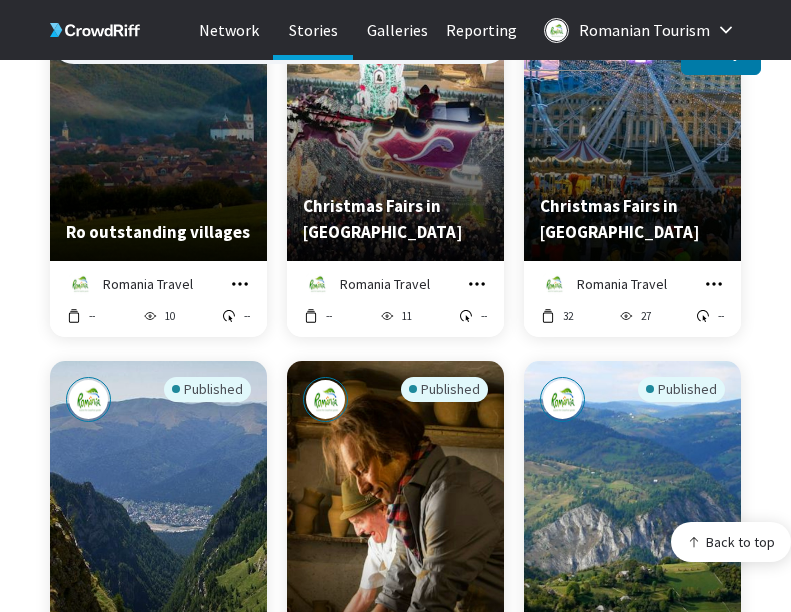 click 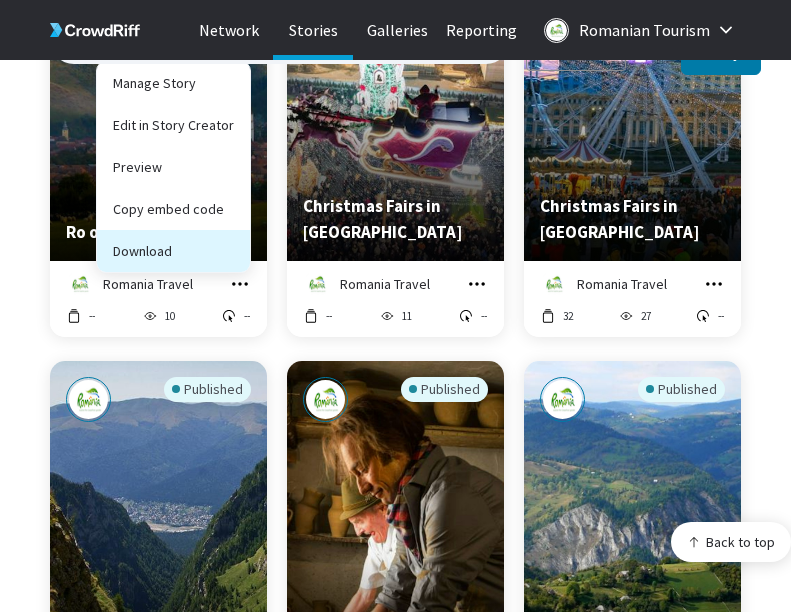 click on "Download" at bounding box center (173, 251) 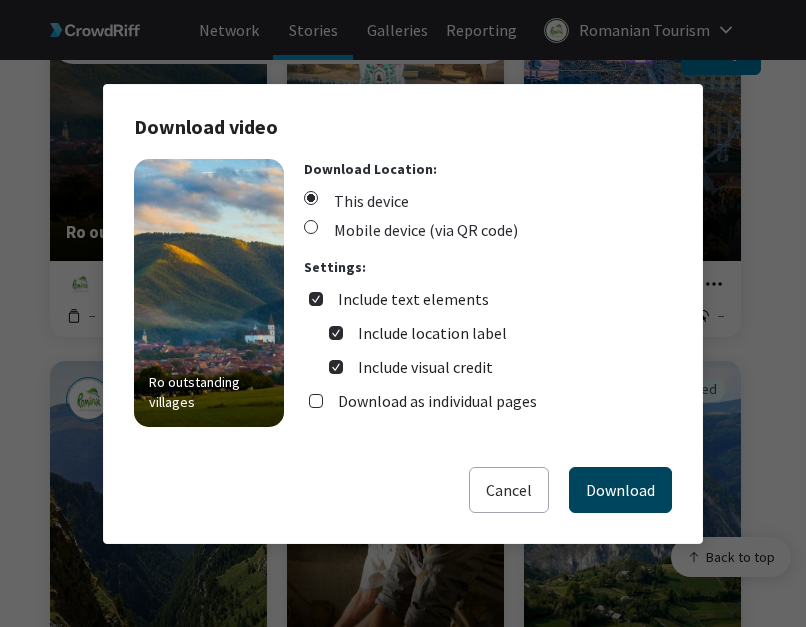 click on "Download" at bounding box center [620, 490] 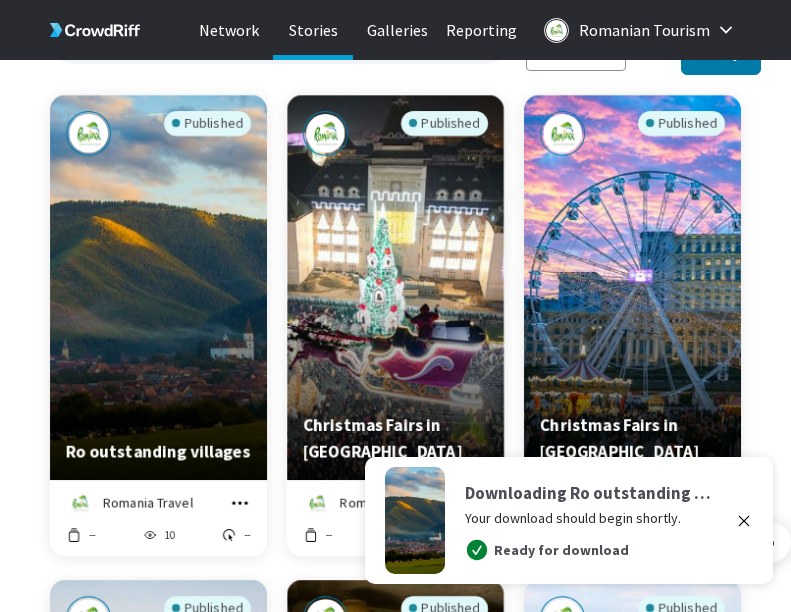 scroll, scrollTop: 0, scrollLeft: 0, axis: both 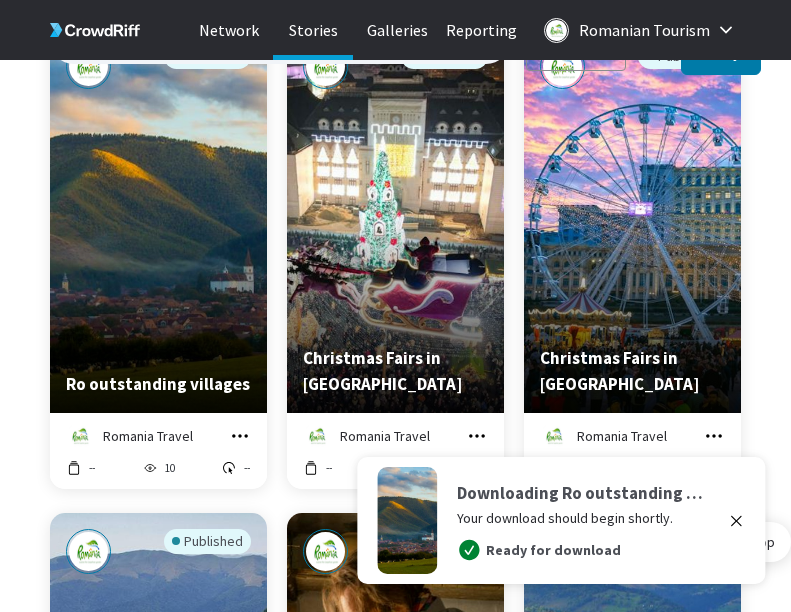 click 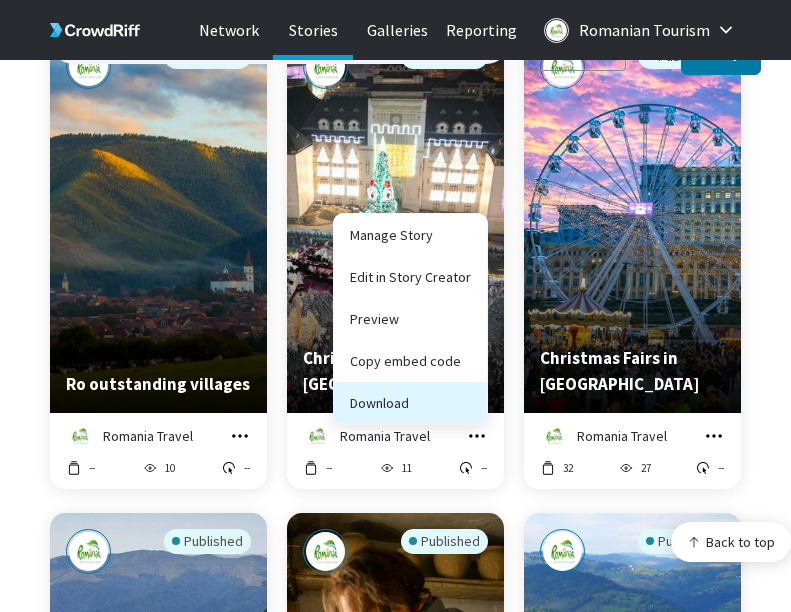 click on "Download" at bounding box center [410, 403] 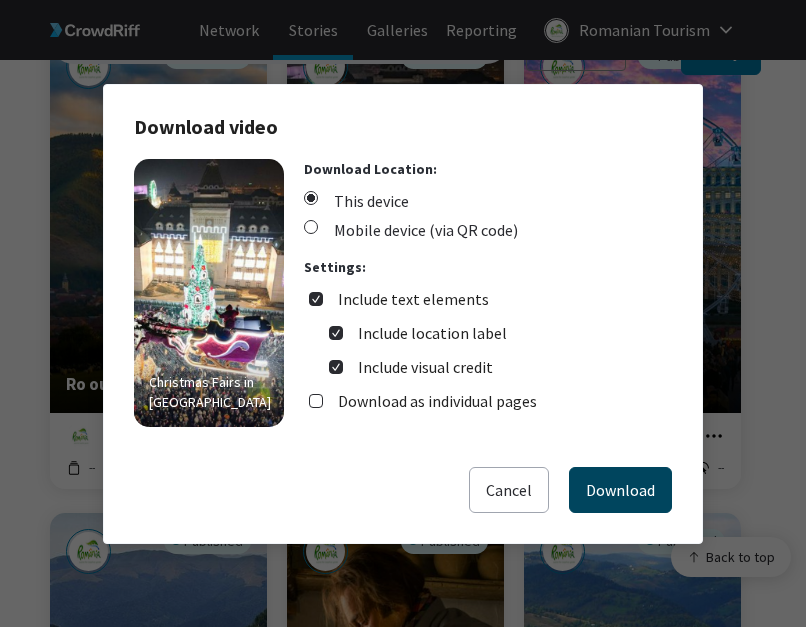 click on "Download" at bounding box center (620, 490) 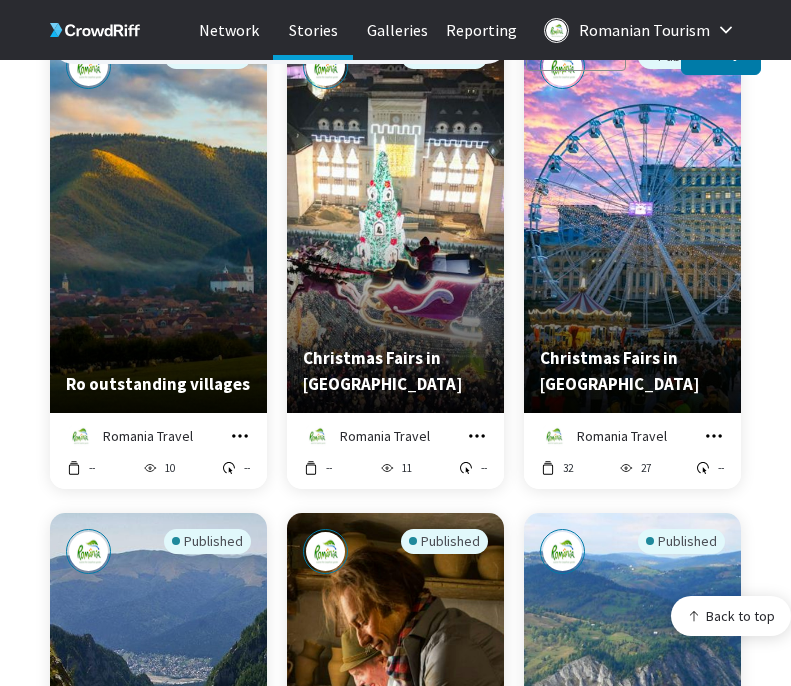 click 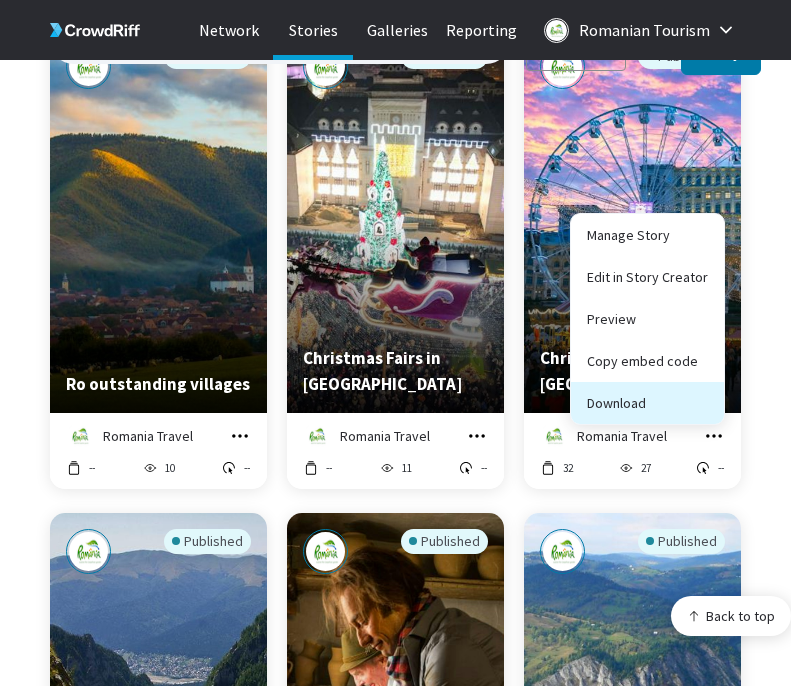 click on "Download" at bounding box center [647, 403] 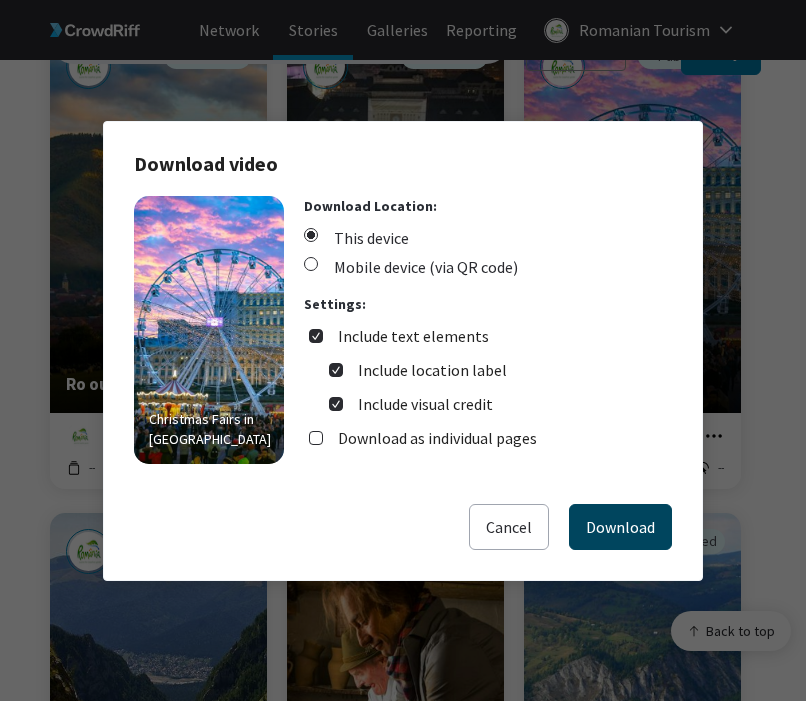 click on "Download" at bounding box center (620, 527) 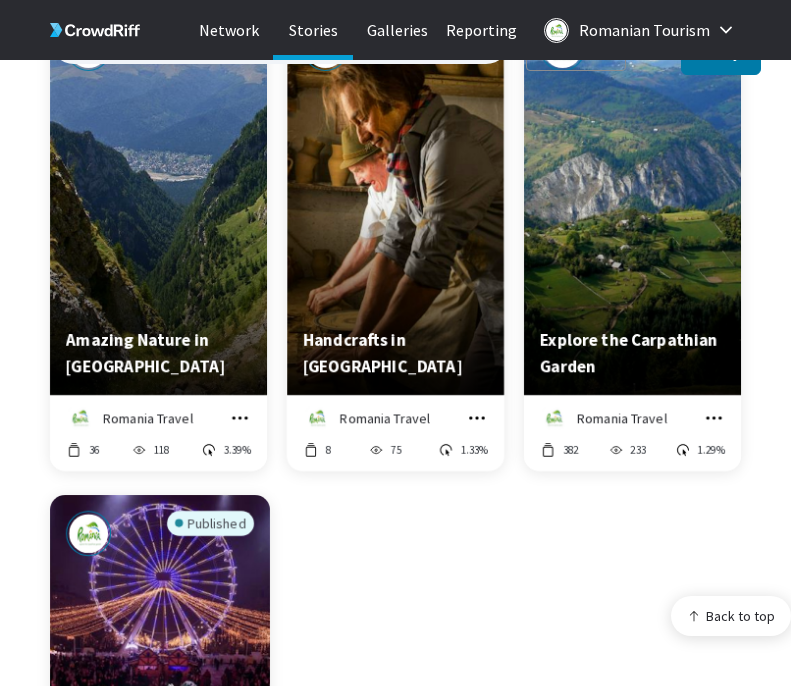 scroll, scrollTop: 779, scrollLeft: 0, axis: vertical 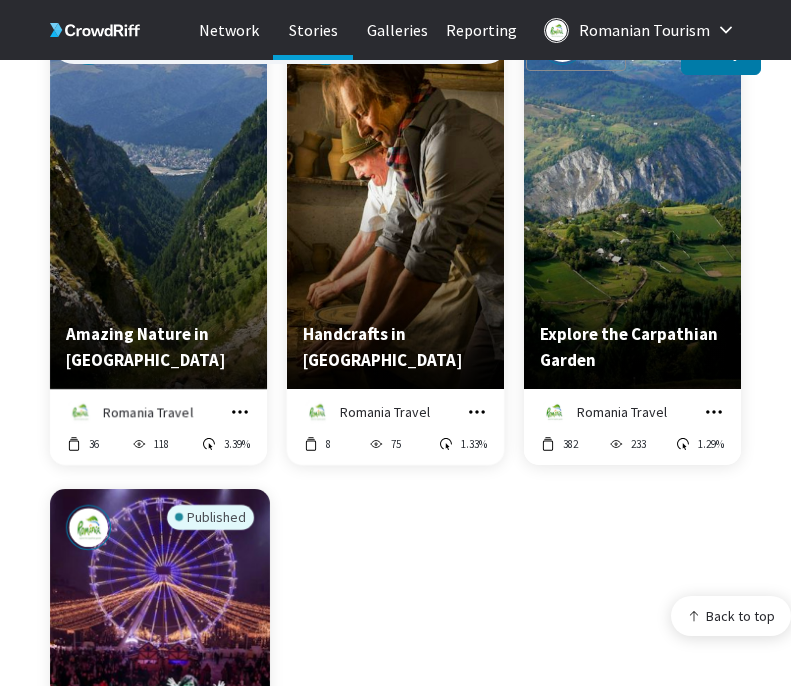 click 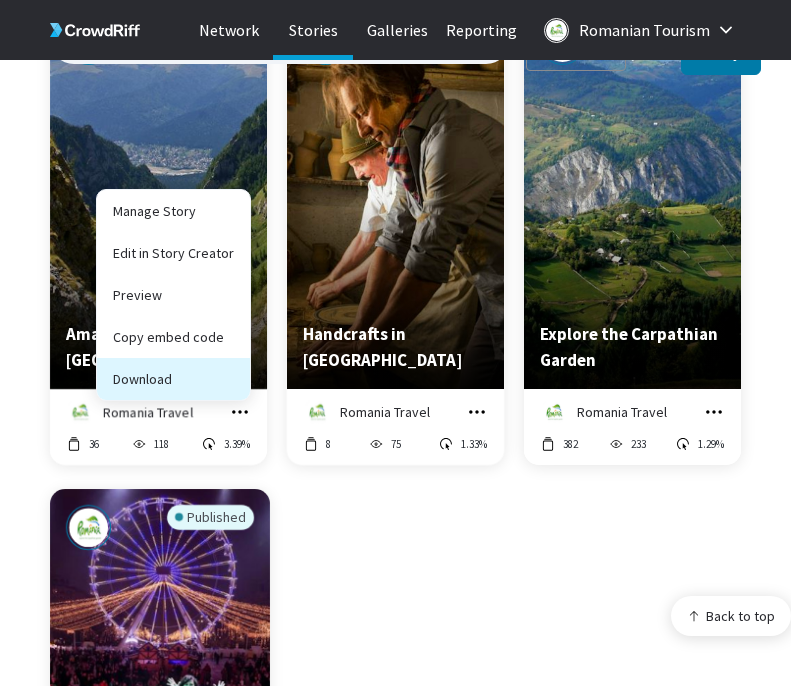click on "Download" at bounding box center (173, 379) 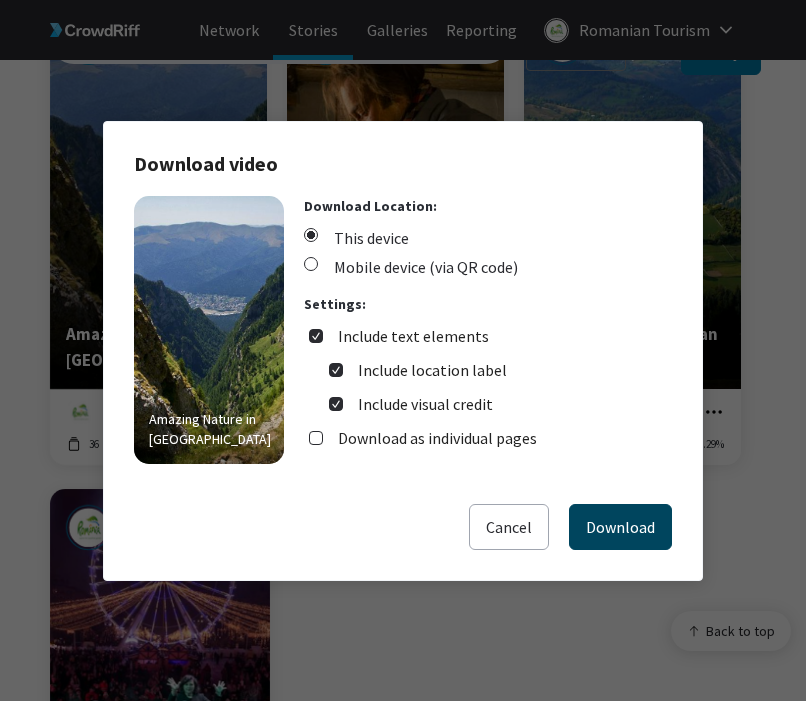 click on "Download" at bounding box center [620, 527] 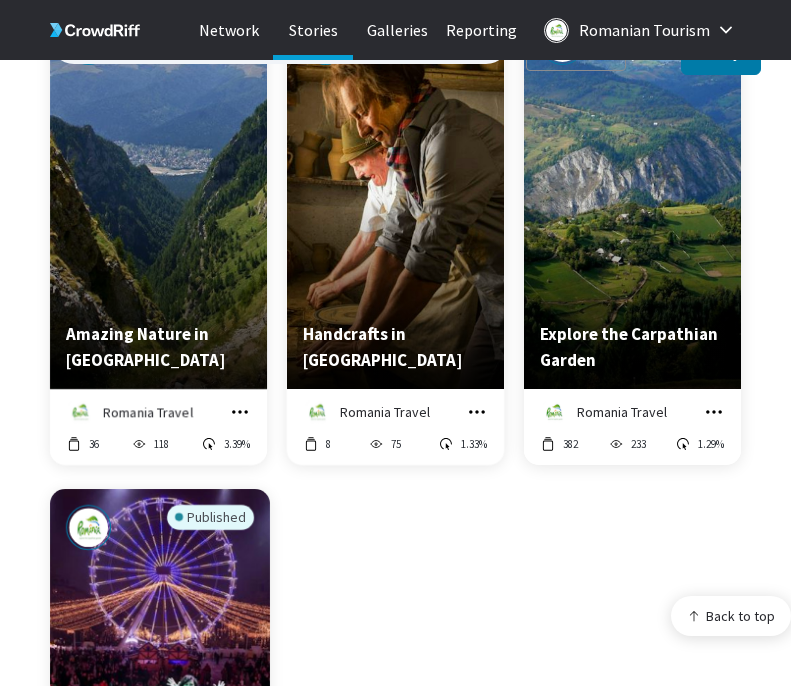 click 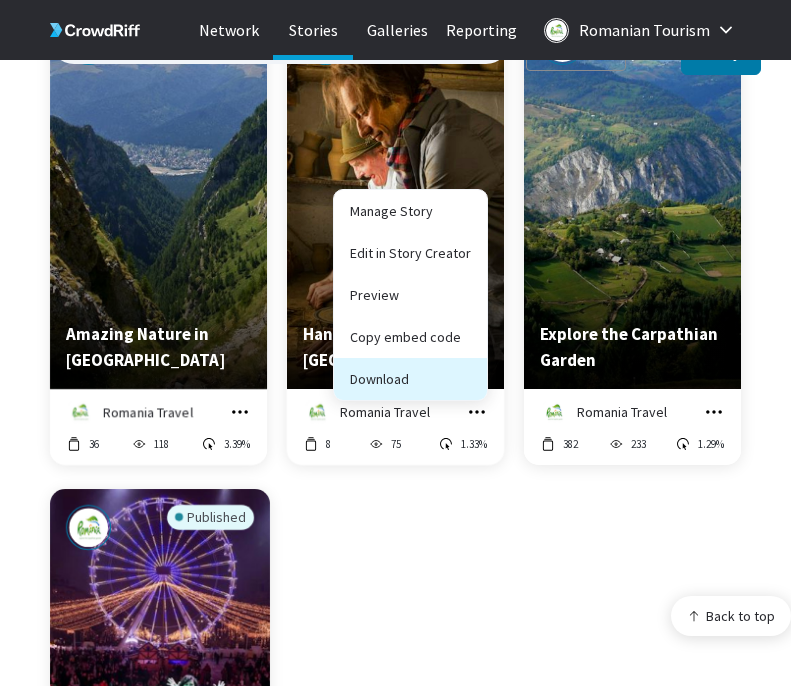 click on "Download" at bounding box center (410, 379) 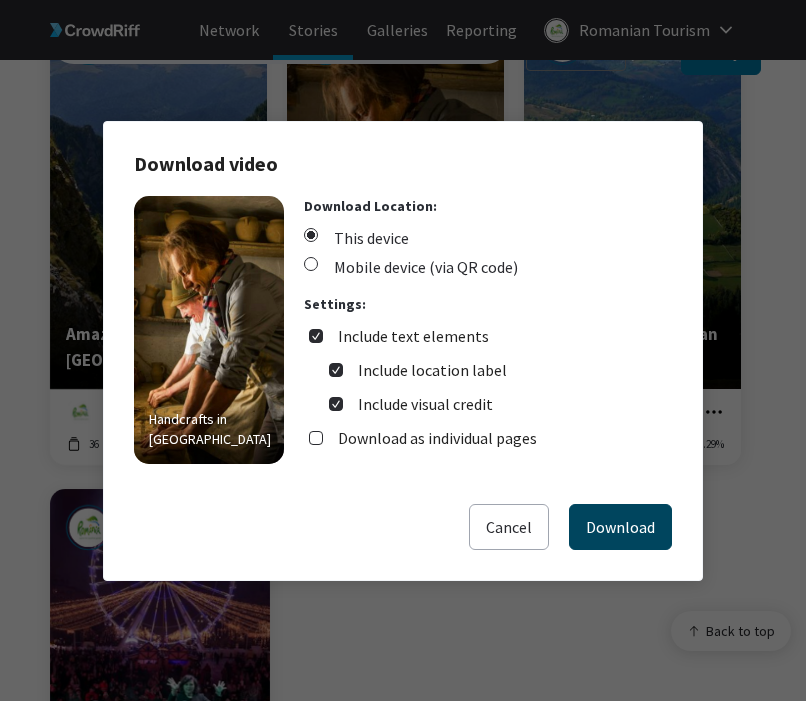 click on "Download" at bounding box center [620, 527] 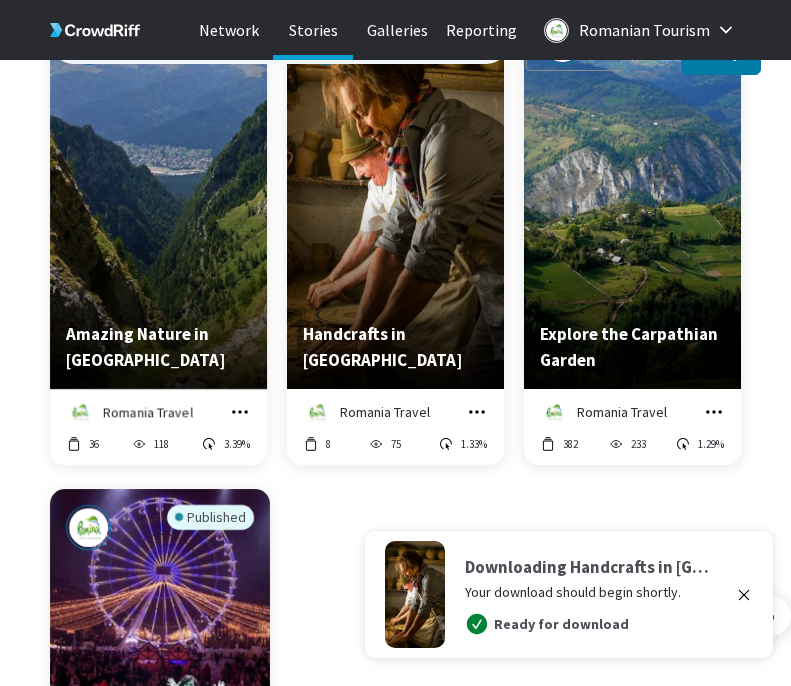 click on "Published Christmas Fairs in Romania   Romania Travel Manage Story Edit in Story Creator Preview Copy embed code Download 2 71 --" at bounding box center (395, 731) 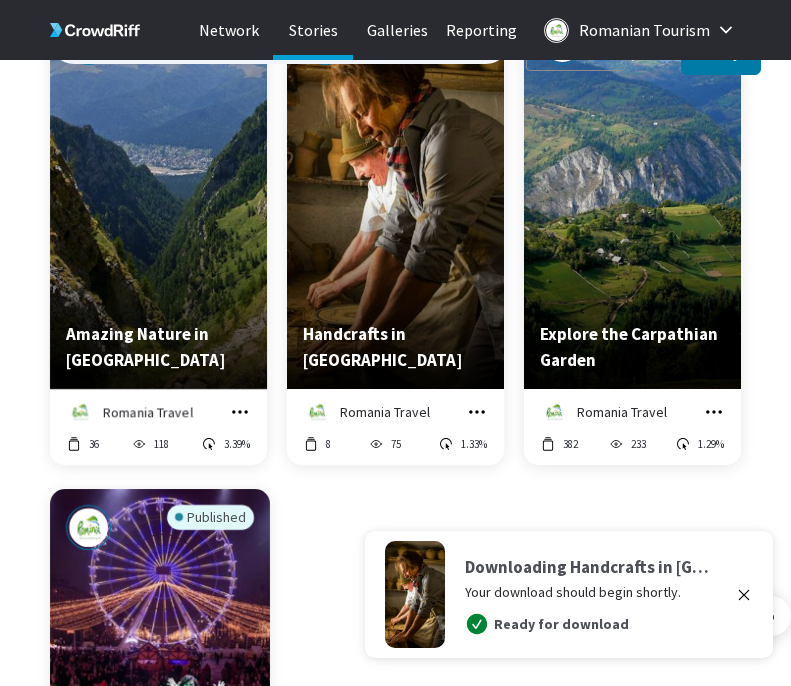 click 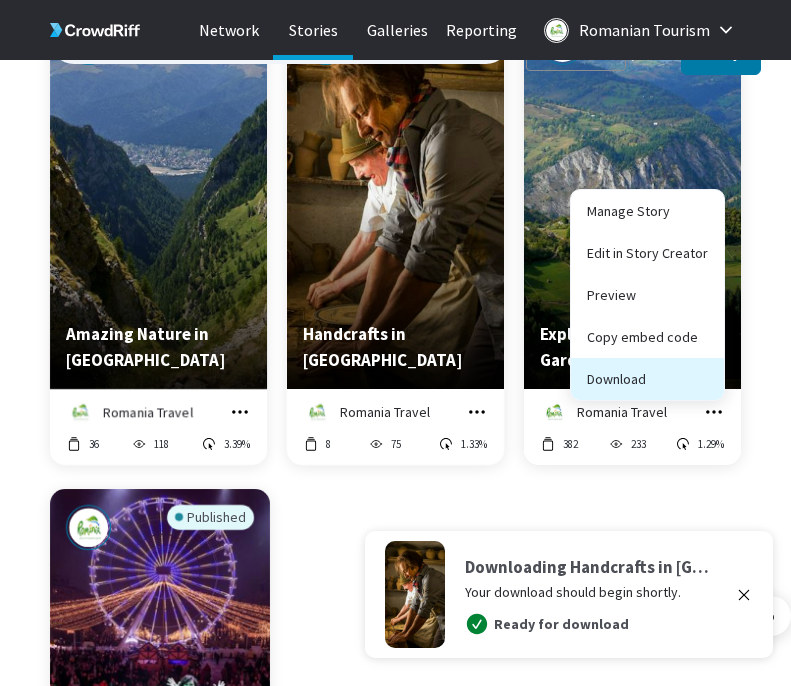 click on "Download" at bounding box center (647, 379) 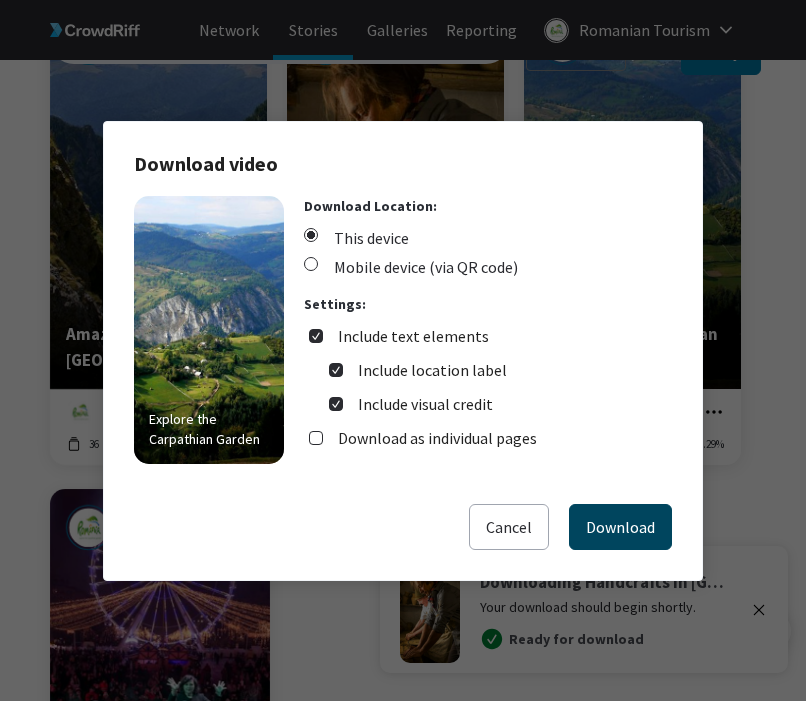 click on "Download" at bounding box center (620, 527) 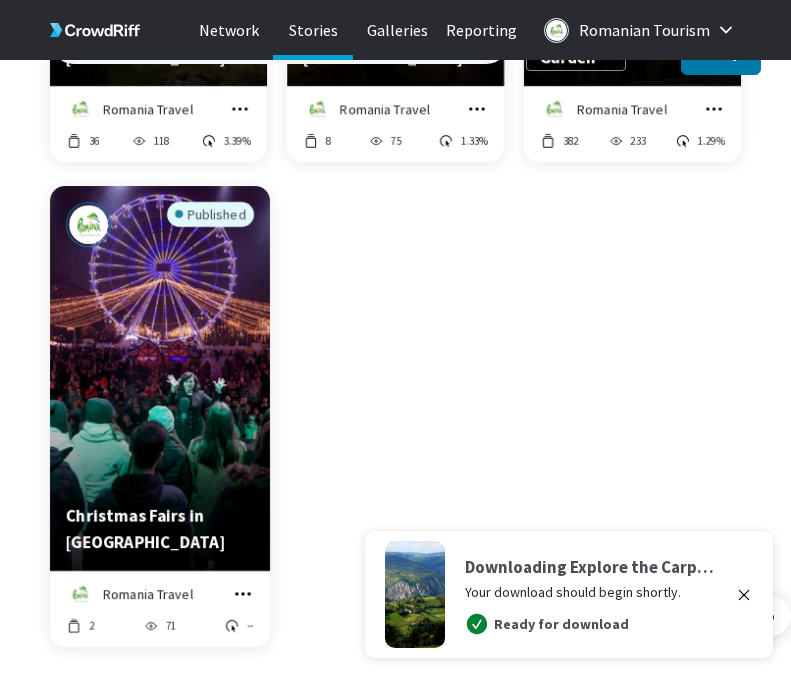 scroll, scrollTop: 1176, scrollLeft: 0, axis: vertical 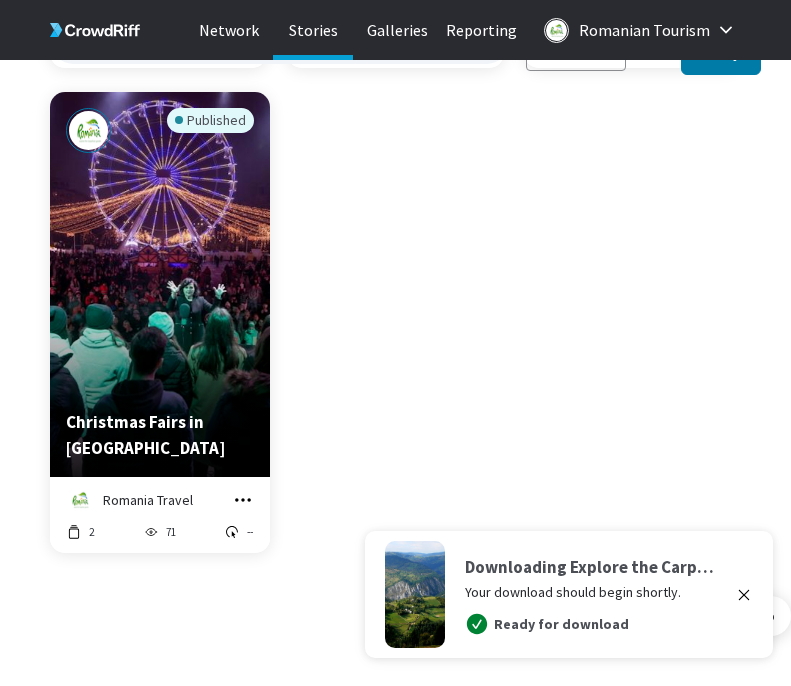 click 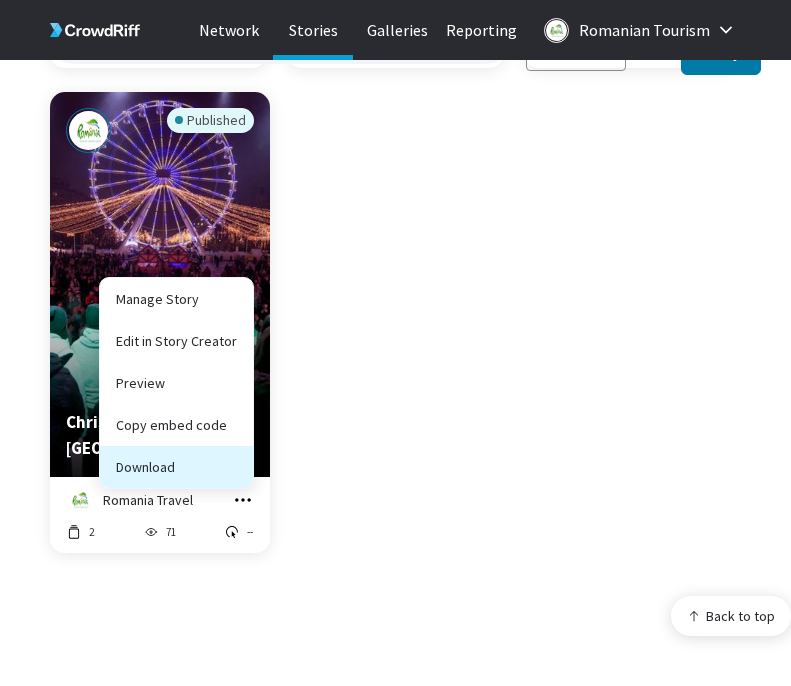 click on "Download" at bounding box center [176, 467] 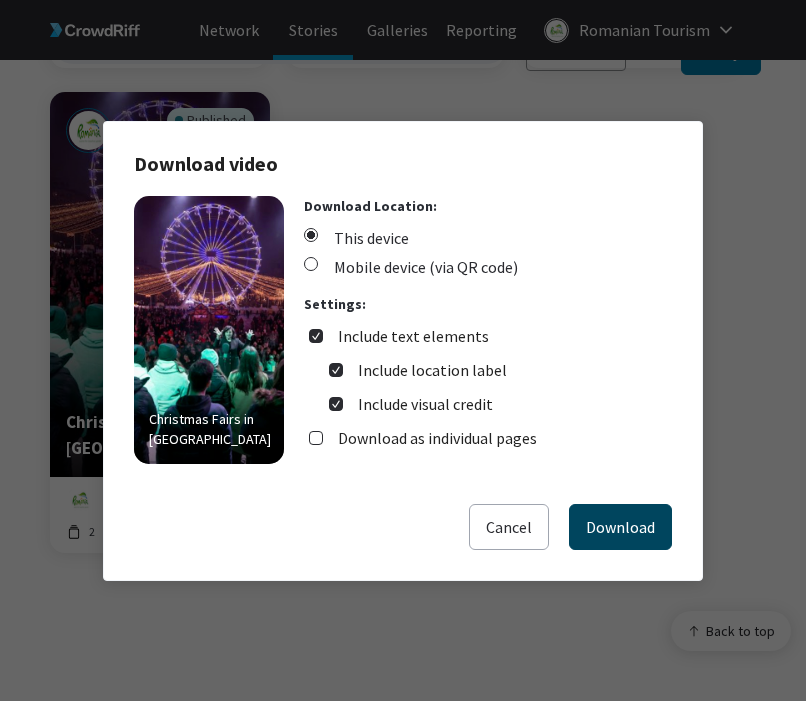 click on "Download" at bounding box center [620, 527] 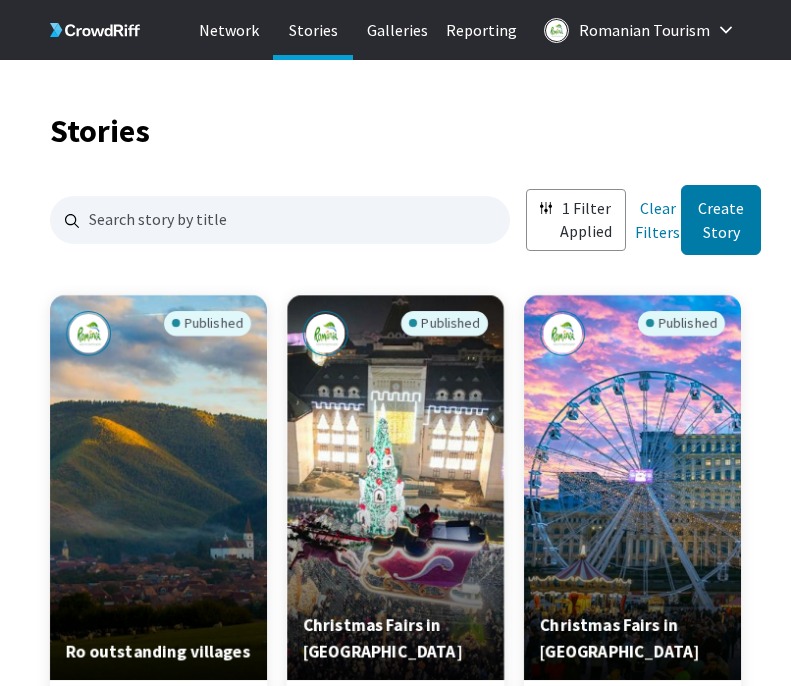 scroll, scrollTop: 0, scrollLeft: 0, axis: both 